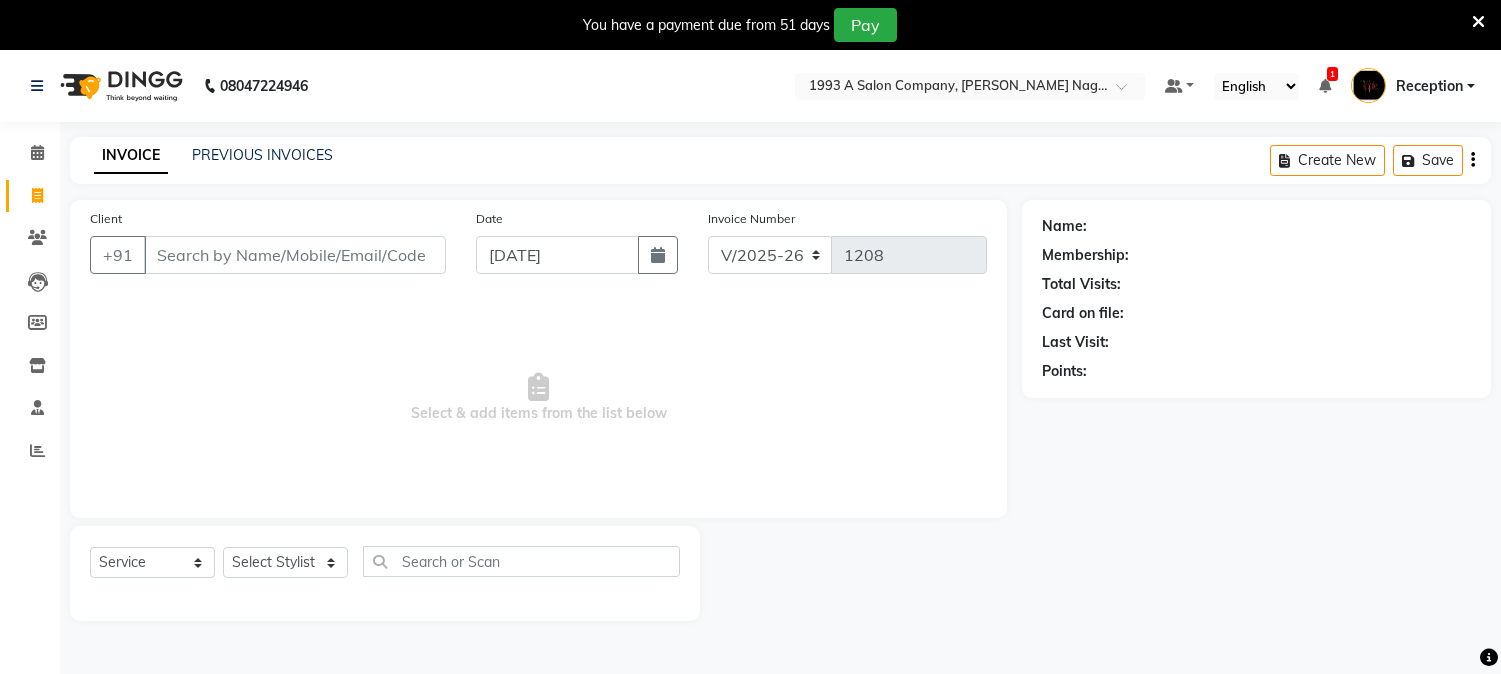 select on "144" 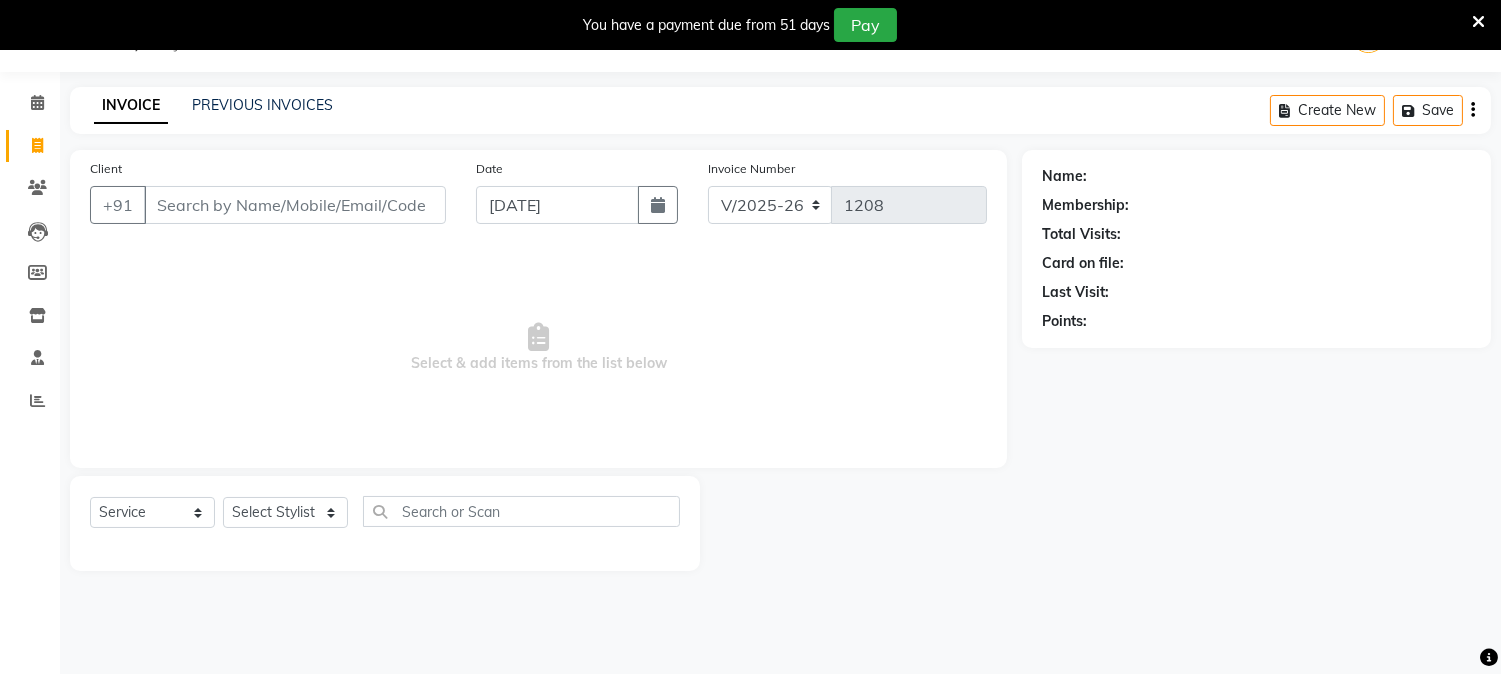scroll, scrollTop: 0, scrollLeft: 0, axis: both 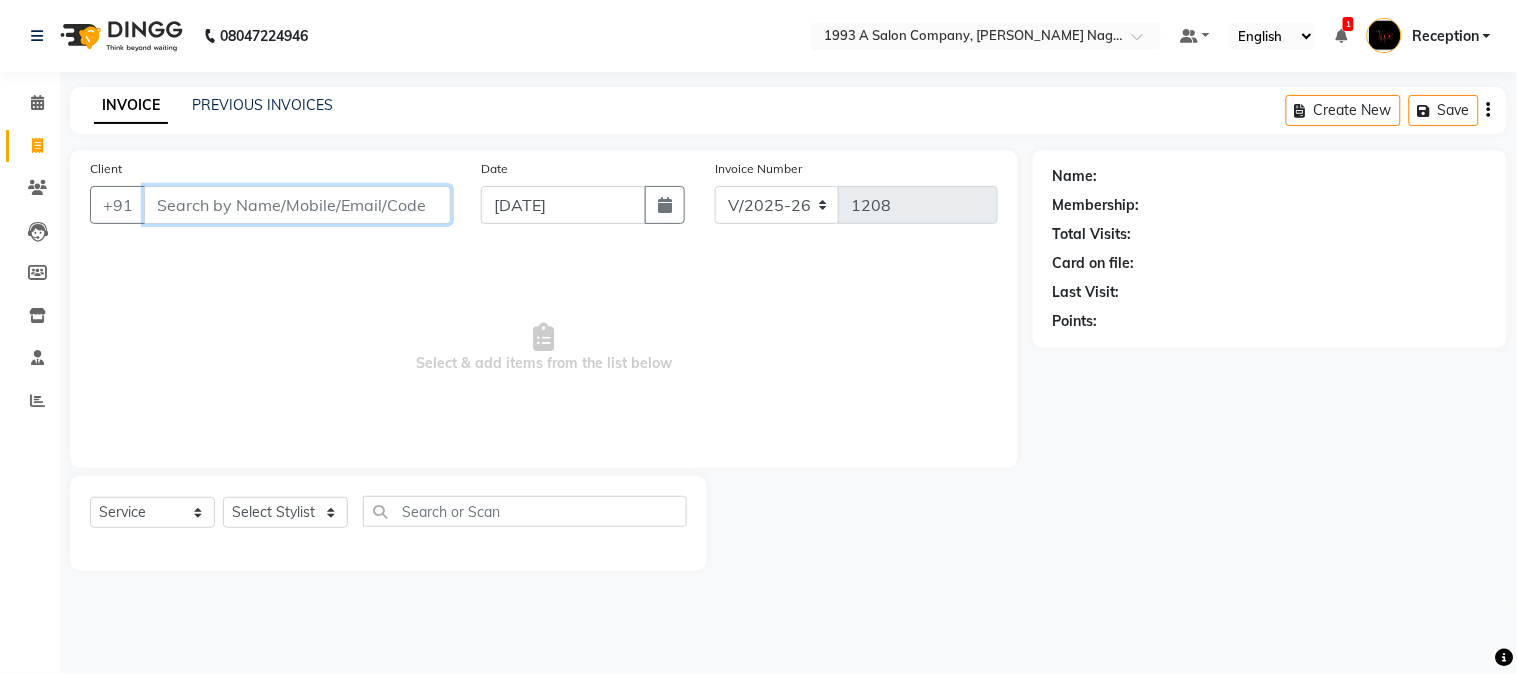 click on "Client" at bounding box center (297, 205) 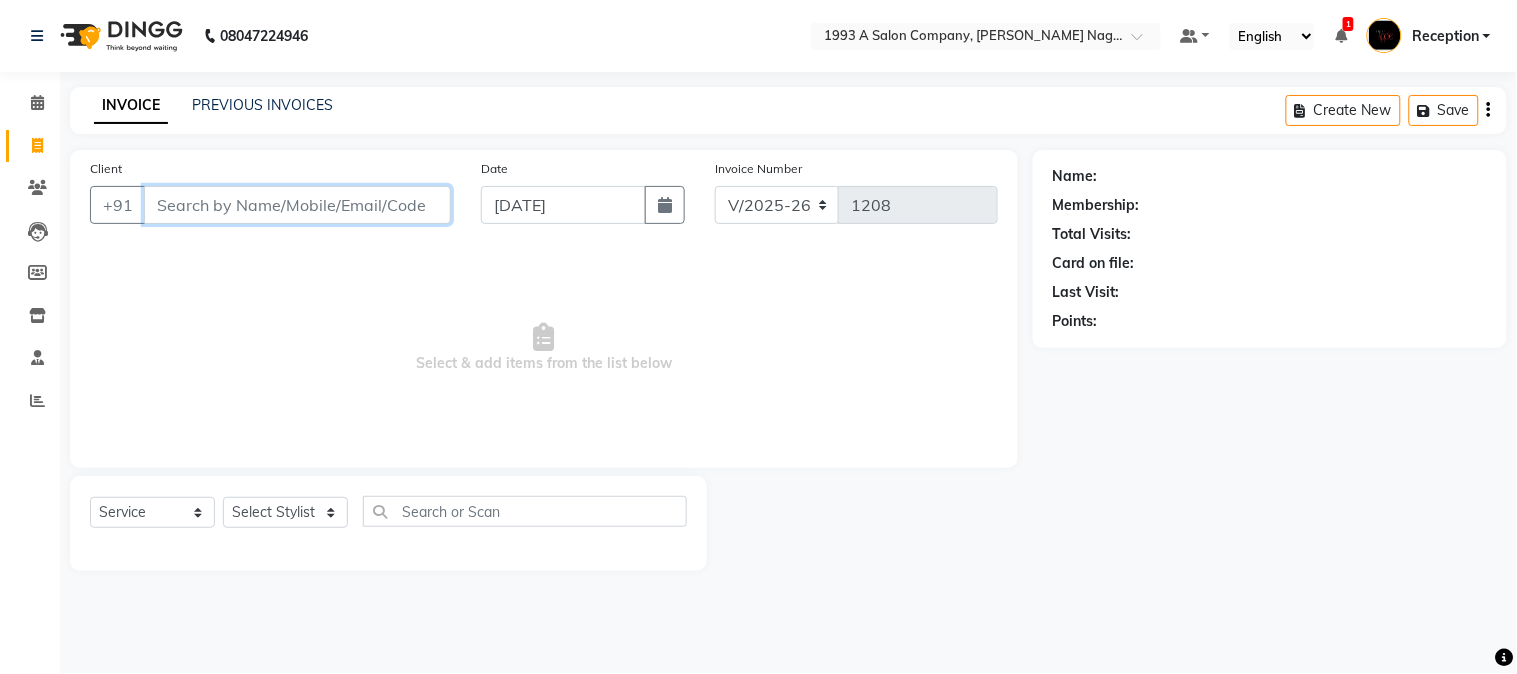 click on "Client" at bounding box center [297, 205] 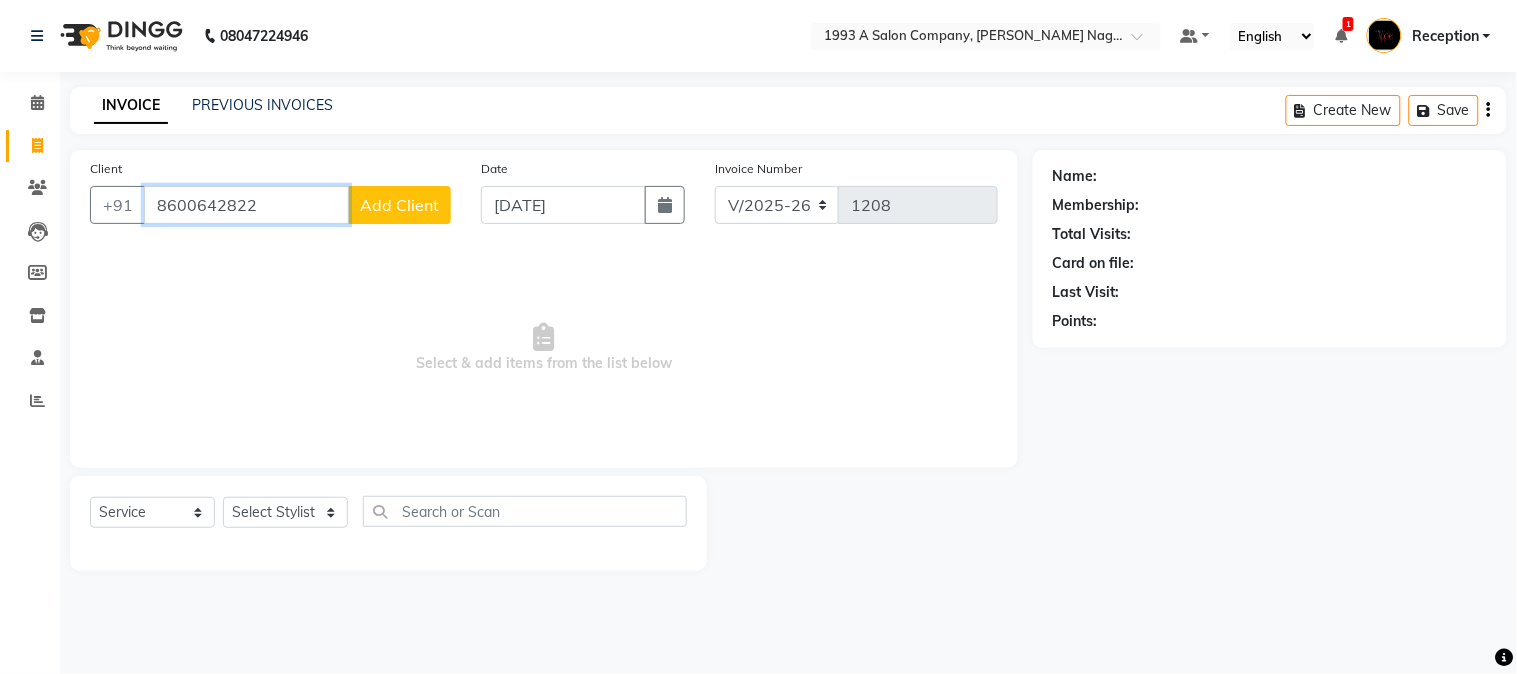type on "8600642822" 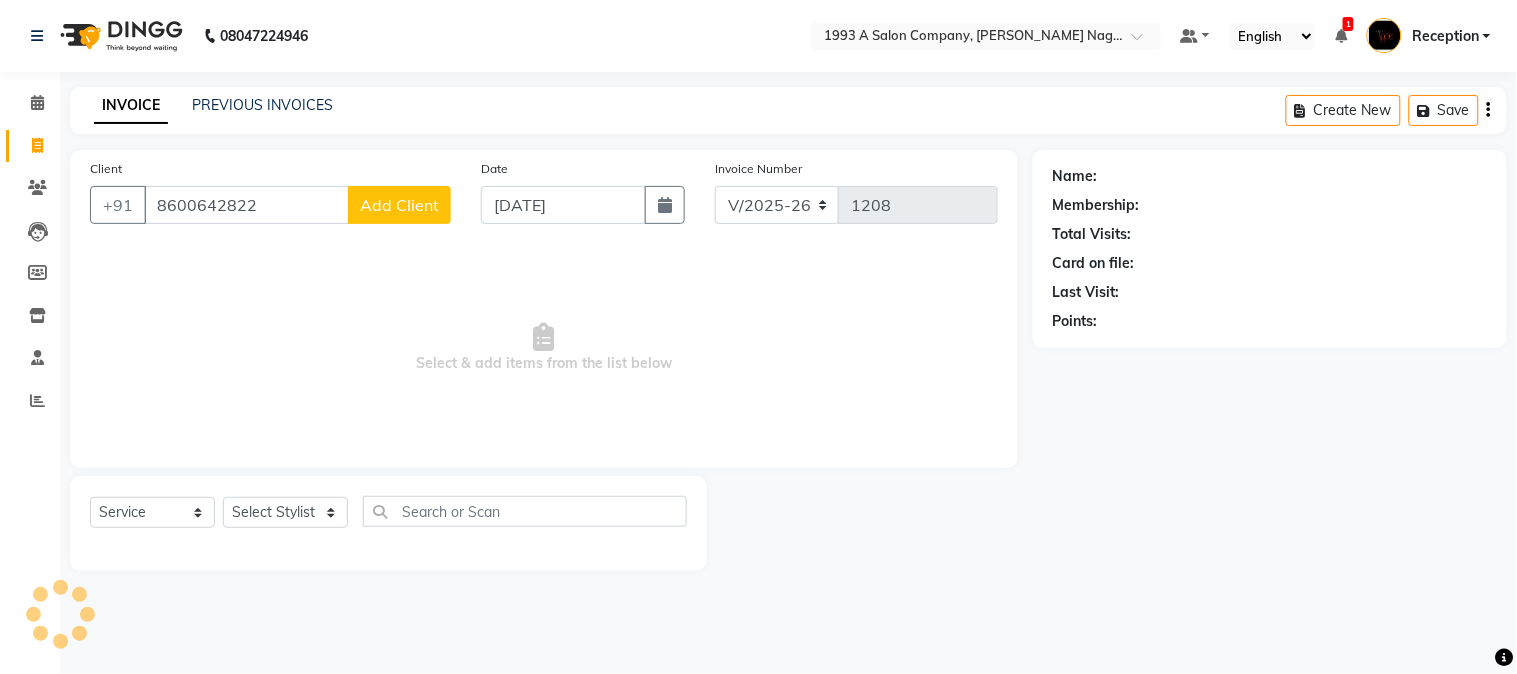 click on "Add Client" 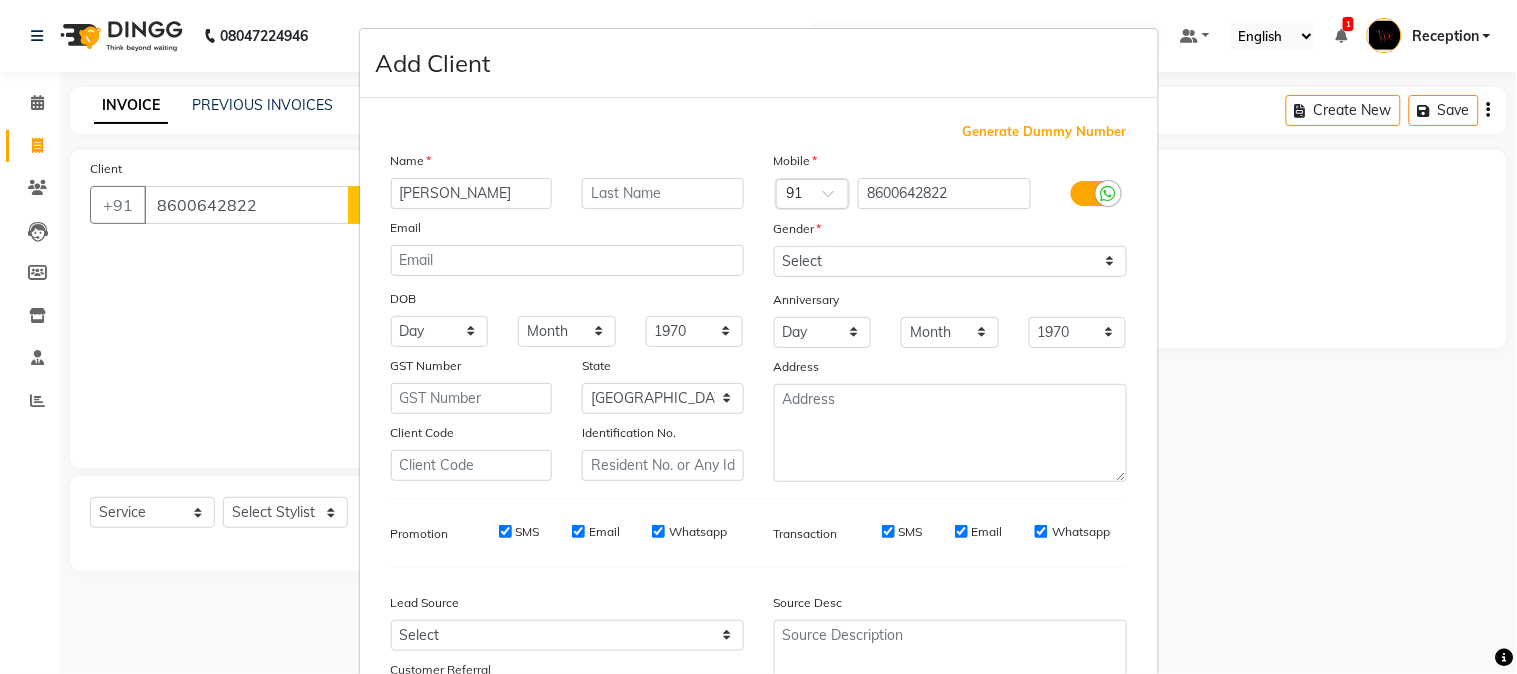 type on "[PERSON_NAME]" 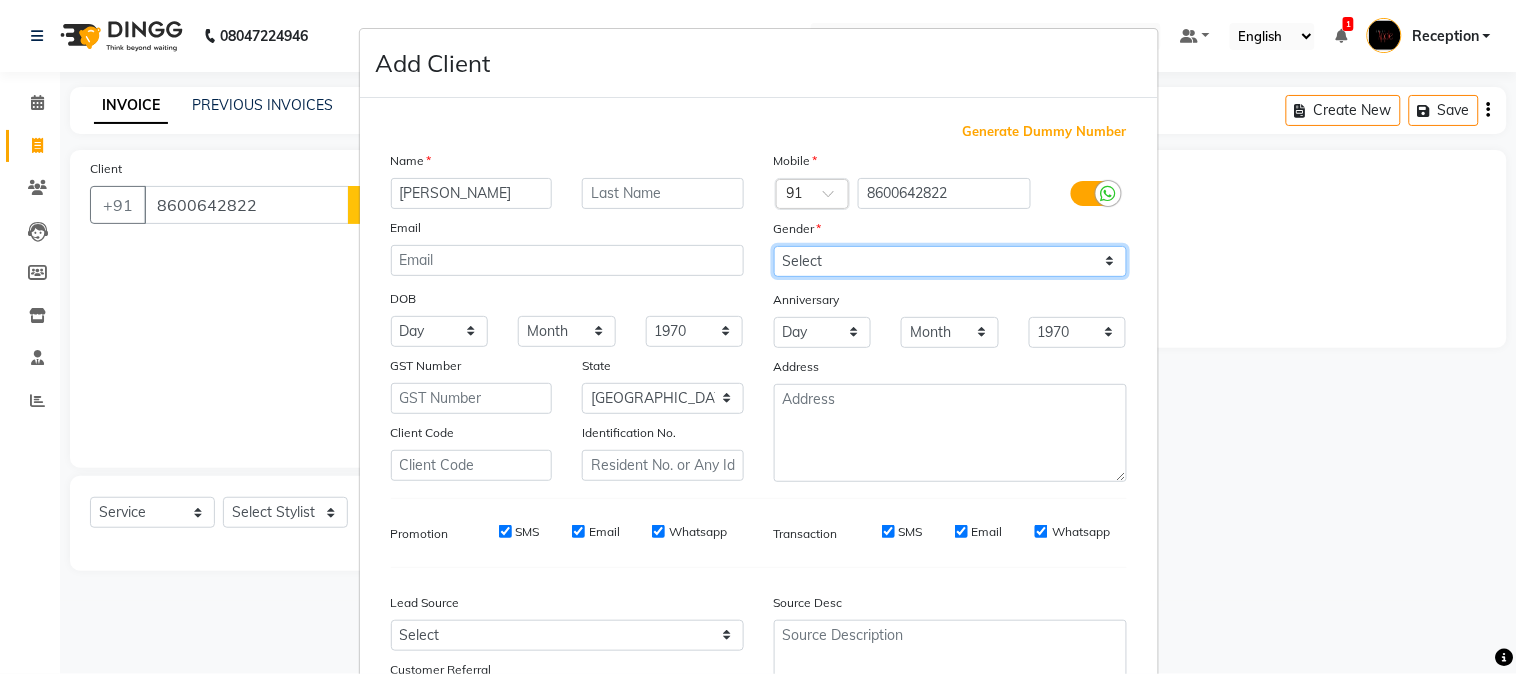 click on "Select [DEMOGRAPHIC_DATA] [DEMOGRAPHIC_DATA] Other Prefer Not To Say" at bounding box center [950, 261] 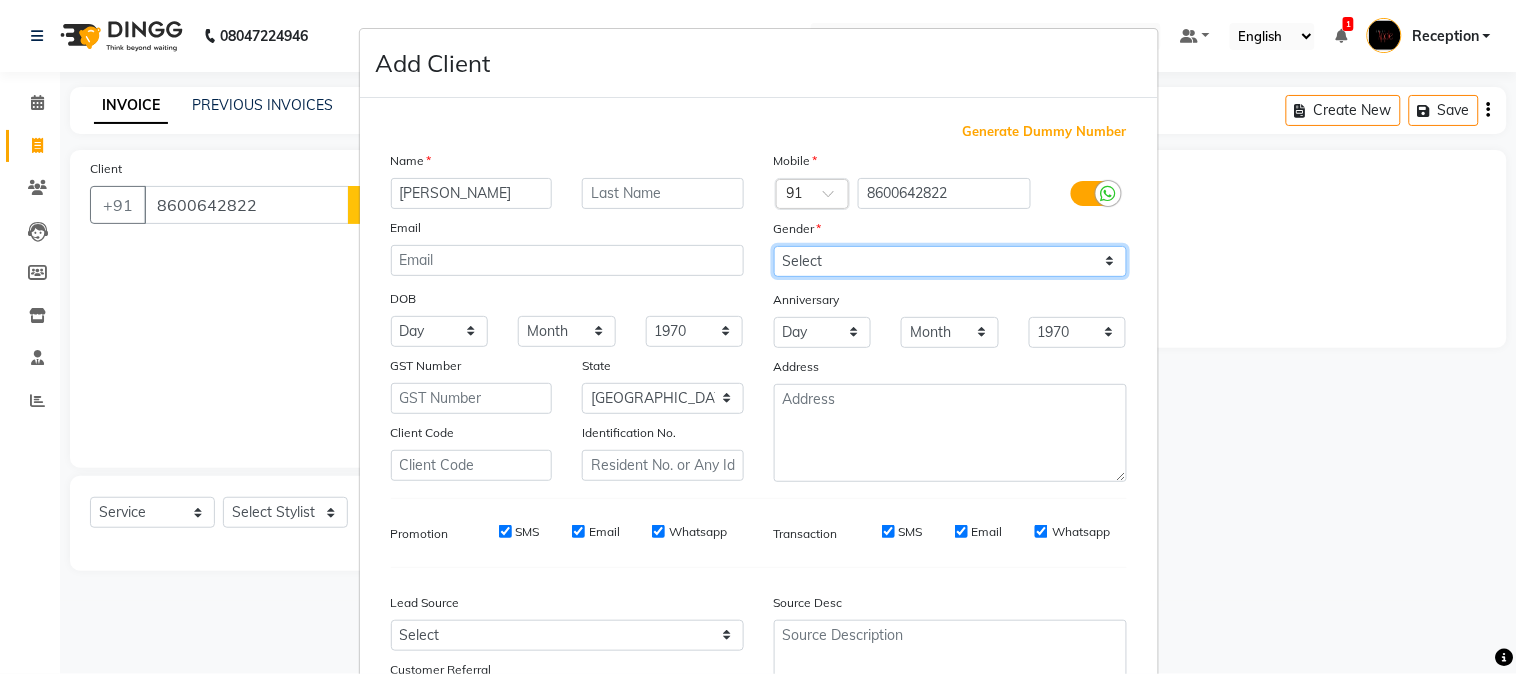 click on "Select [DEMOGRAPHIC_DATA] [DEMOGRAPHIC_DATA] Other Prefer Not To Say" at bounding box center [950, 261] 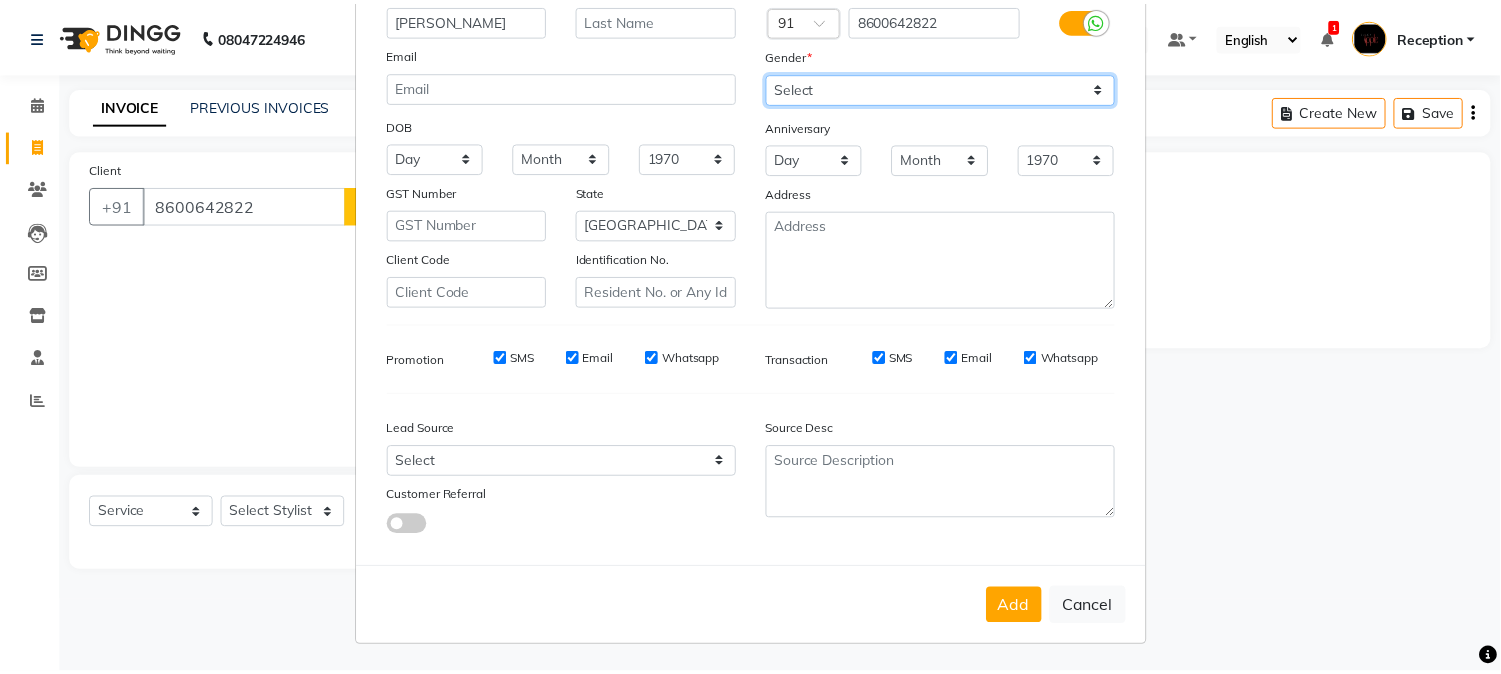 scroll, scrollTop: 176, scrollLeft: 0, axis: vertical 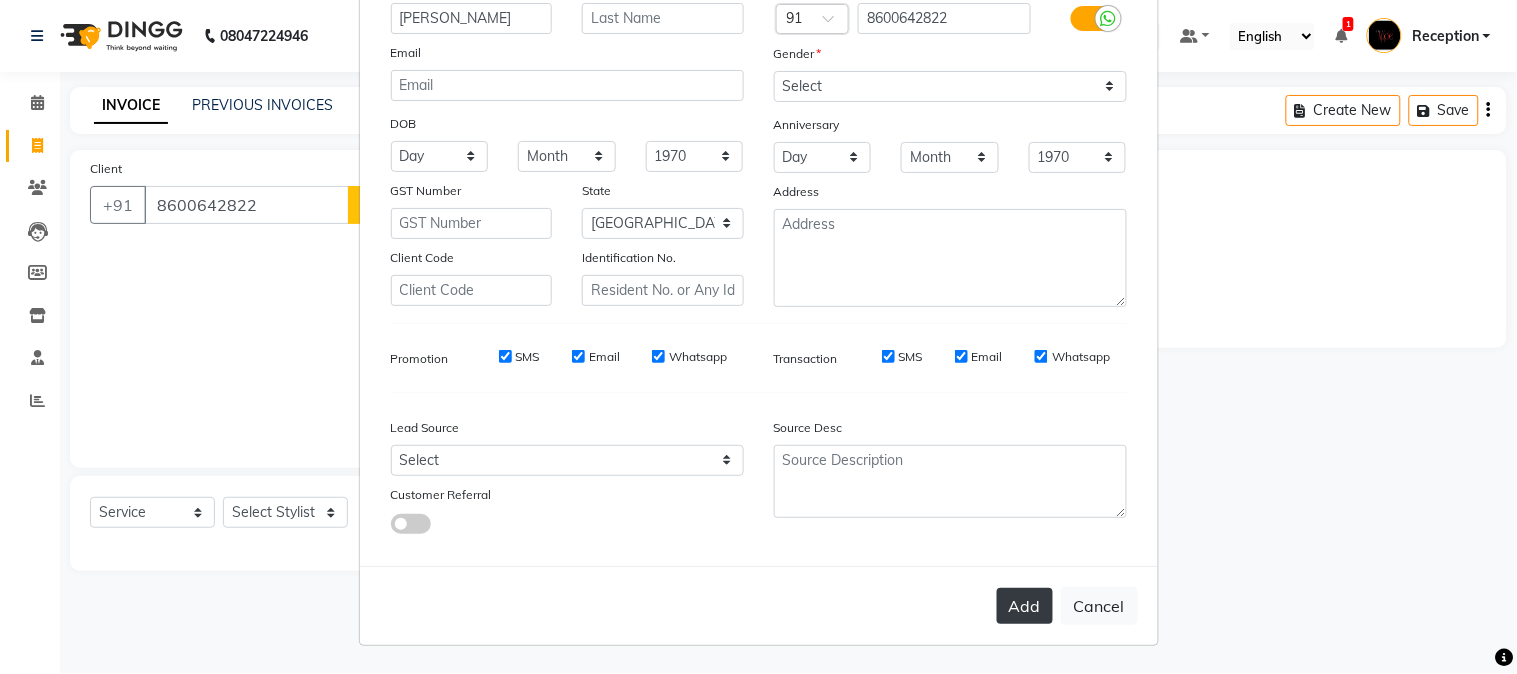 click on "Add" at bounding box center [1025, 606] 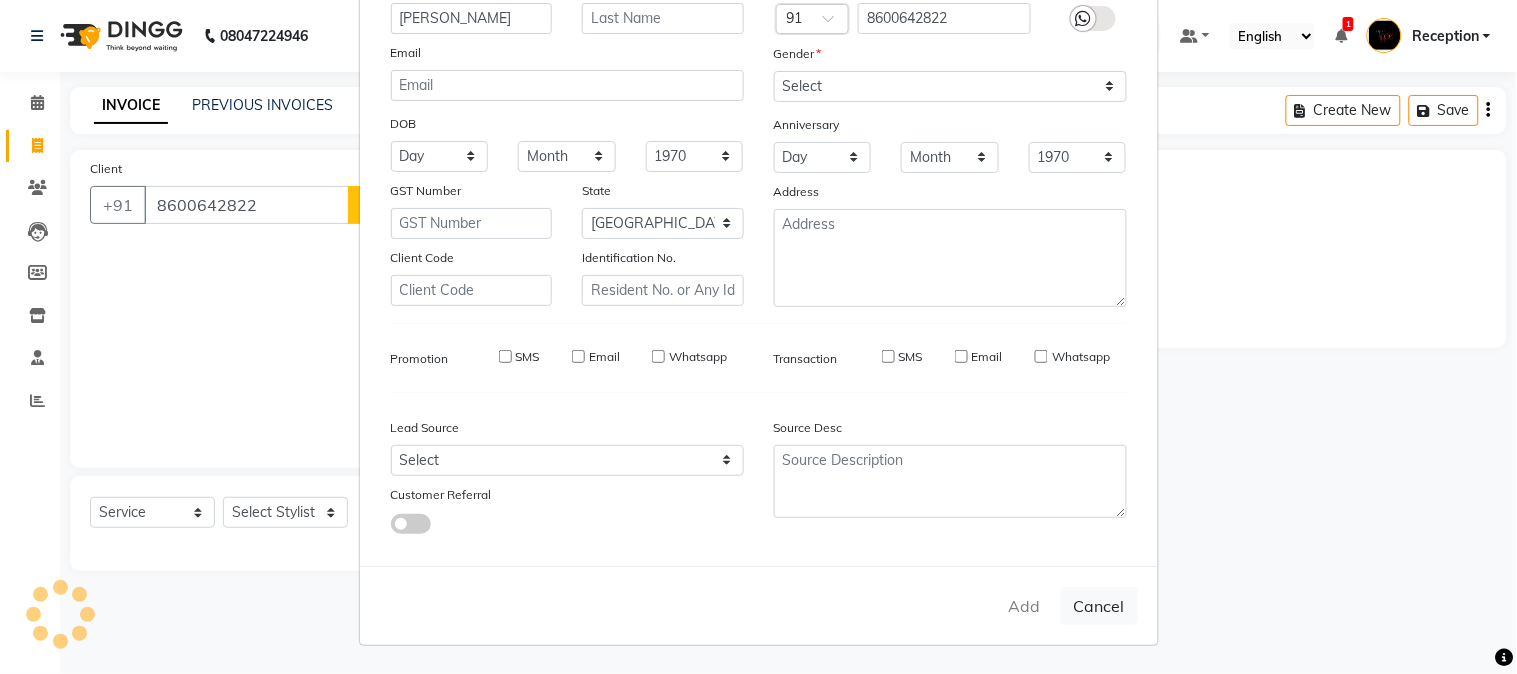 type 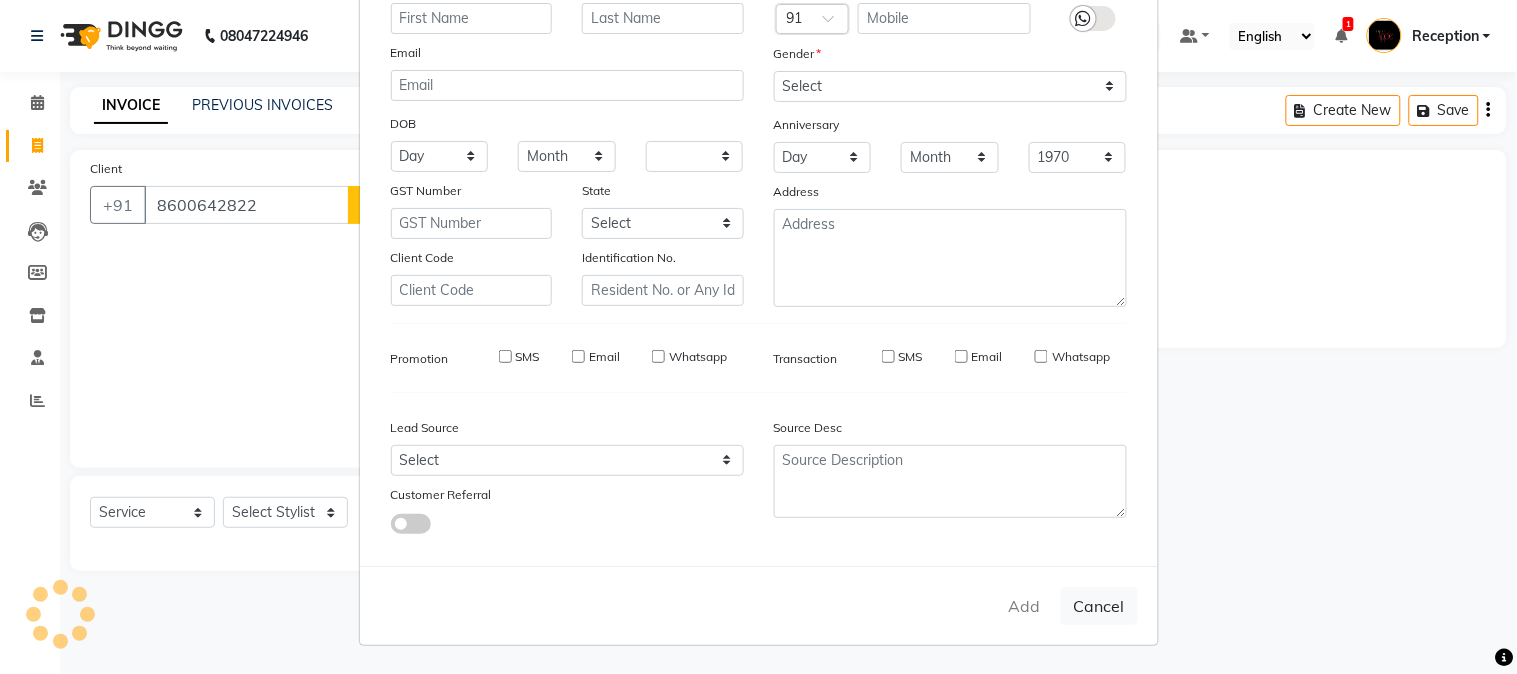 select 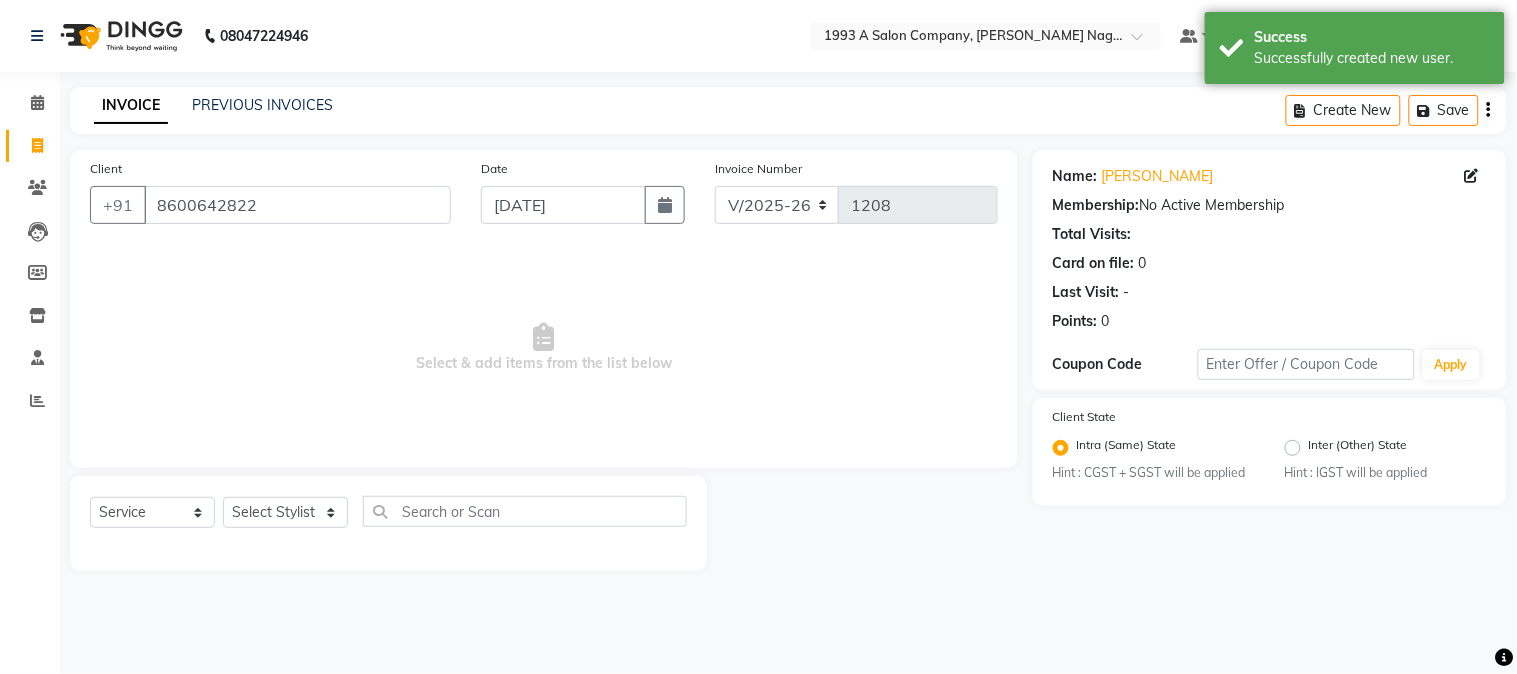 click on "Select  Service  Product  Membership  Package Voucher Prepaid Gift Card  Select Stylist [PERSON_NAME] Mane [PERSON_NAME] [PERSON_NAME]  Reception  [PERSON_NAME] Training Department [PERSON_NAME] [PERSON_NAME] Sir" 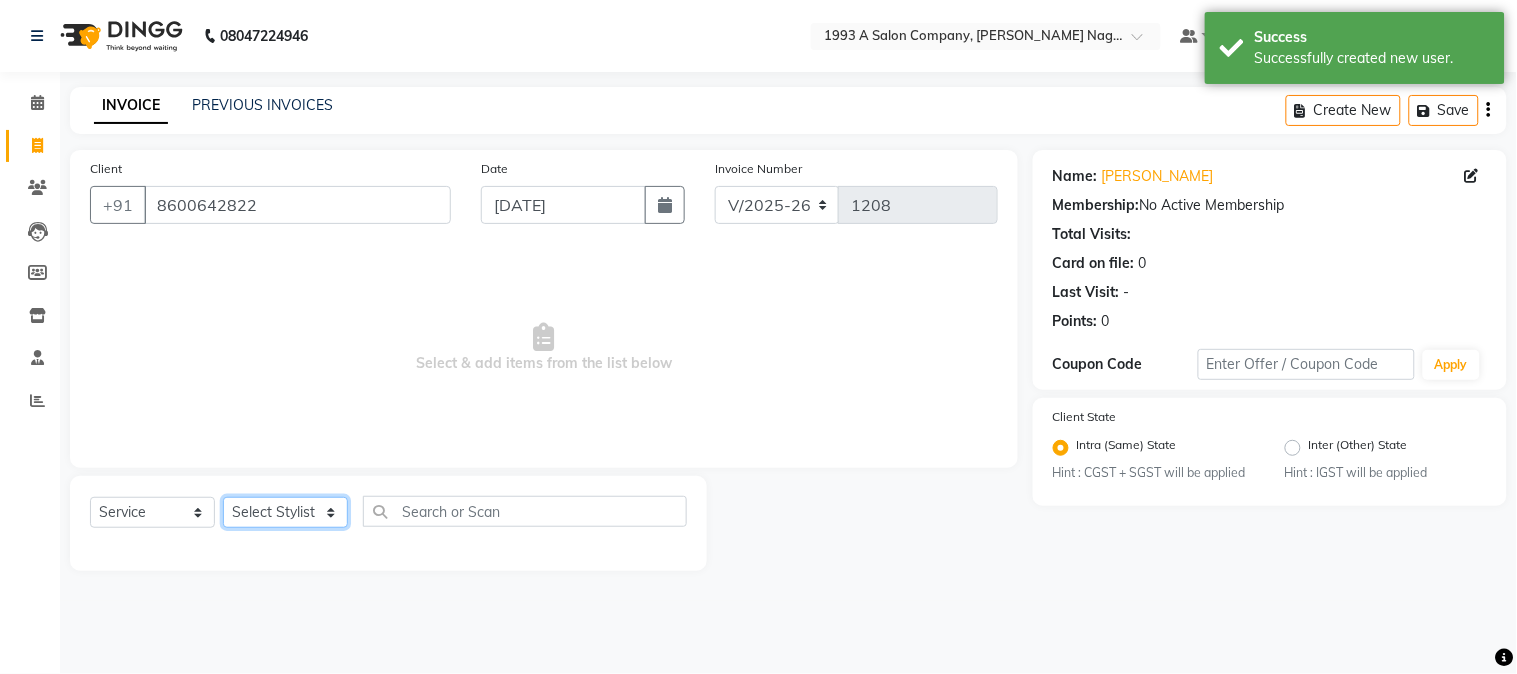 drag, startPoint x: 277, startPoint y: 508, endPoint x: 280, endPoint y: 497, distance: 11.401754 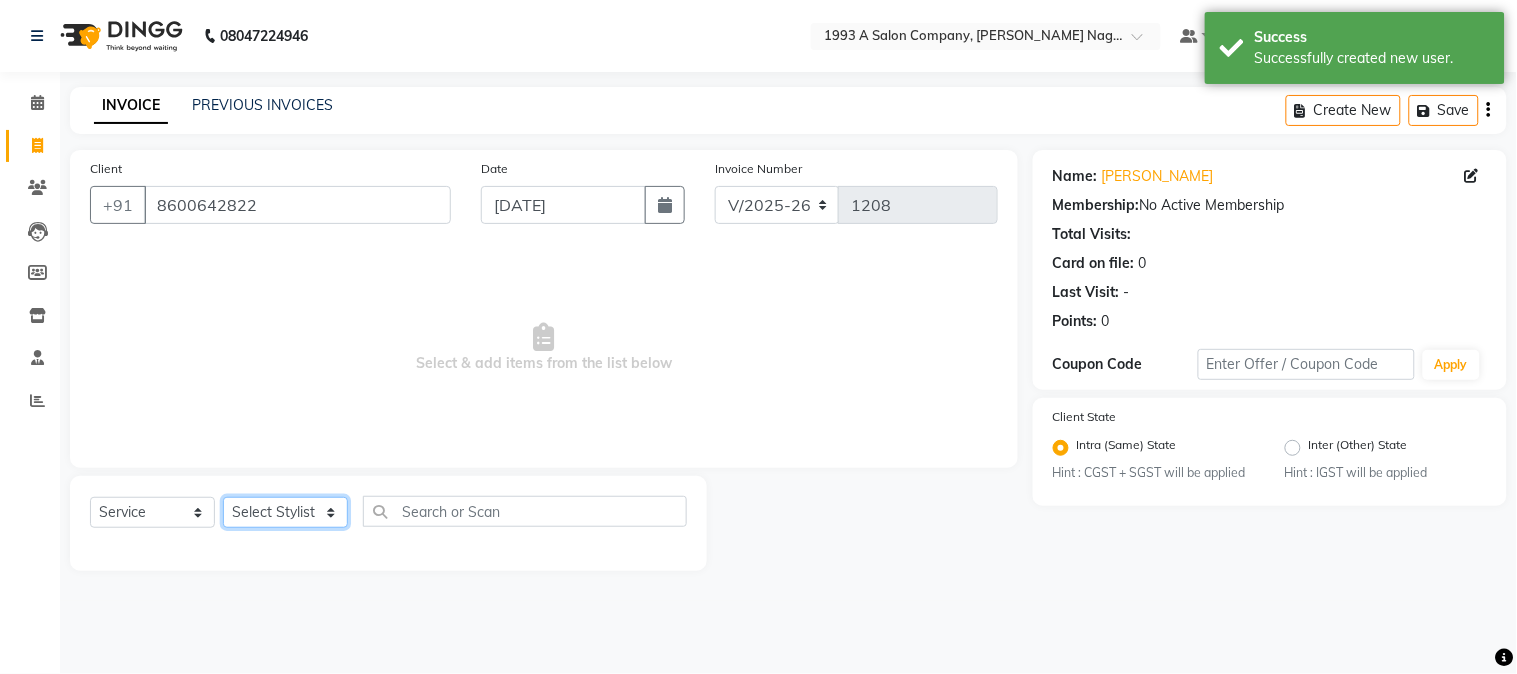 select on "14213" 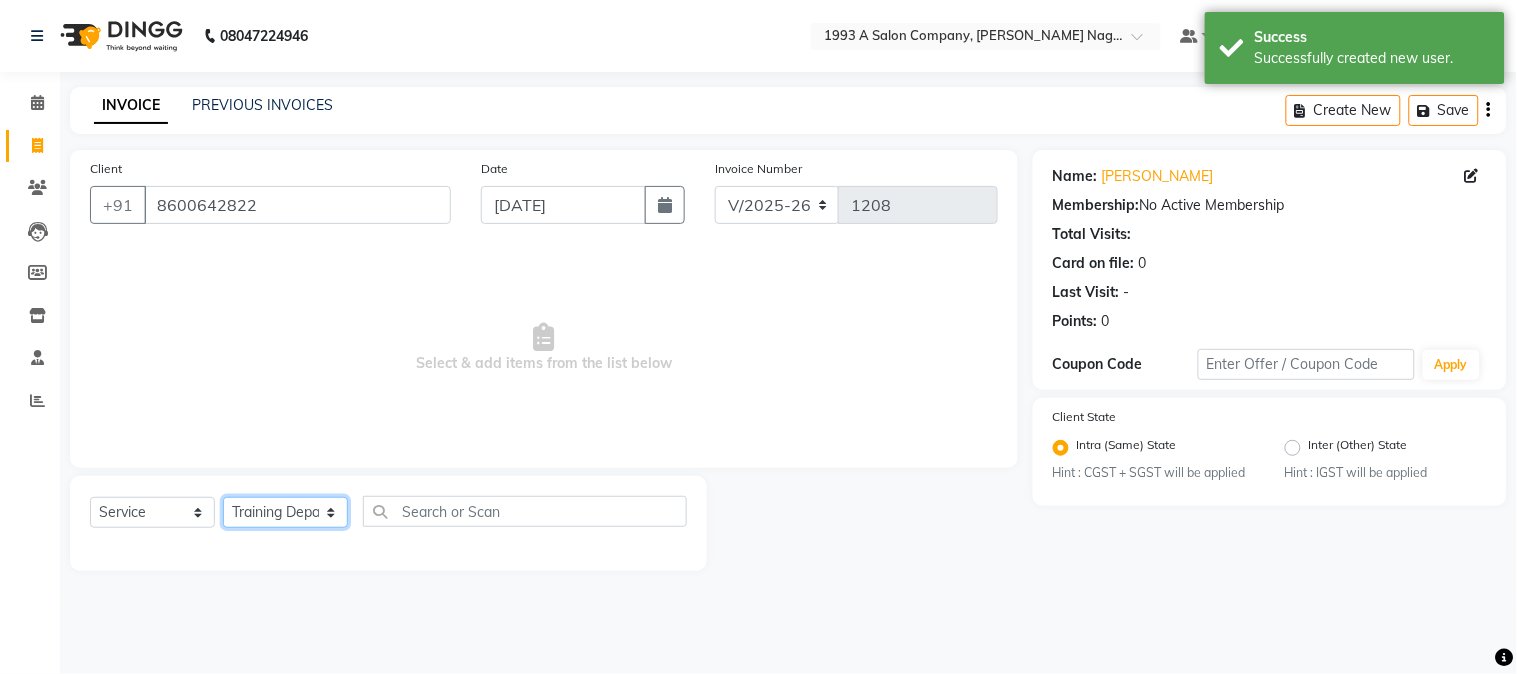 click on "Select Stylist [PERSON_NAME] Mane [PERSON_NAME] [PERSON_NAME]  Reception  [PERSON_NAME] Training Department [PERSON_NAME] [PERSON_NAME] Sir" 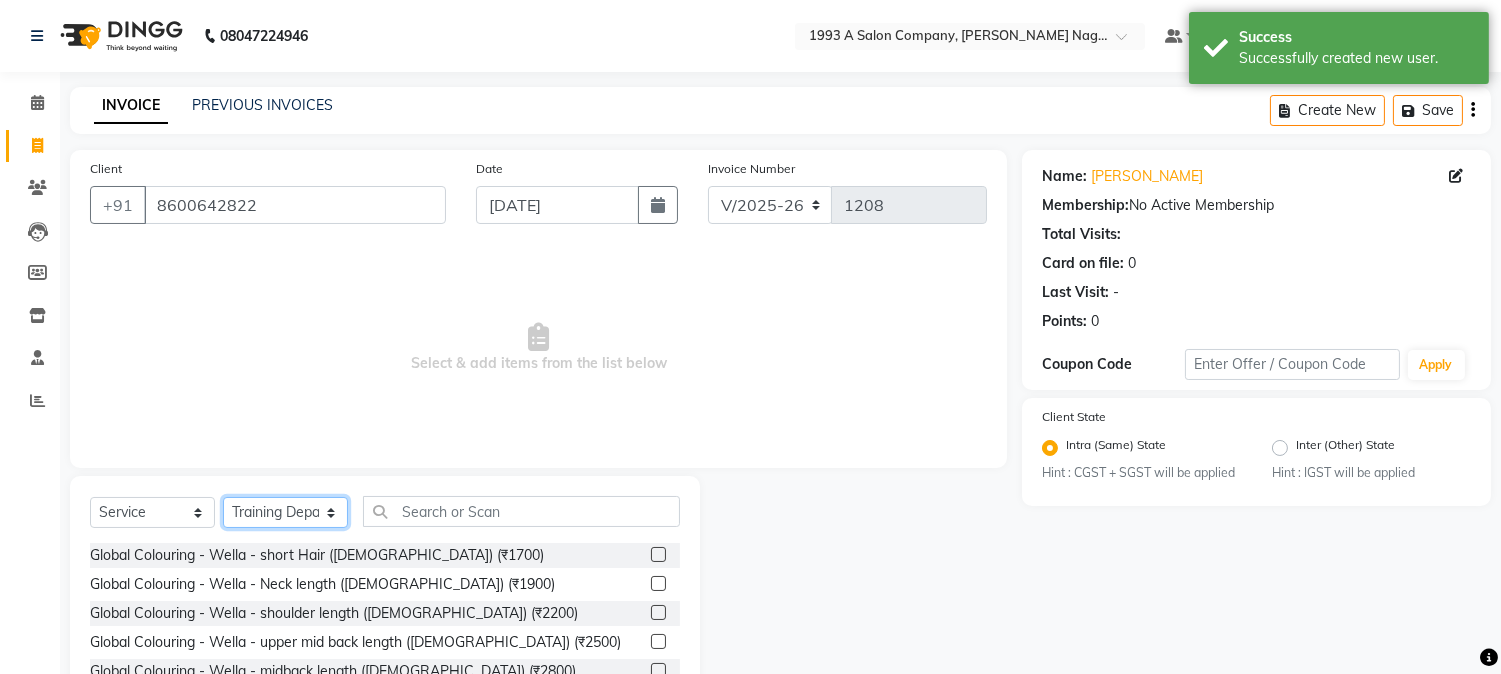 scroll, scrollTop: 111, scrollLeft: 0, axis: vertical 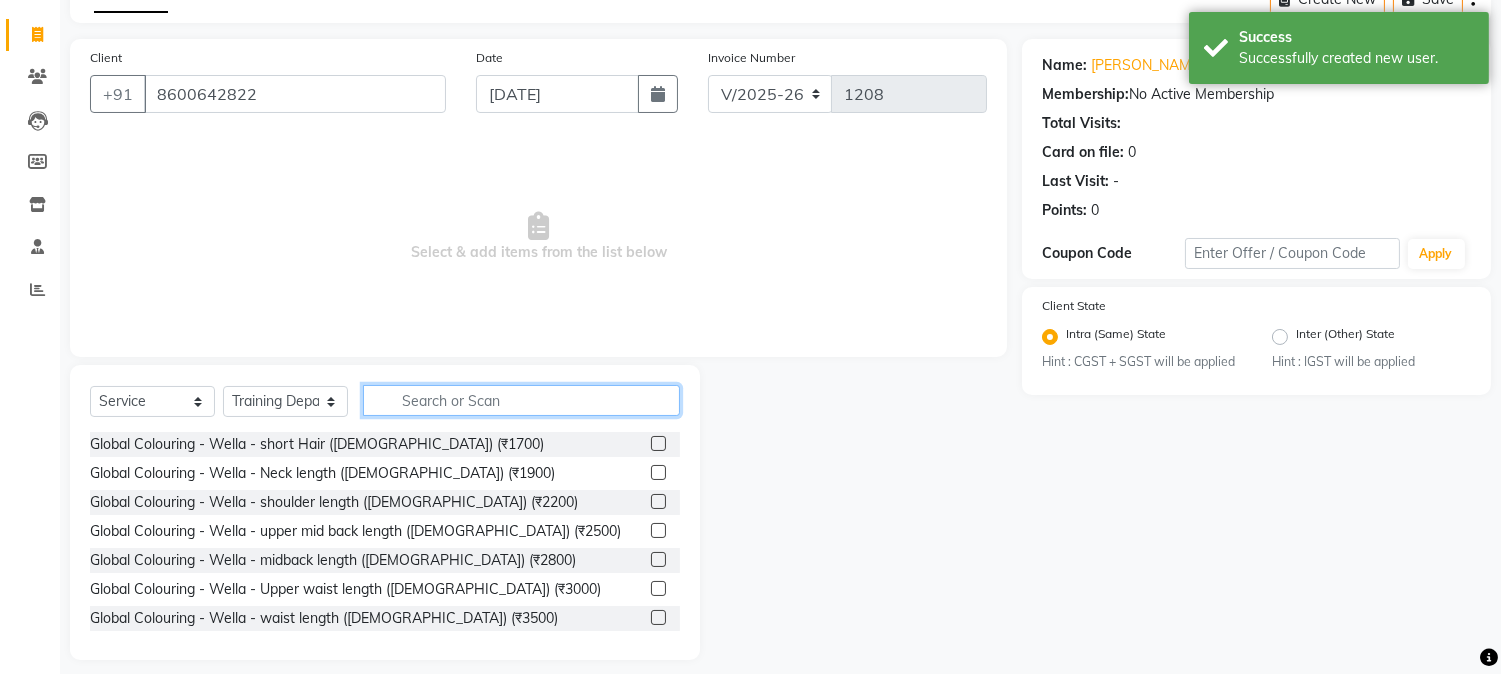 click 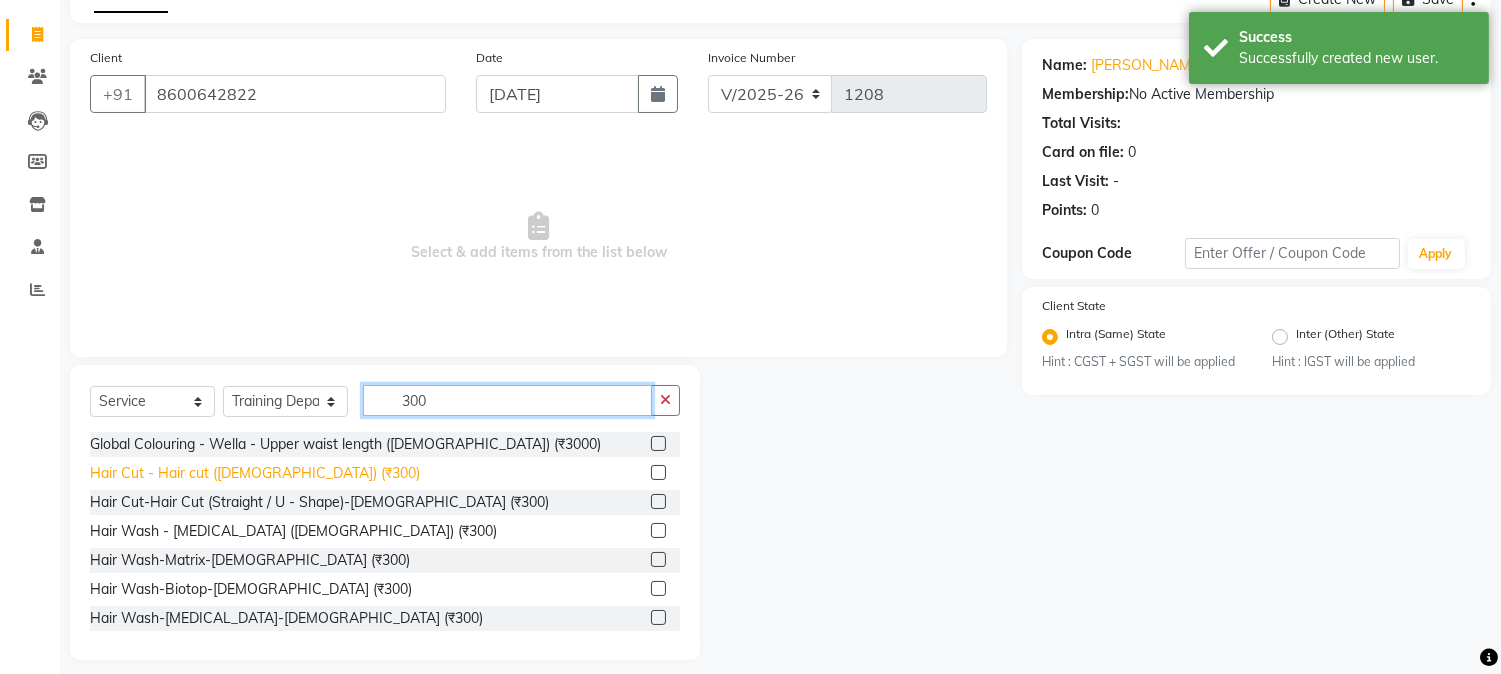type on "300" 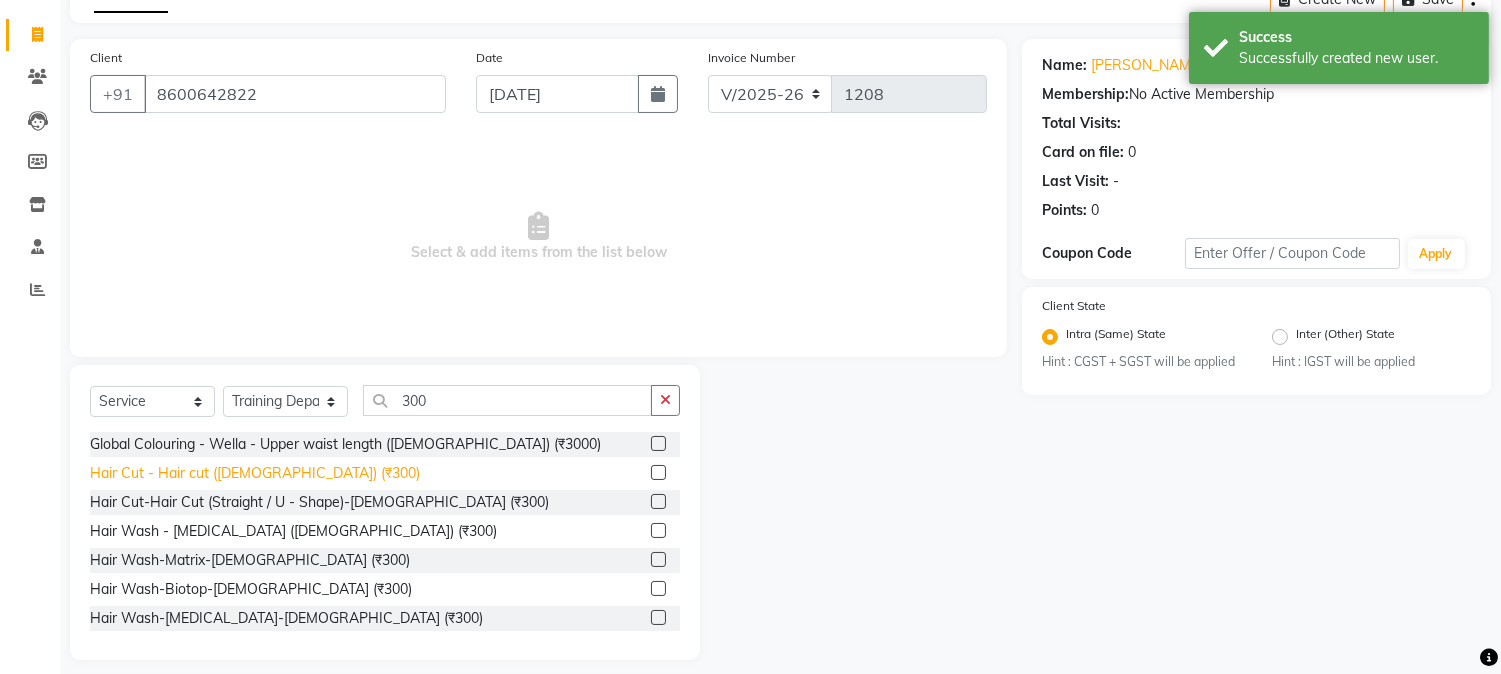 click on "Hair Cut - Hair cut ([DEMOGRAPHIC_DATA]) (₹300)" 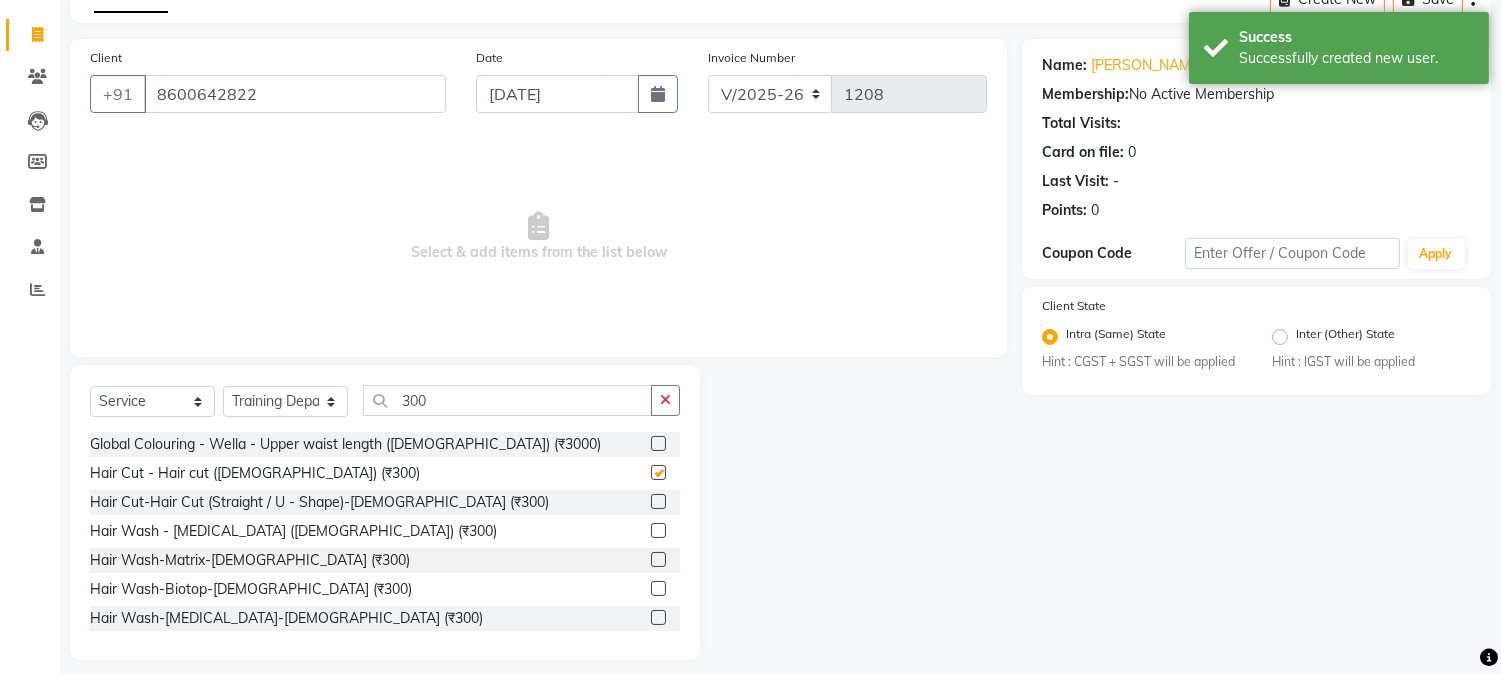 checkbox on "false" 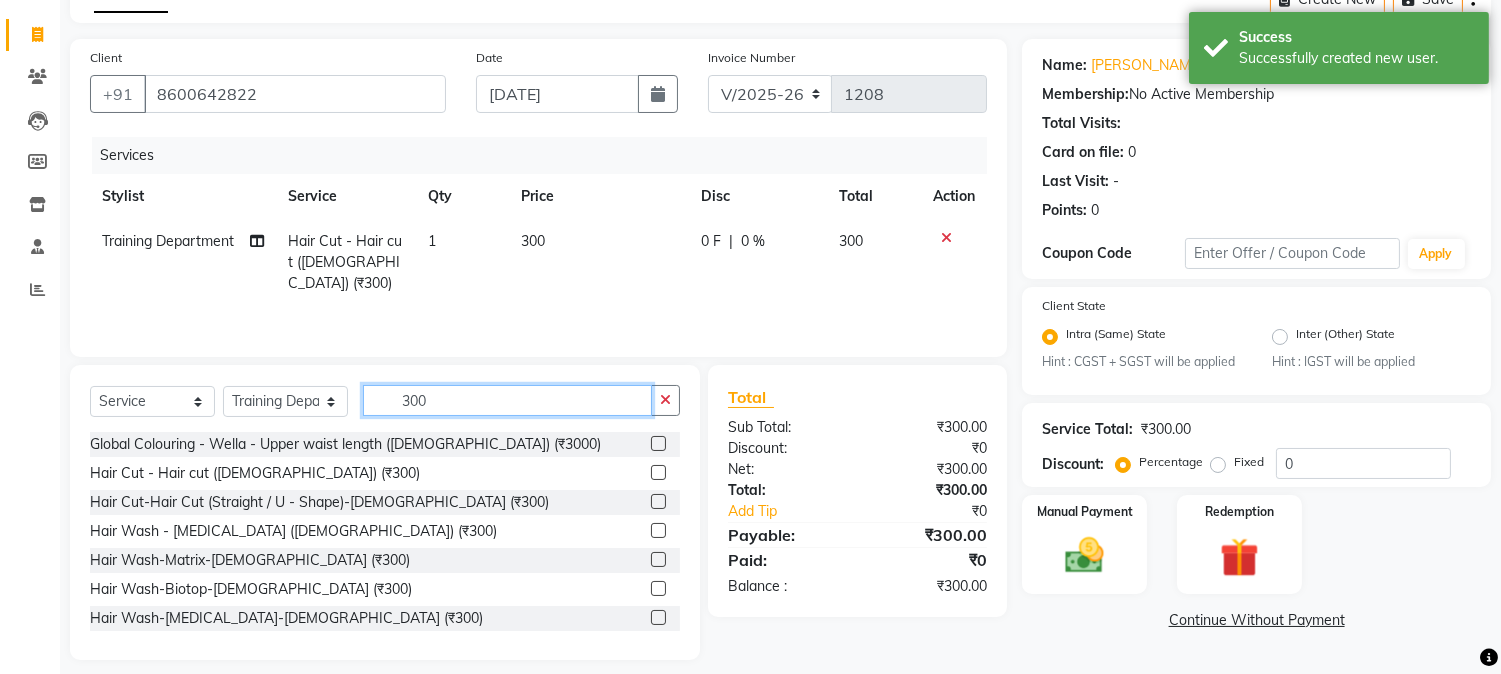 click on "300" 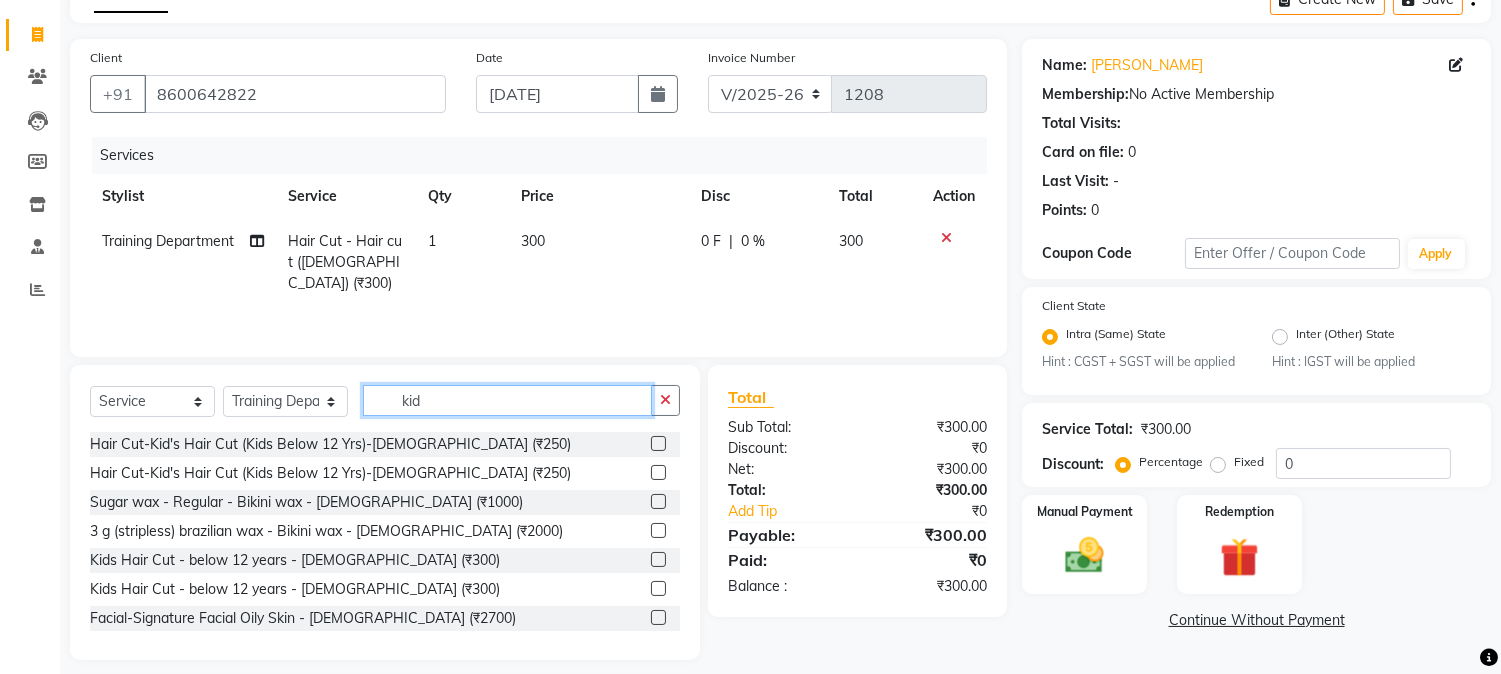 scroll, scrollTop: 101, scrollLeft: 0, axis: vertical 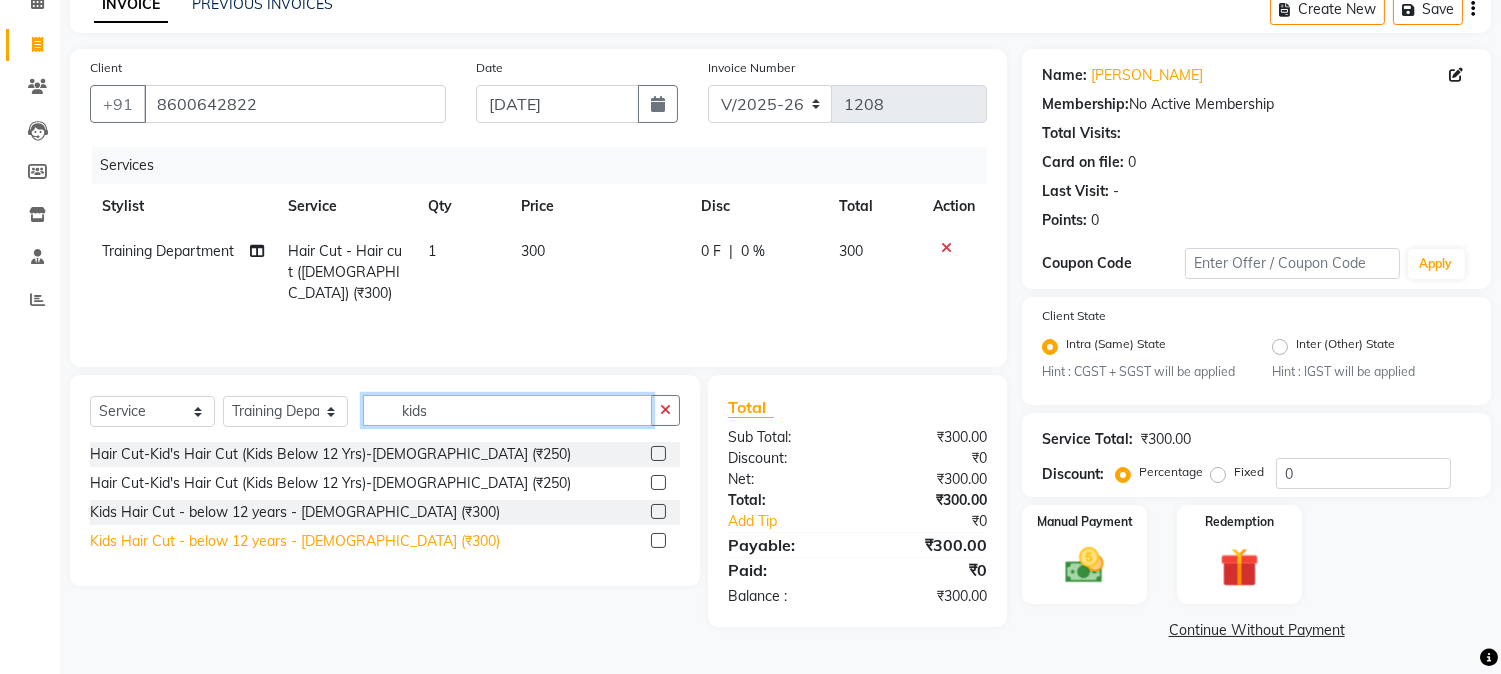 type on "kids" 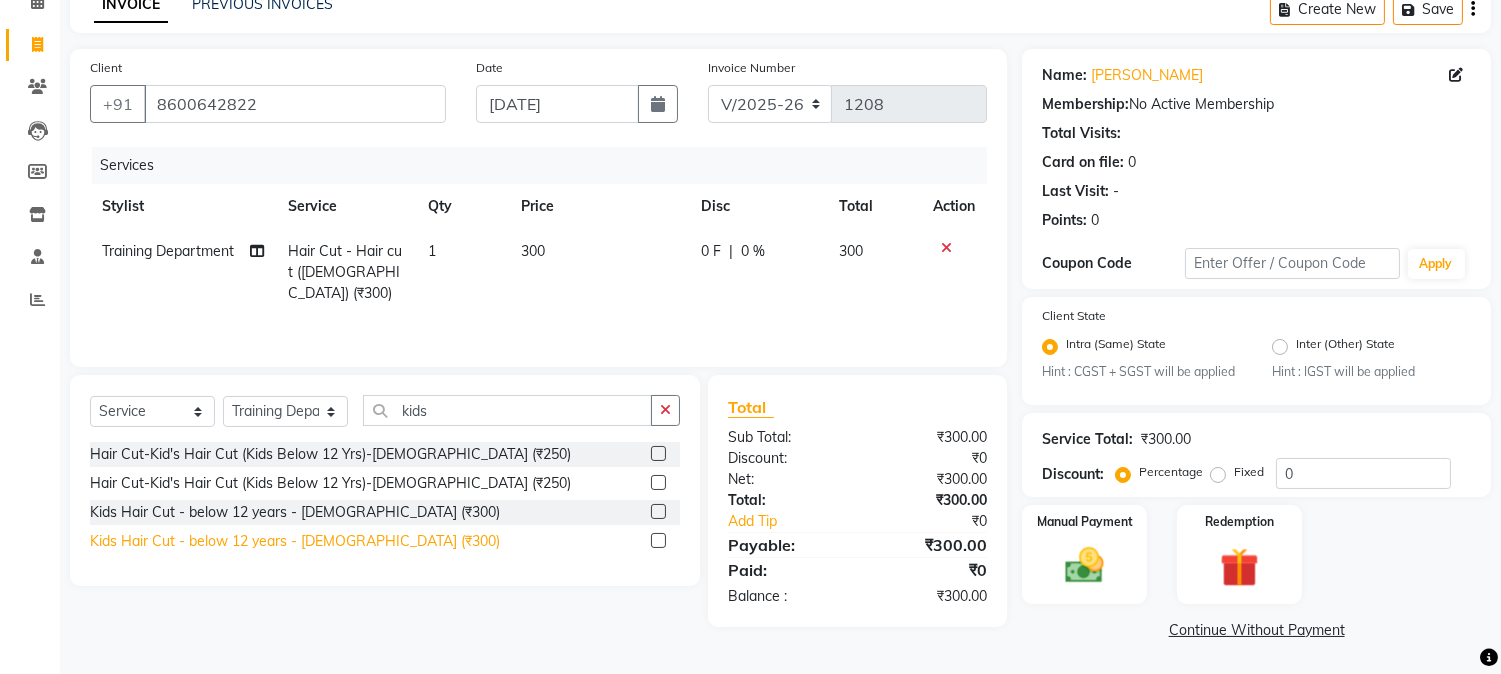 click on "Kids Hair Cut - below 12 years - [DEMOGRAPHIC_DATA] (₹300)" 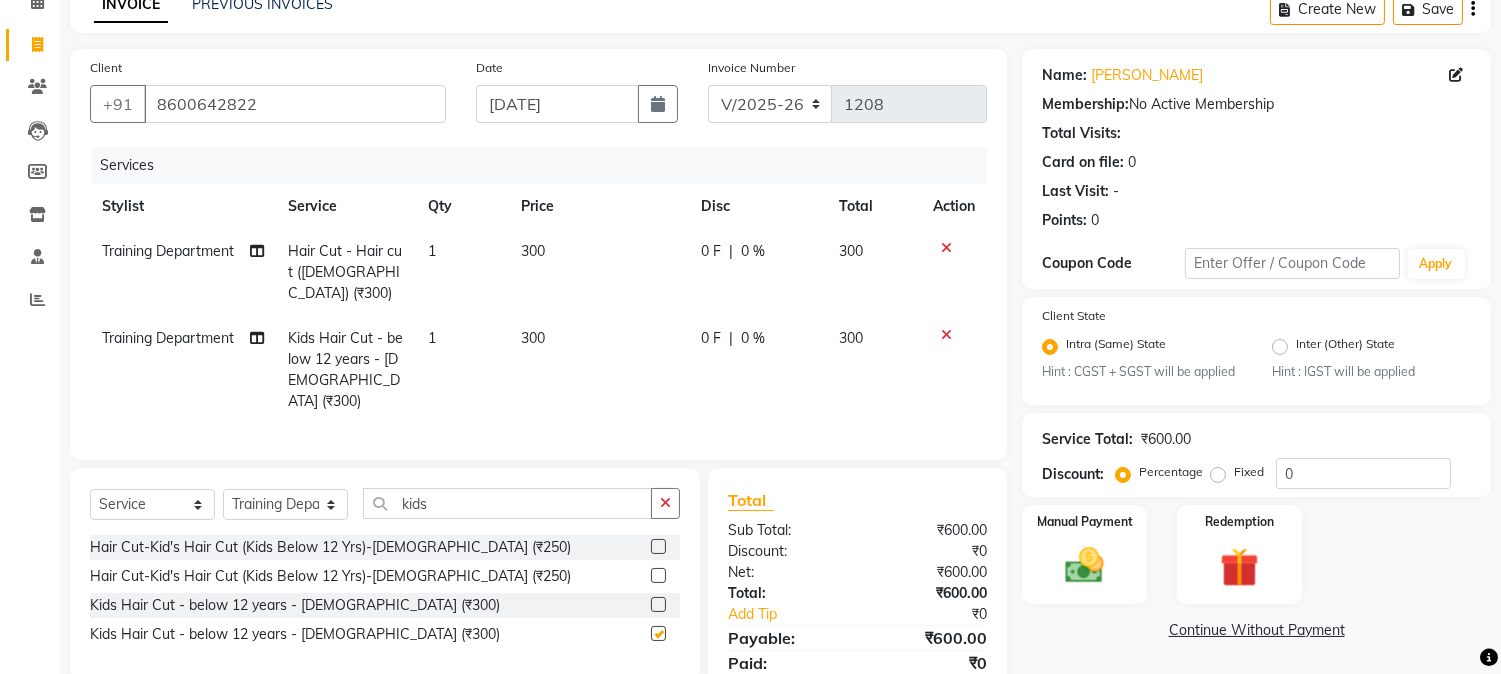checkbox on "false" 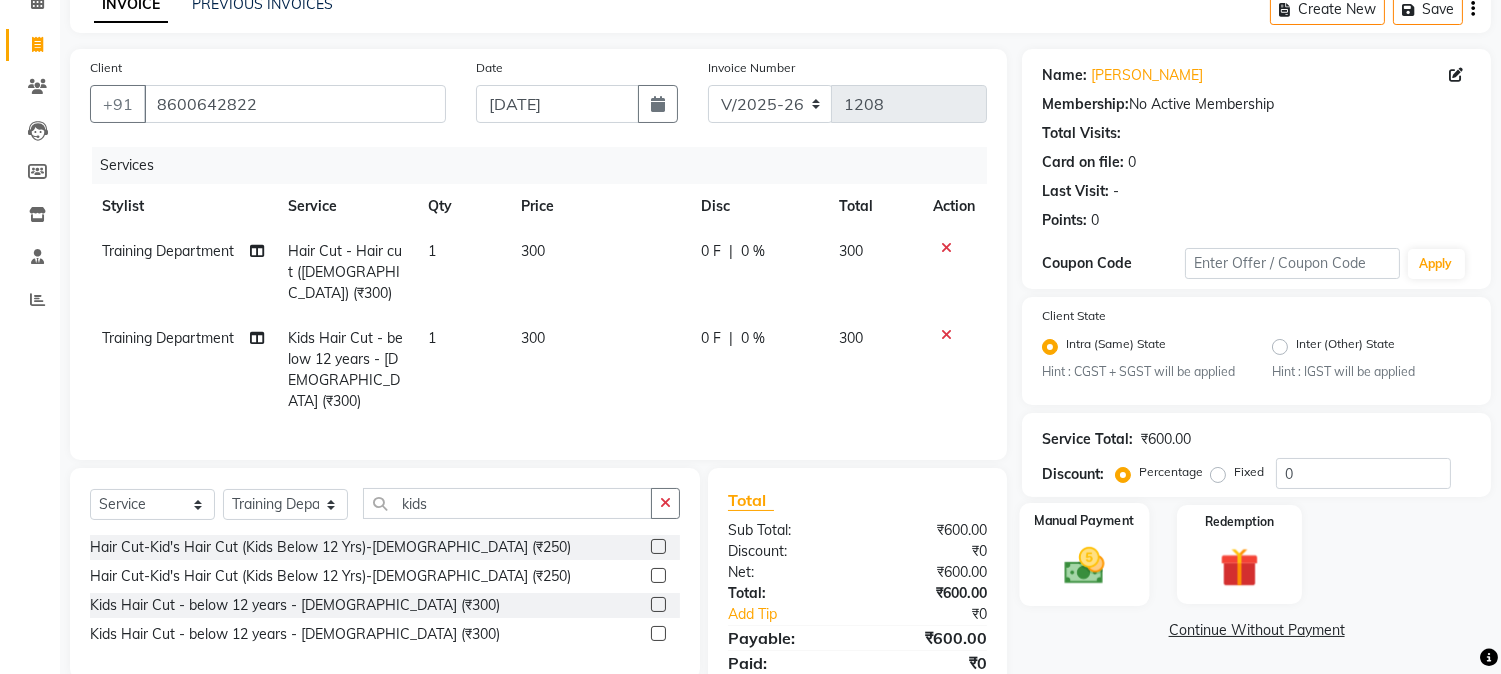 click 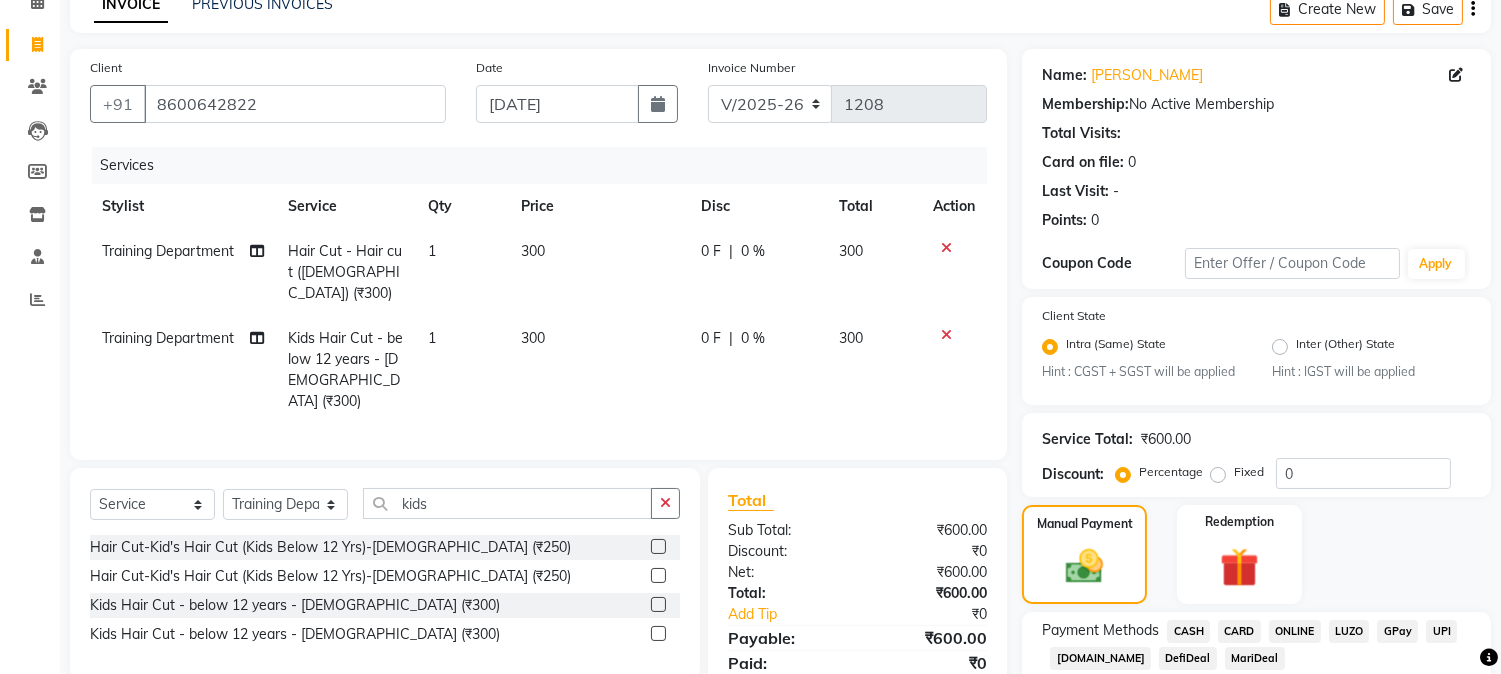 click on "ONLINE" 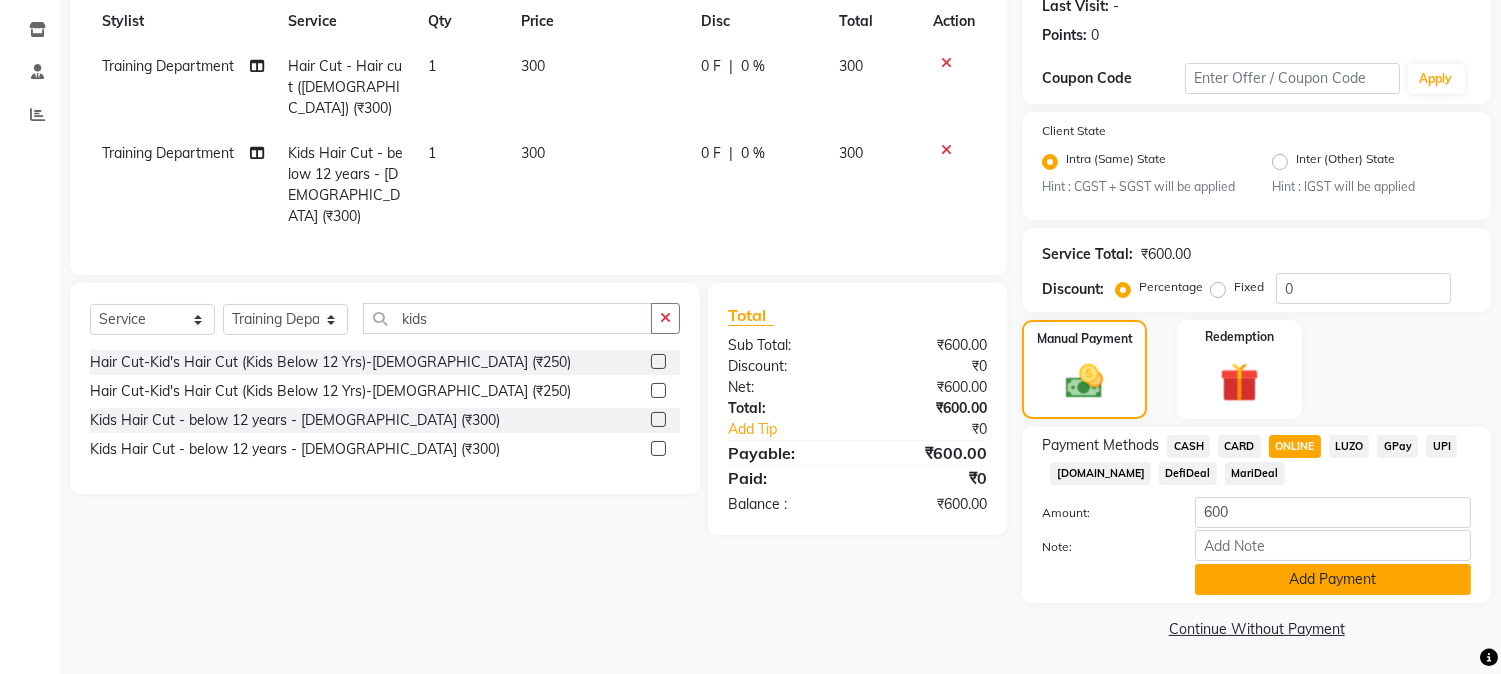 click on "Add Payment" 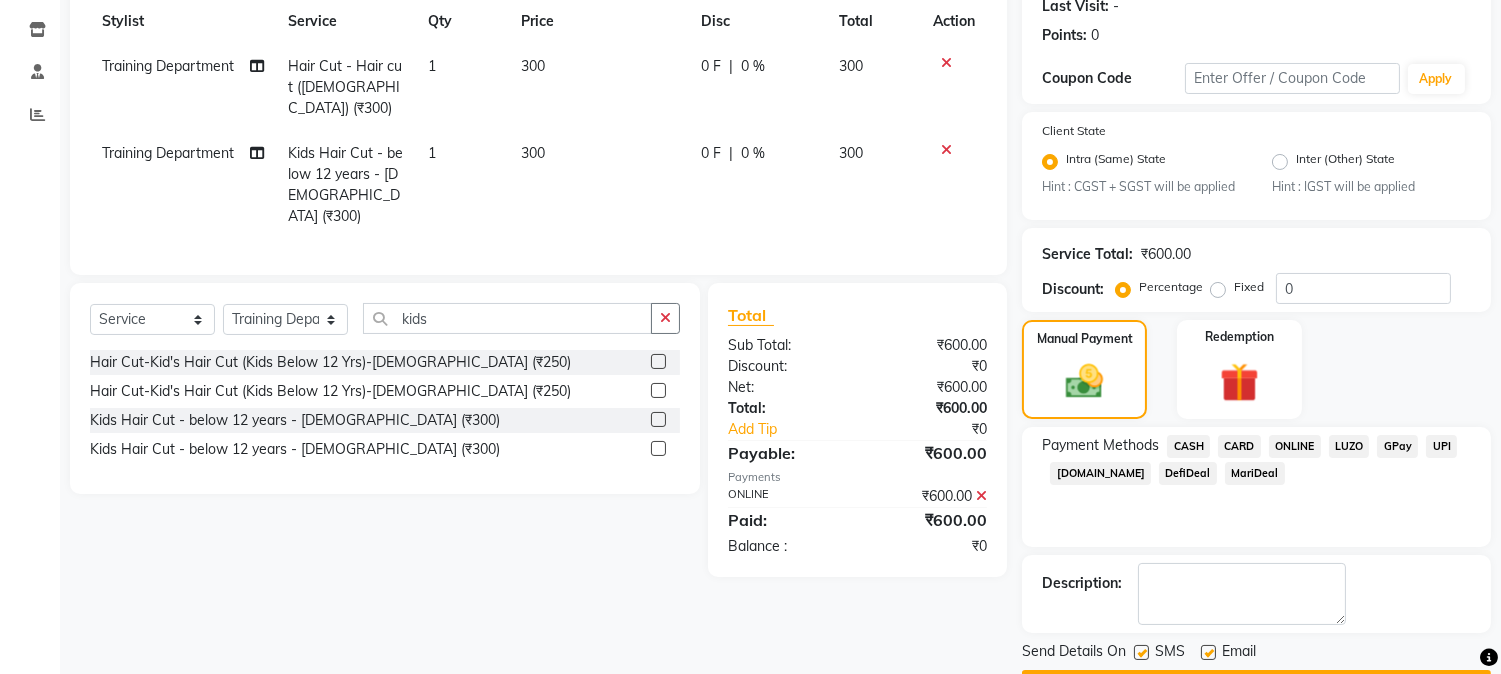 scroll, scrollTop: 343, scrollLeft: 0, axis: vertical 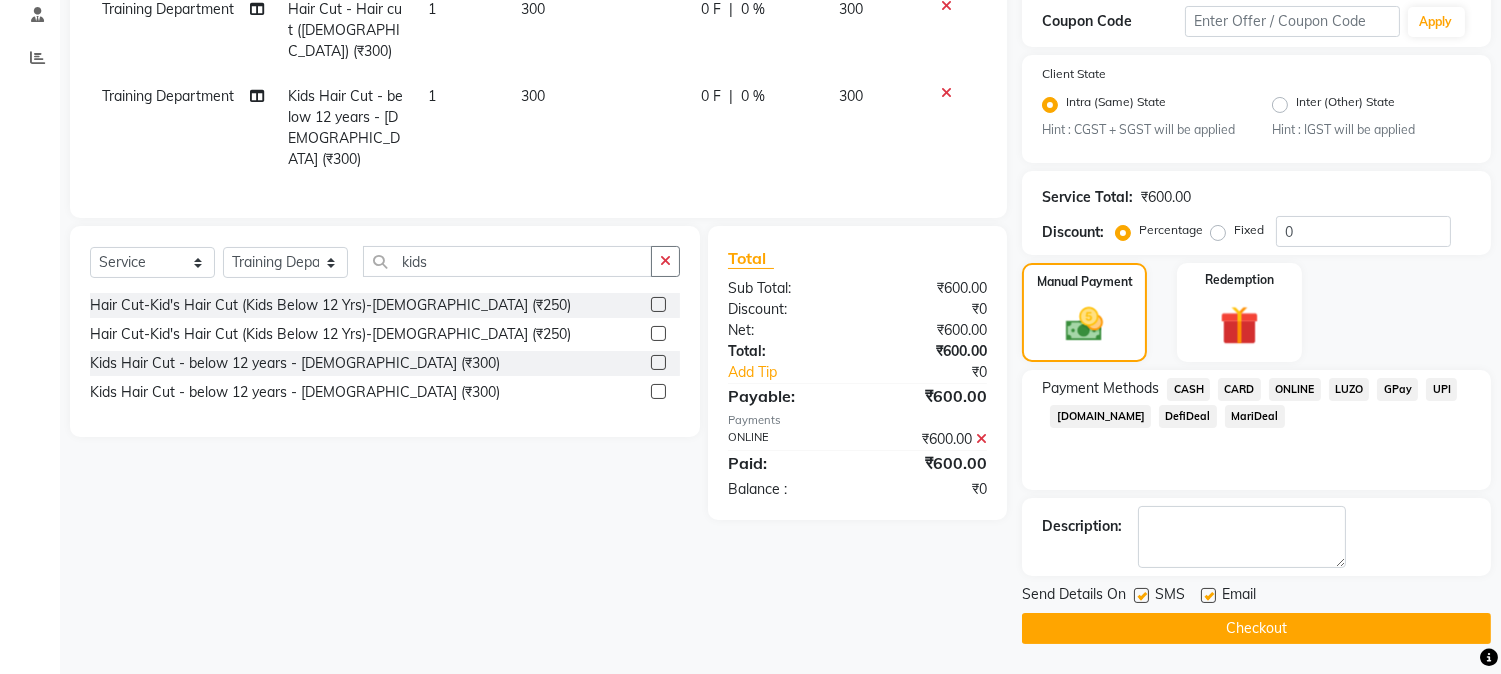 click on "Checkout" 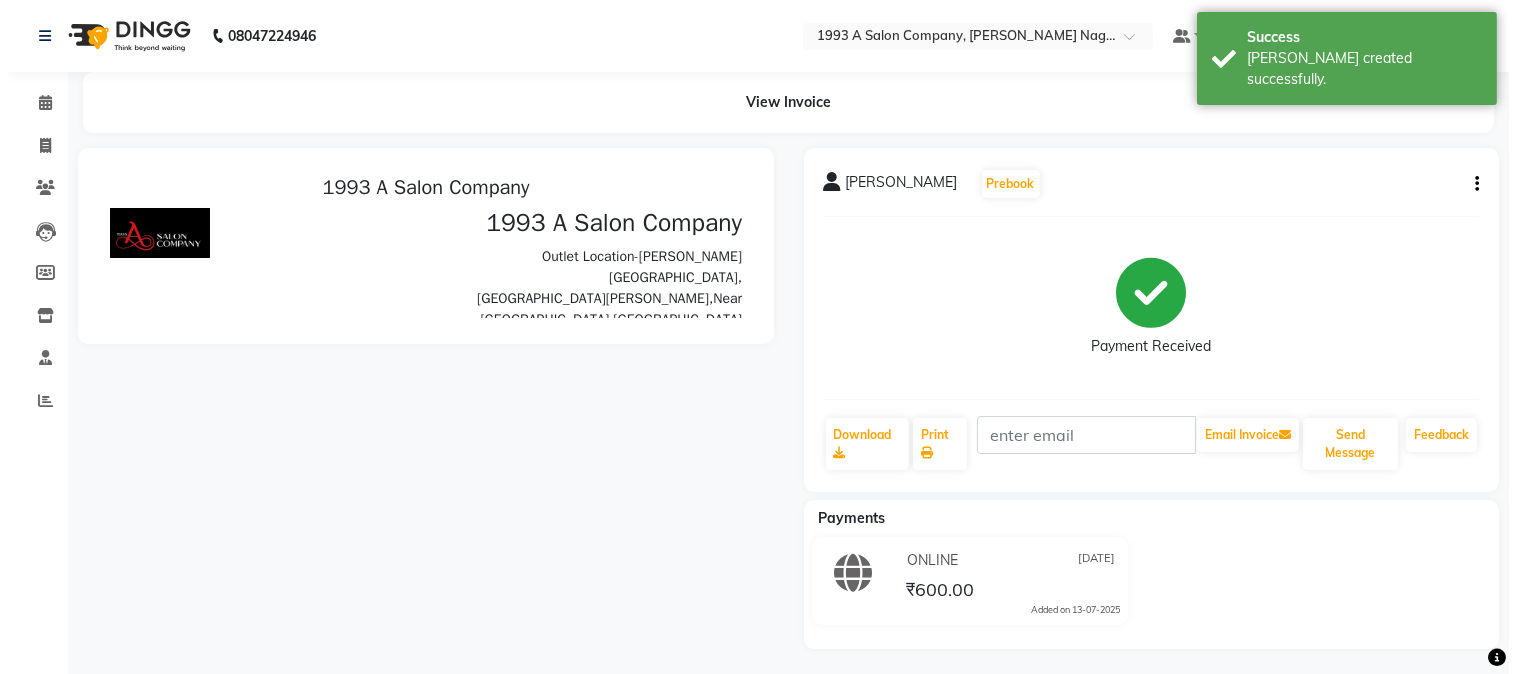 scroll, scrollTop: 0, scrollLeft: 0, axis: both 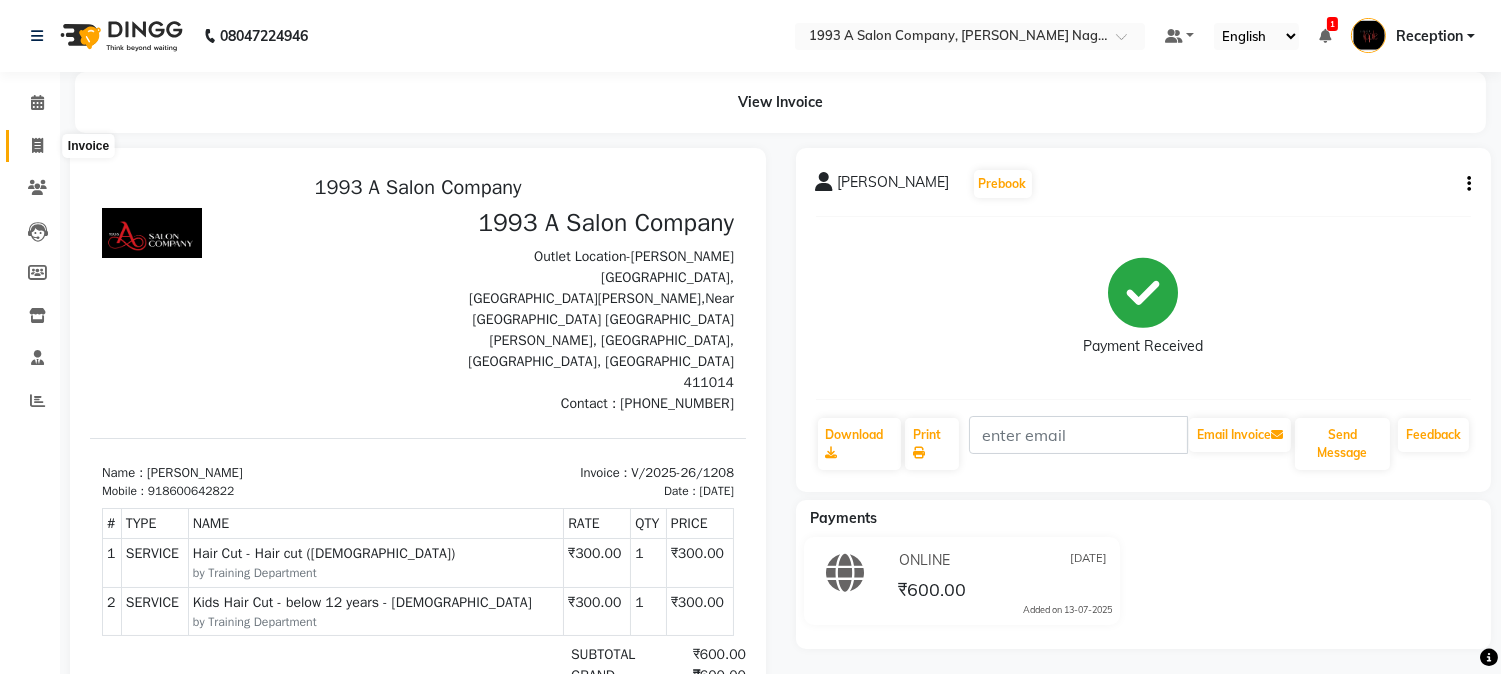 click 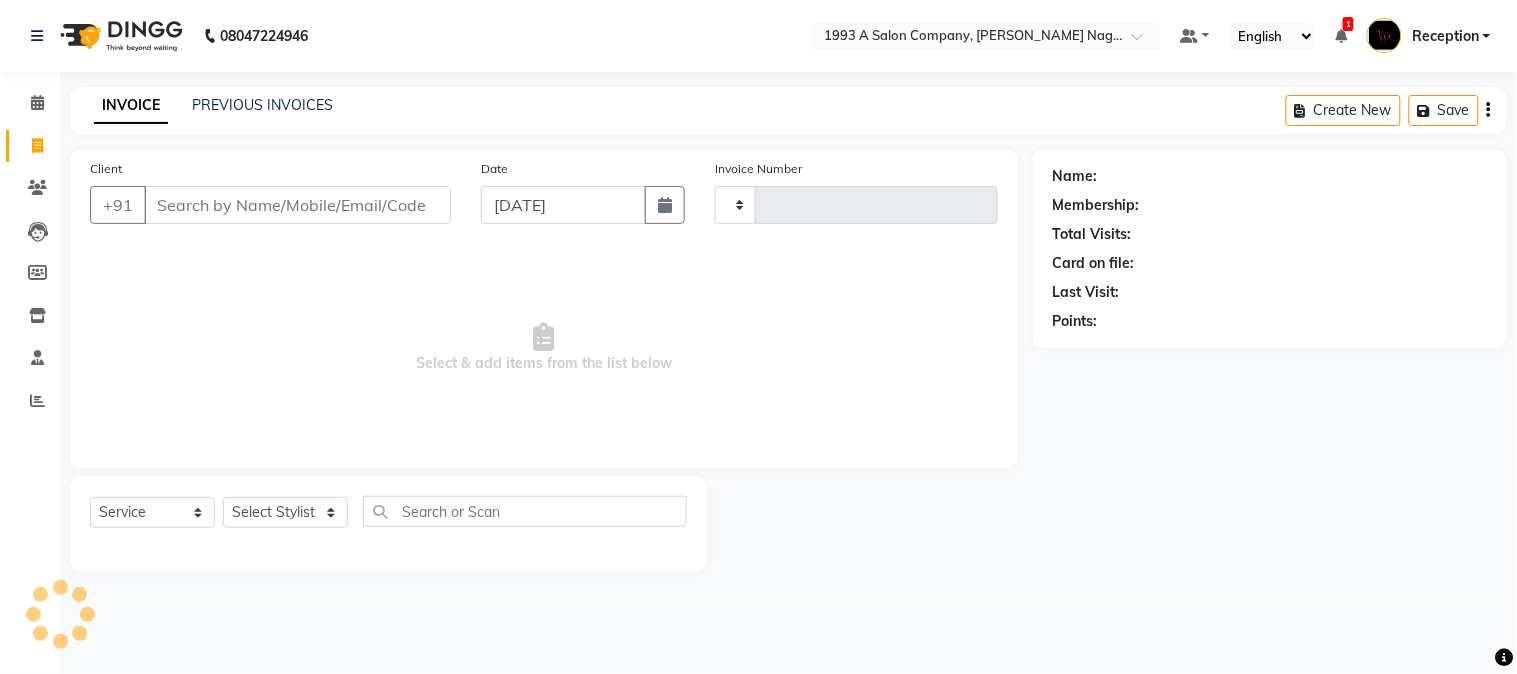 type on "1209" 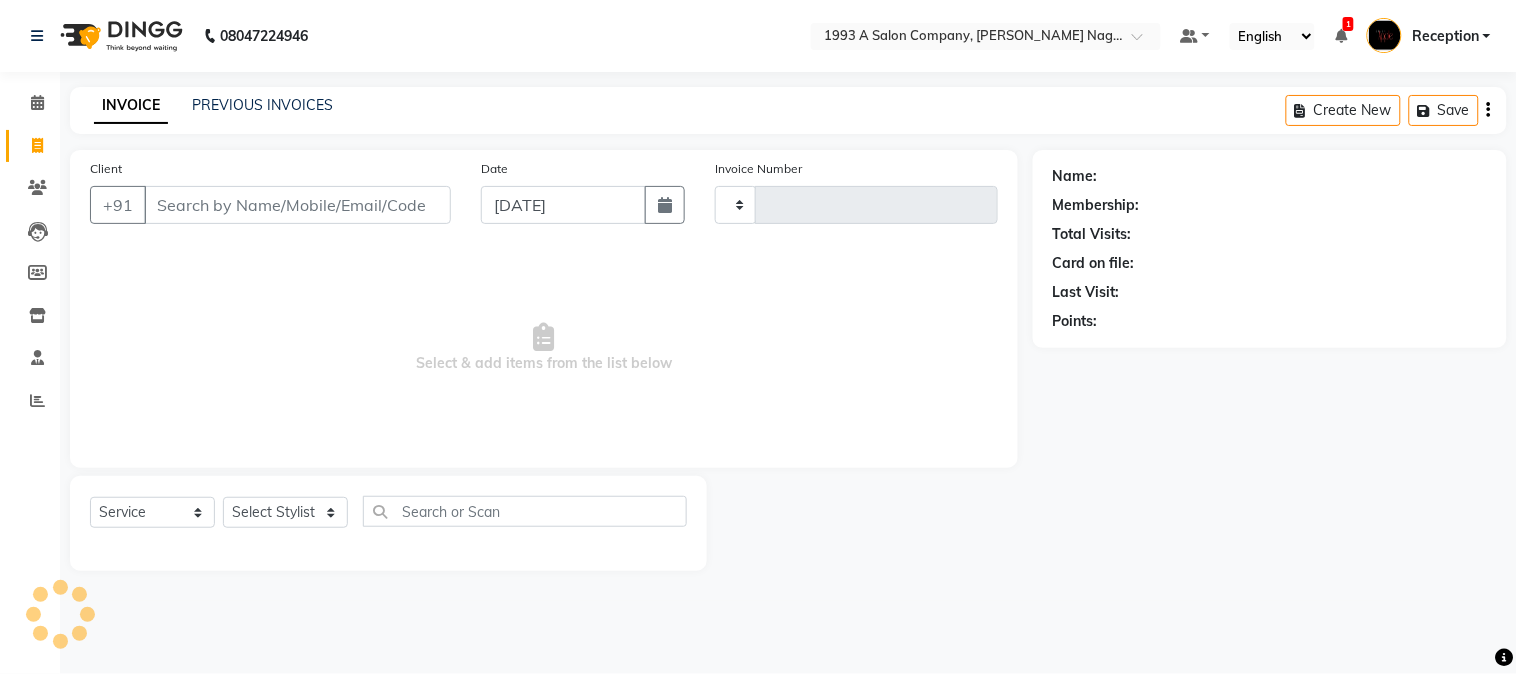 select on "144" 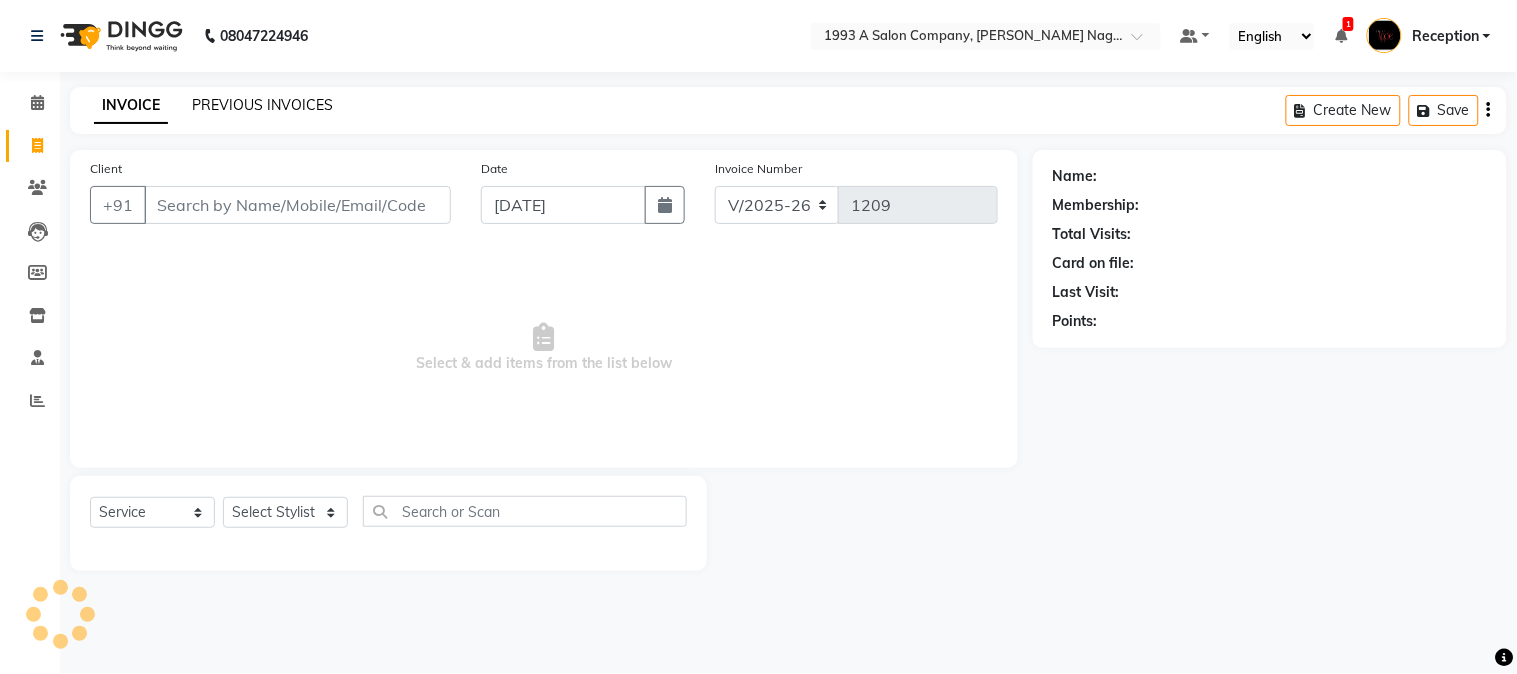 click on "PREVIOUS INVOICES" 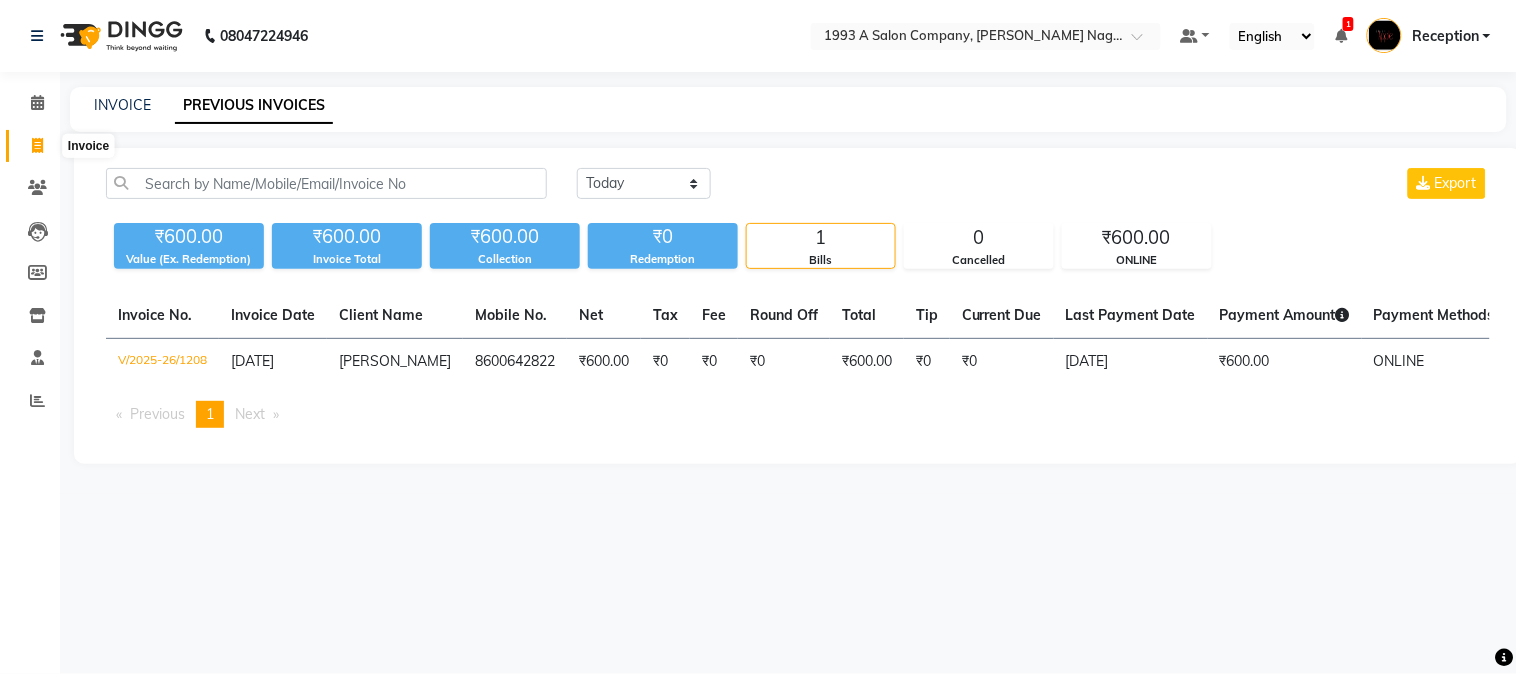 click 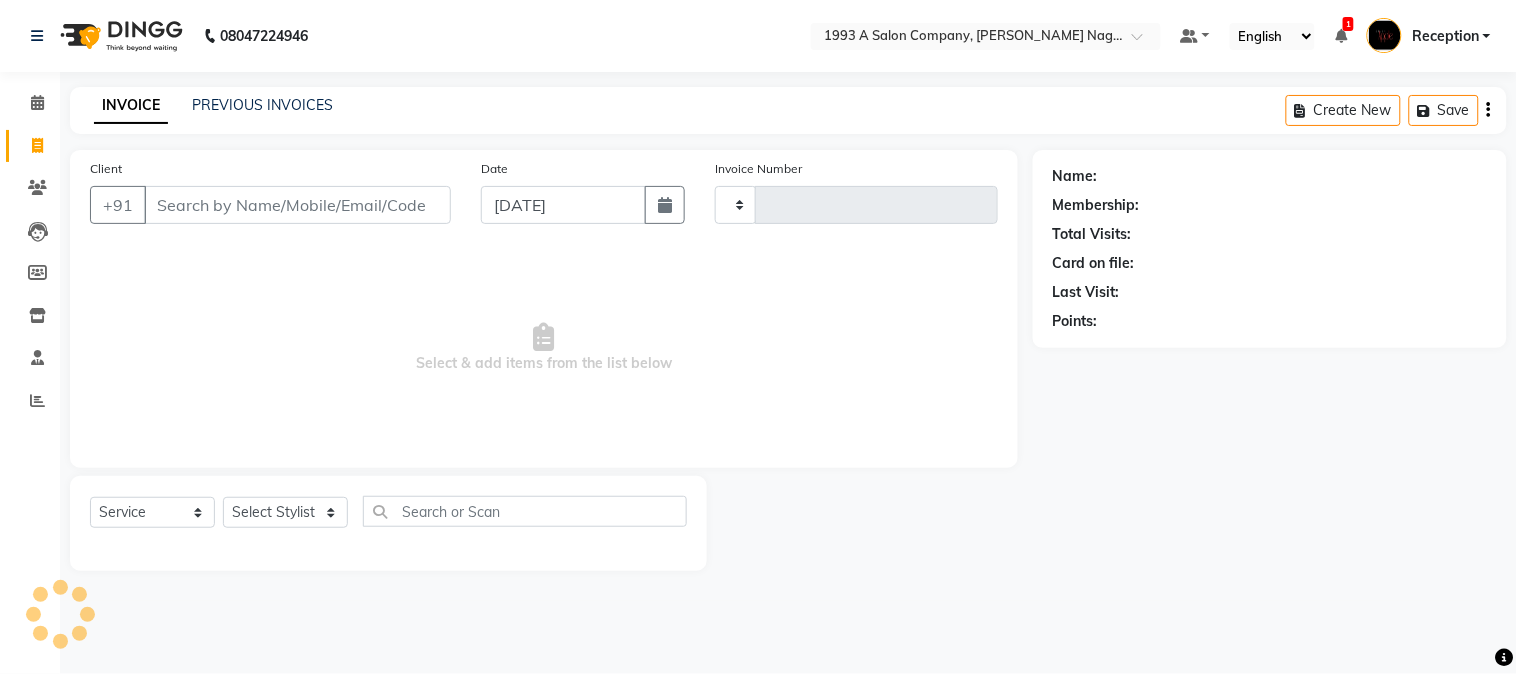 type on "1209" 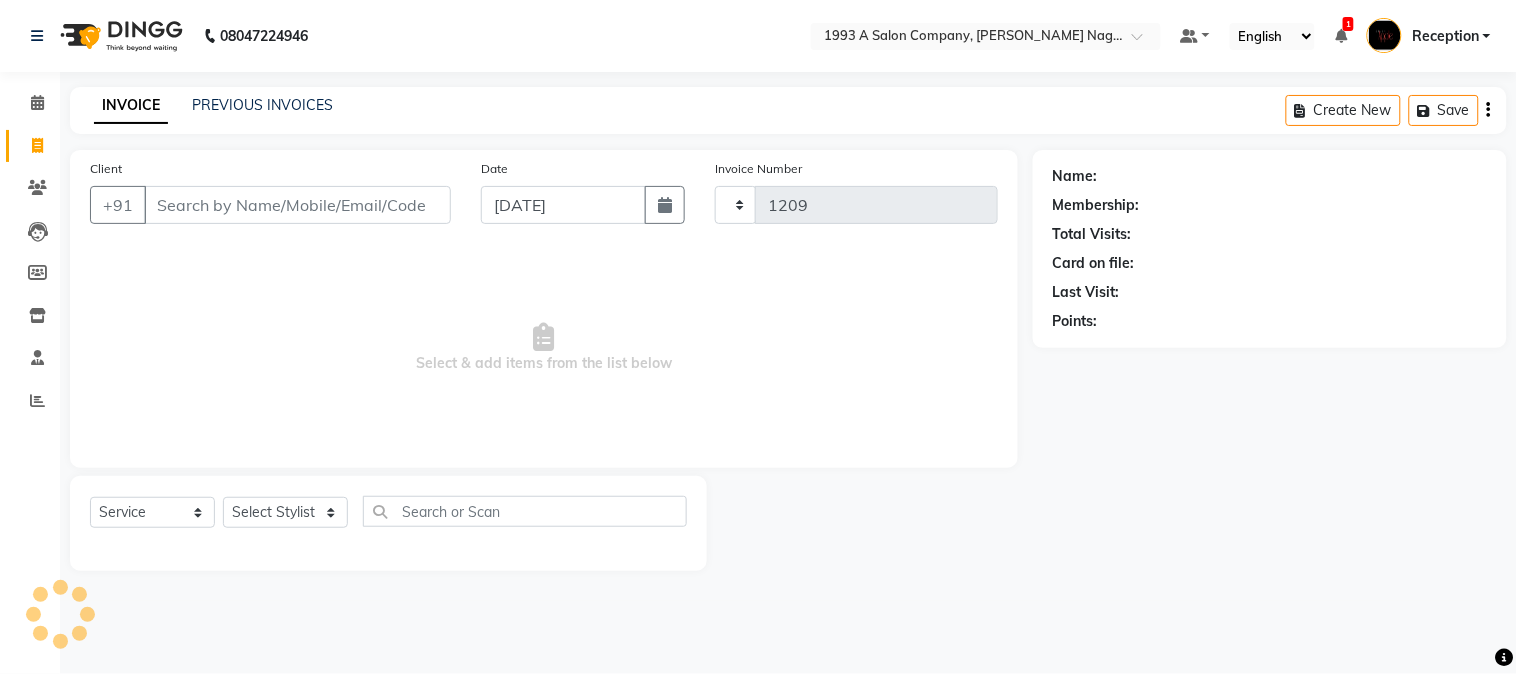 select on "144" 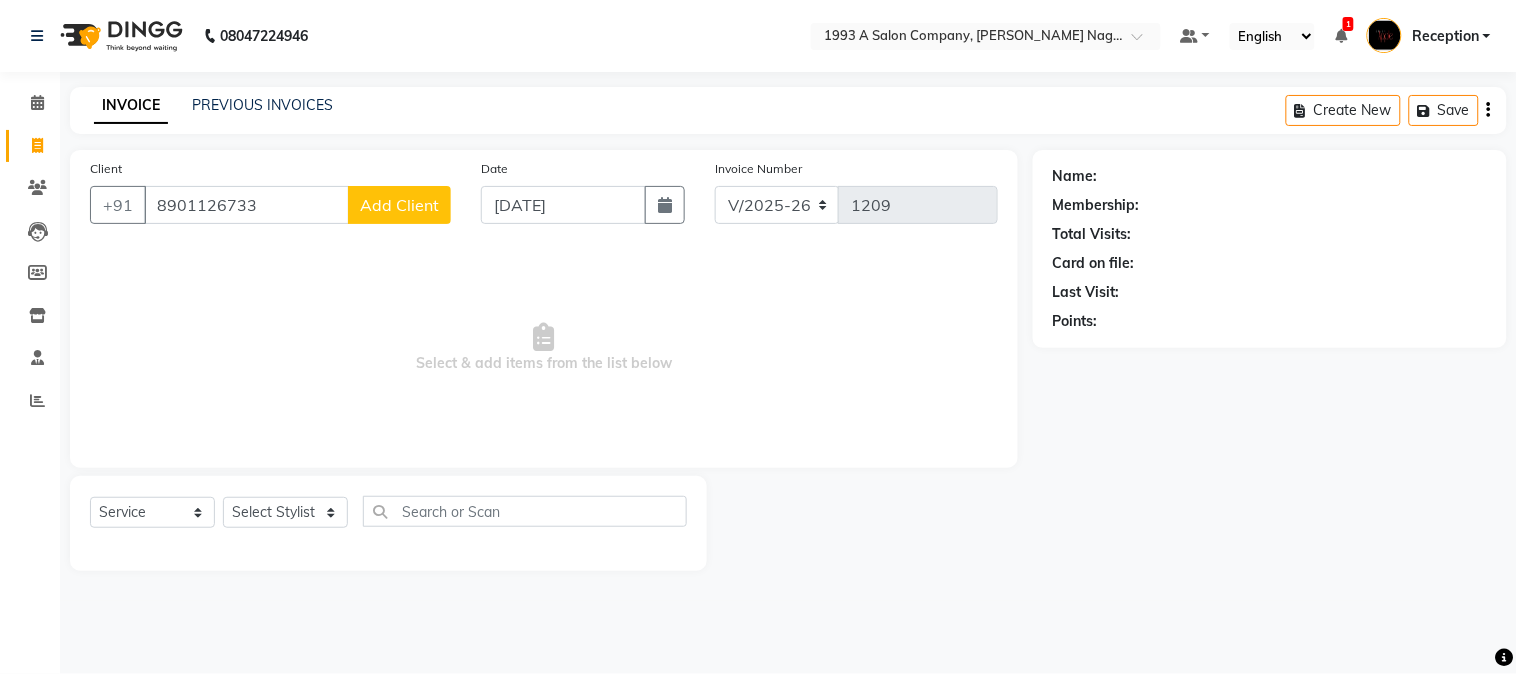 type on "8901126733" 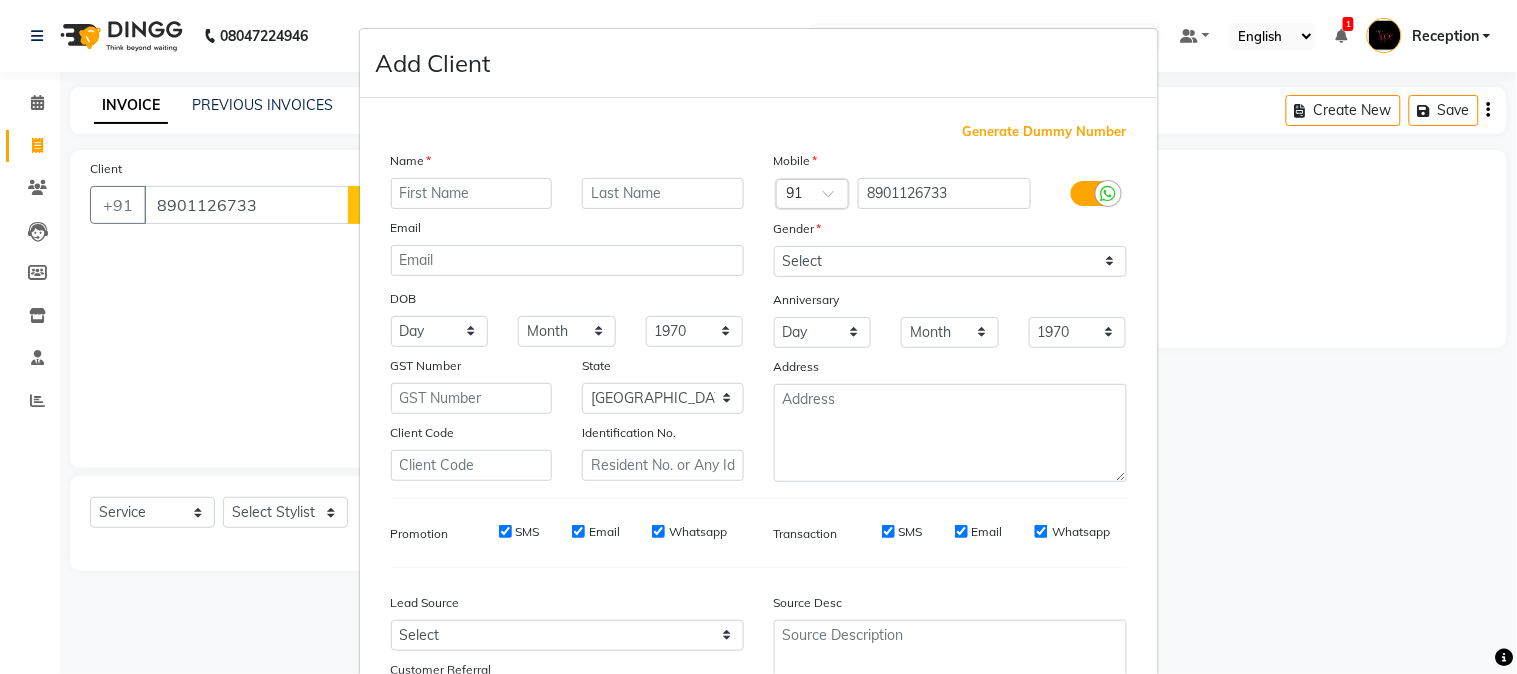 click at bounding box center [472, 193] 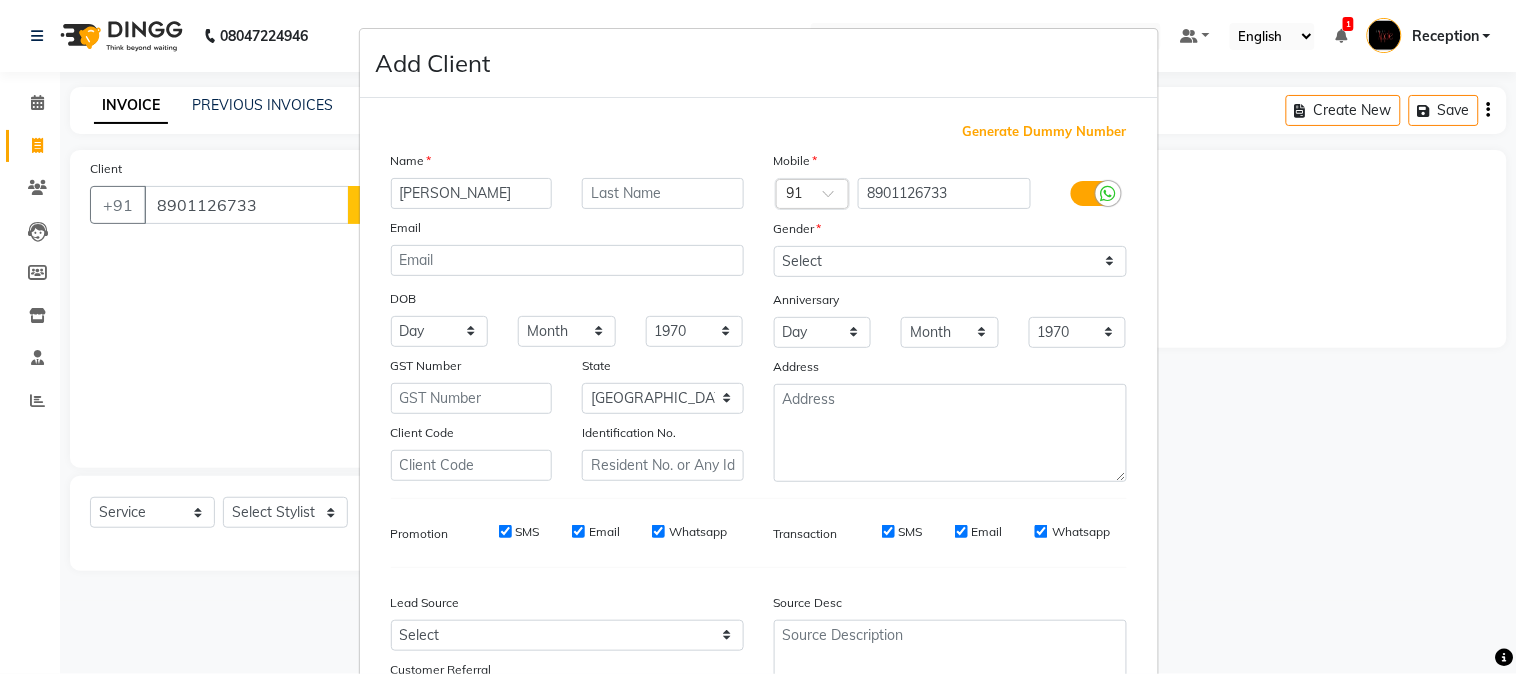type on "[PERSON_NAME]" 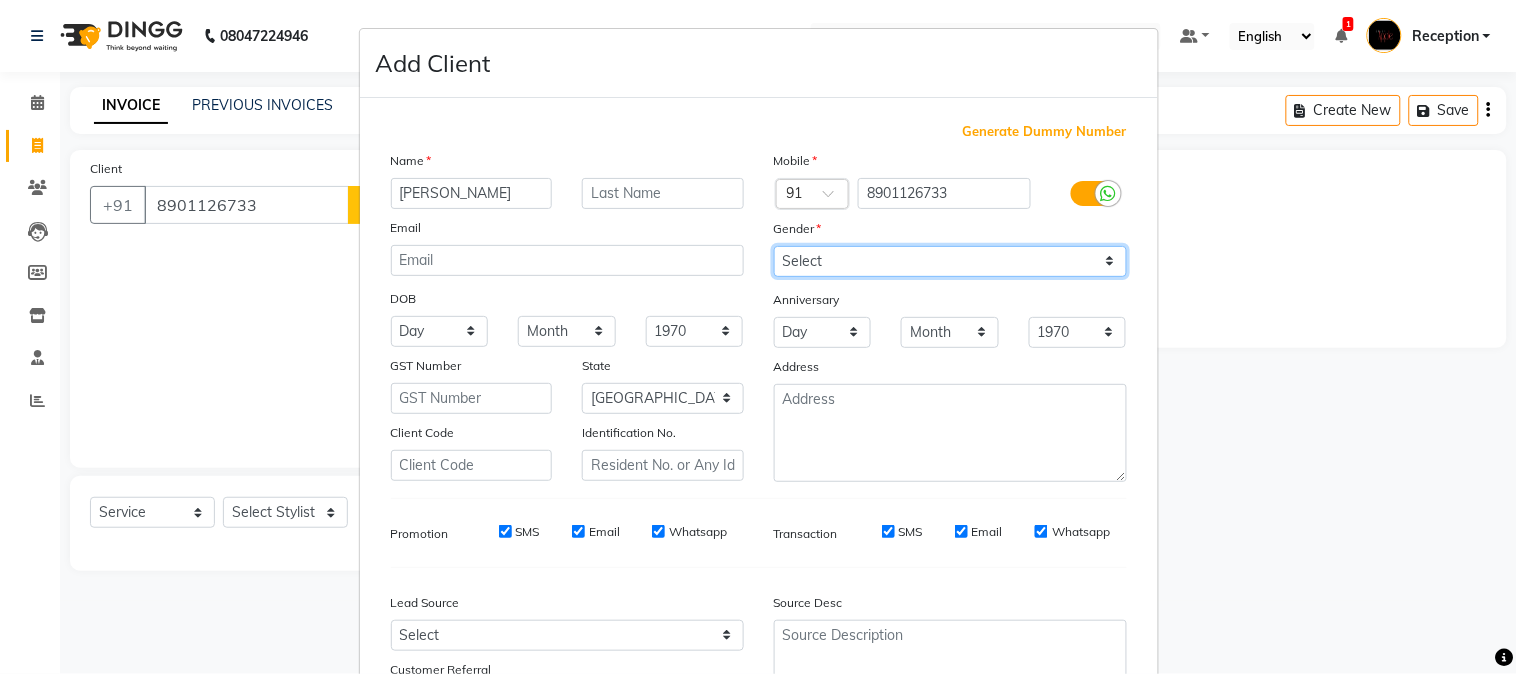 click on "Select [DEMOGRAPHIC_DATA] [DEMOGRAPHIC_DATA] Other Prefer Not To Say" at bounding box center [950, 261] 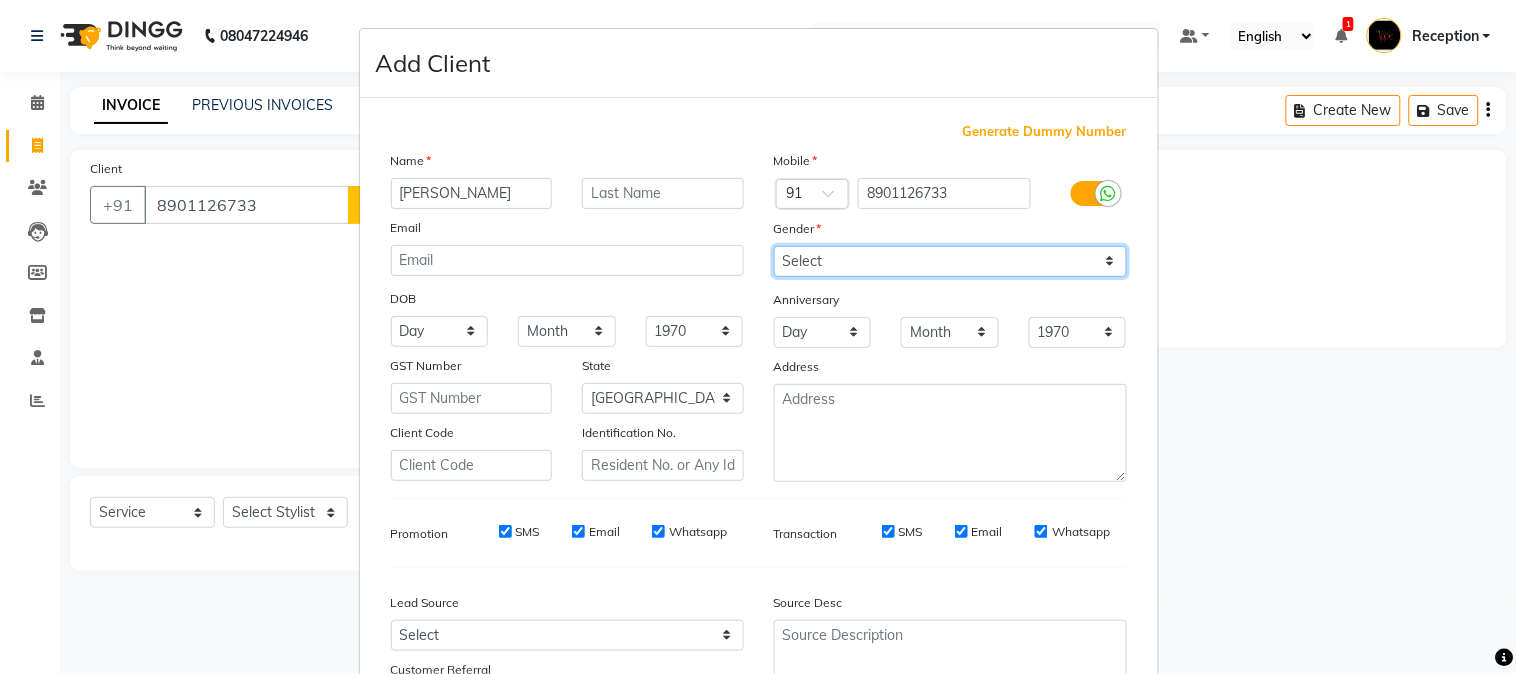 click on "Select [DEMOGRAPHIC_DATA] [DEMOGRAPHIC_DATA] Other Prefer Not To Say" at bounding box center [950, 261] 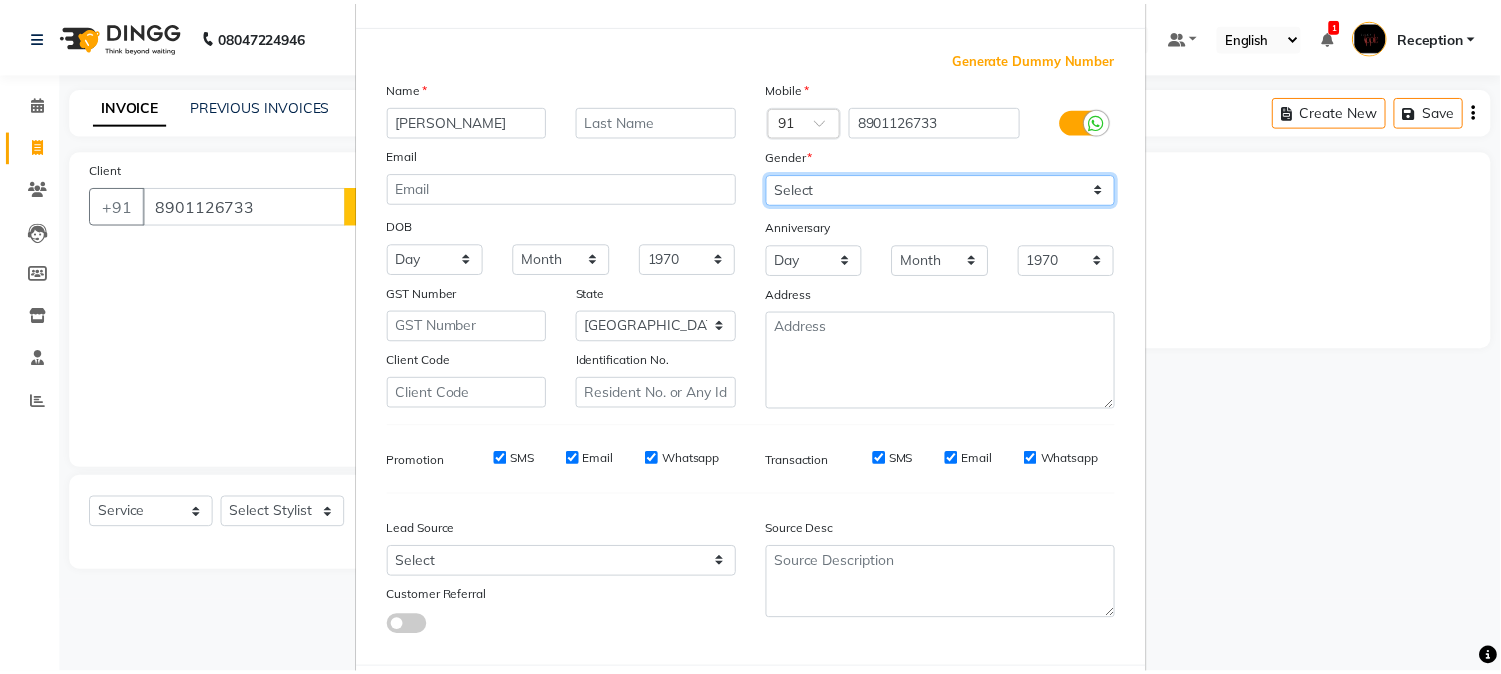 scroll, scrollTop: 176, scrollLeft: 0, axis: vertical 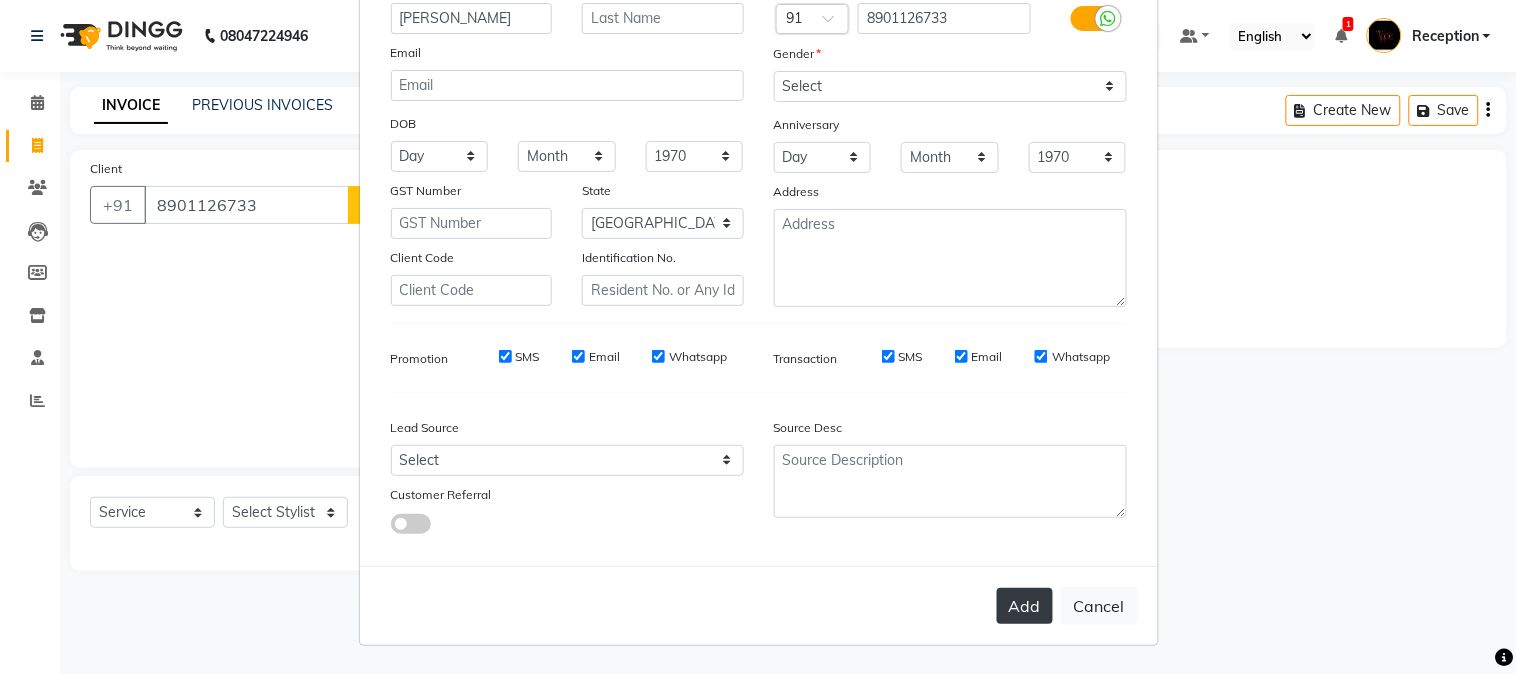 click on "Add" at bounding box center [1025, 606] 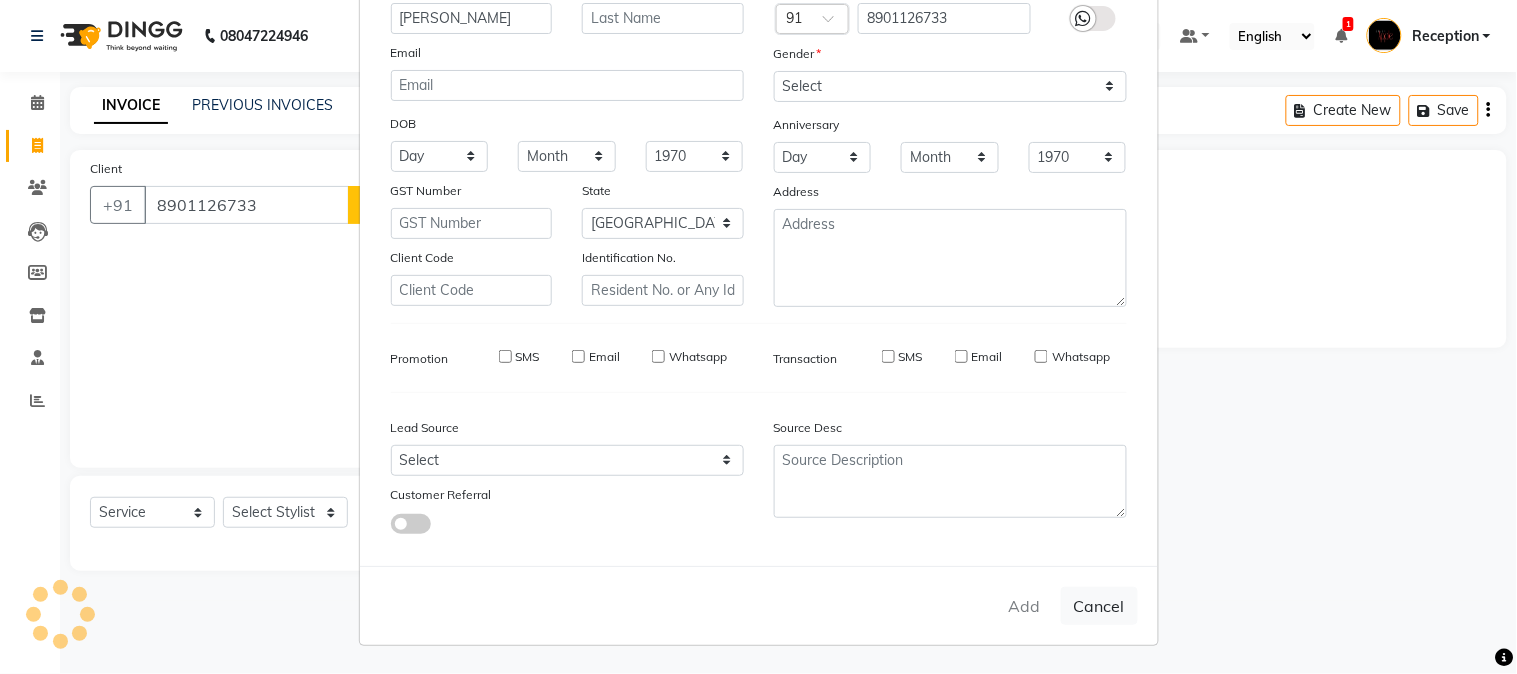 type 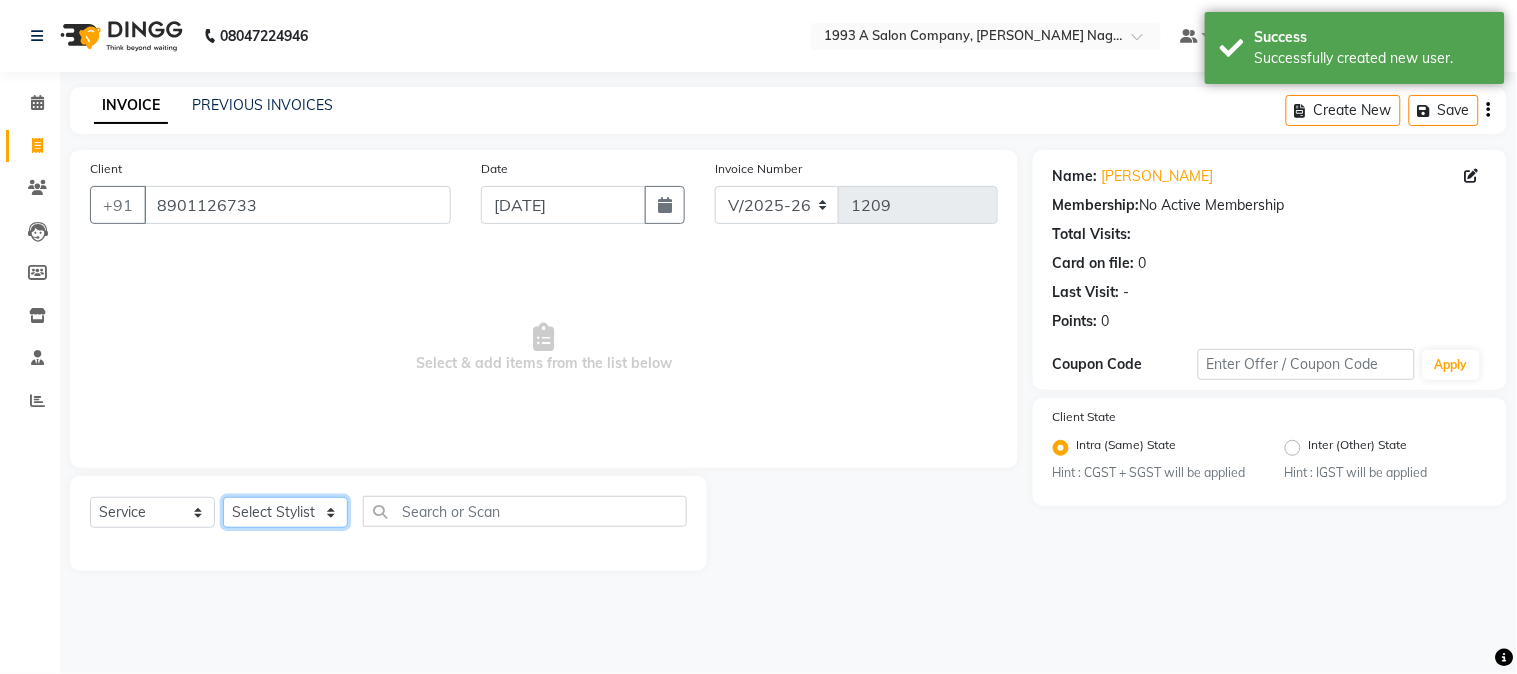 click on "Select Stylist [PERSON_NAME] Mane [PERSON_NAME] [PERSON_NAME]  Reception  [PERSON_NAME] Training Department [PERSON_NAME] [PERSON_NAME] Sir" 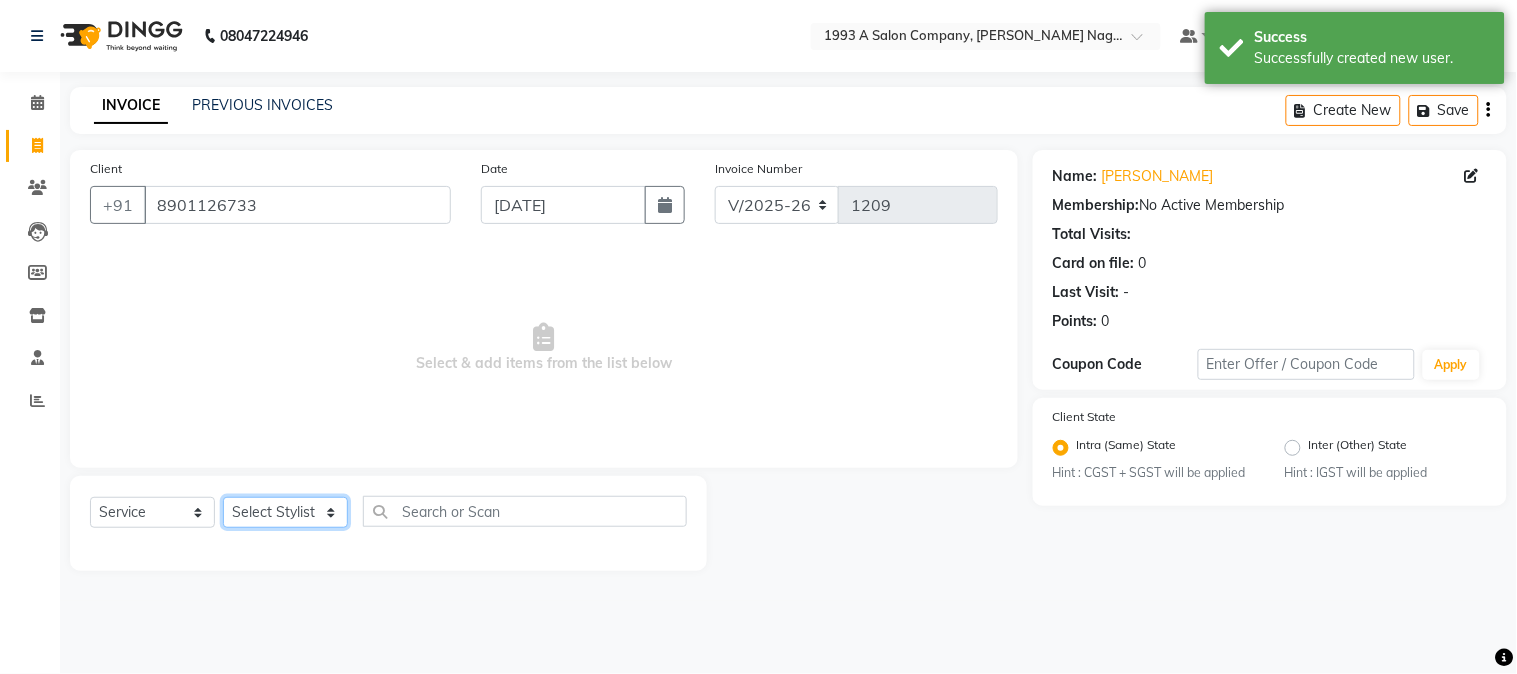 select on "41565" 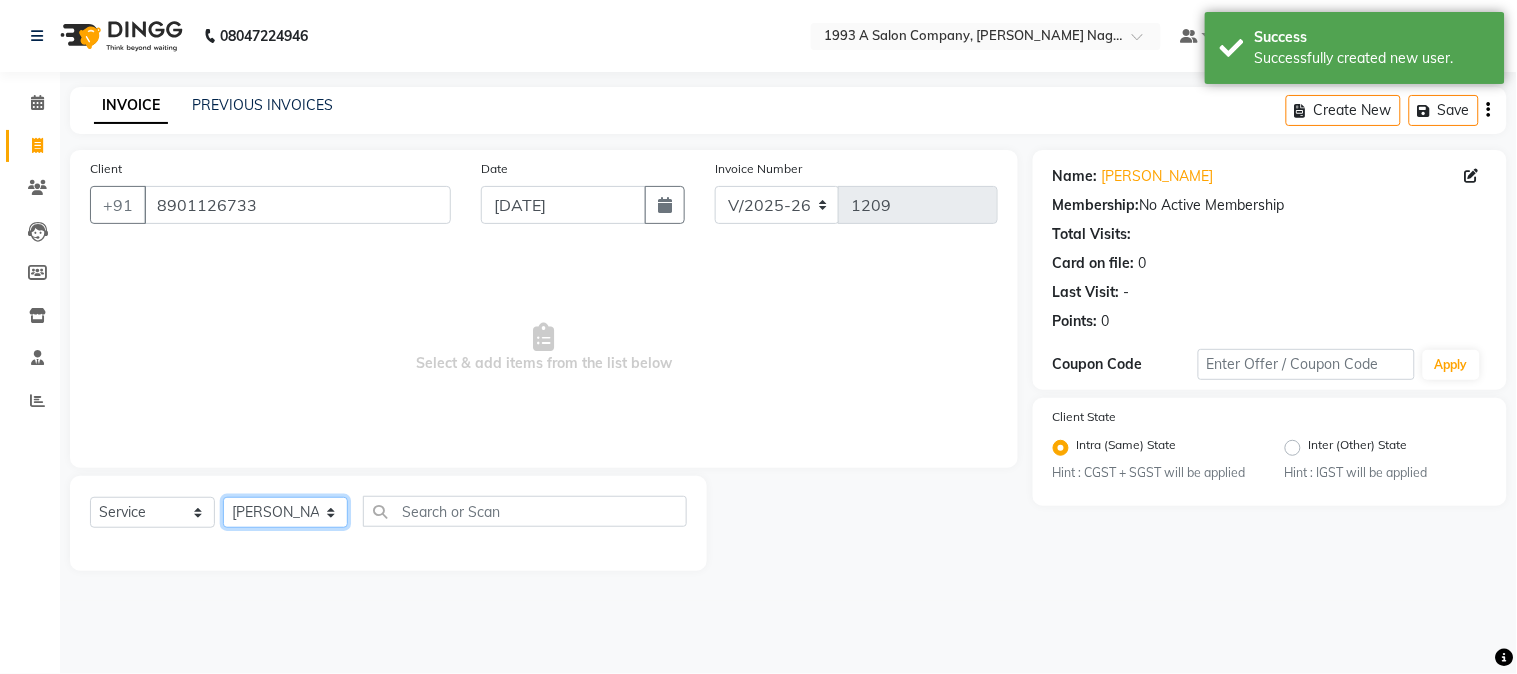 click on "Select Stylist [PERSON_NAME] Mane [PERSON_NAME] [PERSON_NAME]  Reception  [PERSON_NAME] Training Department [PERSON_NAME] [PERSON_NAME] Sir" 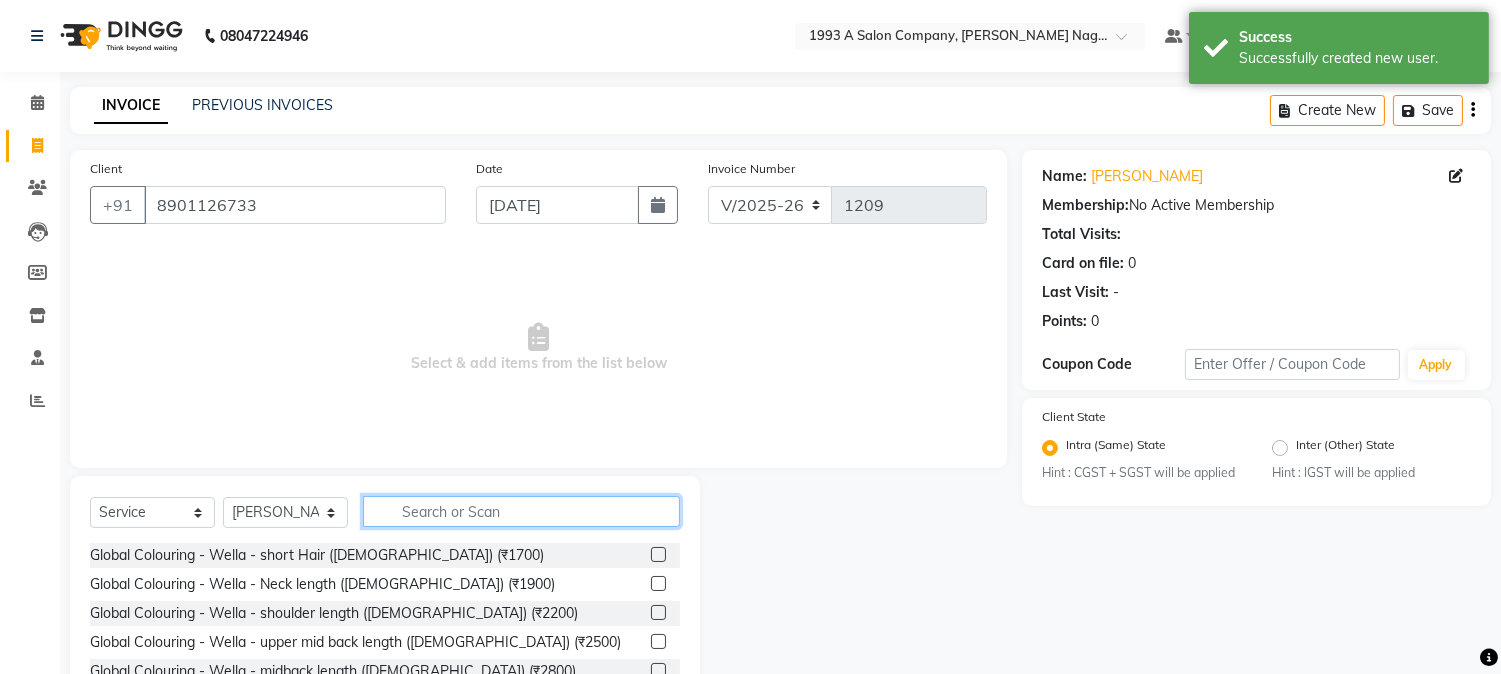 click 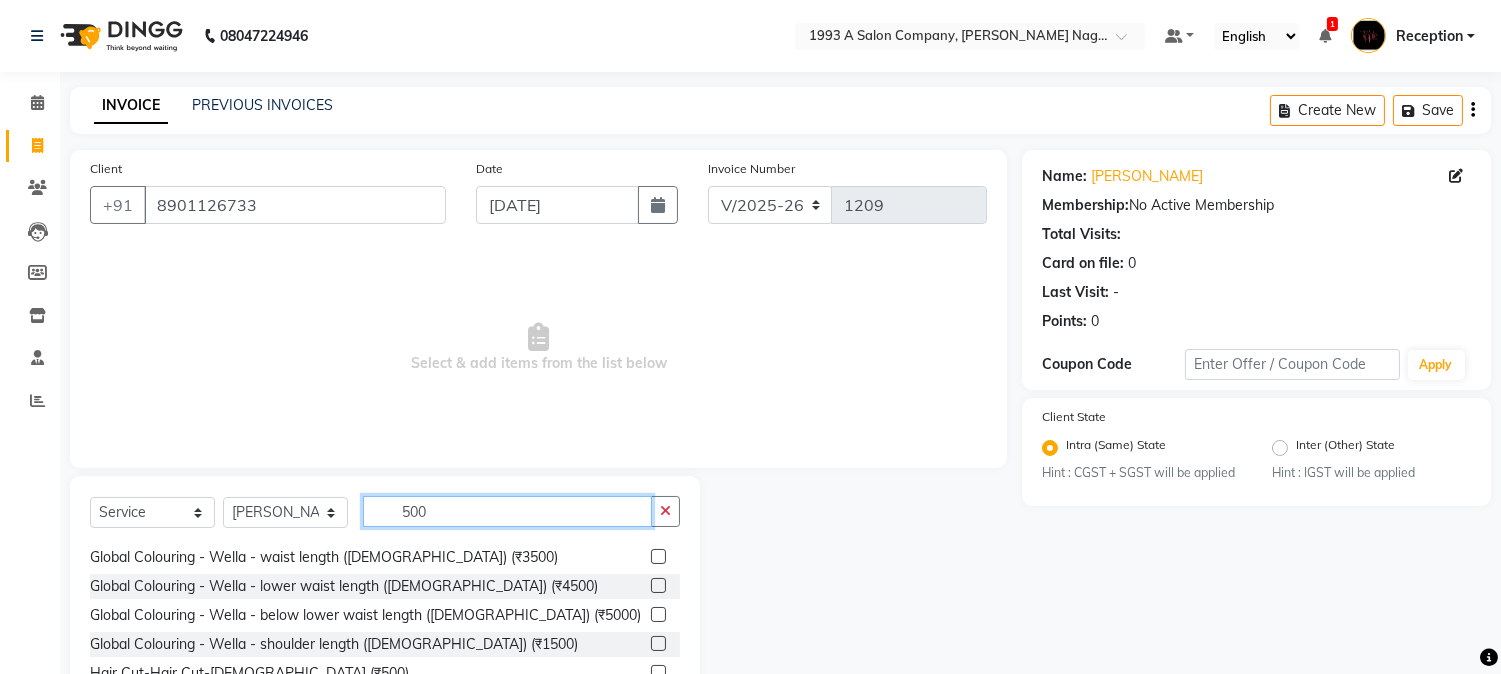 scroll, scrollTop: 0, scrollLeft: 0, axis: both 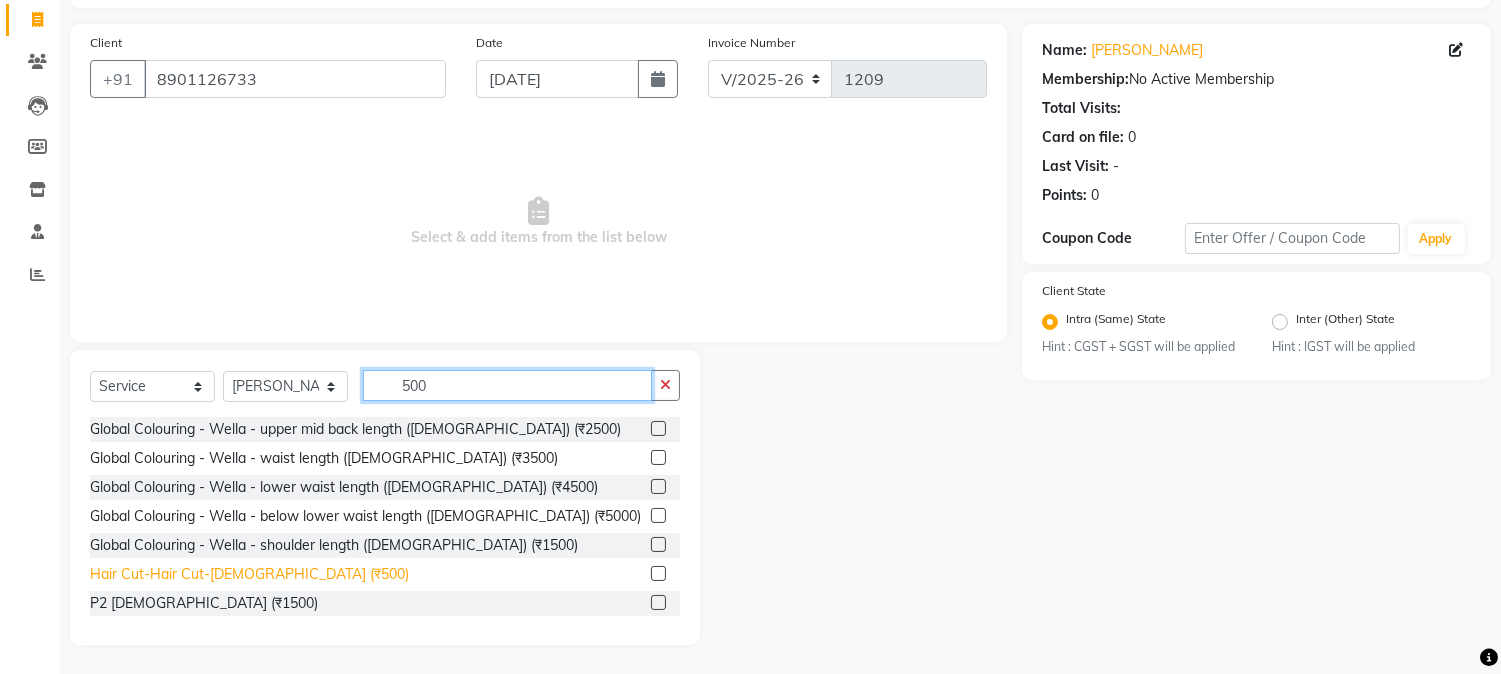type on "500" 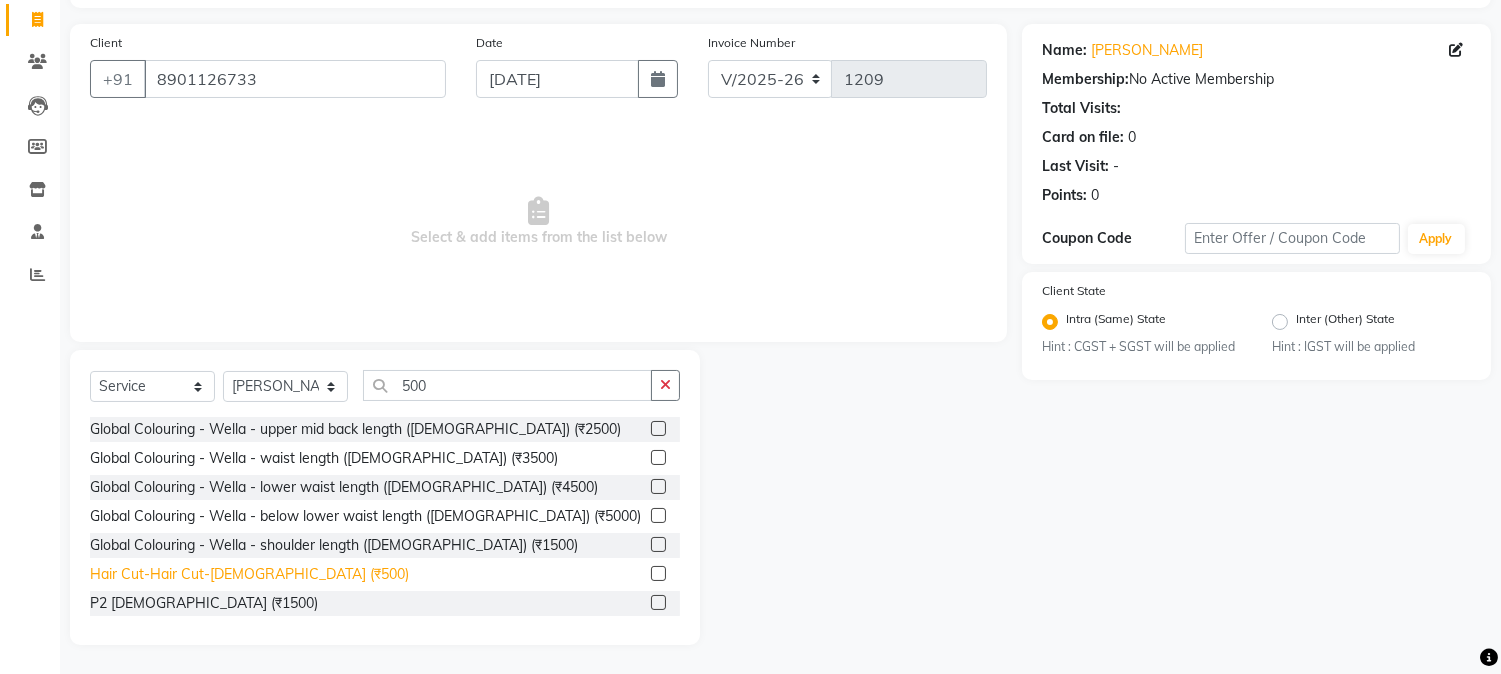 click on "Hair Cut-Hair Cut-[DEMOGRAPHIC_DATA] (₹500)" 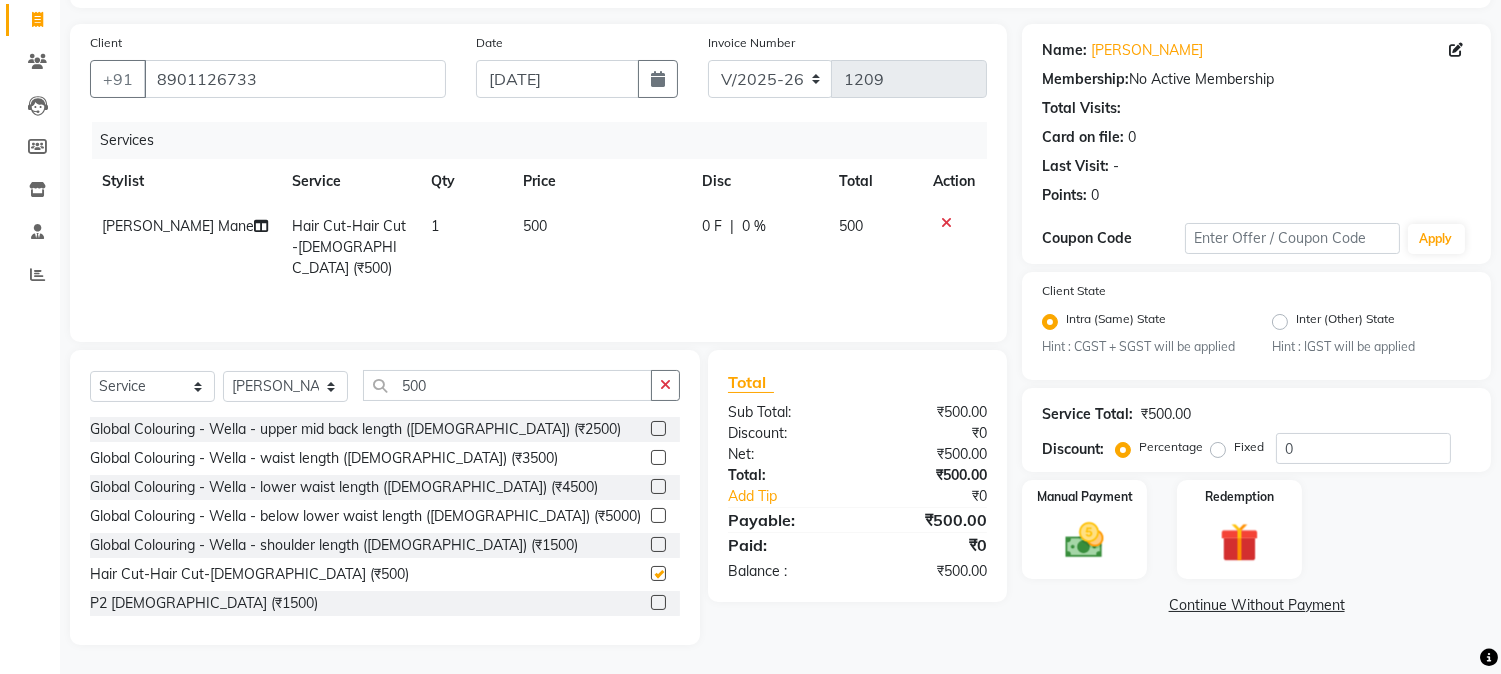 checkbox on "false" 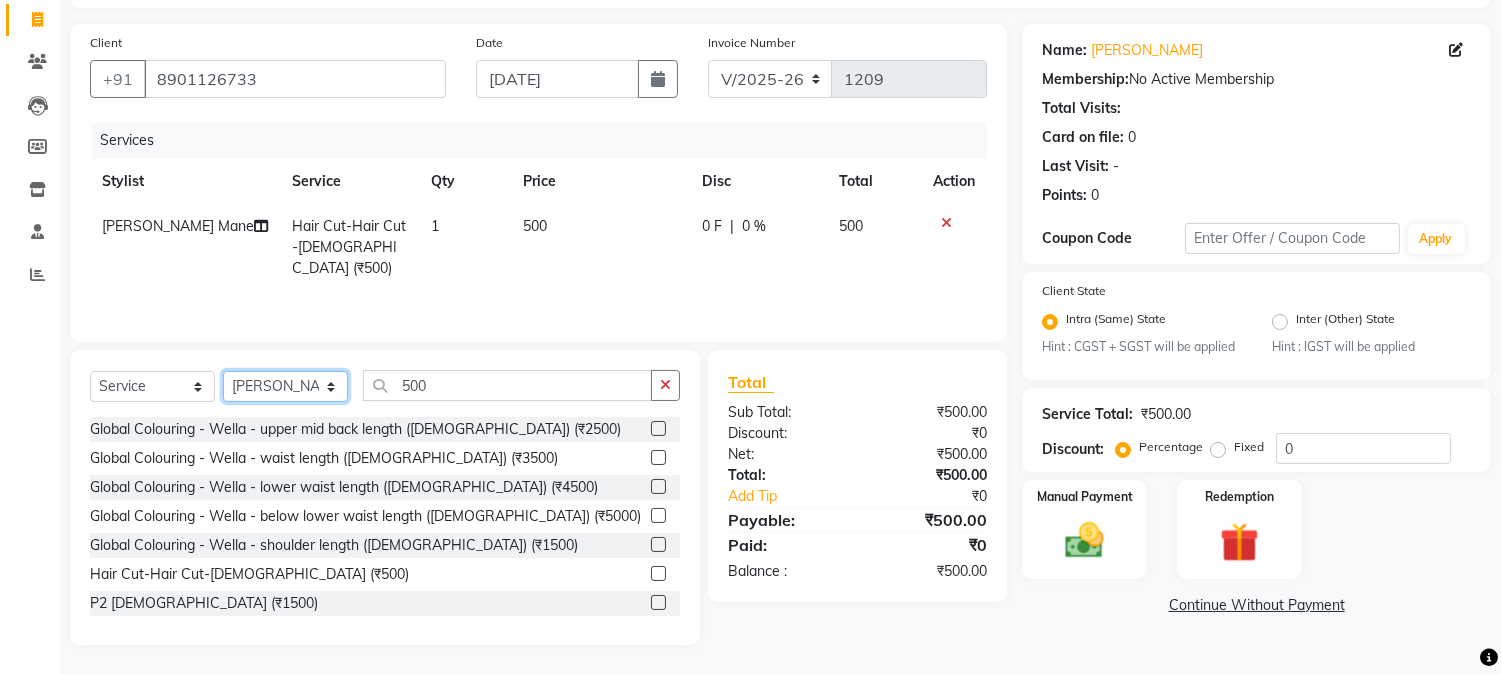 click on "Select Stylist [PERSON_NAME] Mane [PERSON_NAME] [PERSON_NAME]  Reception  [PERSON_NAME] Training Department [PERSON_NAME] [PERSON_NAME] Sir" 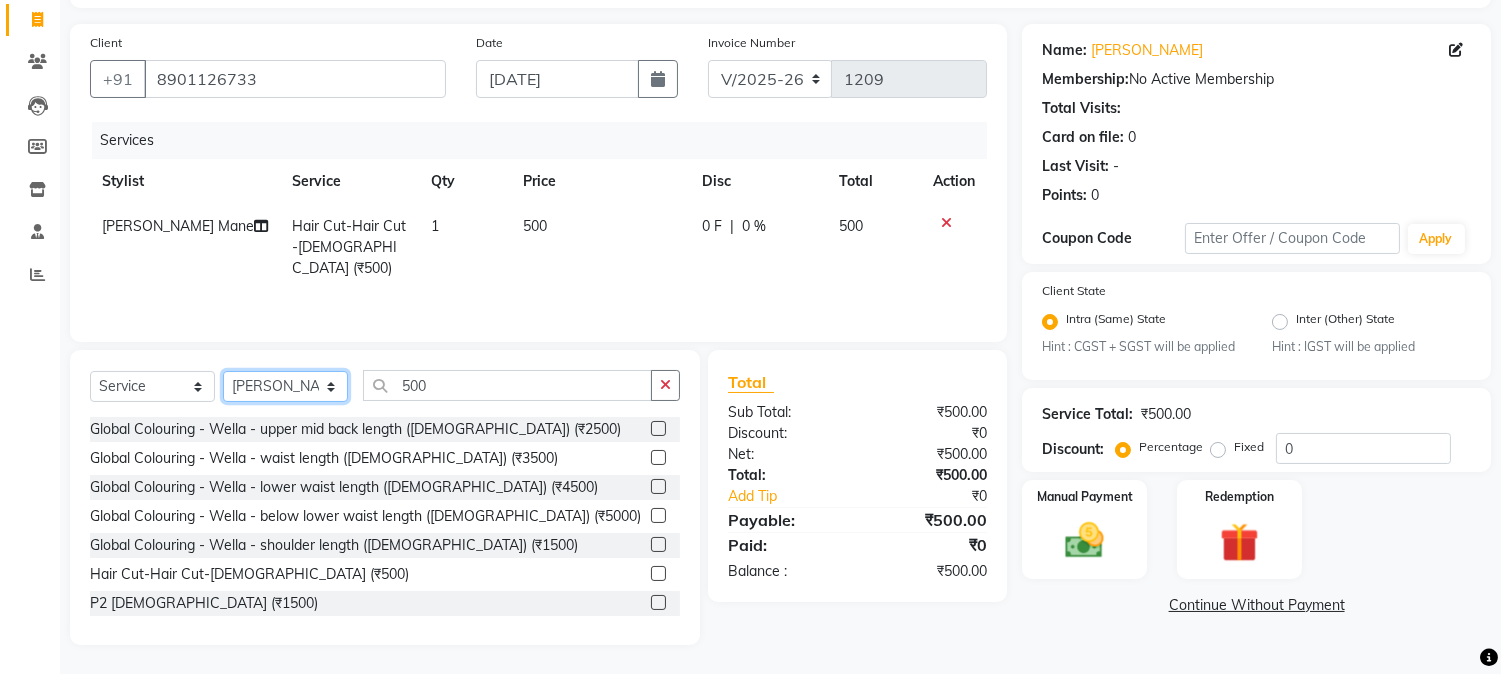 select on "48179" 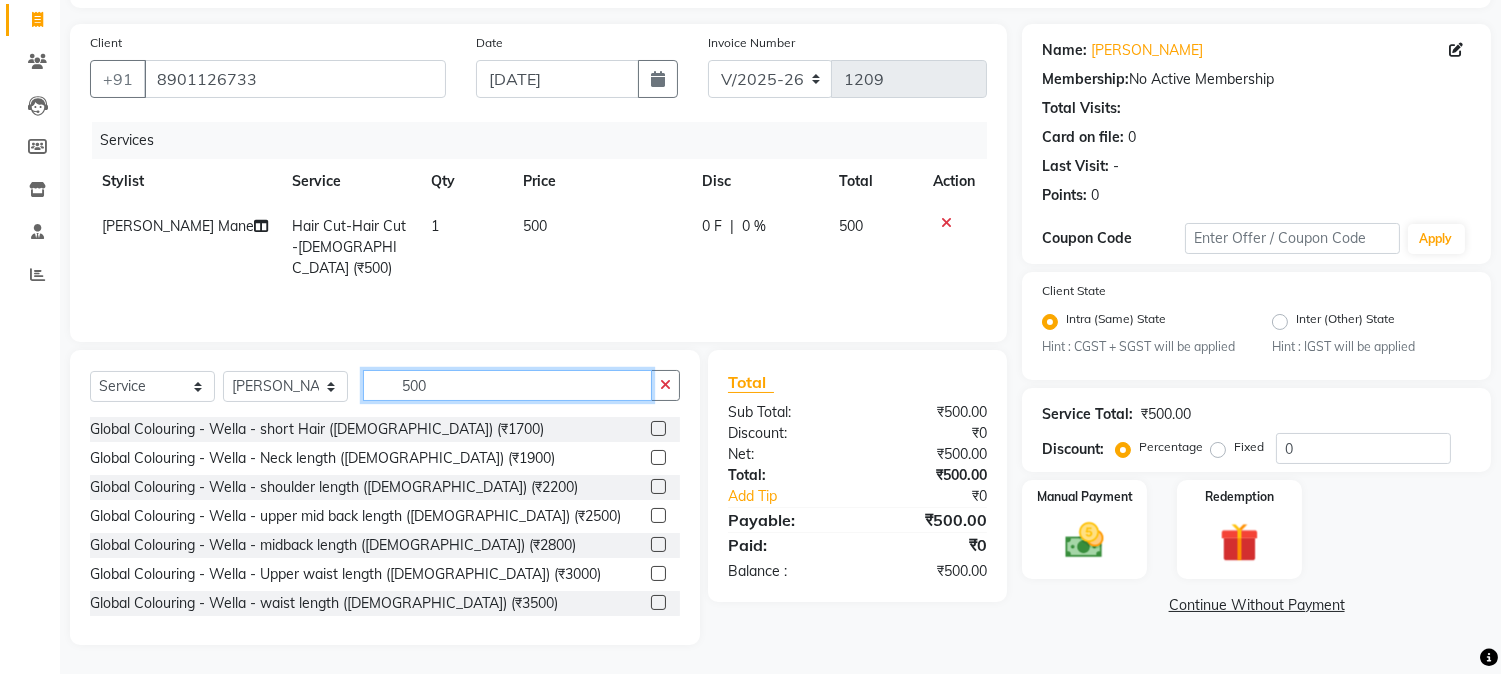 click on "500" 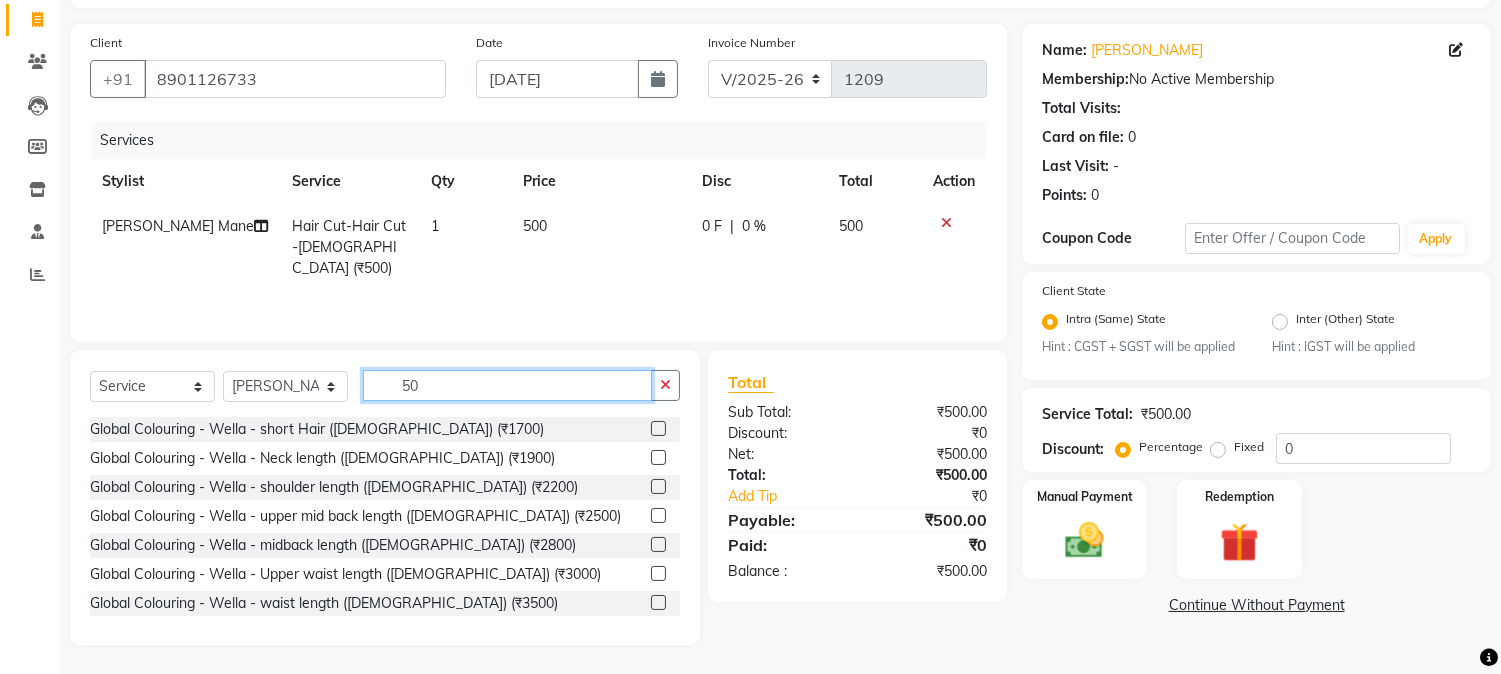 type on "5" 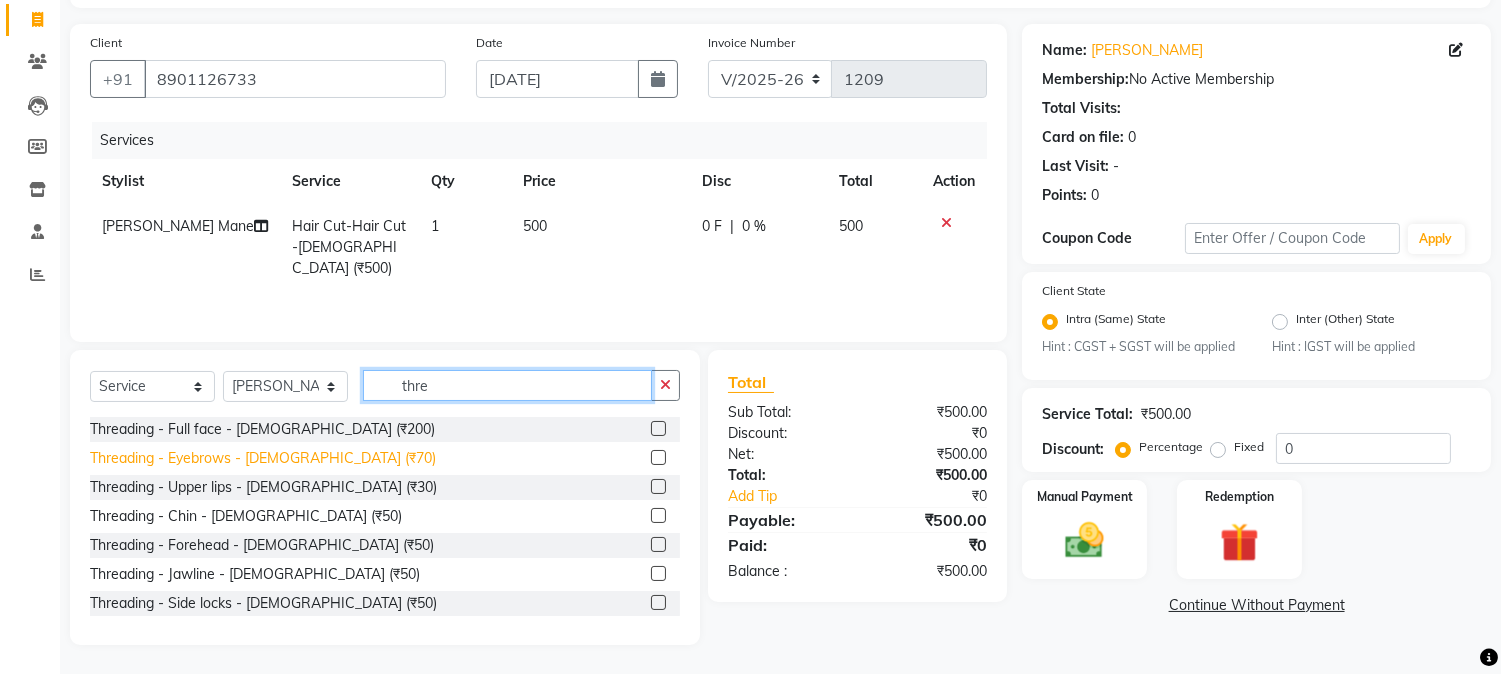 type on "thre" 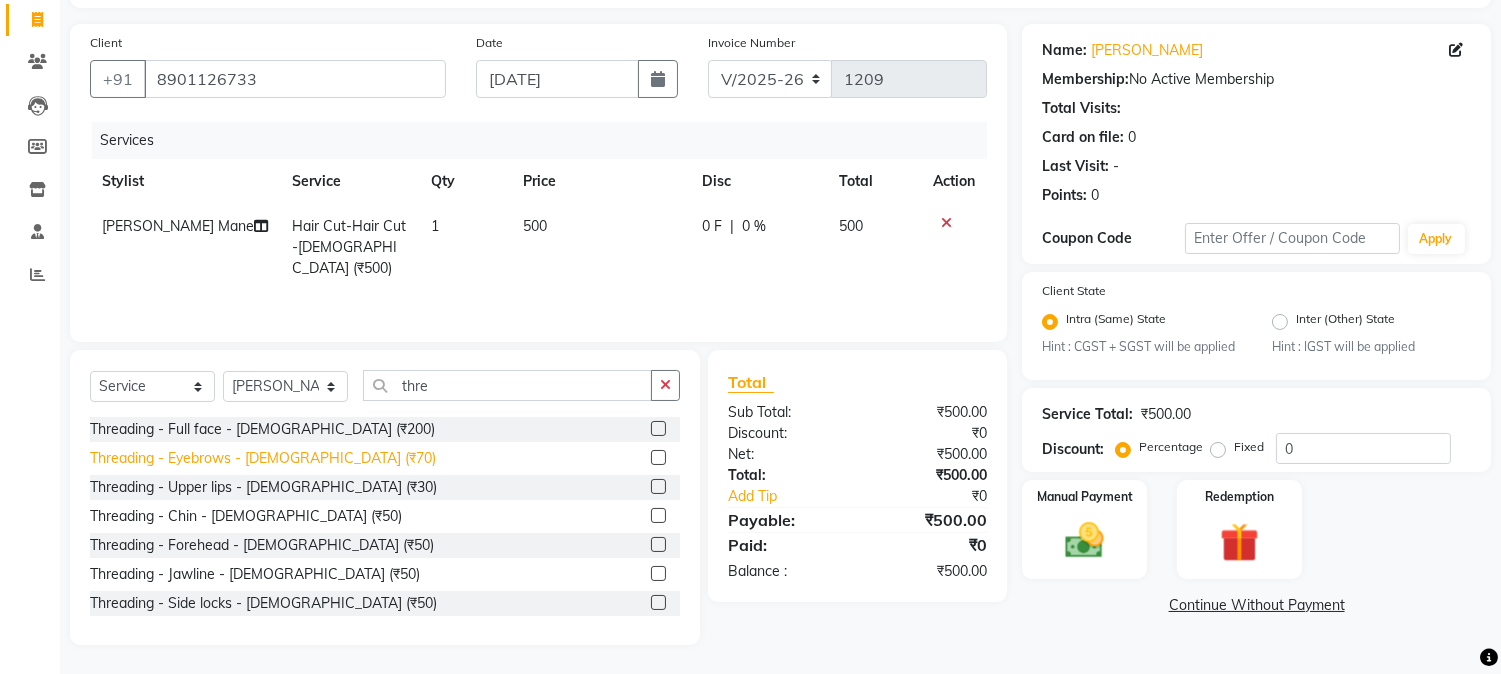 click on "Threading - Eyebrows - [DEMOGRAPHIC_DATA] (₹70)" 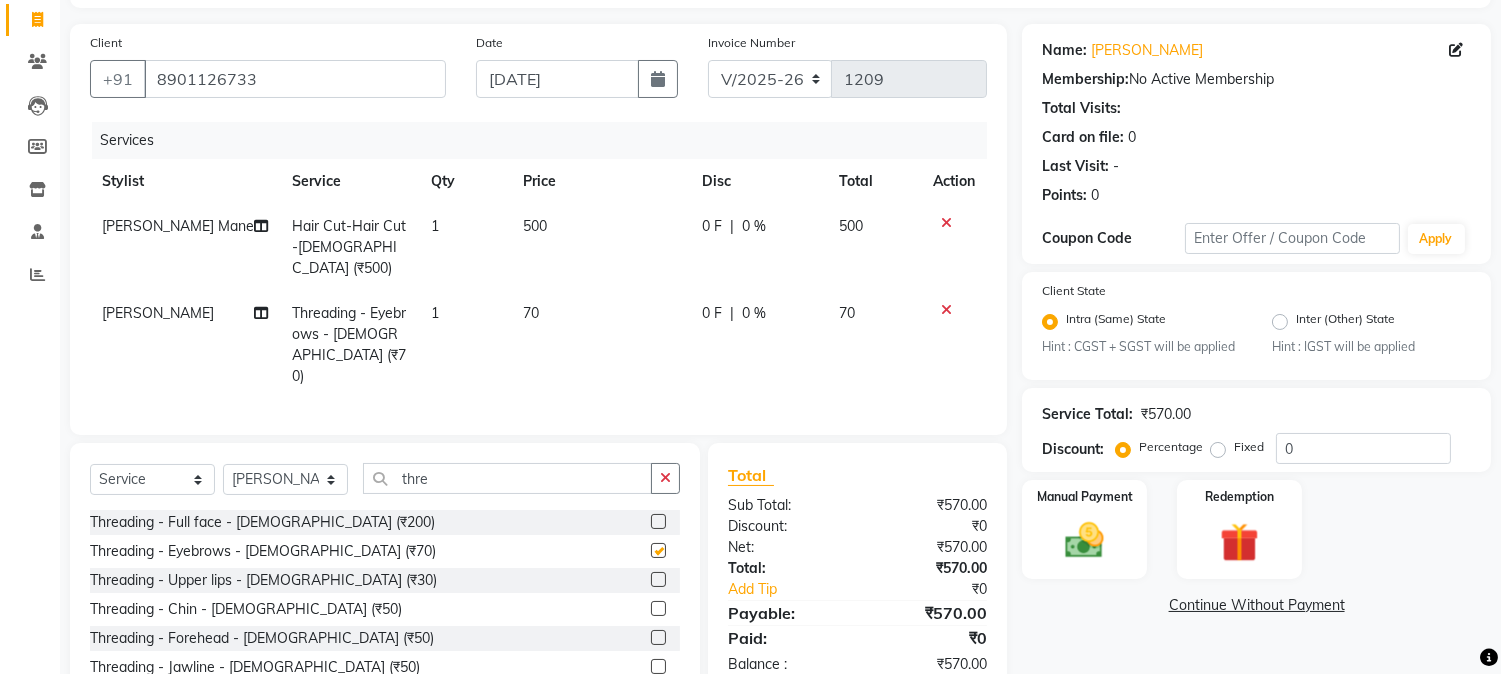 checkbox on "false" 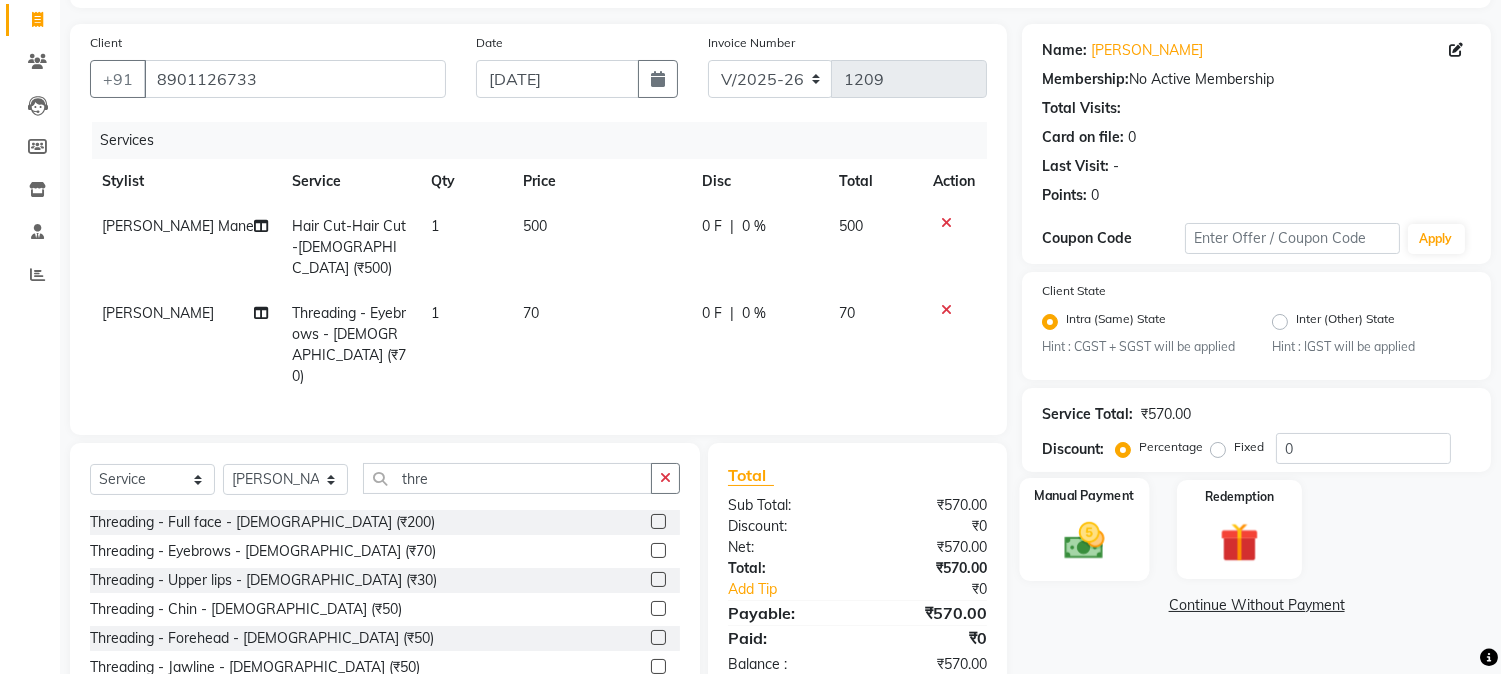 click 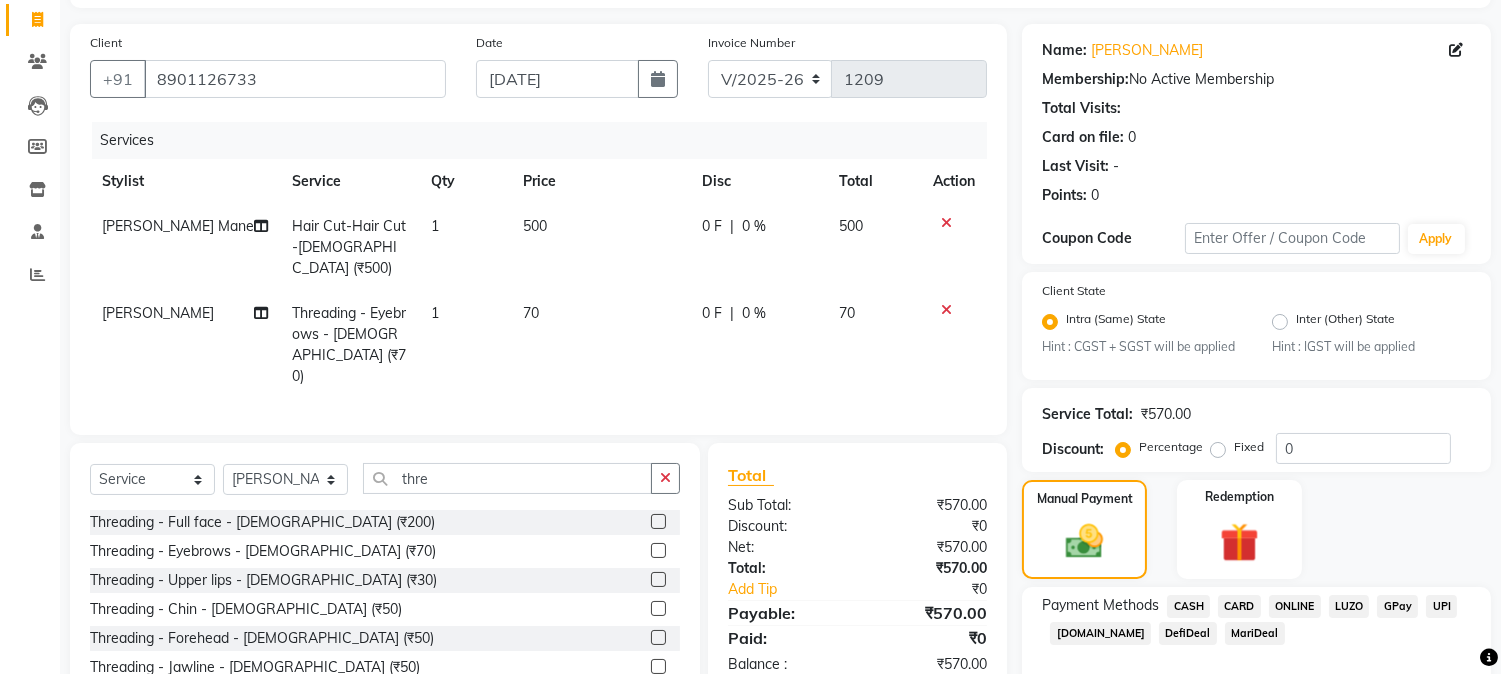 click on "ONLINE" 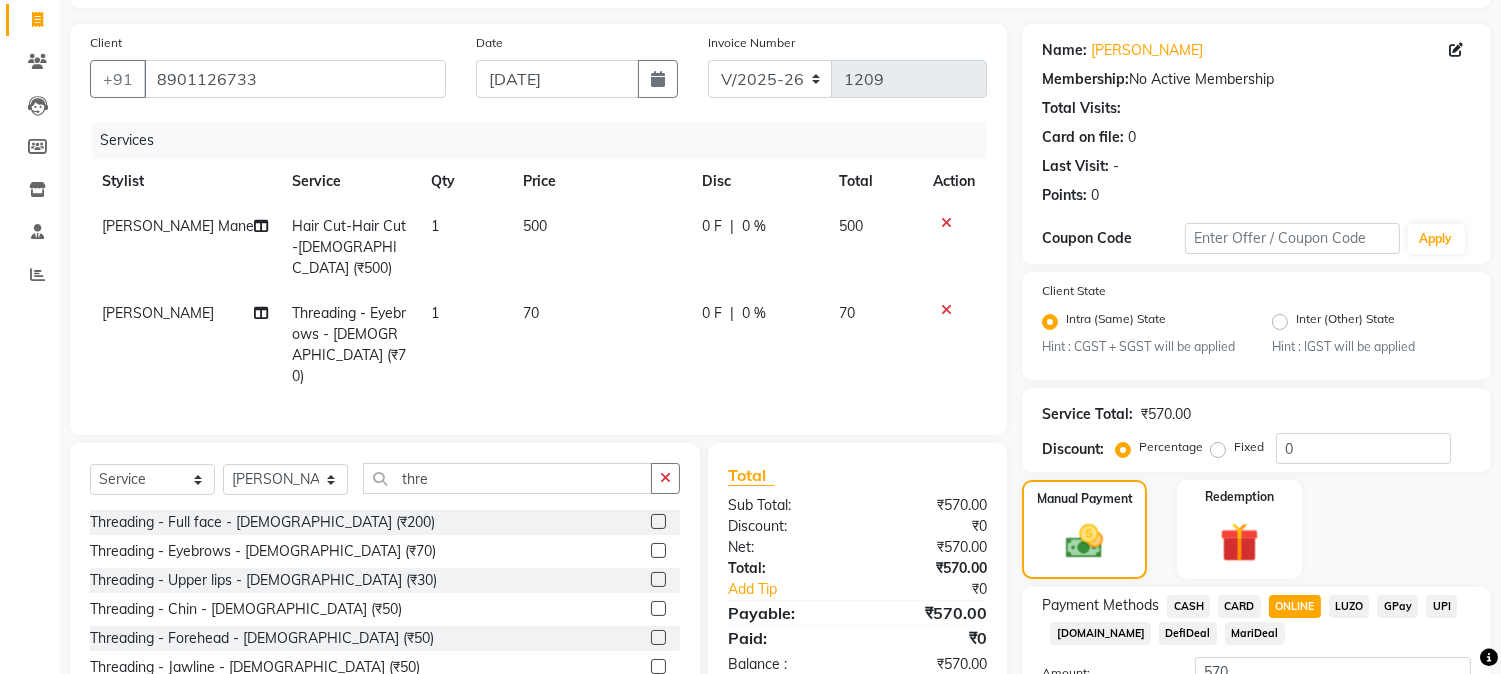 scroll, scrollTop: 286, scrollLeft: 0, axis: vertical 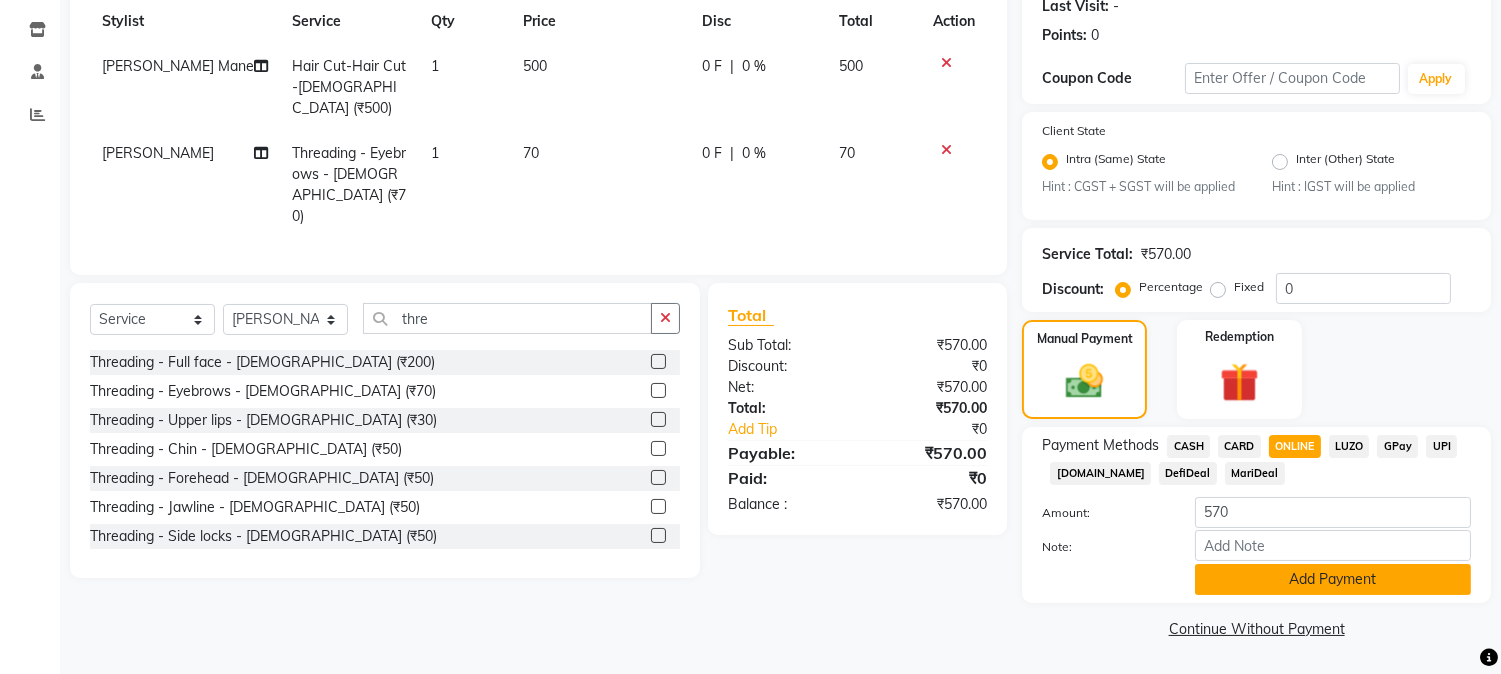 click on "Add Payment" 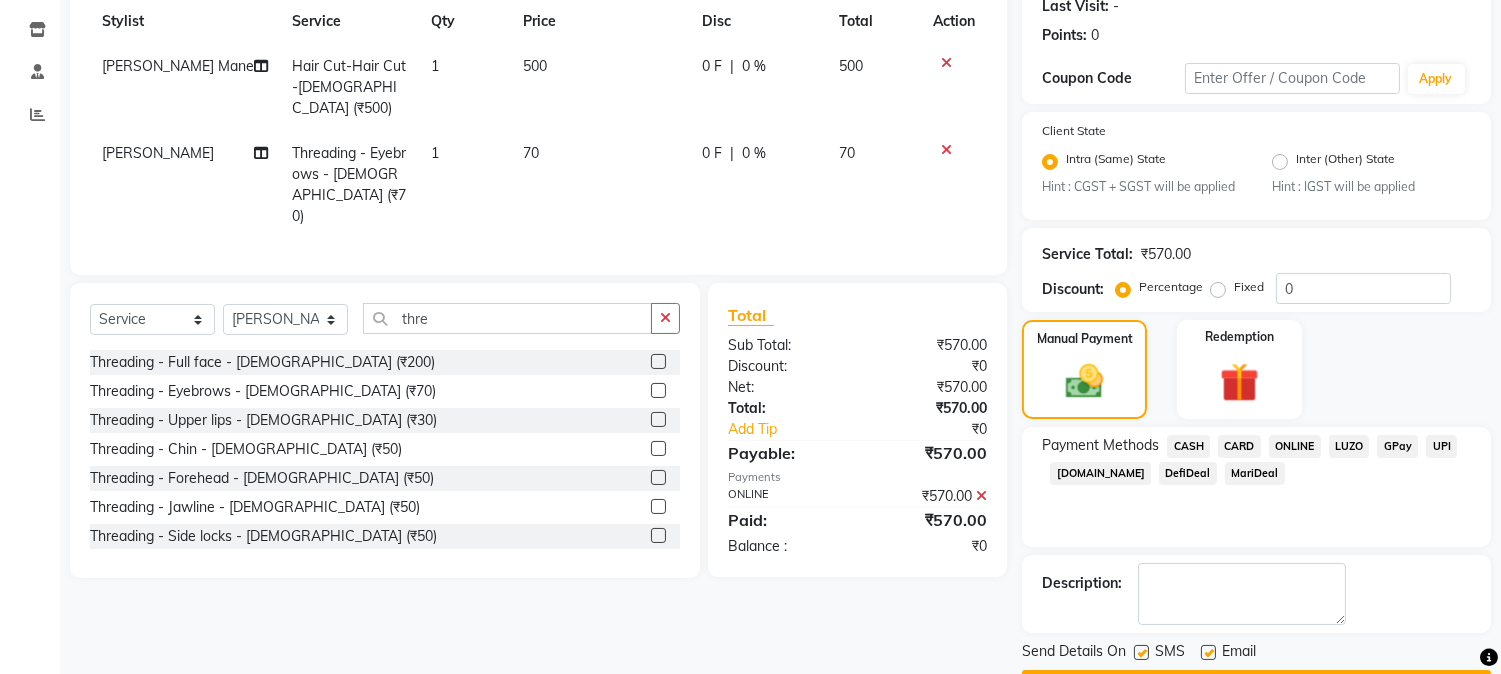 scroll, scrollTop: 343, scrollLeft: 0, axis: vertical 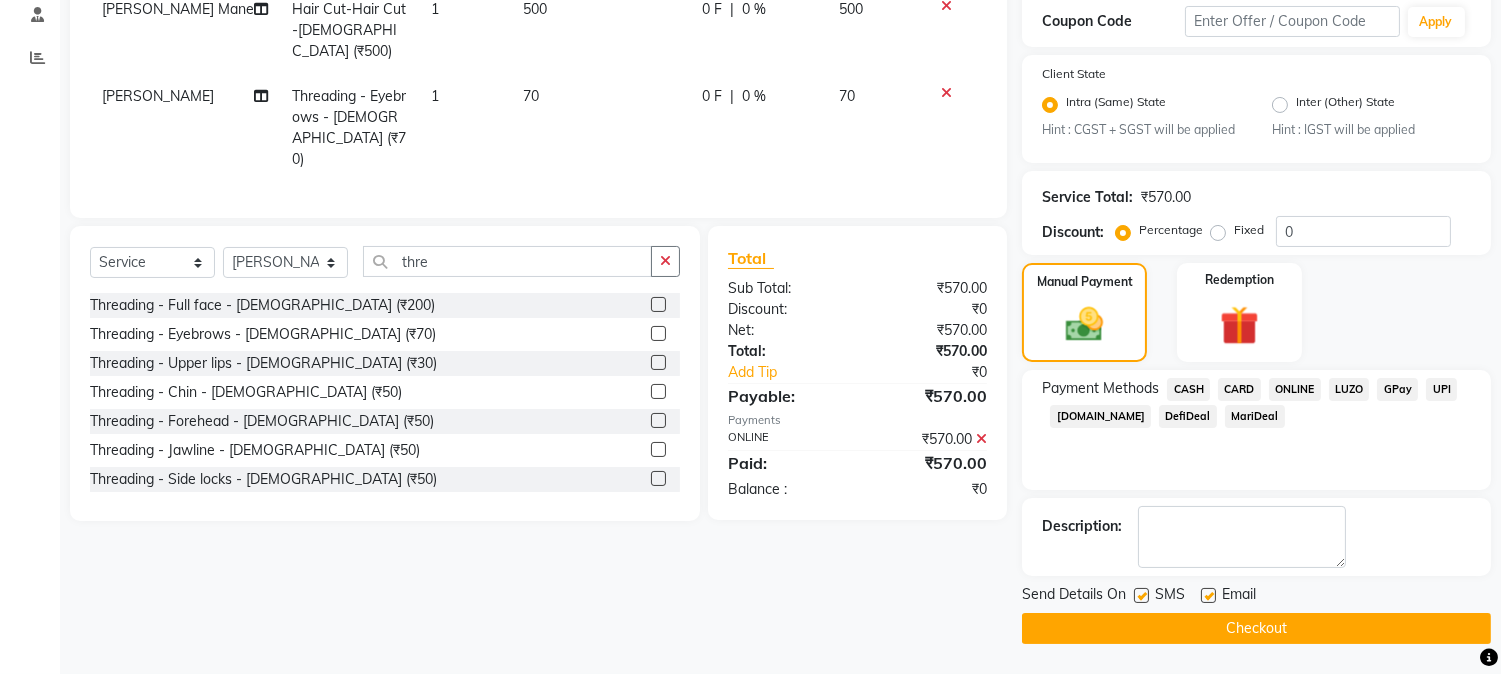 click on "Checkout" 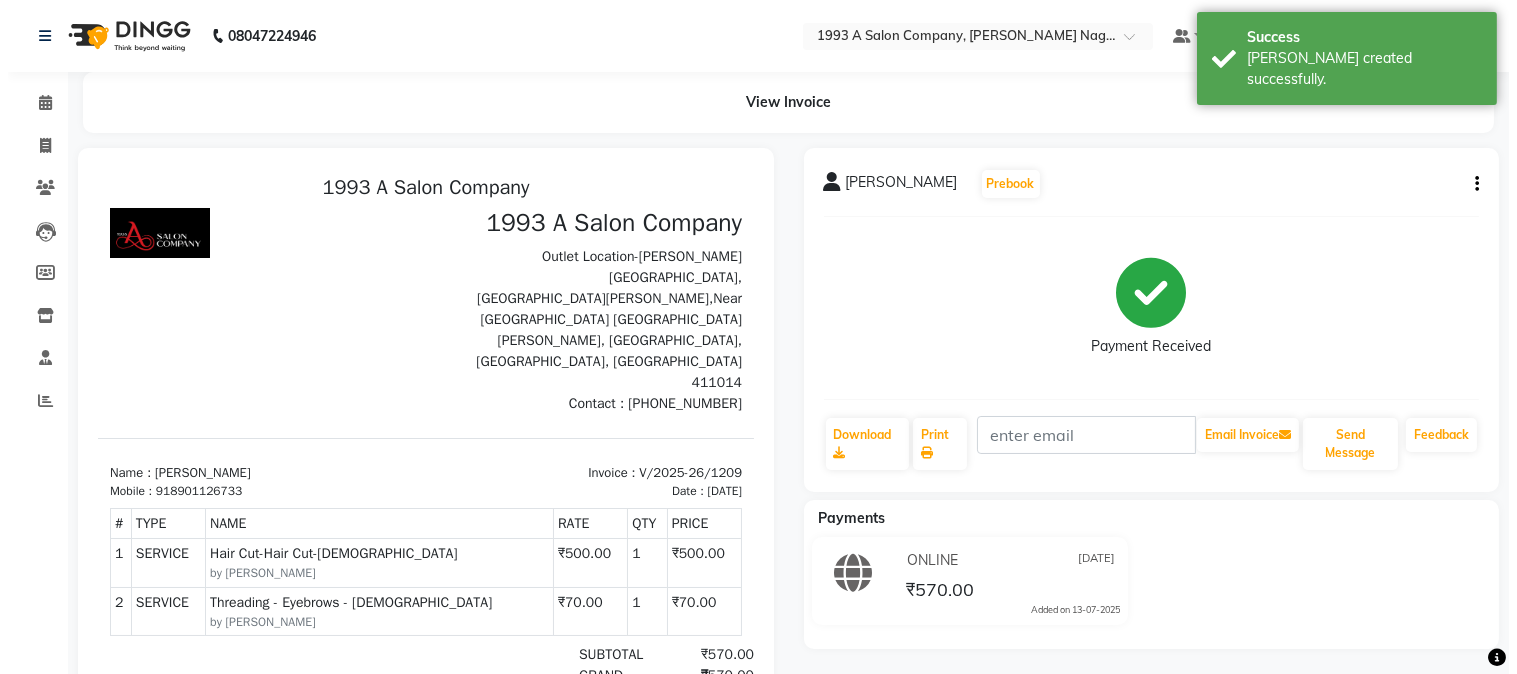 scroll, scrollTop: 0, scrollLeft: 0, axis: both 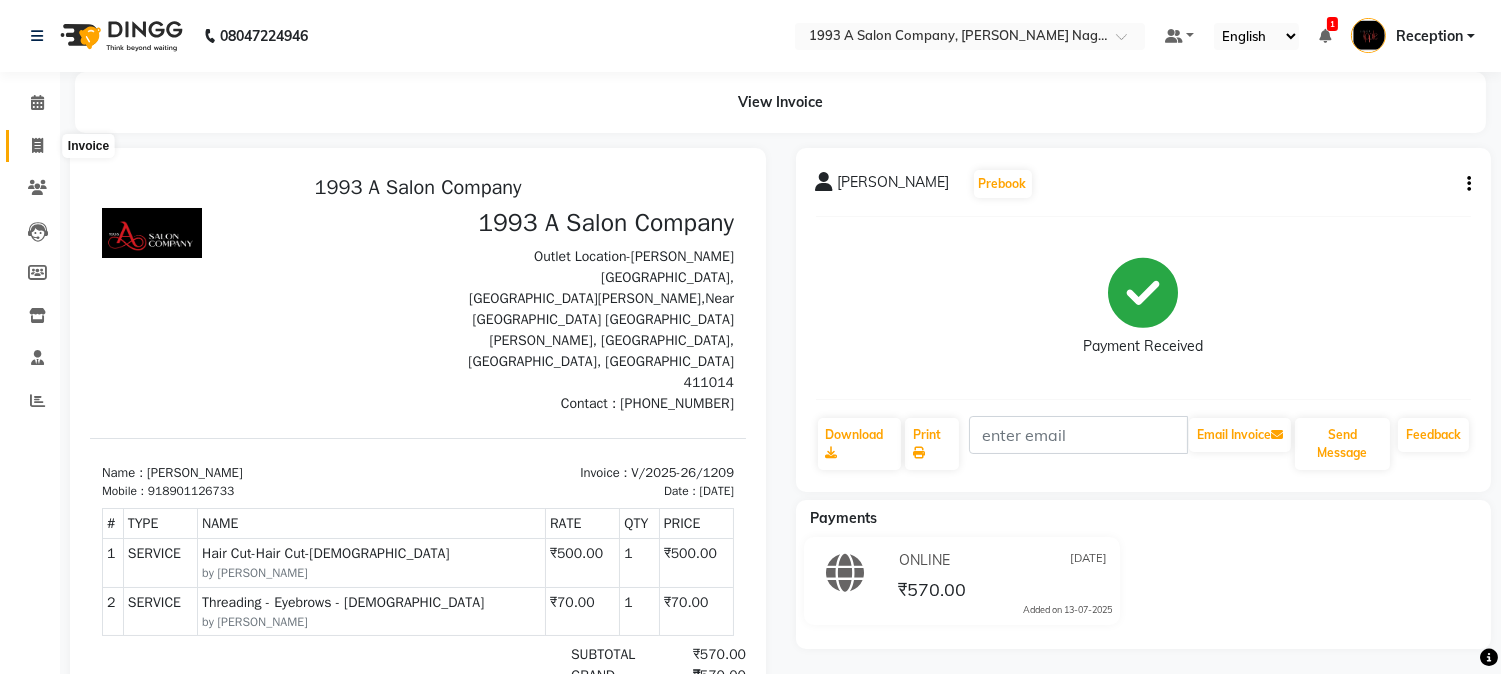 click 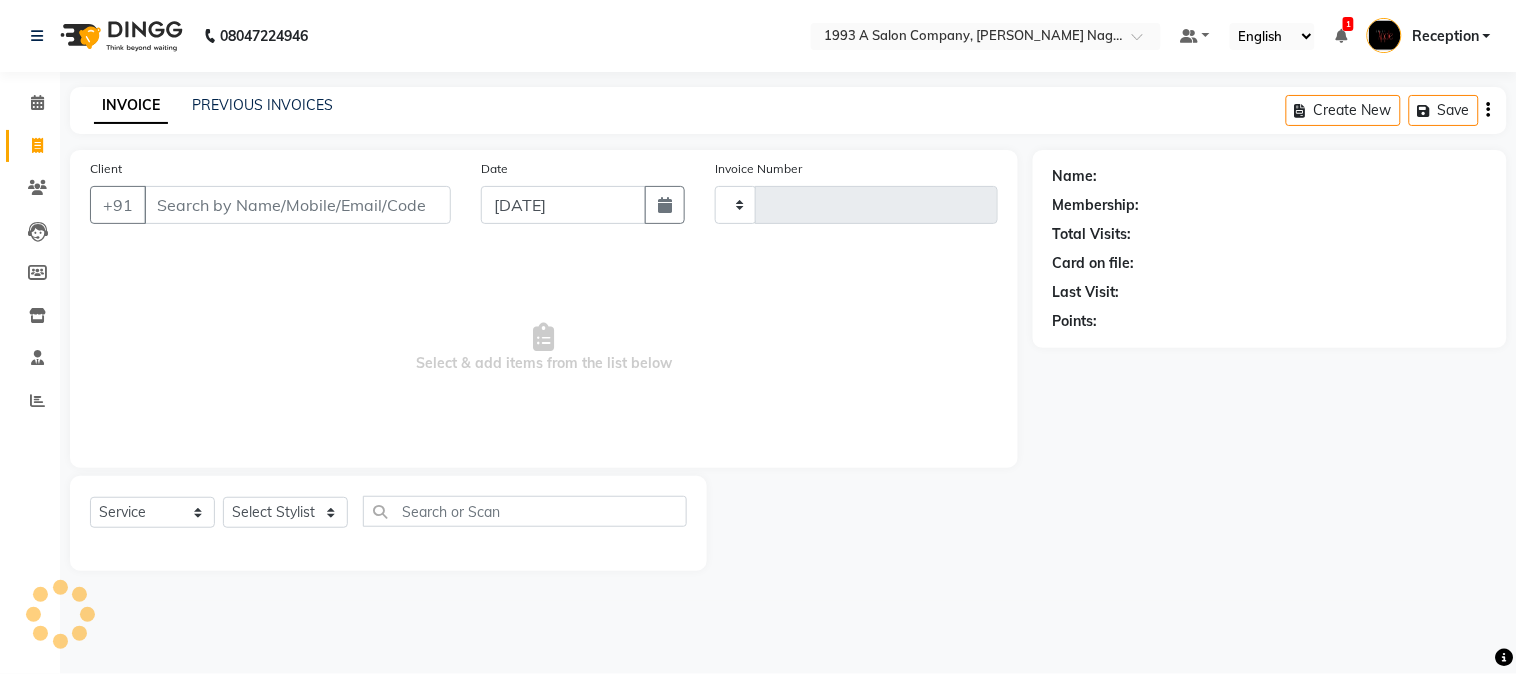 type on "1210" 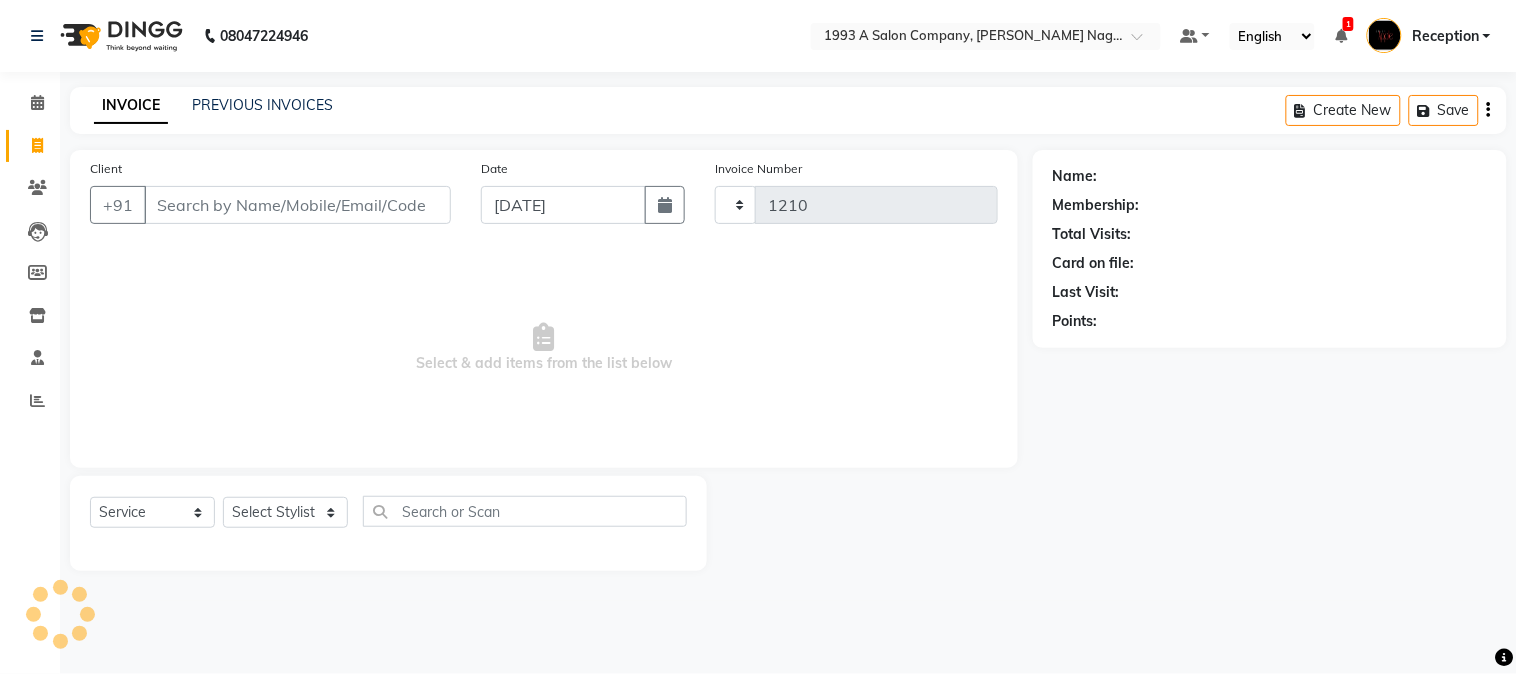 select on "144" 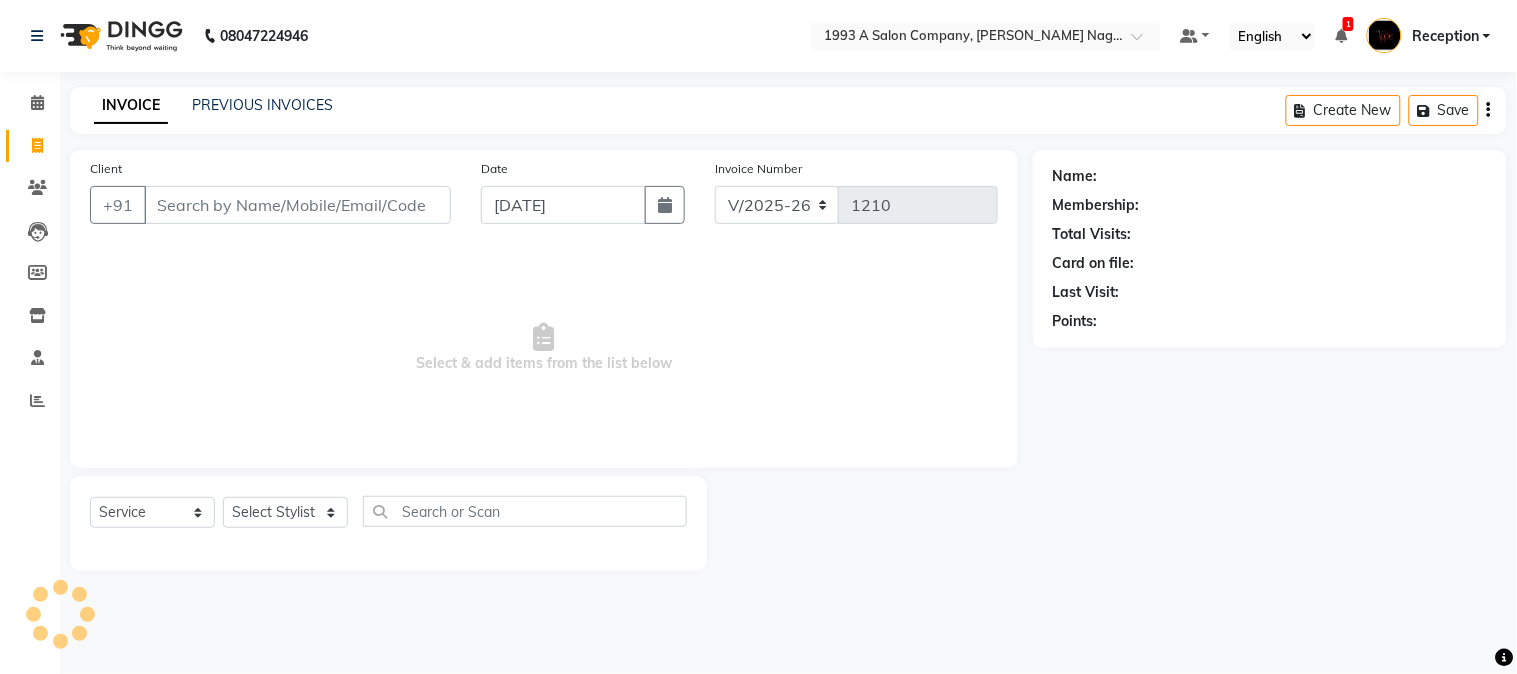 click on "Client" at bounding box center [297, 205] 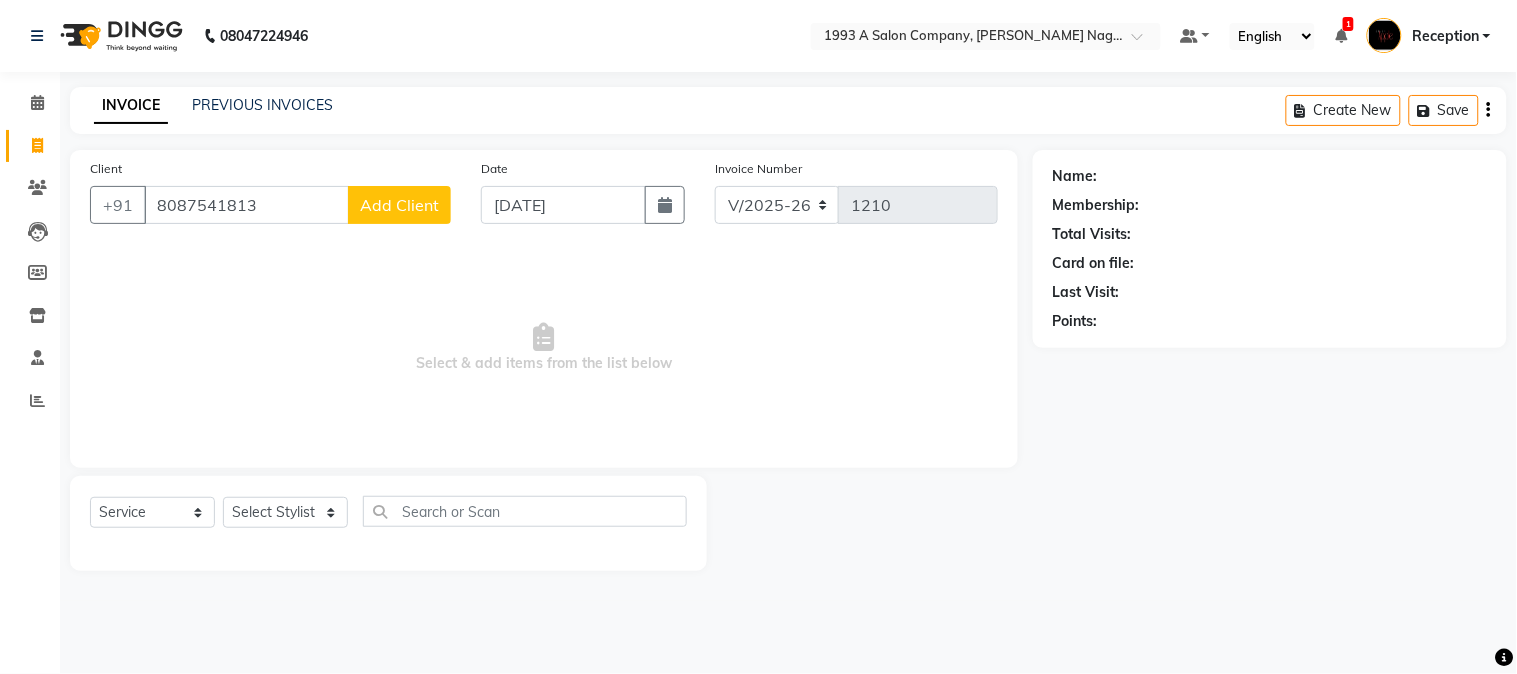 type on "8087541813" 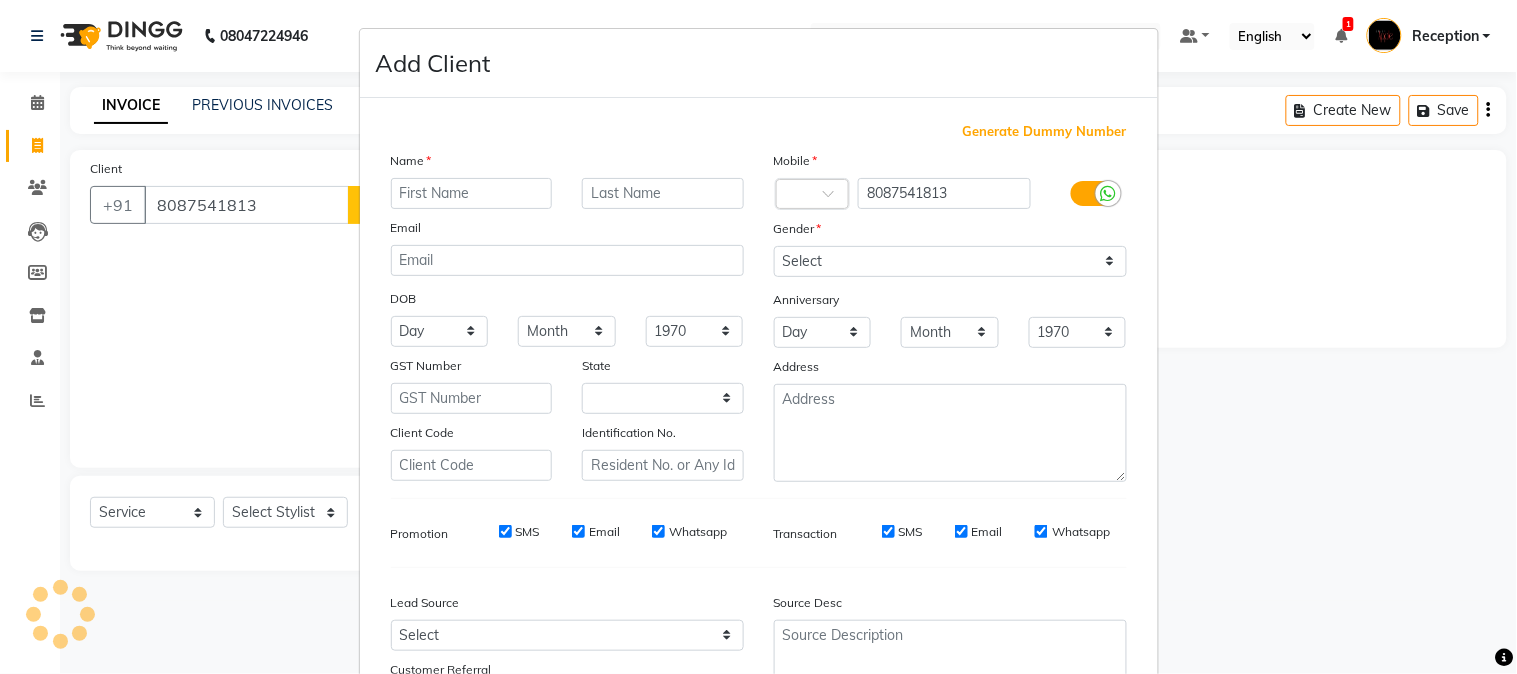 select on "22" 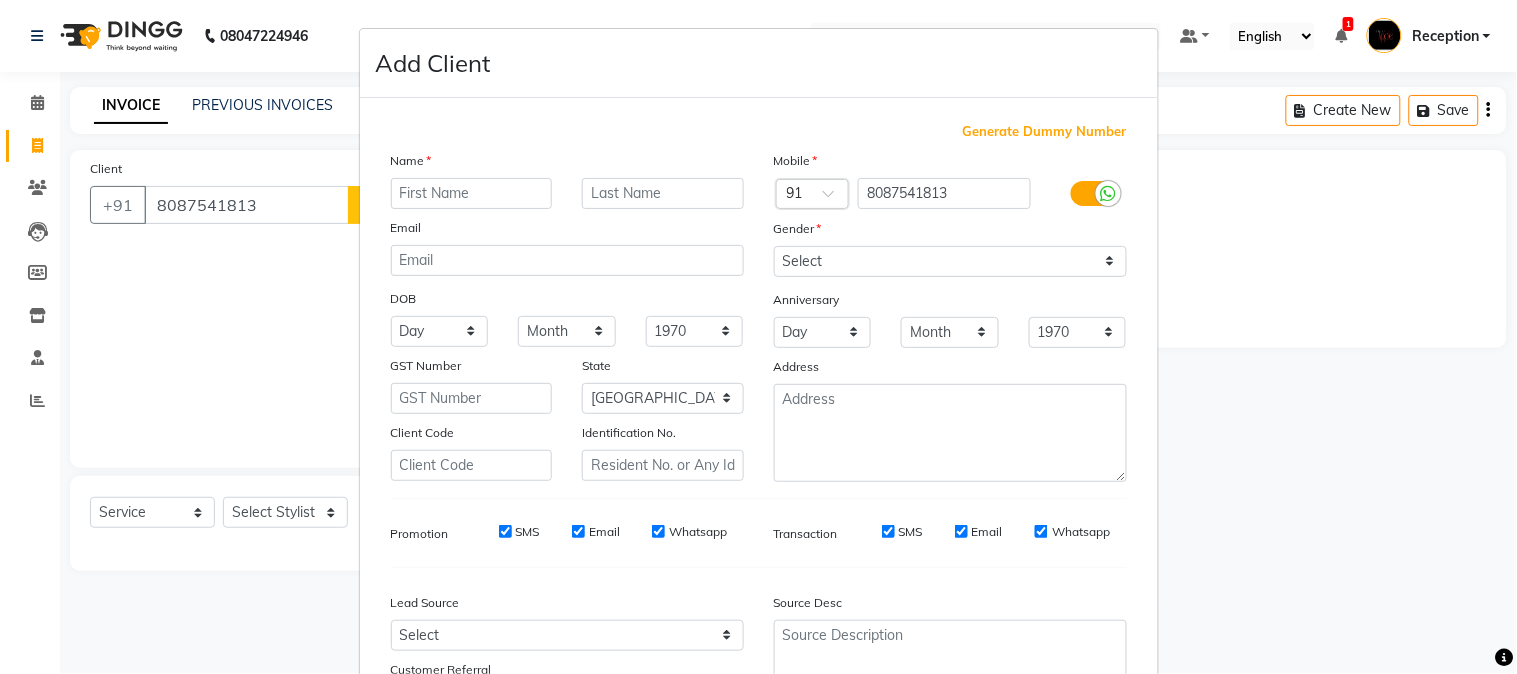 click at bounding box center [472, 193] 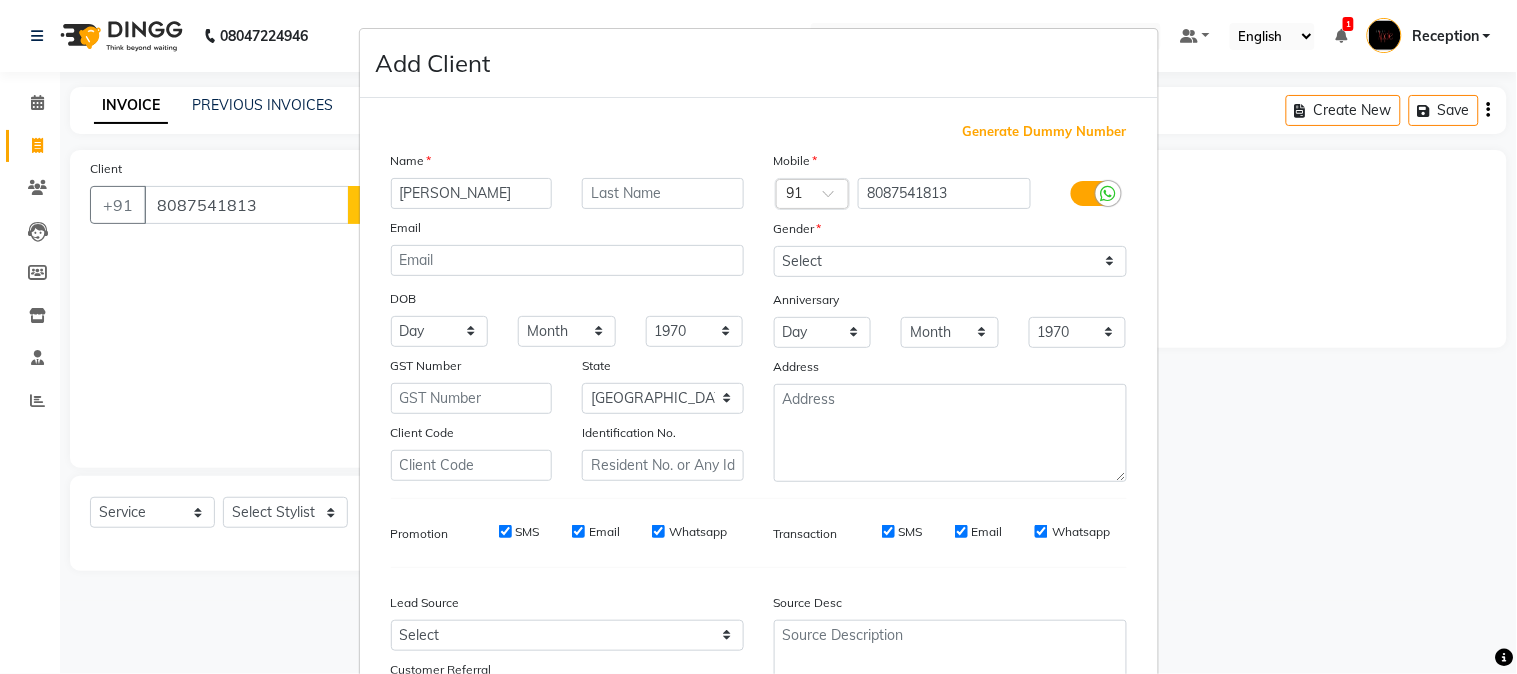 type on "[PERSON_NAME]" 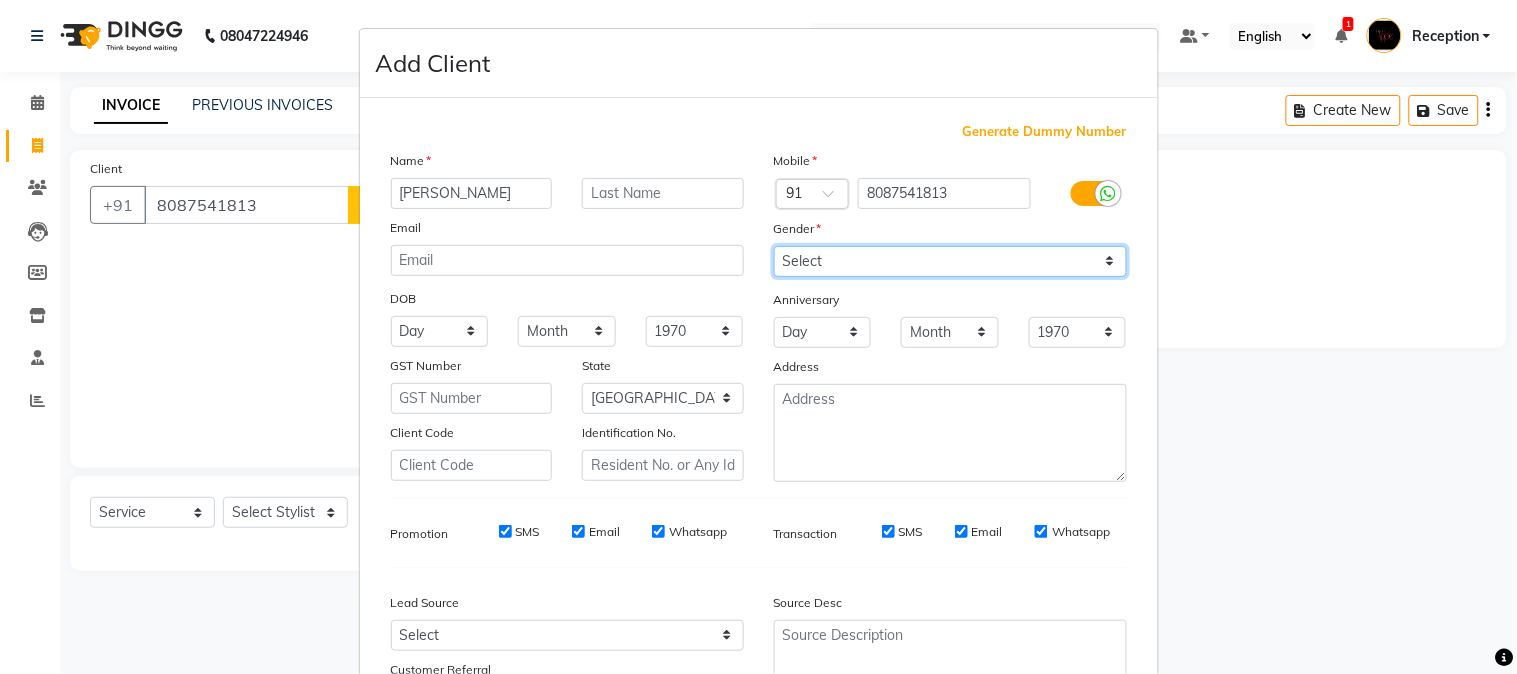 click on "Select [DEMOGRAPHIC_DATA] [DEMOGRAPHIC_DATA] Other Prefer Not To Say" at bounding box center [950, 261] 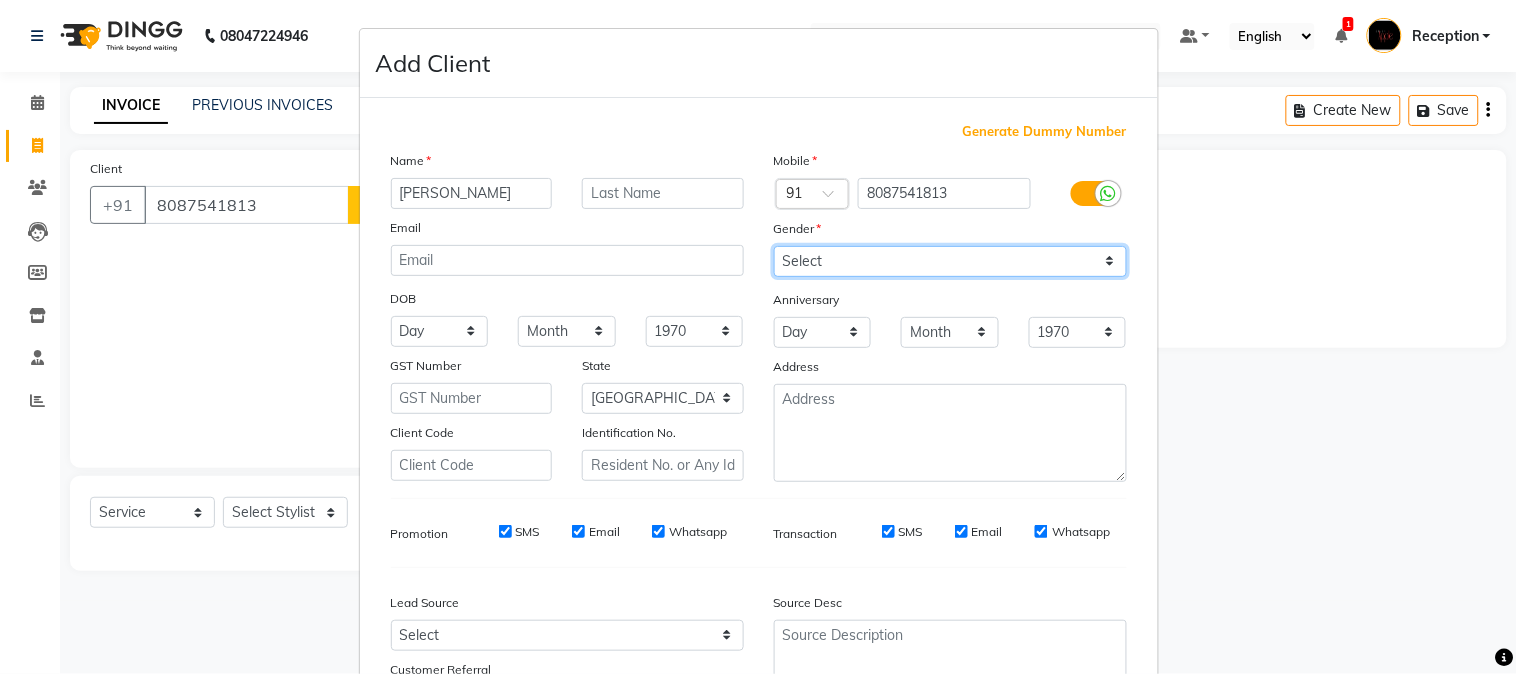 click on "Select [DEMOGRAPHIC_DATA] [DEMOGRAPHIC_DATA] Other Prefer Not To Say" at bounding box center (950, 261) 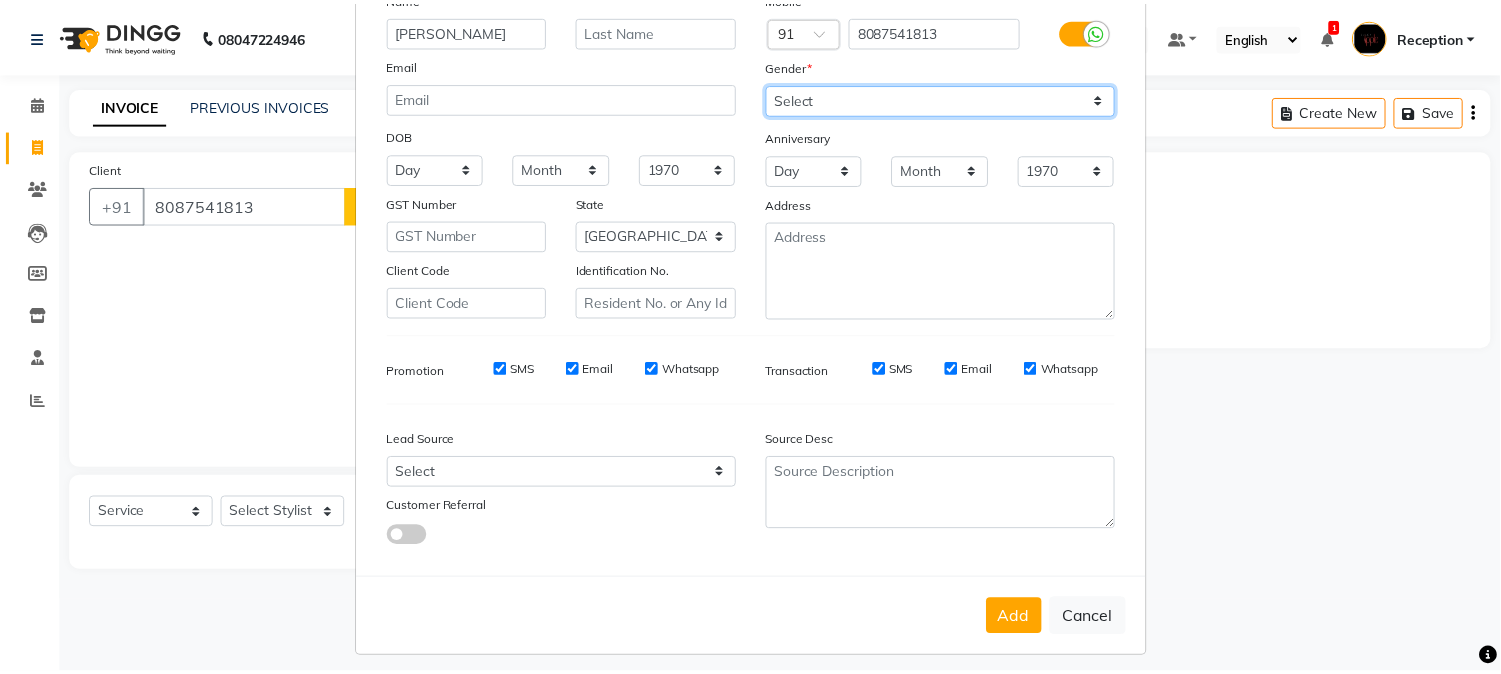 scroll, scrollTop: 176, scrollLeft: 0, axis: vertical 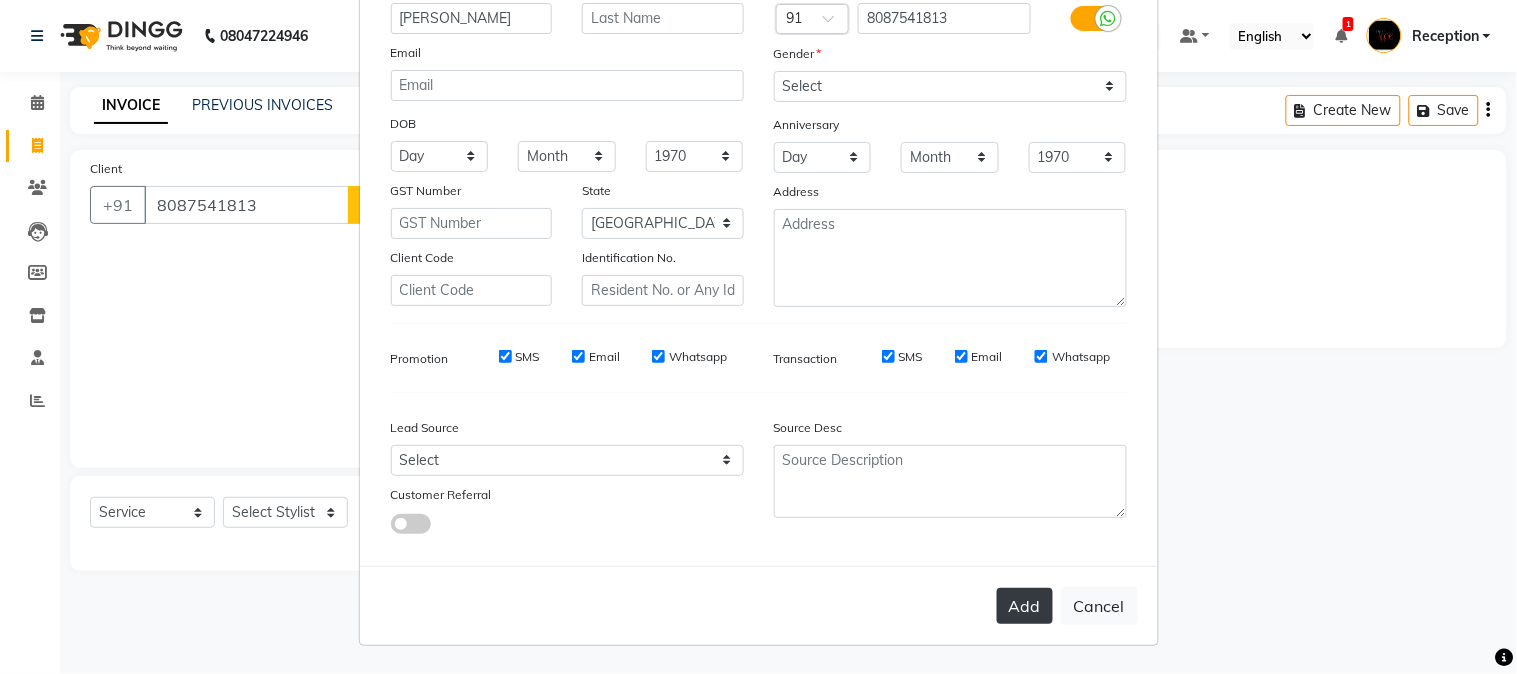 click on "Add" at bounding box center (1025, 606) 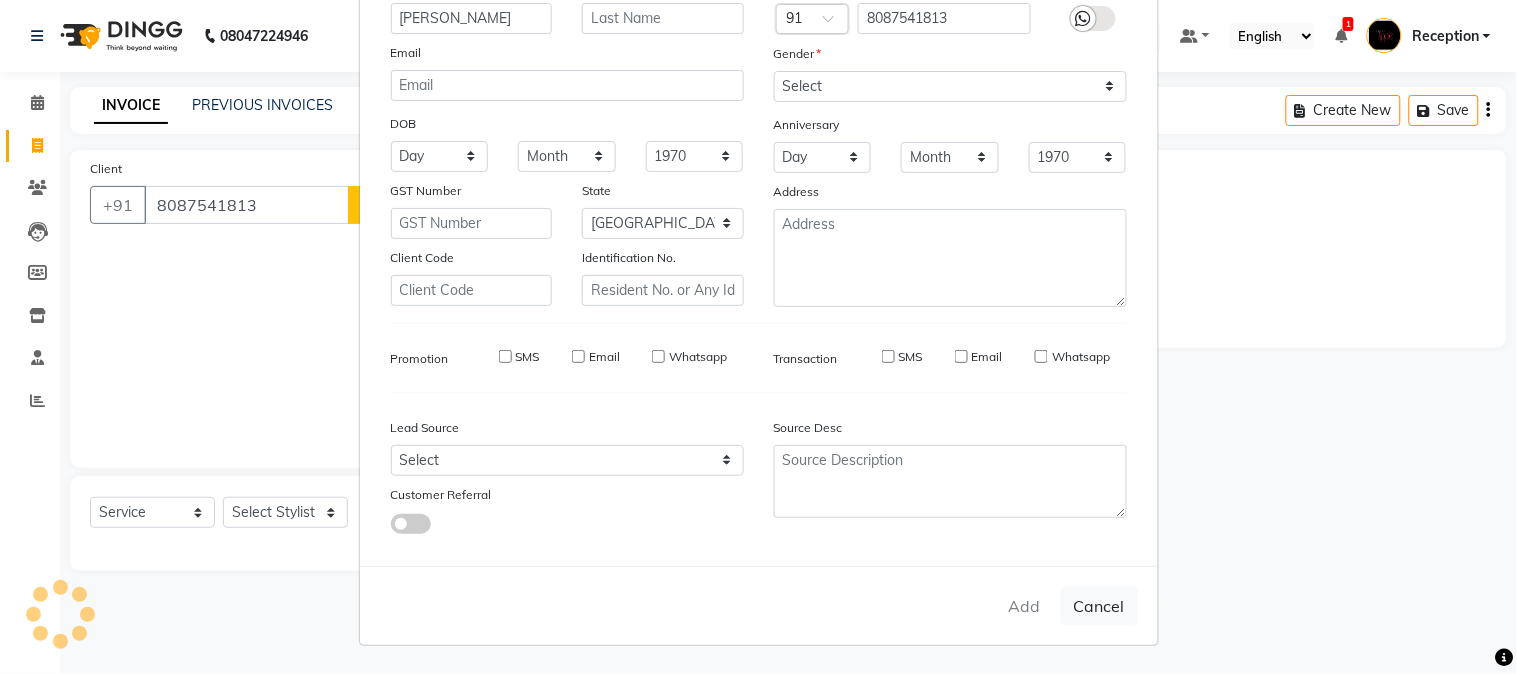 type 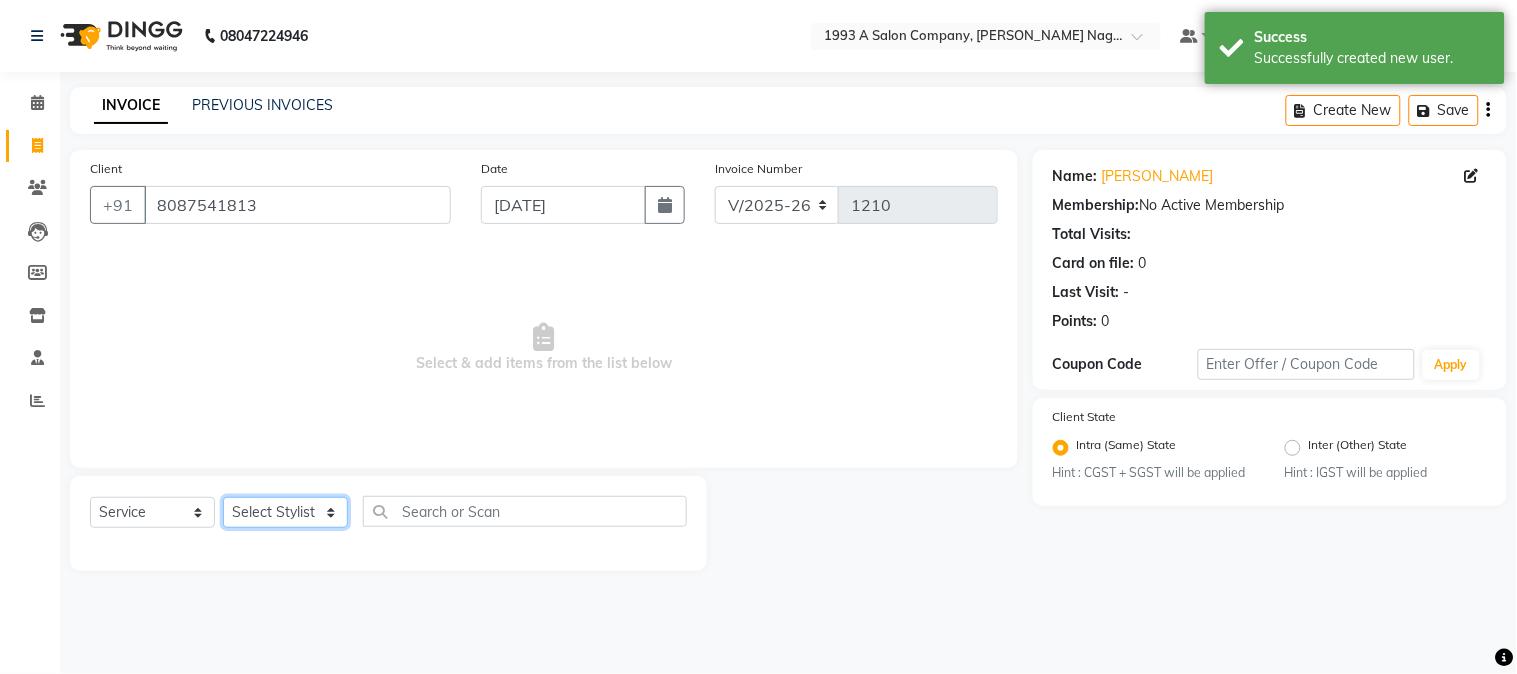 click on "Select Stylist [PERSON_NAME] Mane [PERSON_NAME] [PERSON_NAME]  Reception  [PERSON_NAME] Training Department [PERSON_NAME] [PERSON_NAME] Sir" 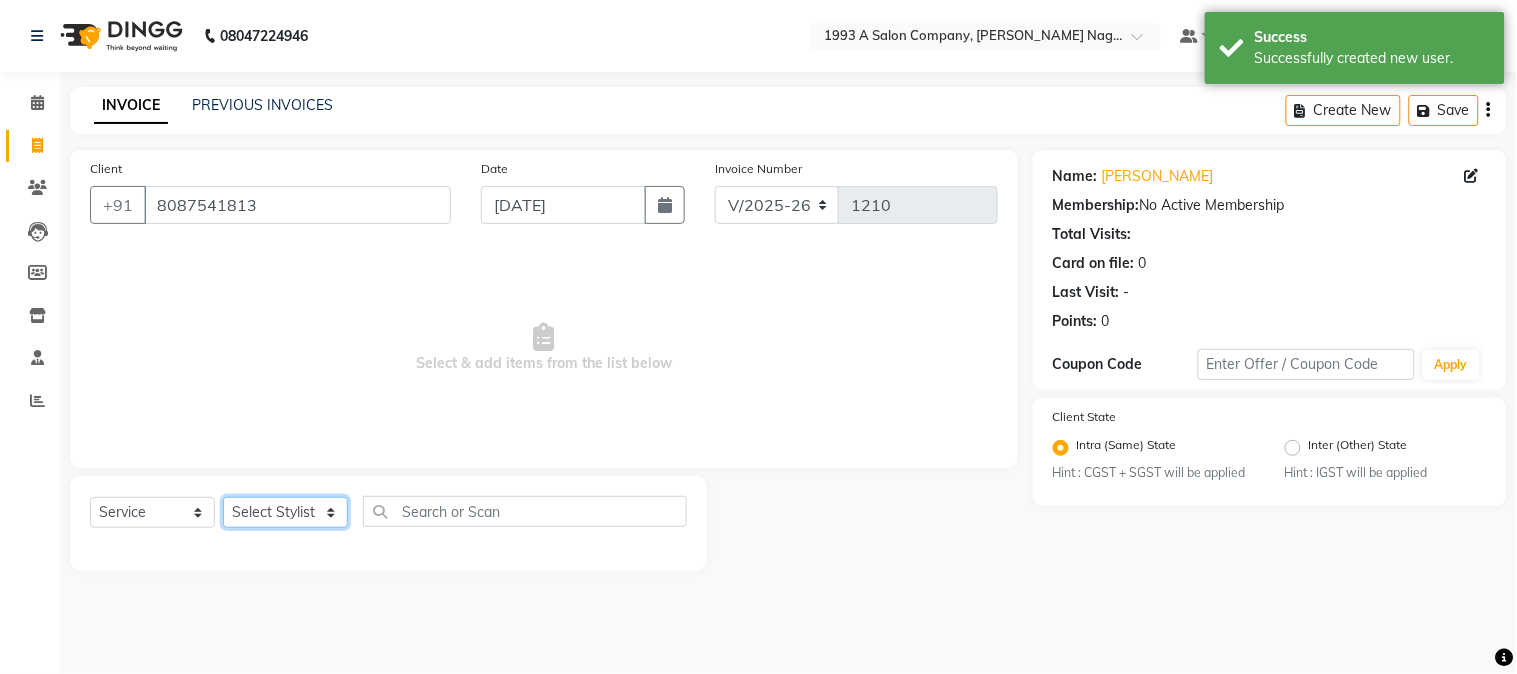 select on "48179" 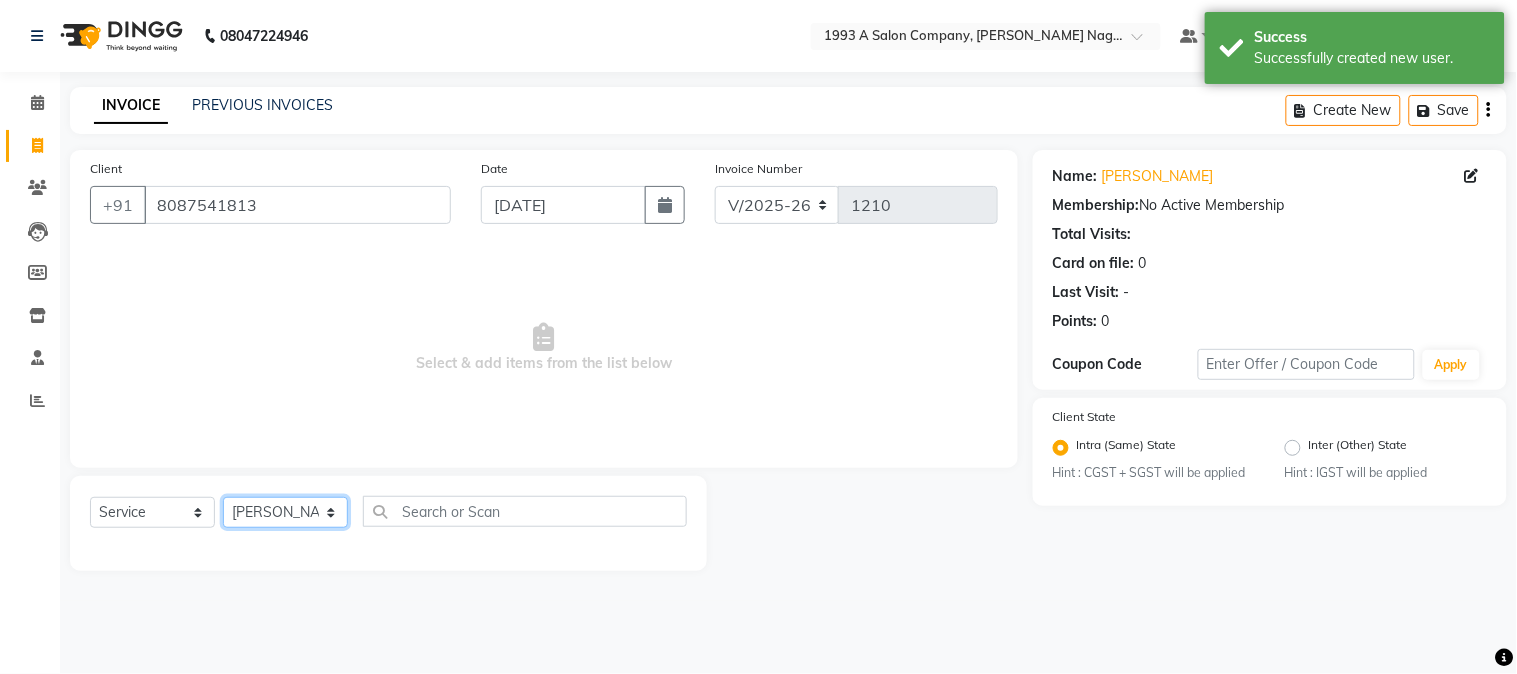 click on "Select Stylist [PERSON_NAME] Mane [PERSON_NAME] [PERSON_NAME]  Reception  [PERSON_NAME] Training Department [PERSON_NAME] [PERSON_NAME] Sir" 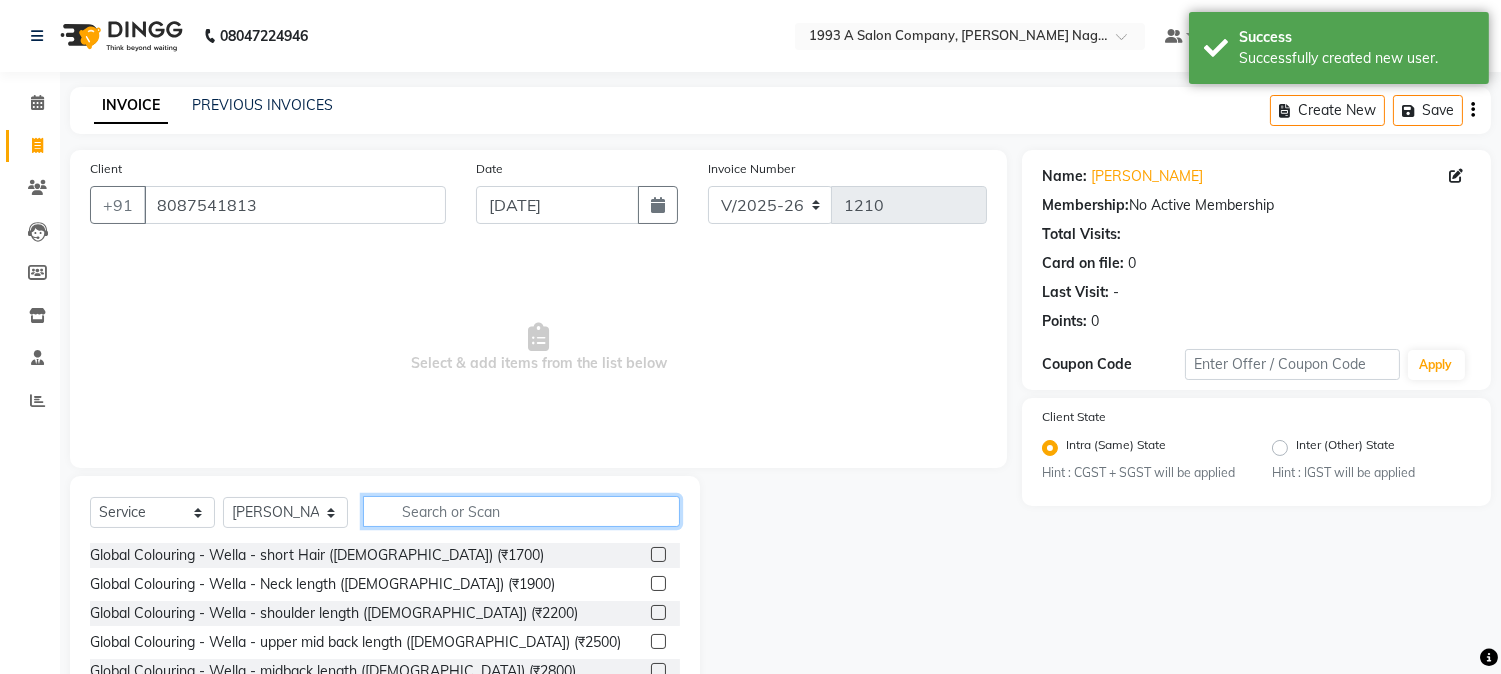 click 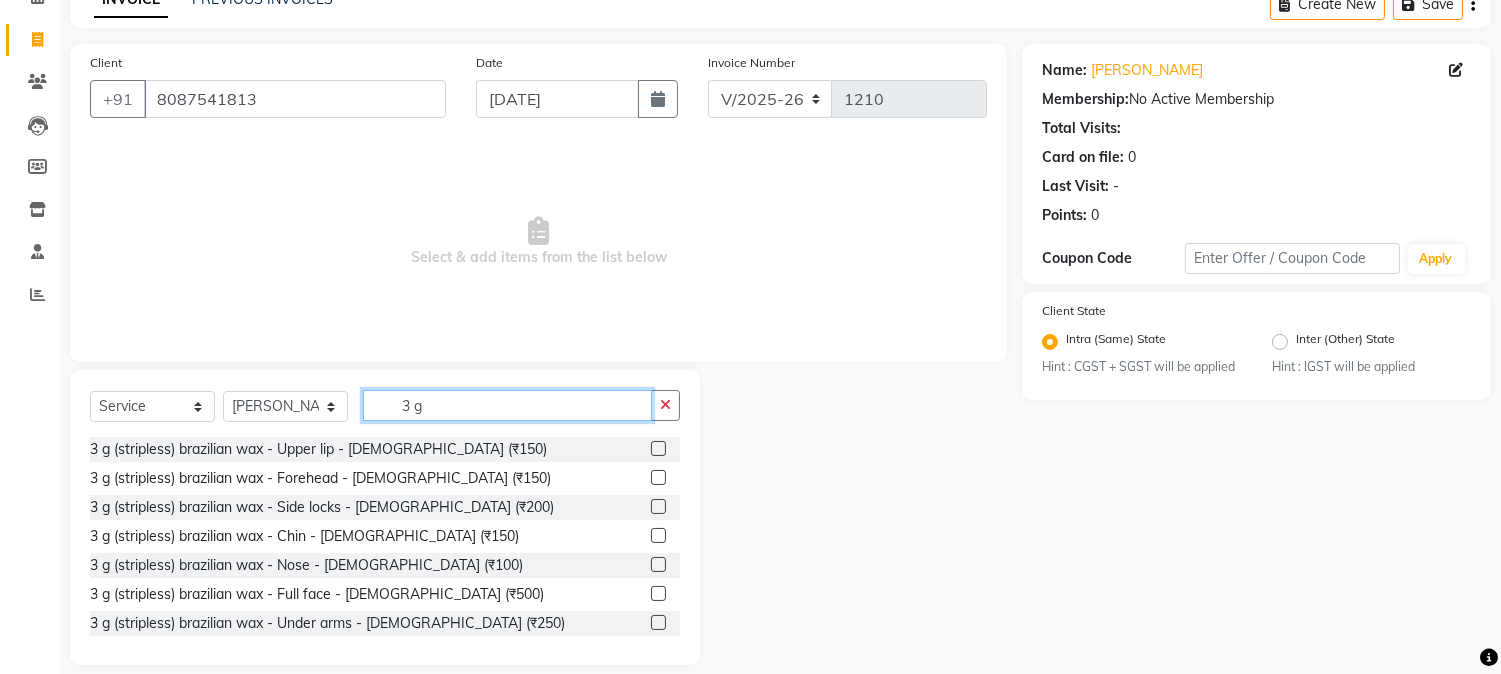 scroll, scrollTop: 111, scrollLeft: 0, axis: vertical 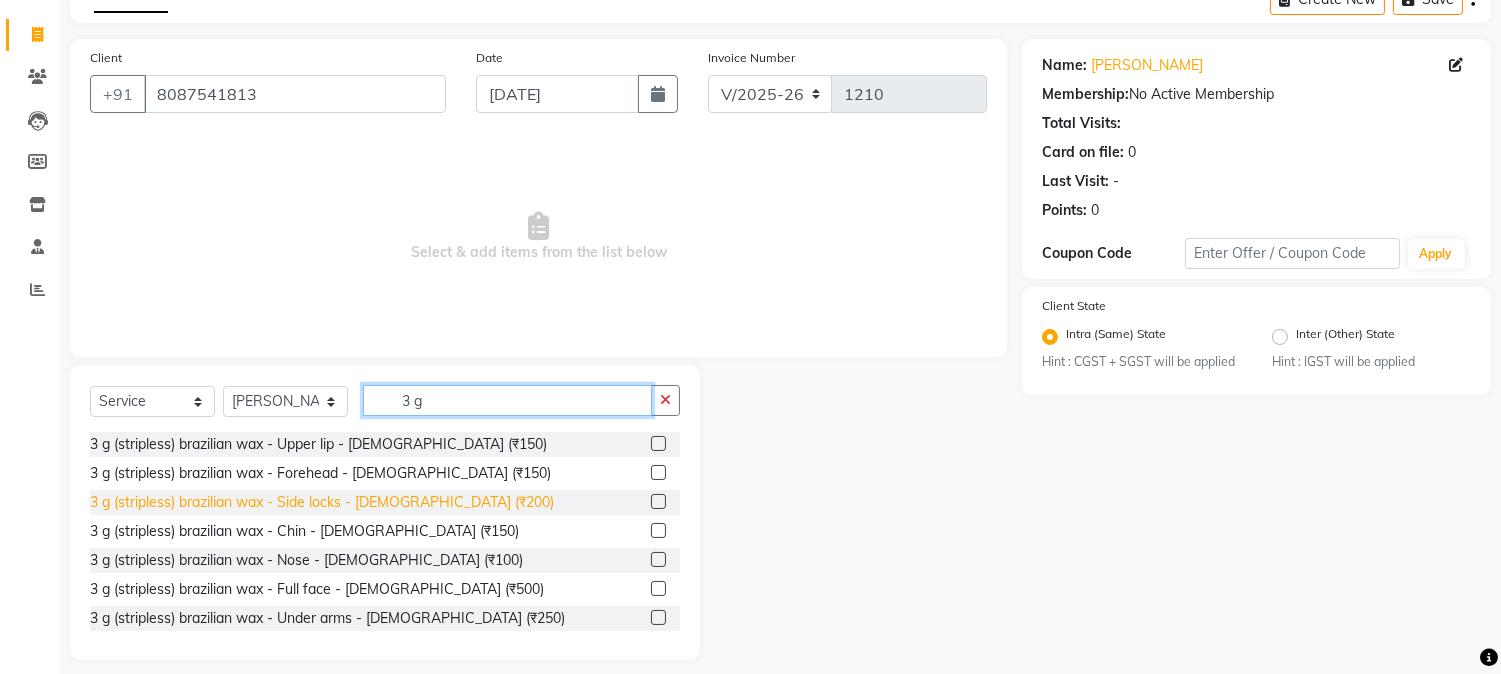 type on "3 g" 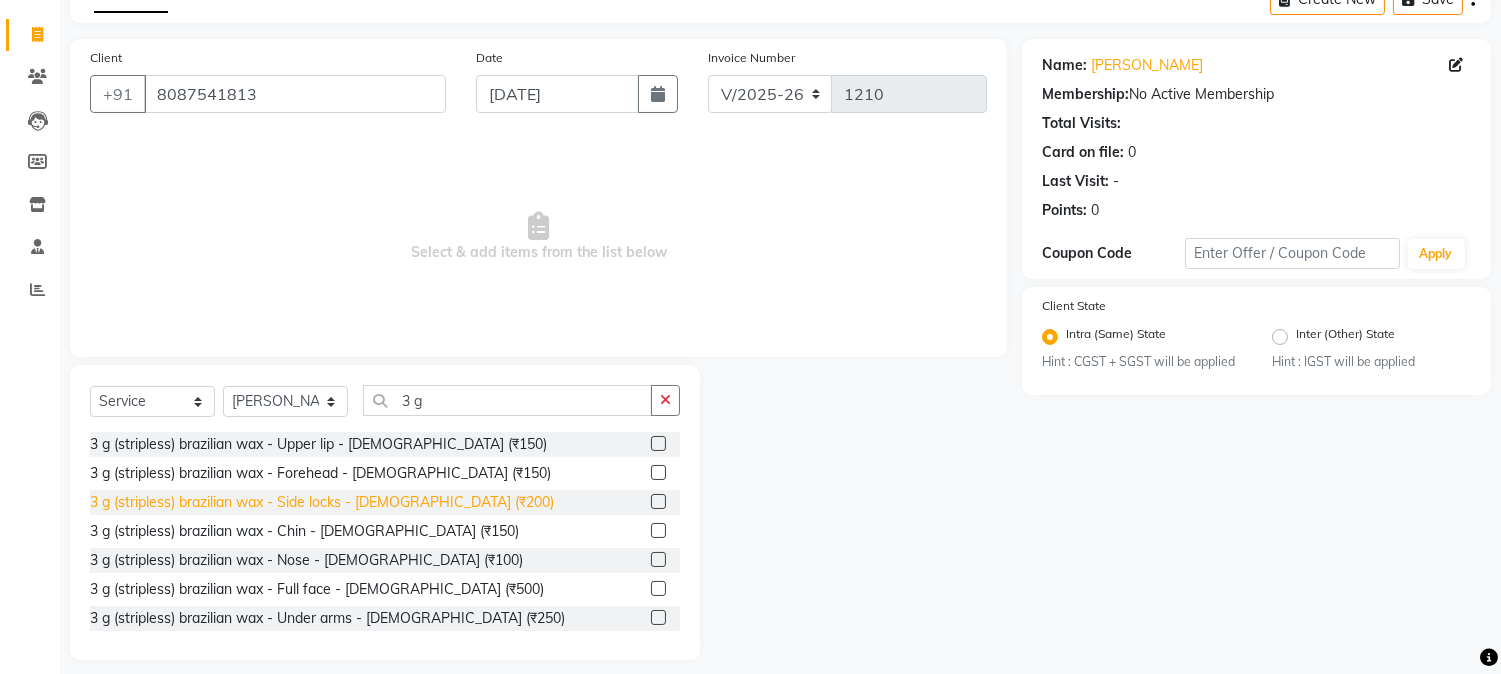 click on "3 g (stripless) brazilian wax - Side locks - [DEMOGRAPHIC_DATA] (₹200)" 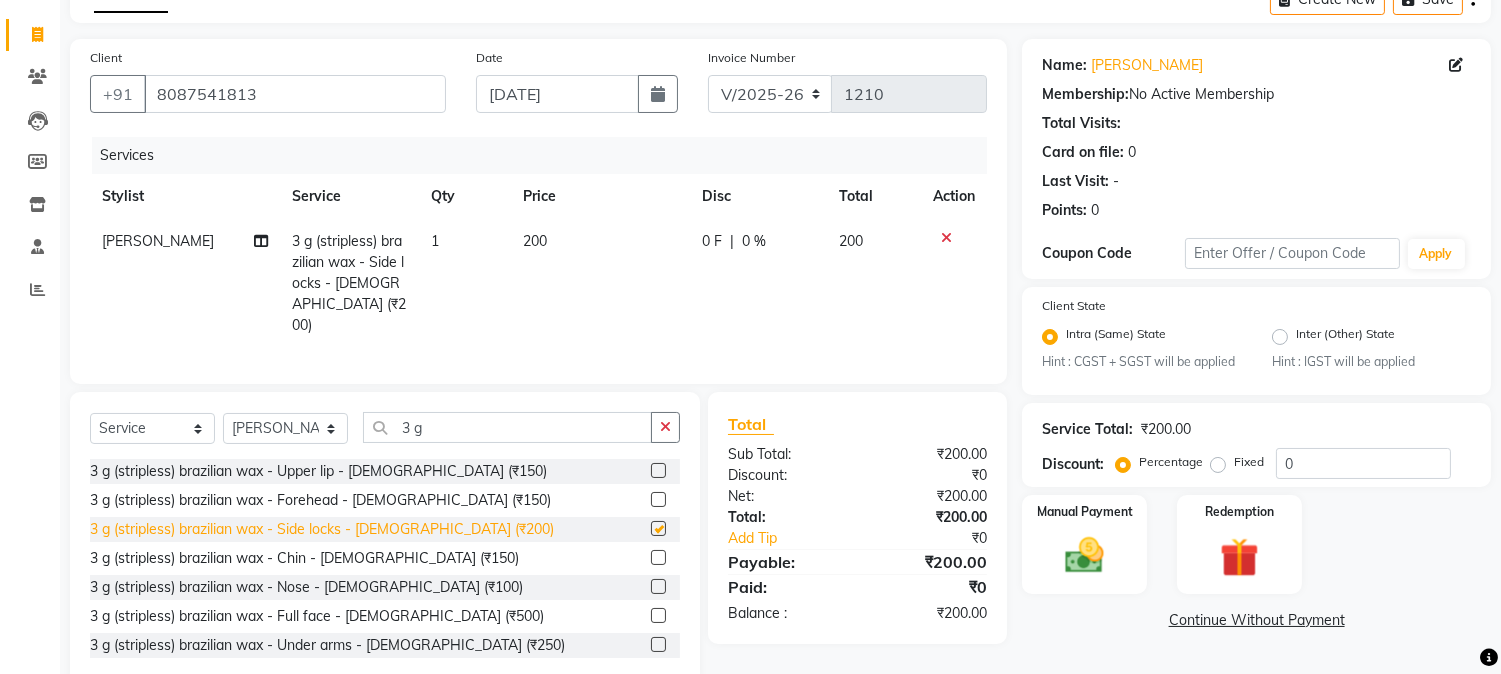 checkbox on "false" 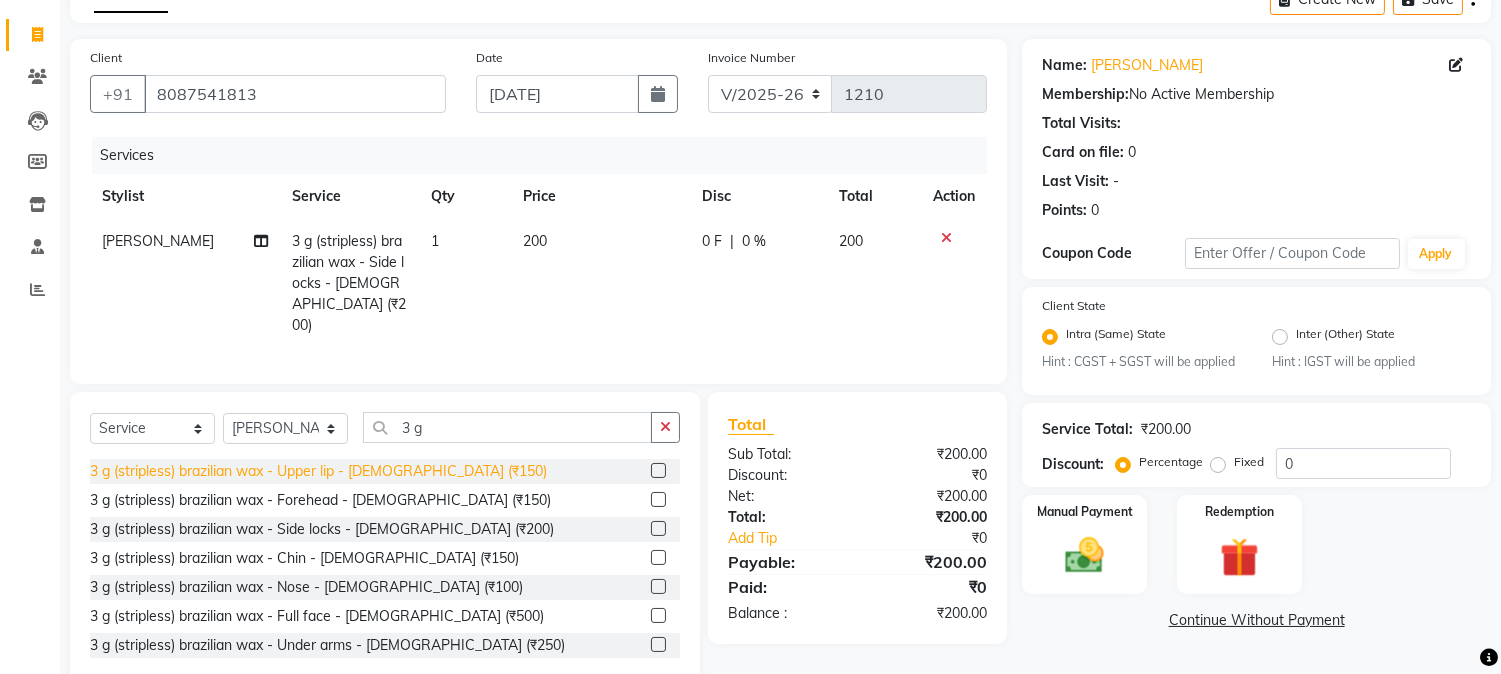 click on "3 g (stripless) brazilian wax - Upper lip - [DEMOGRAPHIC_DATA] (₹150)" 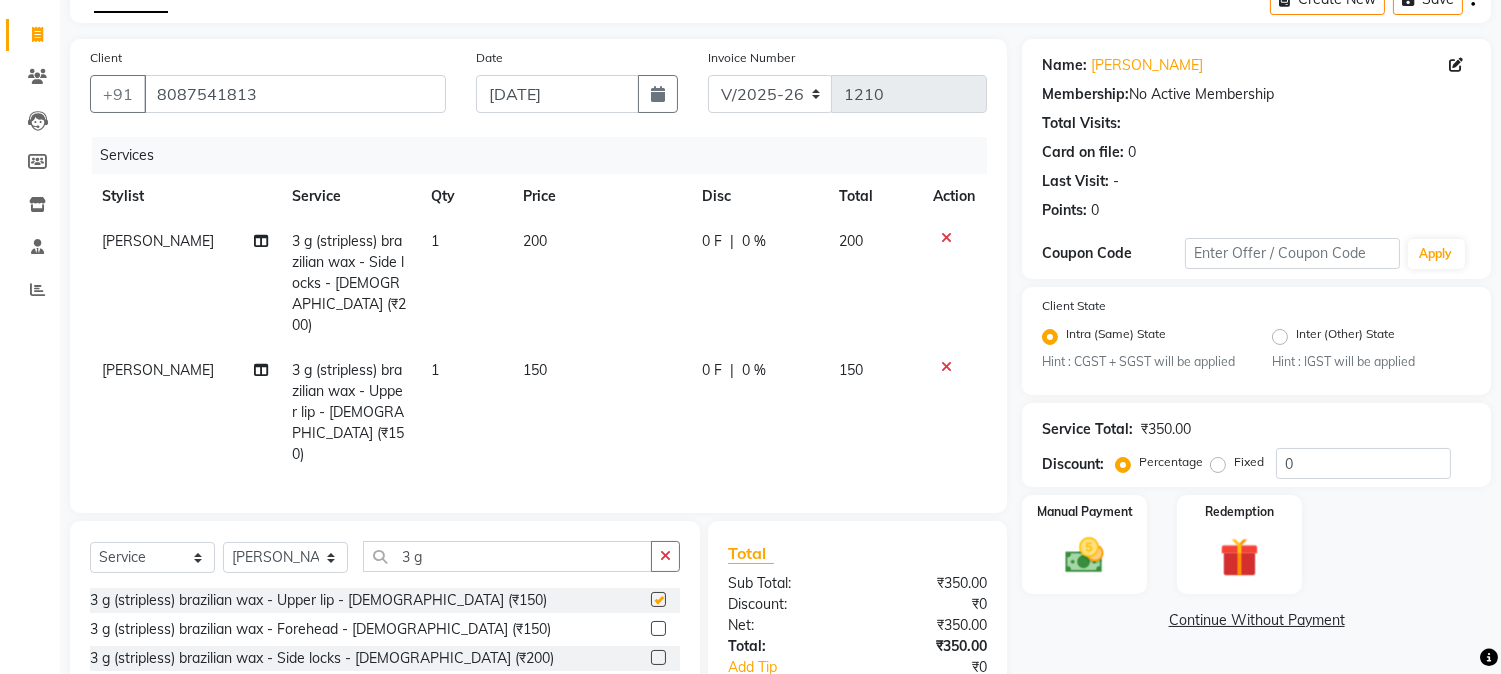 checkbox on "false" 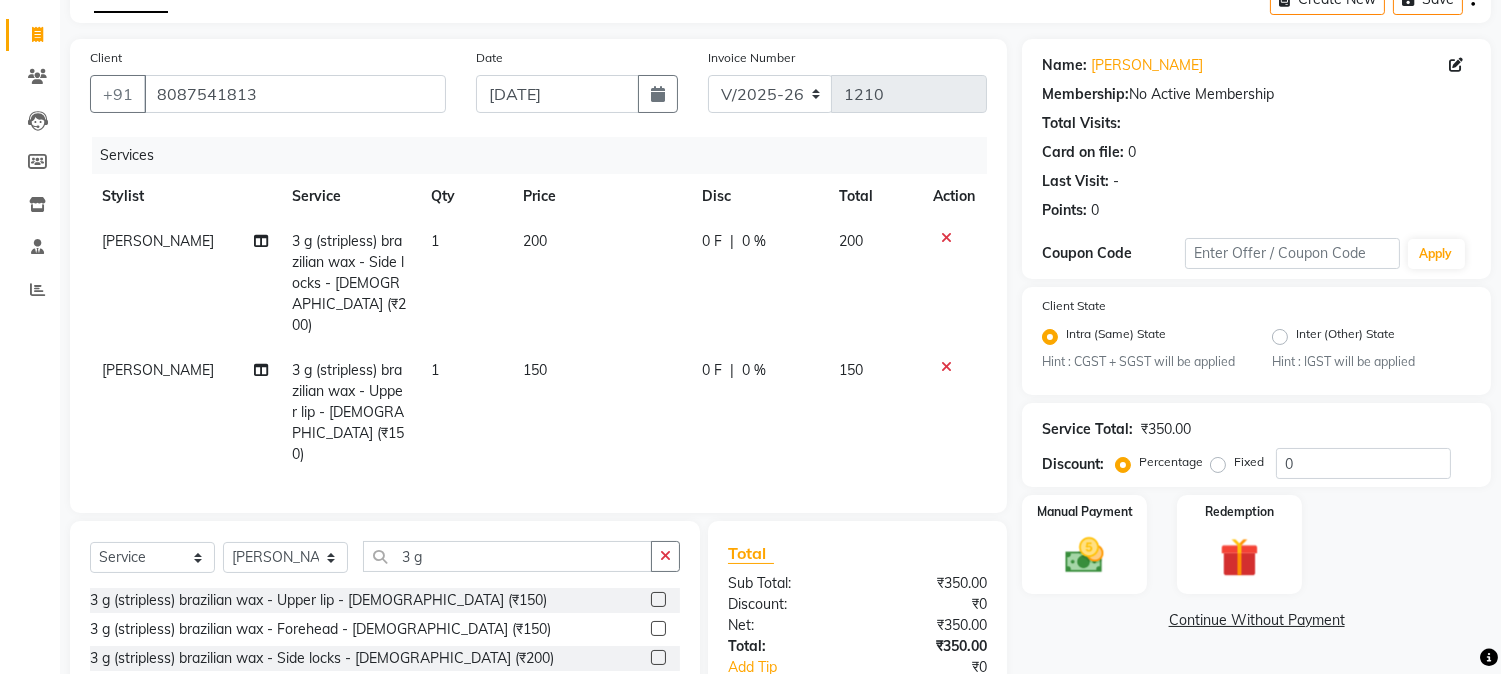 scroll, scrollTop: 257, scrollLeft: 0, axis: vertical 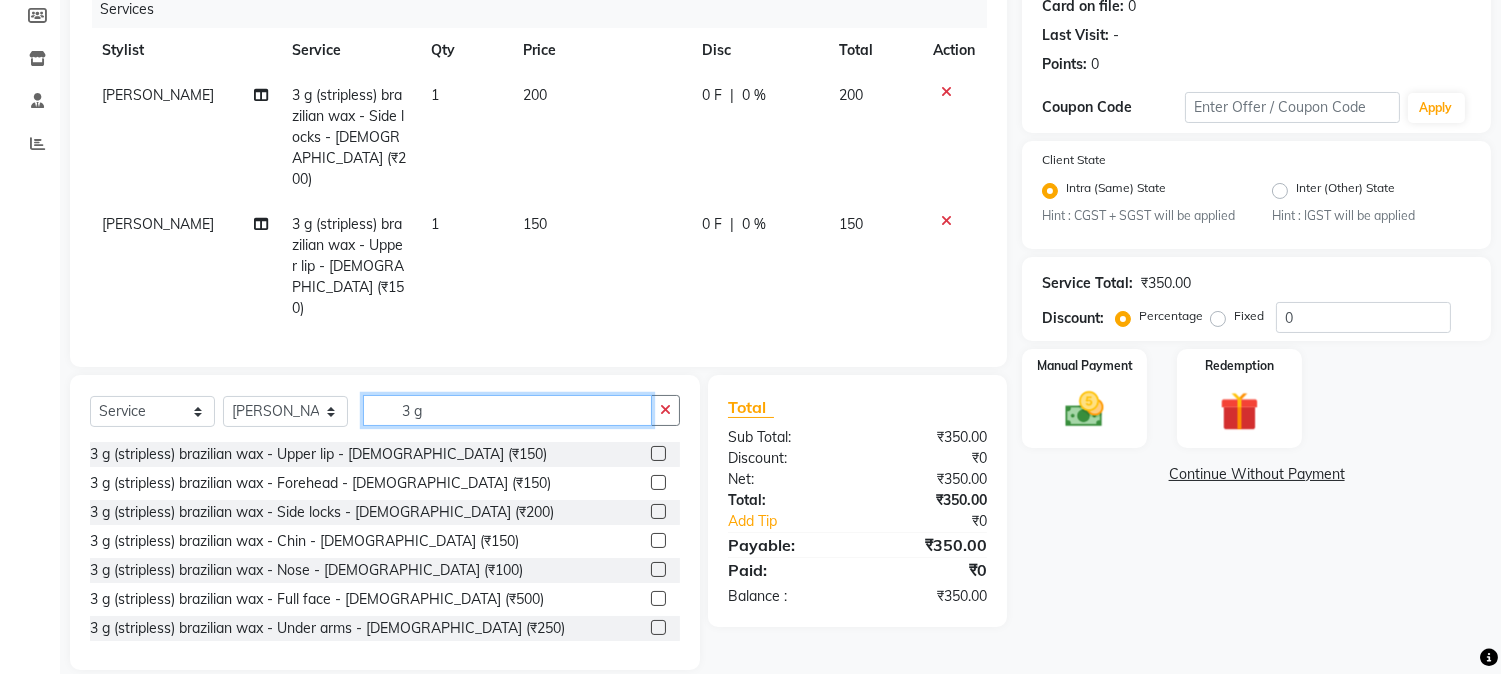 click on "3 g" 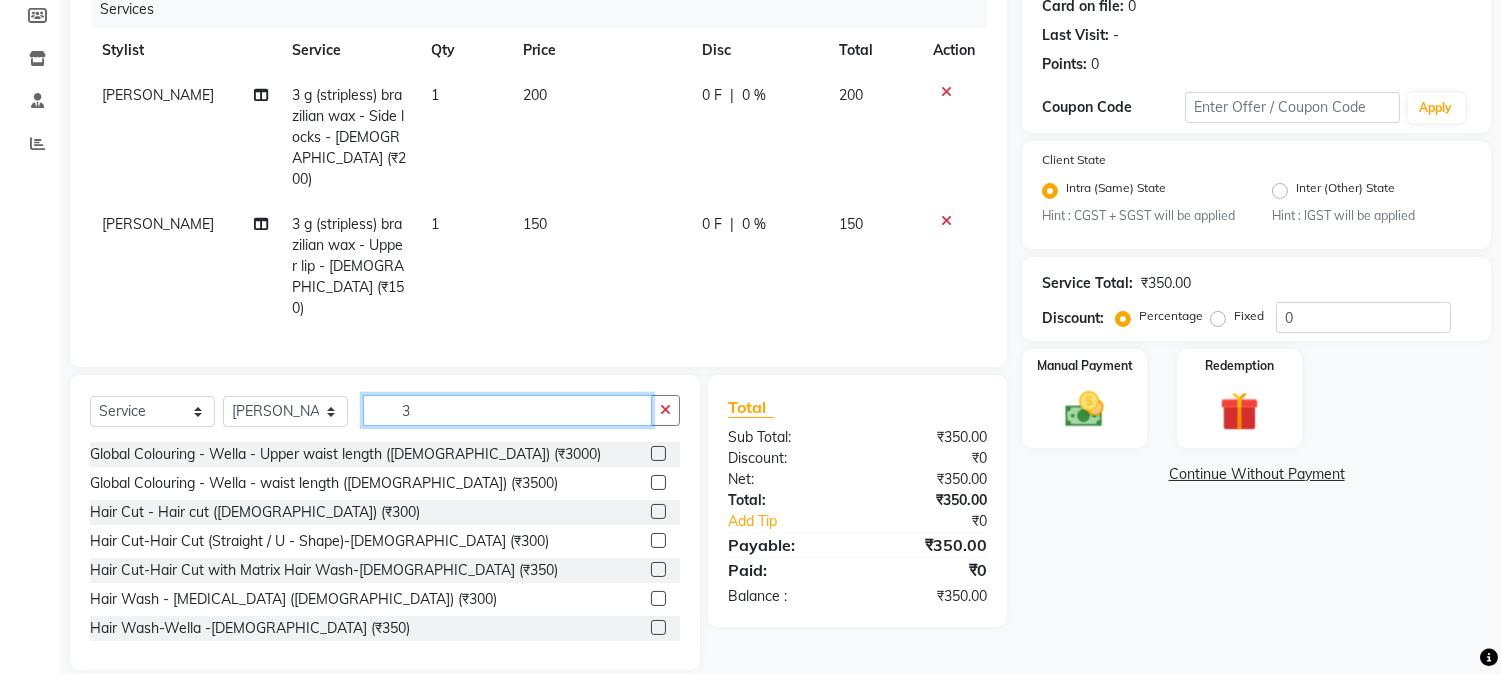 type on "3" 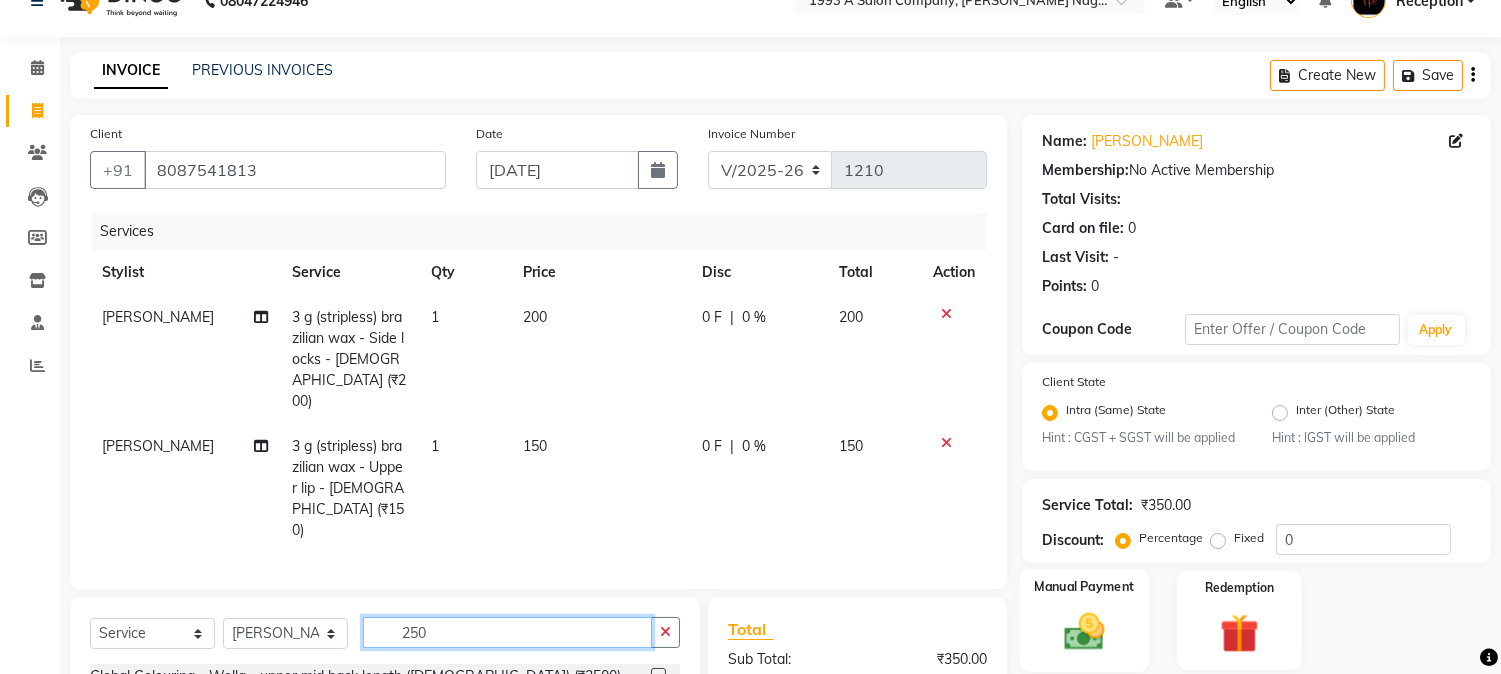 scroll, scrollTop: 257, scrollLeft: 0, axis: vertical 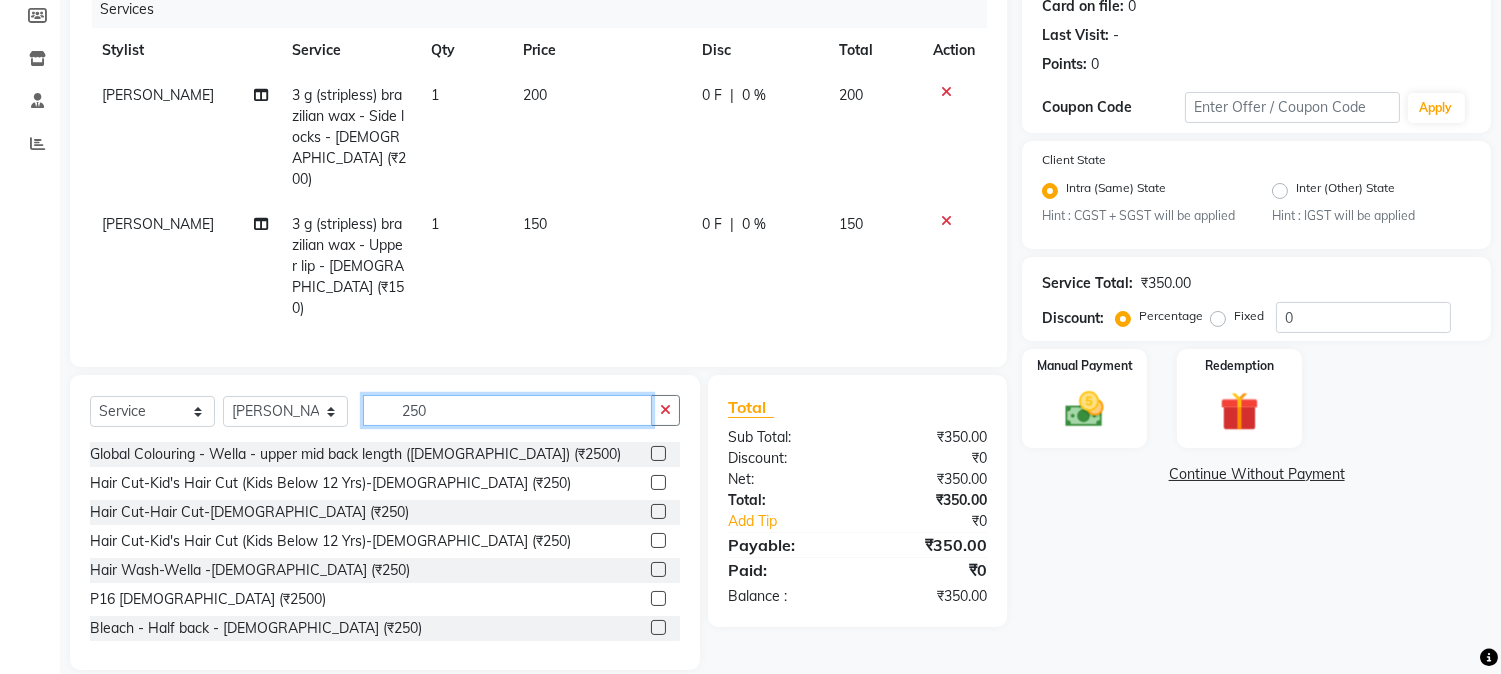 type on "250" 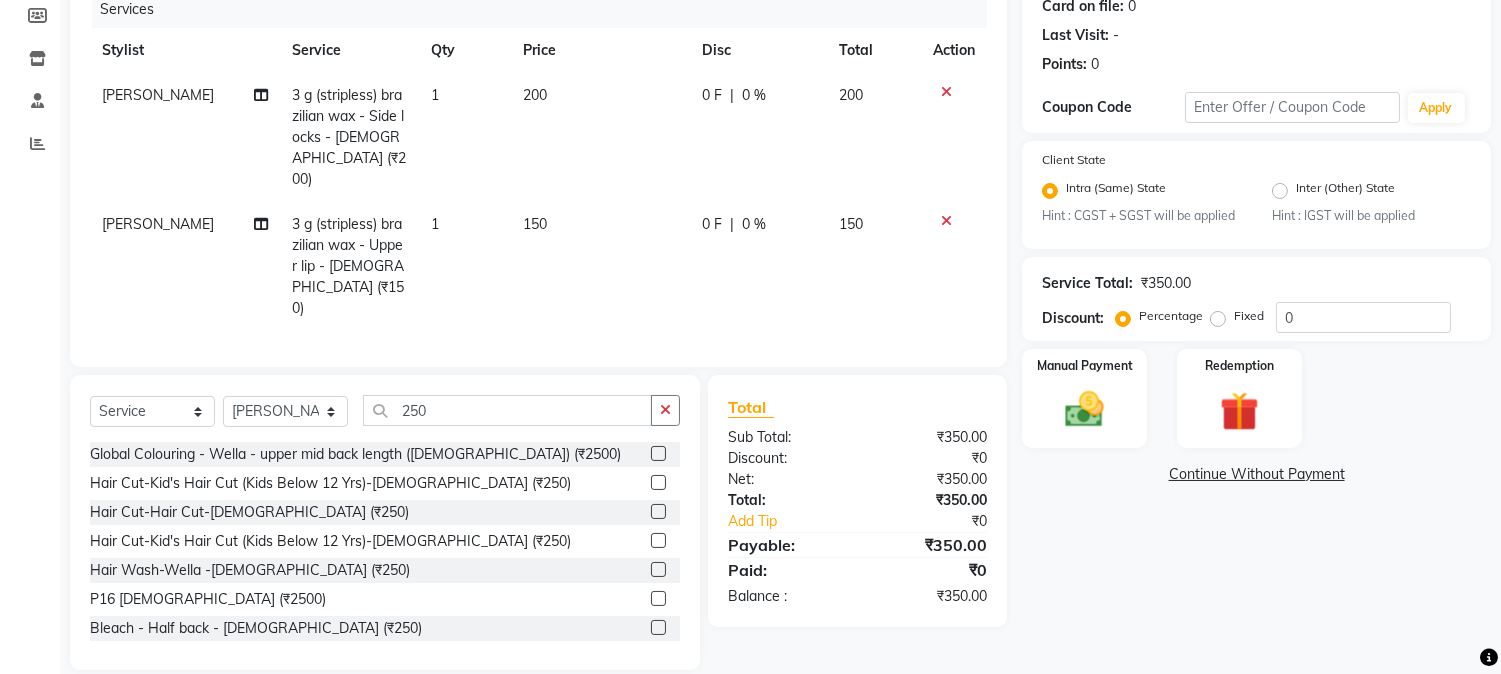 click on "Select  Service  Product  Membership  Package Voucher Prepaid Gift Card  Select Stylist [PERSON_NAME] Mane [PERSON_NAME] [PERSON_NAME]  Reception  [PERSON_NAME] Training Department [PERSON_NAME] [PERSON_NAME] Sir 250 Global Colouring - Wella - upper mid back length ([DEMOGRAPHIC_DATA]) (₹2500)  Hair Cut-Kid's Hair Cut (Kids Below 12 Yrs)-[DEMOGRAPHIC_DATA] (₹250)  Hair Cut-Hair Cut-[DEMOGRAPHIC_DATA] (₹250)  Hair Cut-Kid's Hair Cut (Kids Below 12 Yrs)-[DEMOGRAPHIC_DATA] (₹250)  Hair Wash-Wella -[DEMOGRAPHIC_DATA] (₹250)  P16 [DEMOGRAPHIC_DATA] (₹2500)  Bleach - Half back - [DEMOGRAPHIC_DATA] (₹250)  Bleach - Underarm bleach - [DEMOGRAPHIC_DATA] (₹250)  Sugar wax - Regular - Full hands - [DEMOGRAPHIC_DATA] (₹250)  Sugar wax - Regular - Full face - [DEMOGRAPHIC_DATA] (₹250)  Sugar wax - Regular - Full hands - [DEMOGRAPHIC_DATA] (₹250)  2g liposoluble flavoured waxing - 2g (full body) - [DEMOGRAPHIC_DATA] (₹2500)  2g liposoluble flavoured waxing - 2g (full body) - [DEMOGRAPHIC_DATA] (₹2500)  3 g (stripless) brazilian wax - Under arms - [DEMOGRAPHIC_DATA] (₹250)  3 g (stripless) brazilian wax - Under arms - [DEMOGRAPHIC_DATA] (₹250)  Hair Wash - Wella - [DEMOGRAPHIC_DATA] (₹250)" 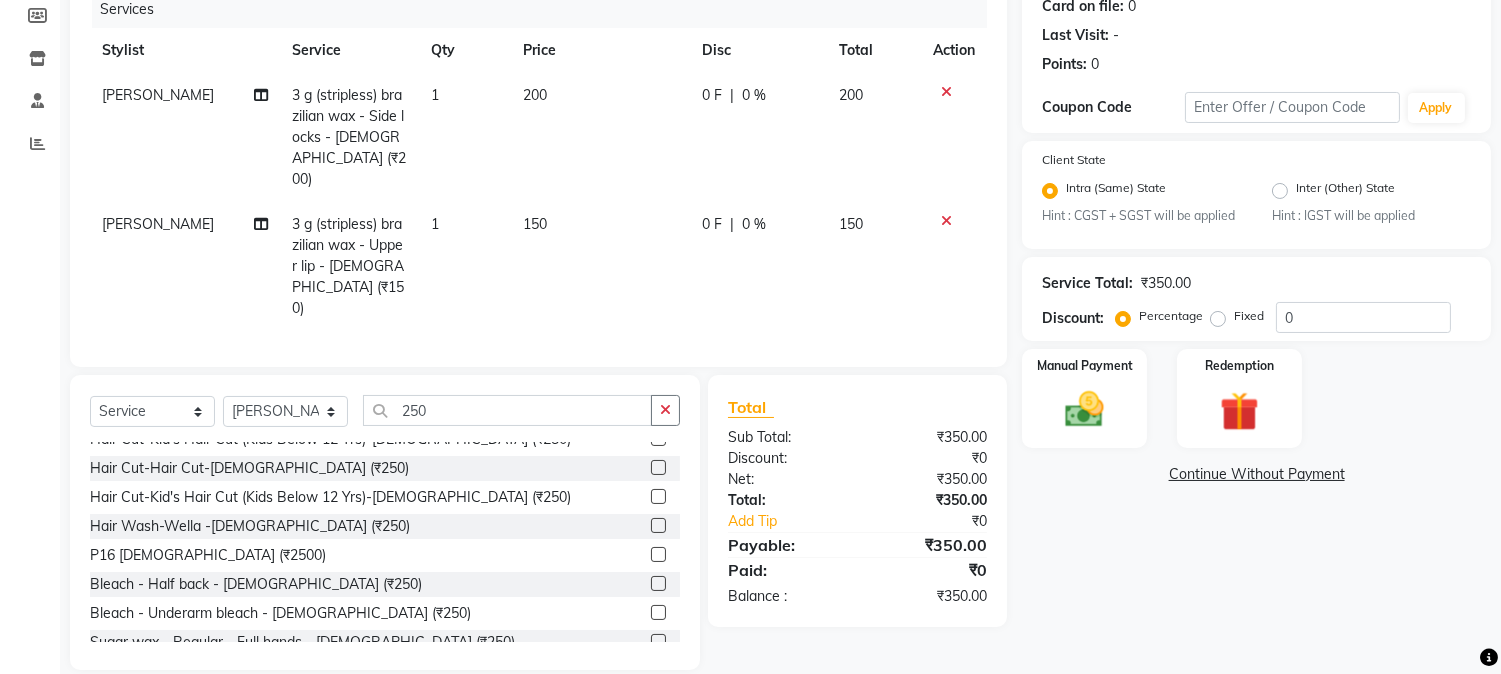 scroll, scrollTop: 88, scrollLeft: 0, axis: vertical 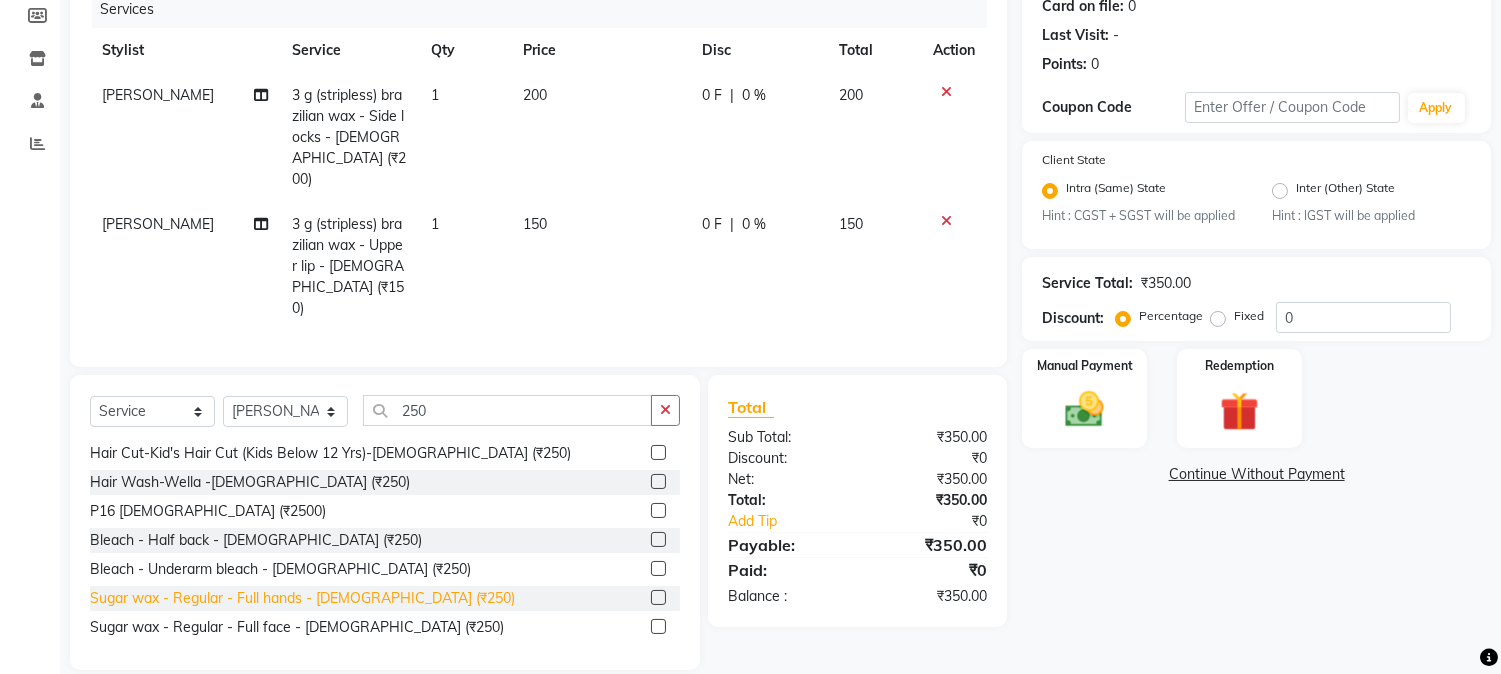 click on "Sugar wax - Regular - Full hands - [DEMOGRAPHIC_DATA] (₹250)" 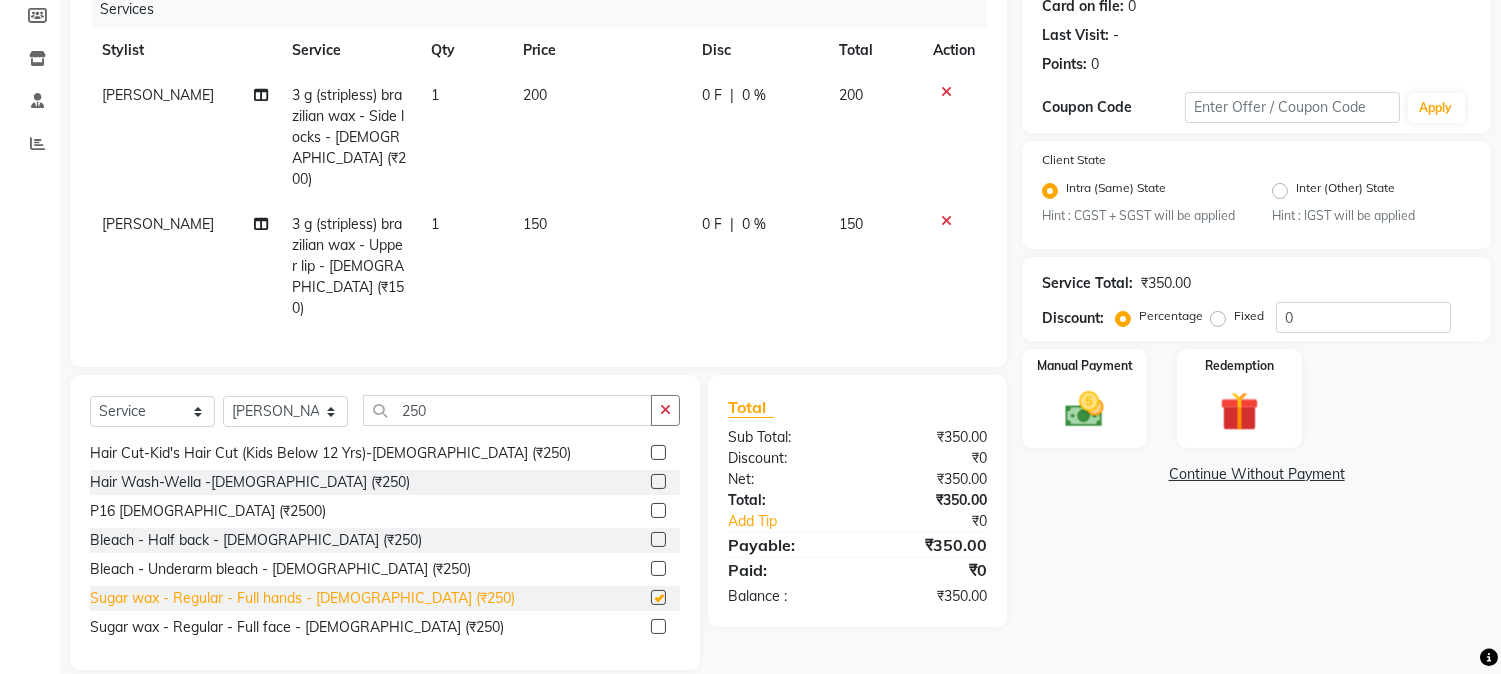 checkbox on "false" 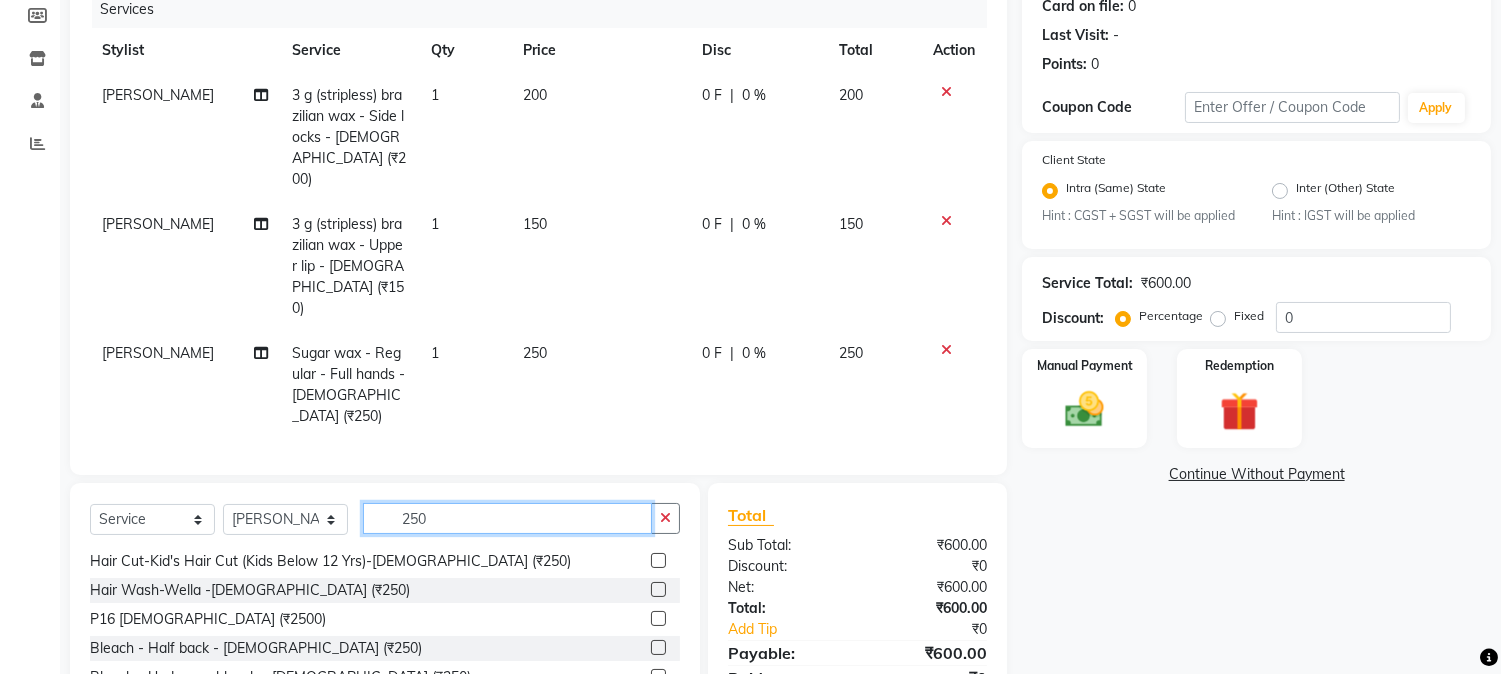 click on "250" 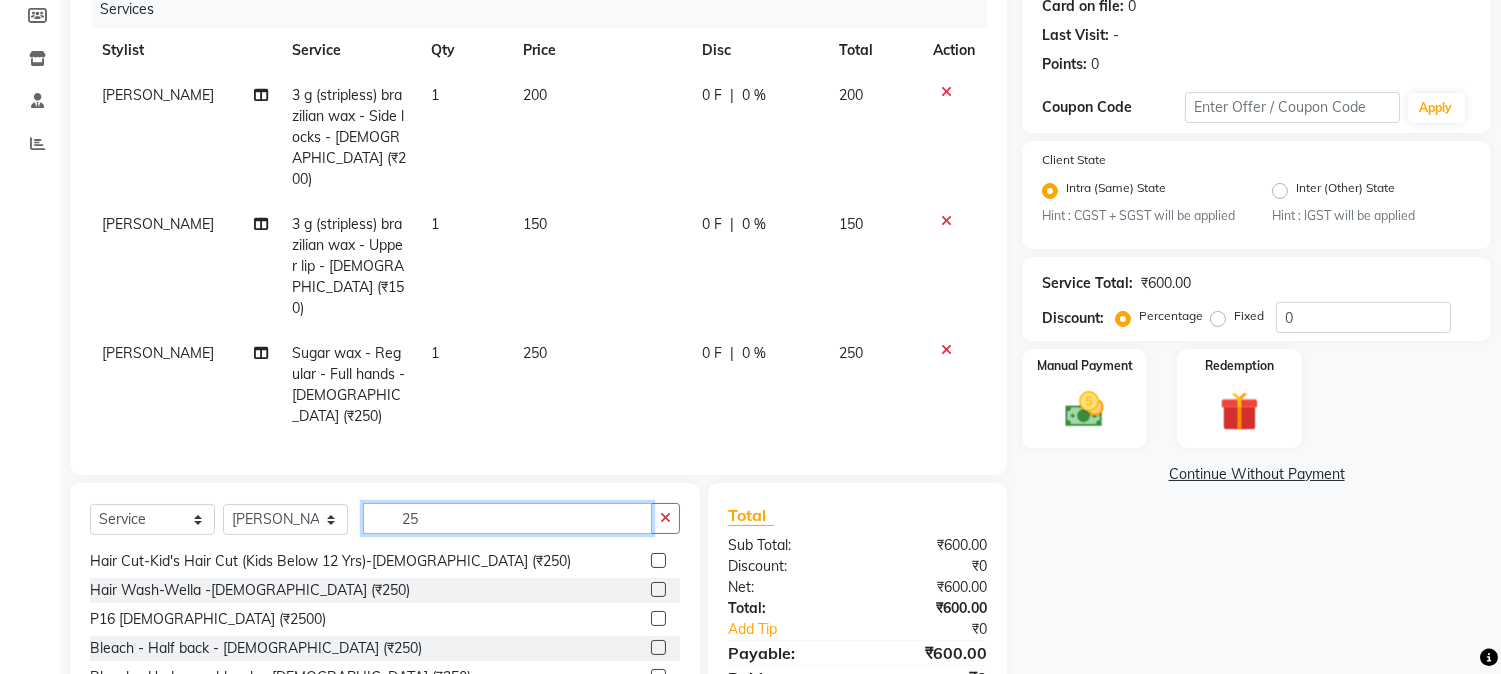 type on "2" 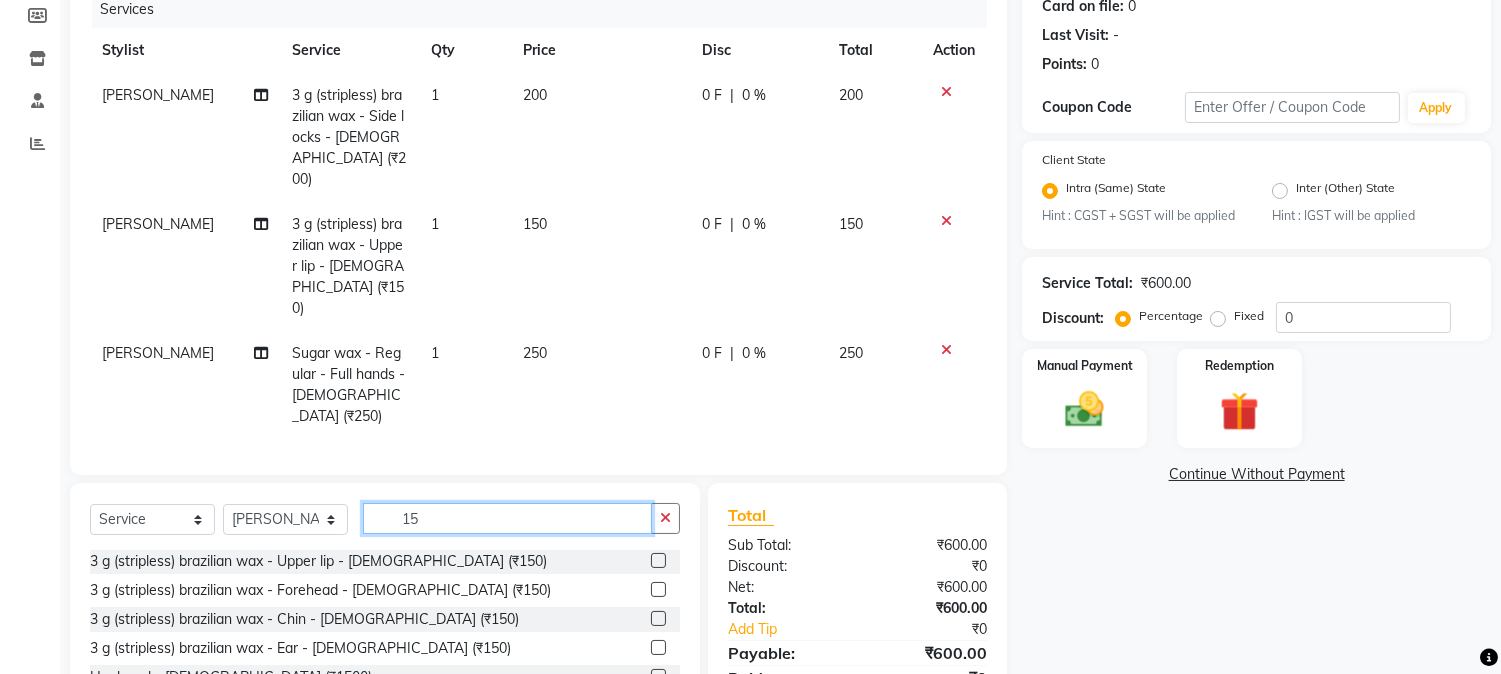 scroll, scrollTop: 0, scrollLeft: 0, axis: both 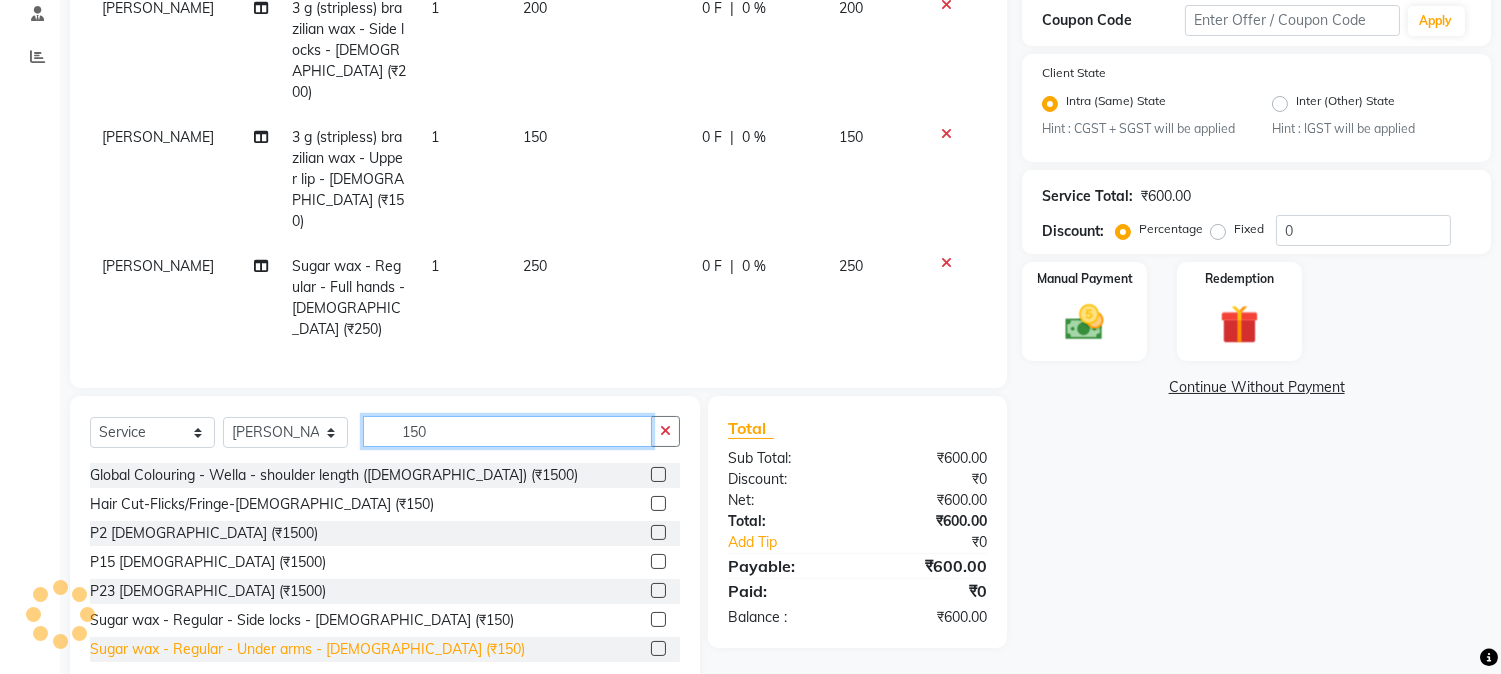 type on "150" 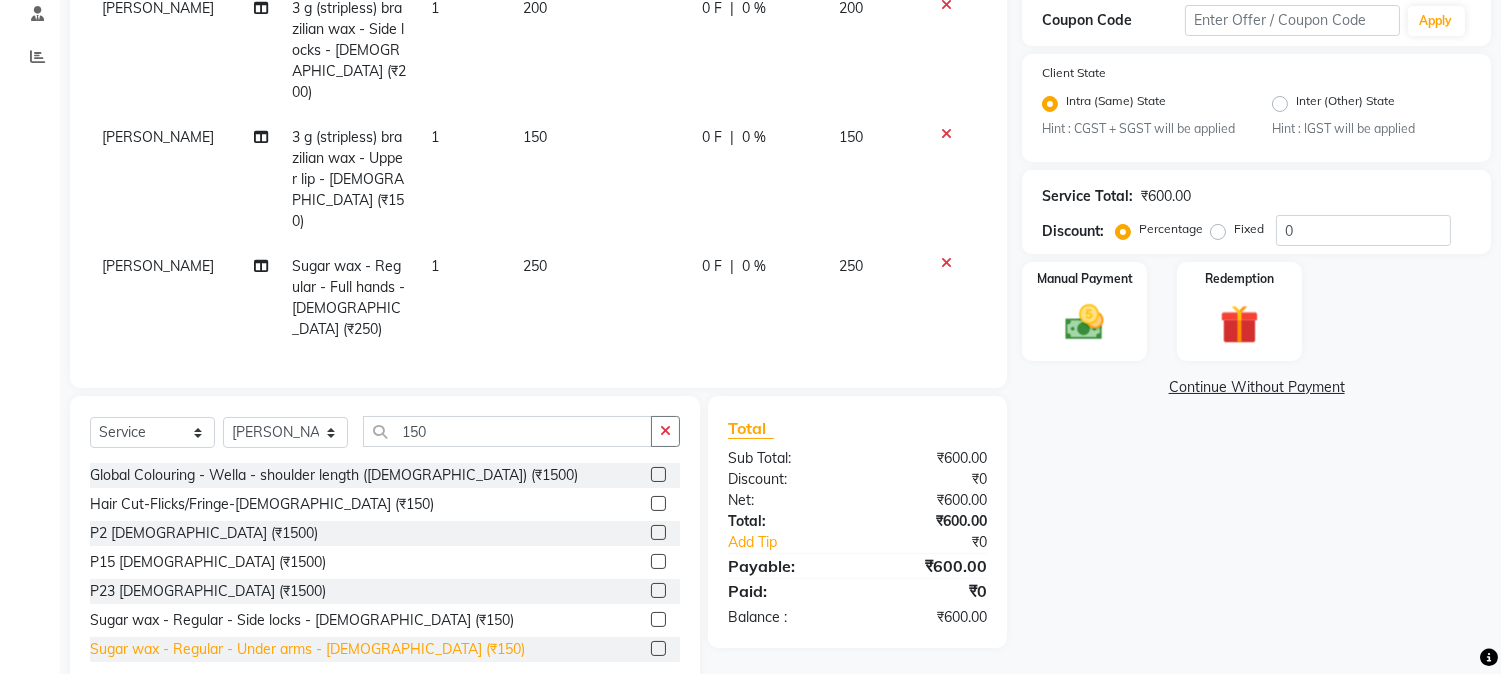 click on "Sugar wax - Regular - Under arms - [DEMOGRAPHIC_DATA] (₹150)" 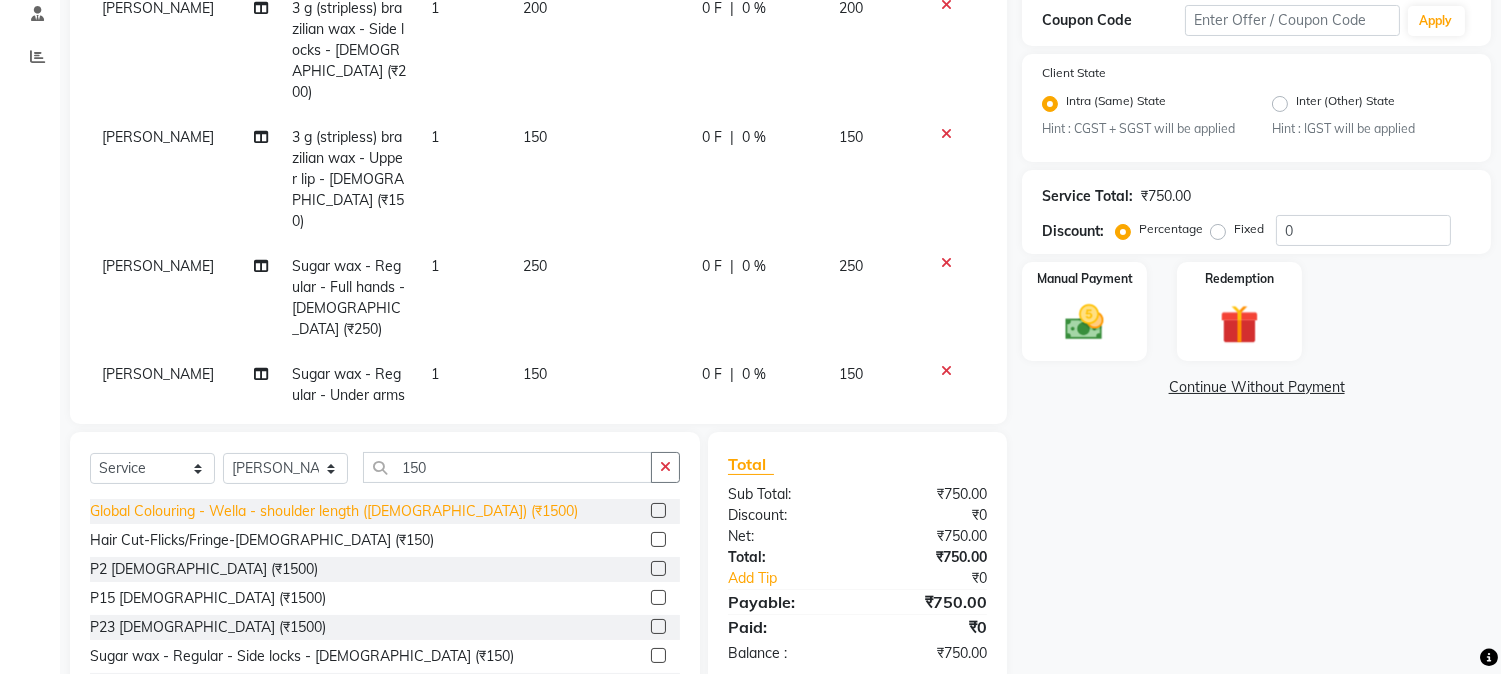checkbox on "false" 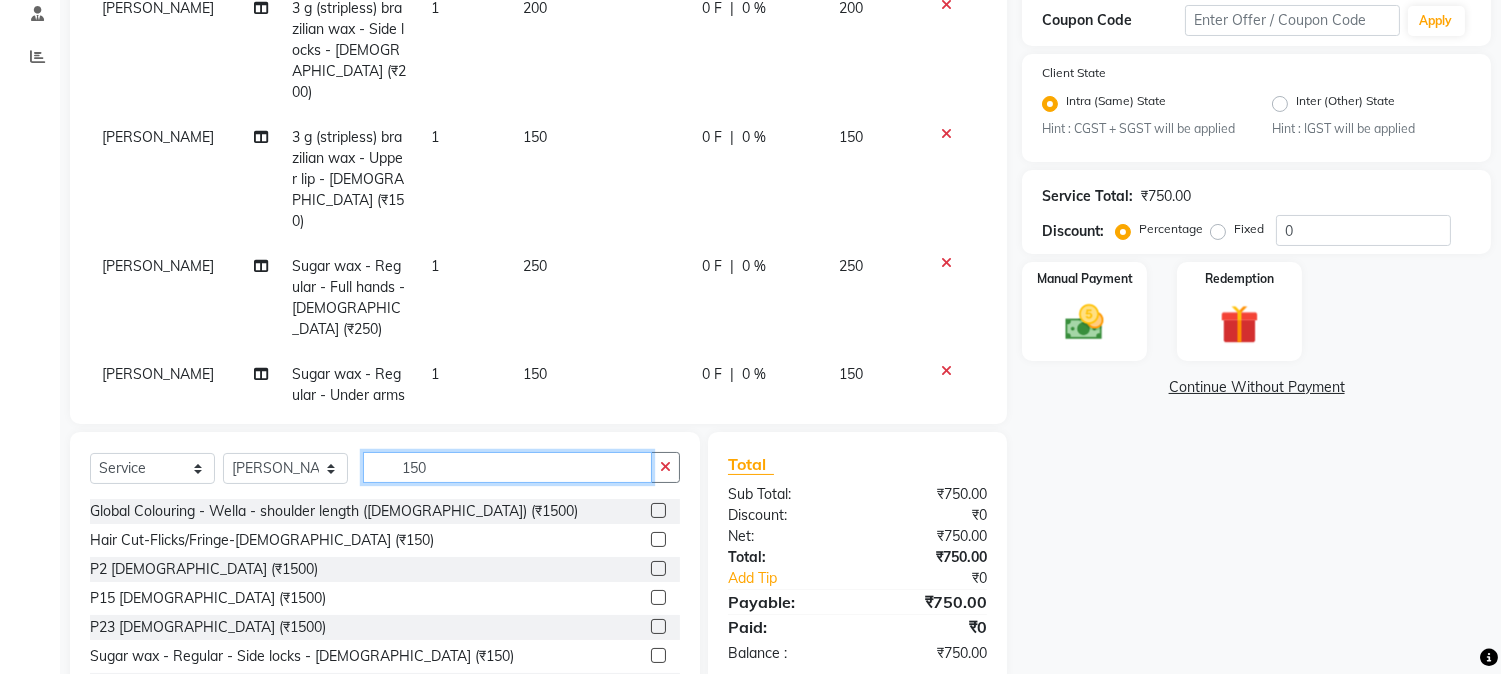 click on "150" 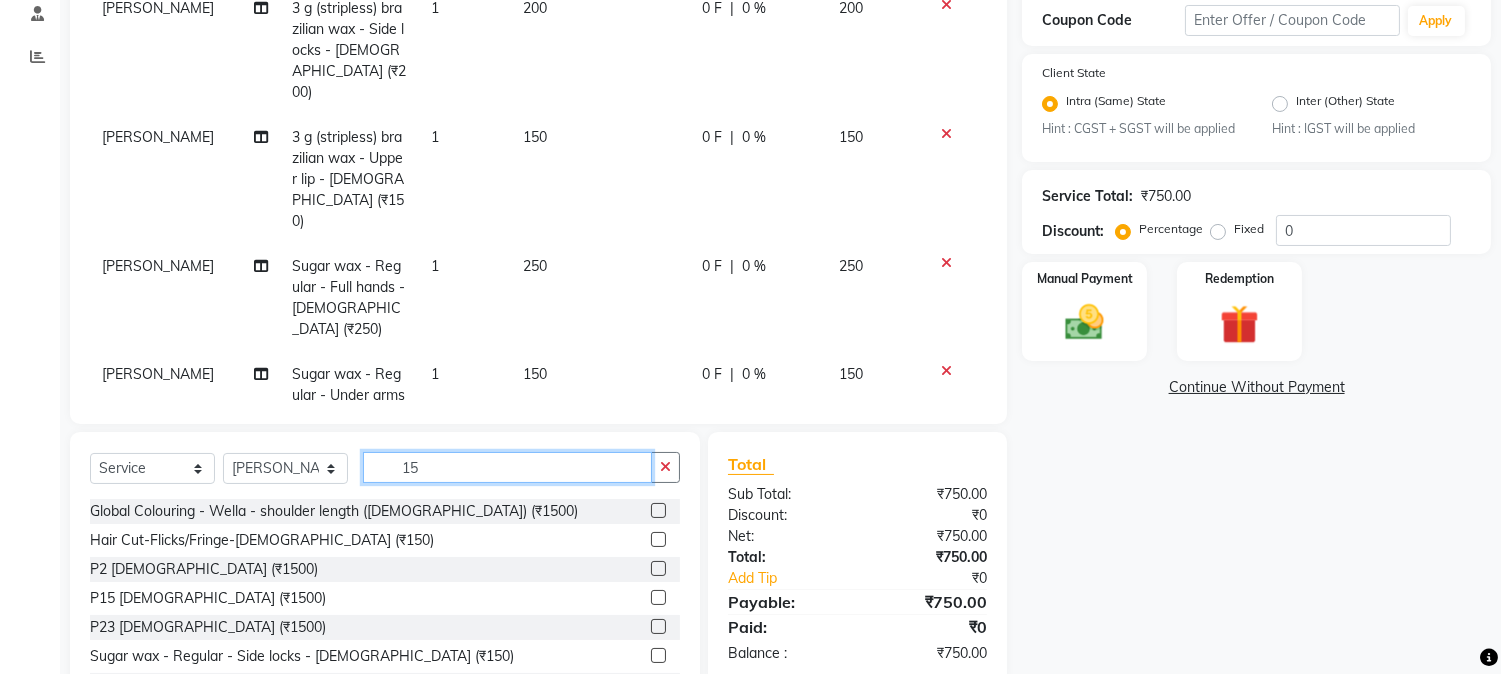 type on "1" 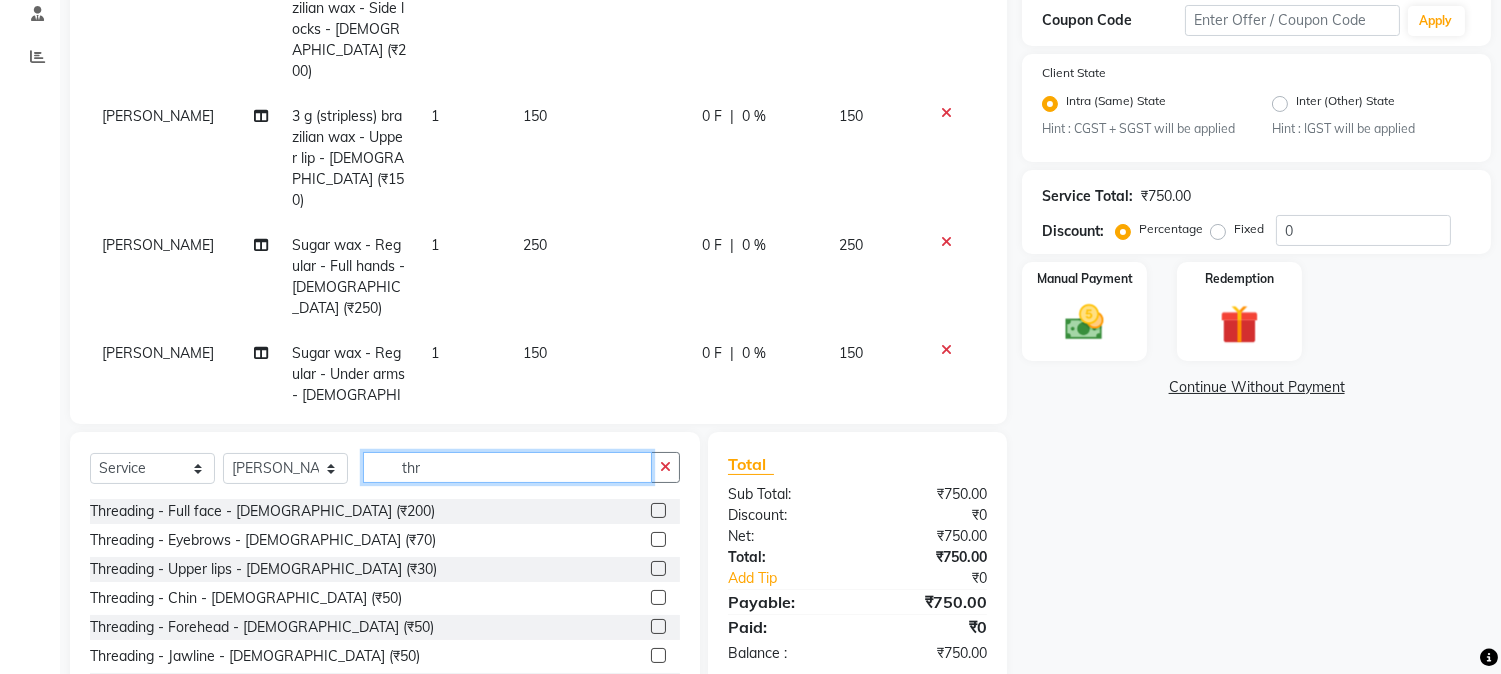 scroll, scrollTop: 25, scrollLeft: 0, axis: vertical 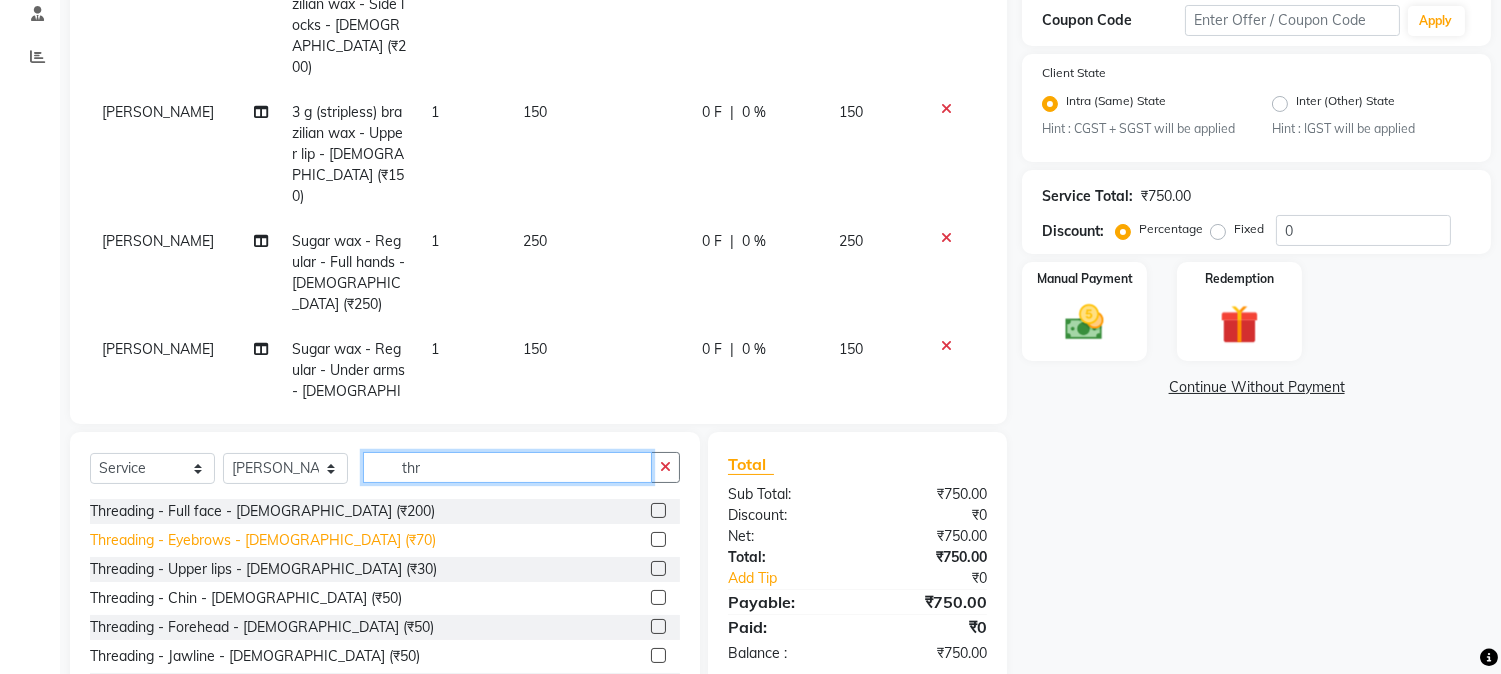 type on "thr" 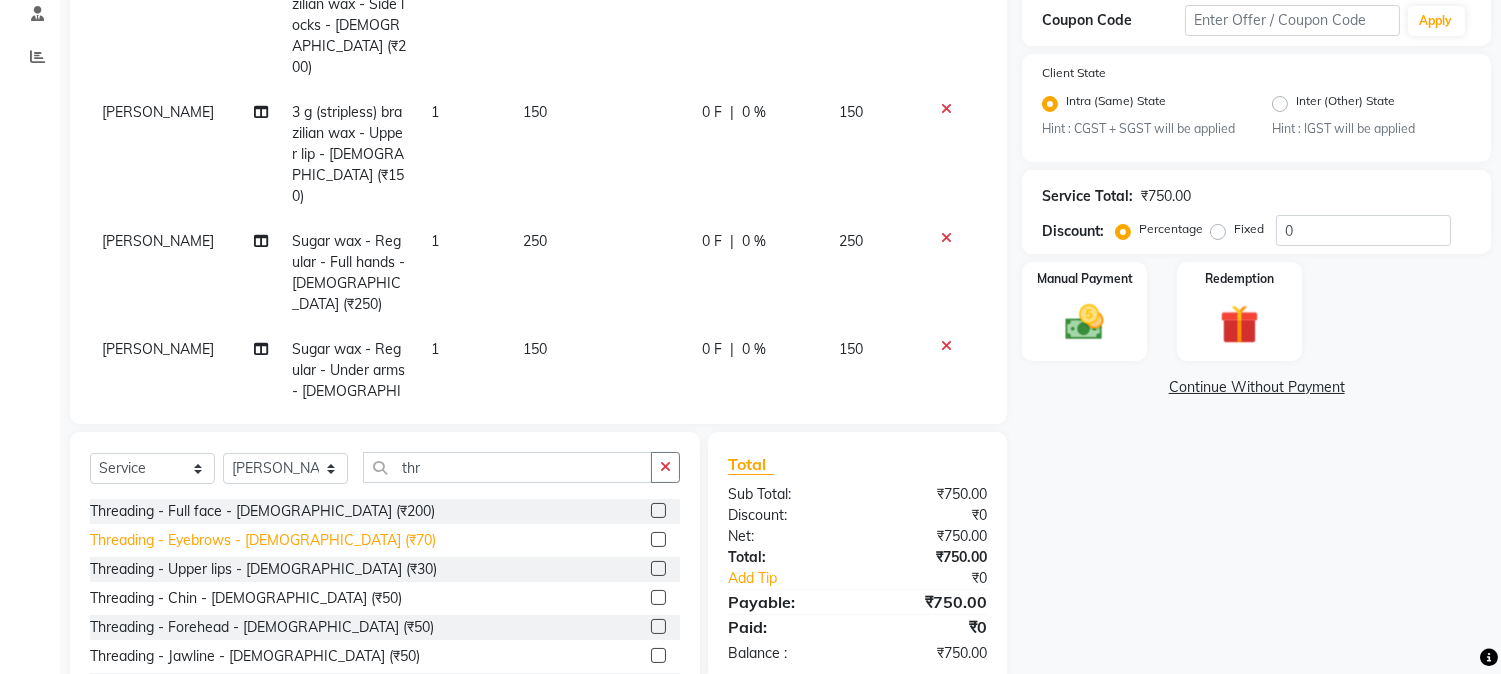 click on "Threading - Eyebrows - [DEMOGRAPHIC_DATA] (₹70)" 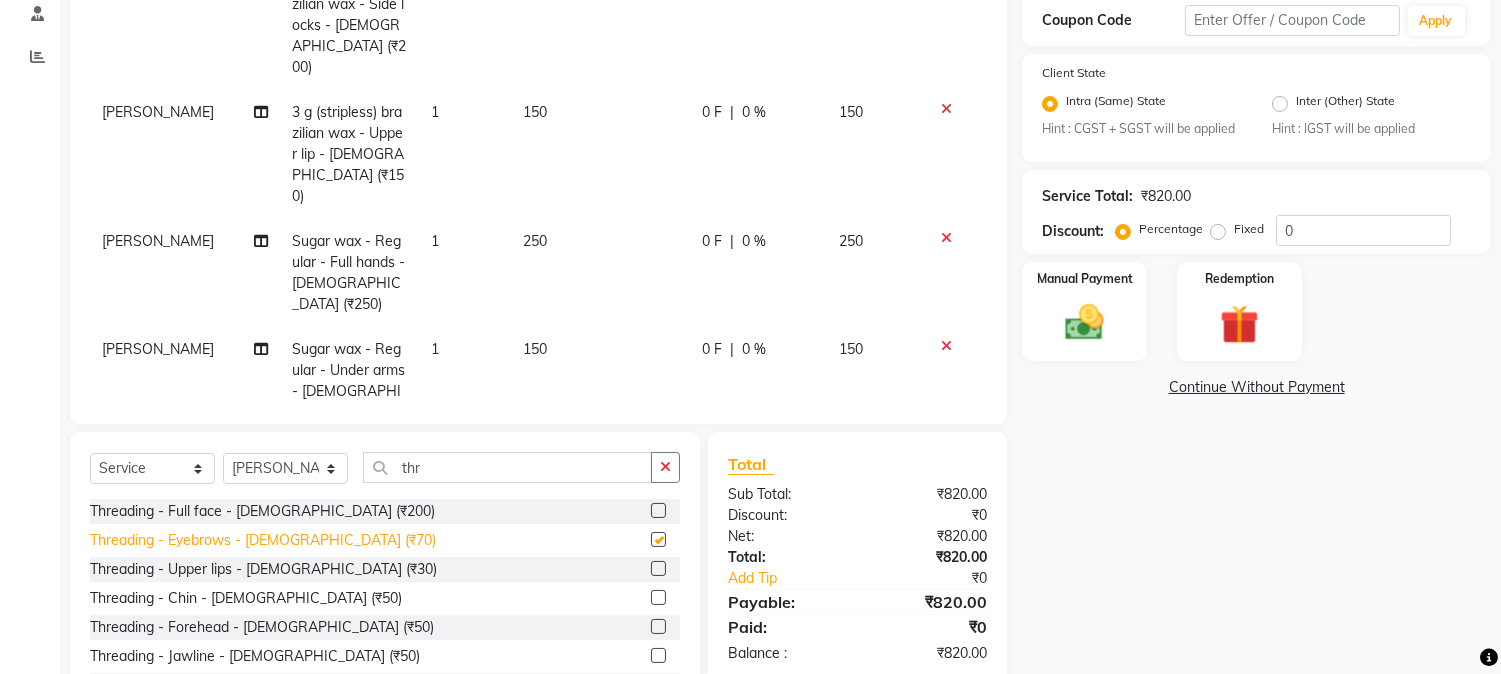 checkbox on "false" 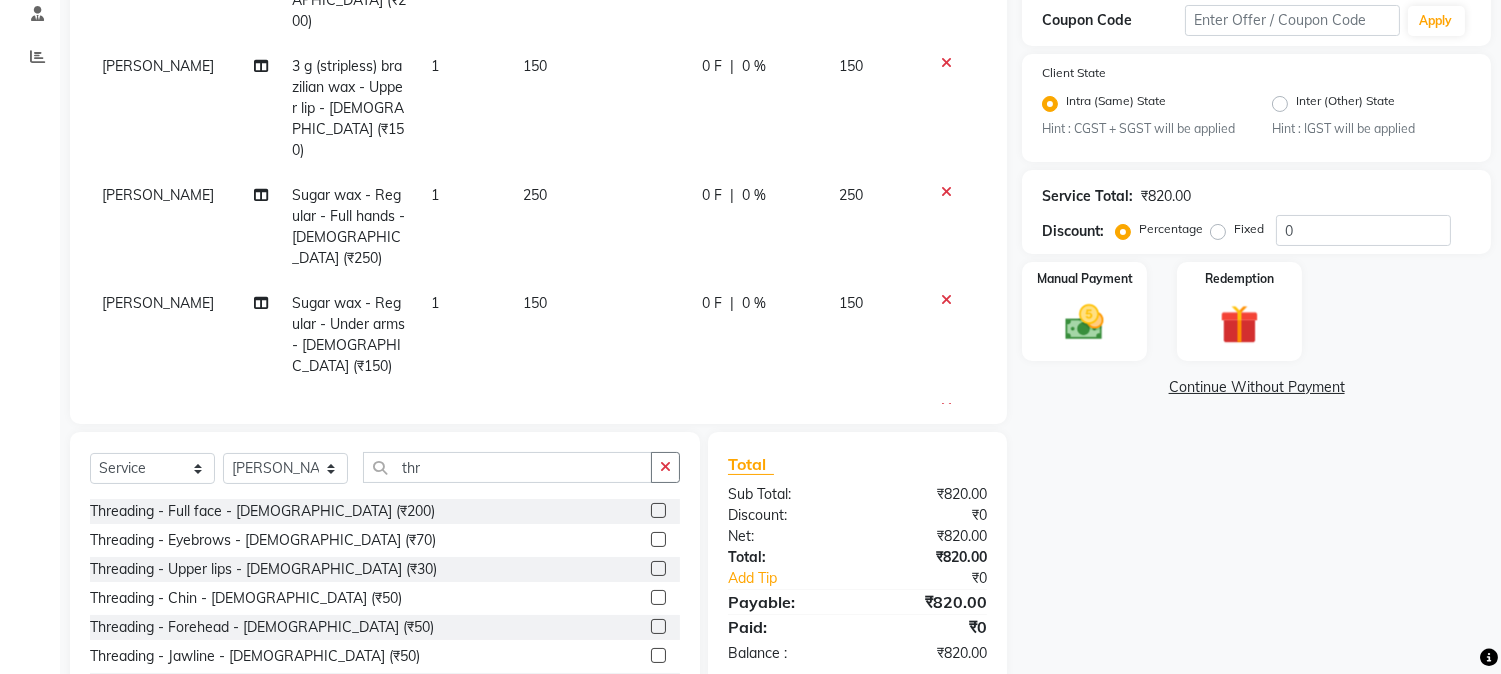 scroll, scrollTop: 112, scrollLeft: 0, axis: vertical 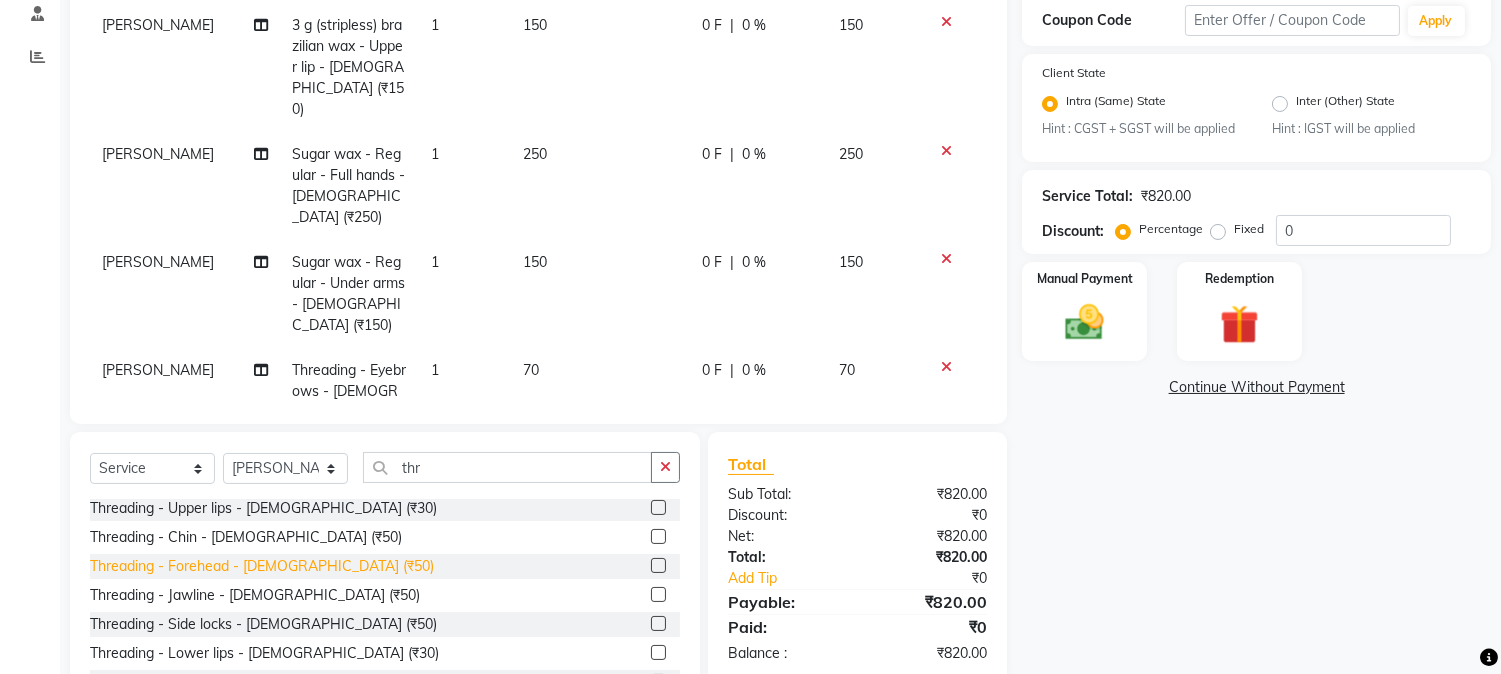 click on "Threading - Forehead - [DEMOGRAPHIC_DATA] (₹50)" 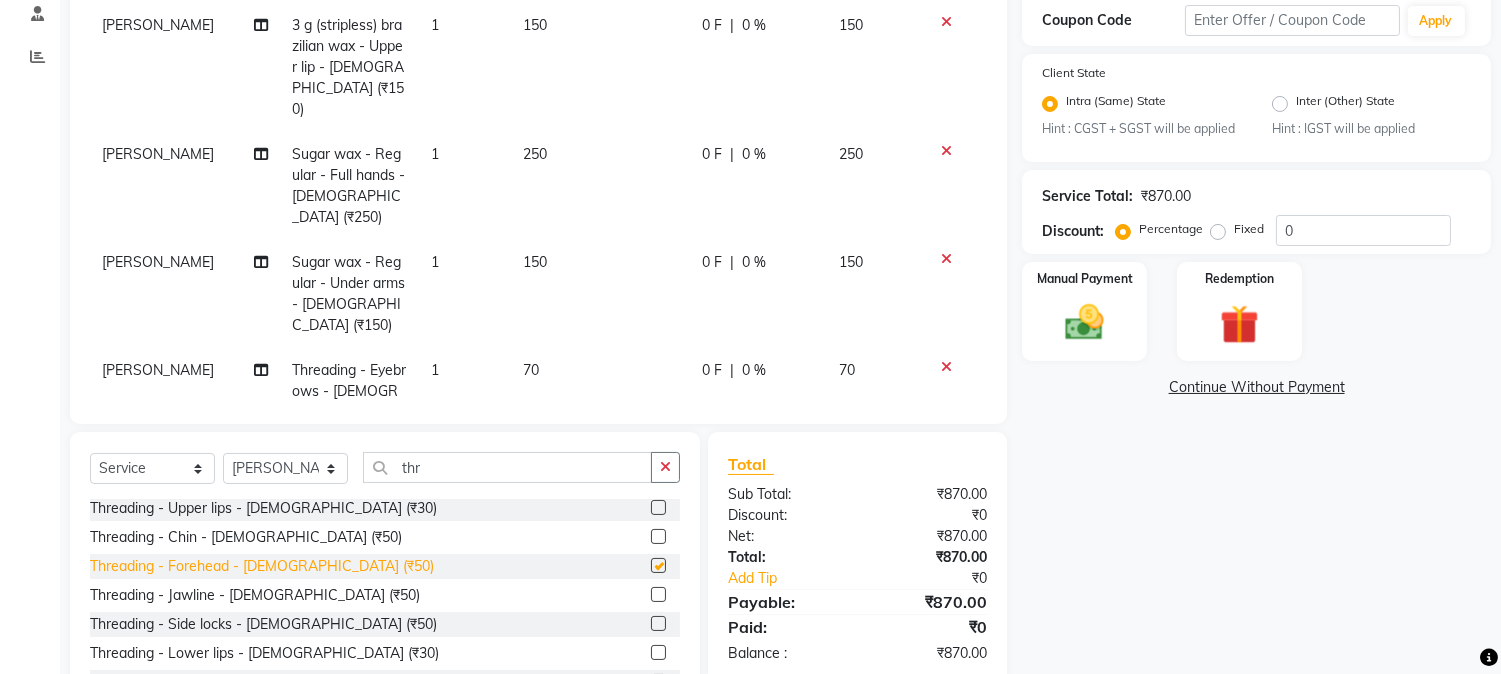 checkbox on "false" 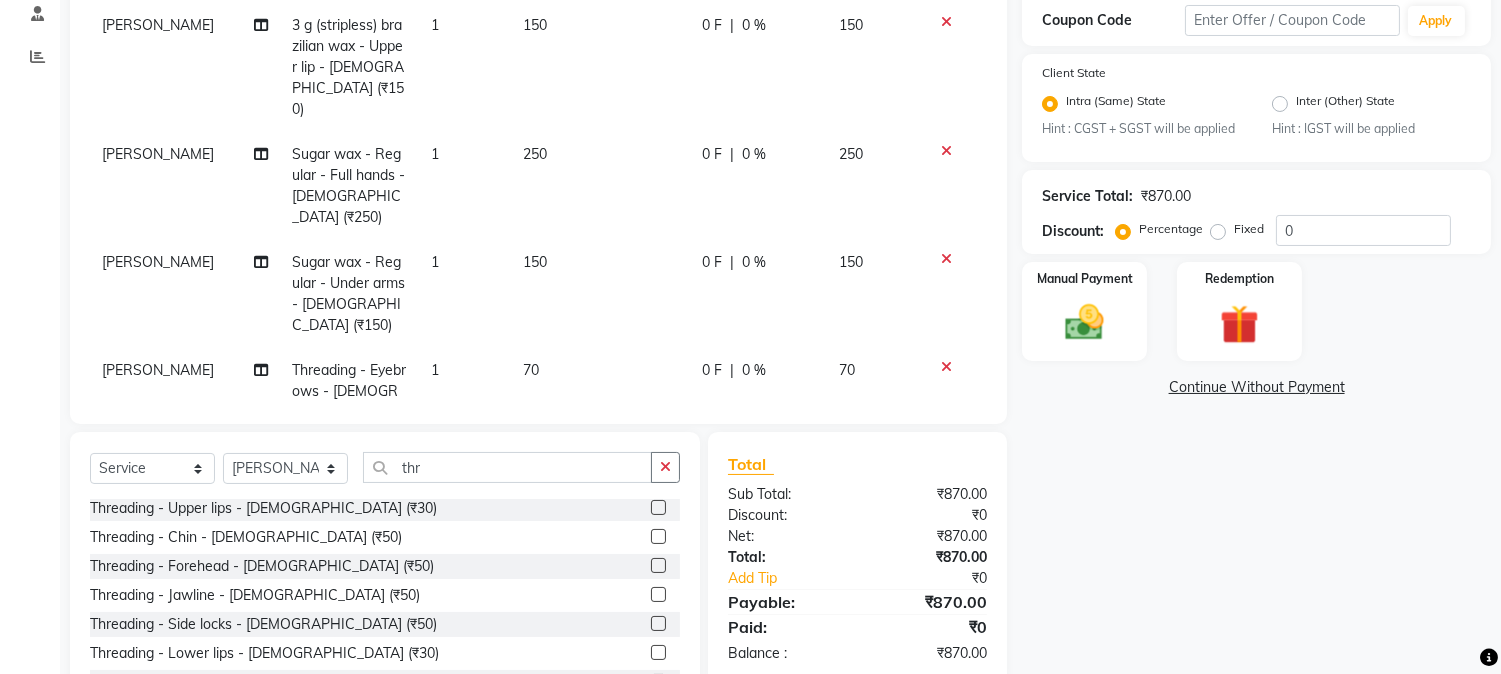 scroll, scrollTop: 426, scrollLeft: 0, axis: vertical 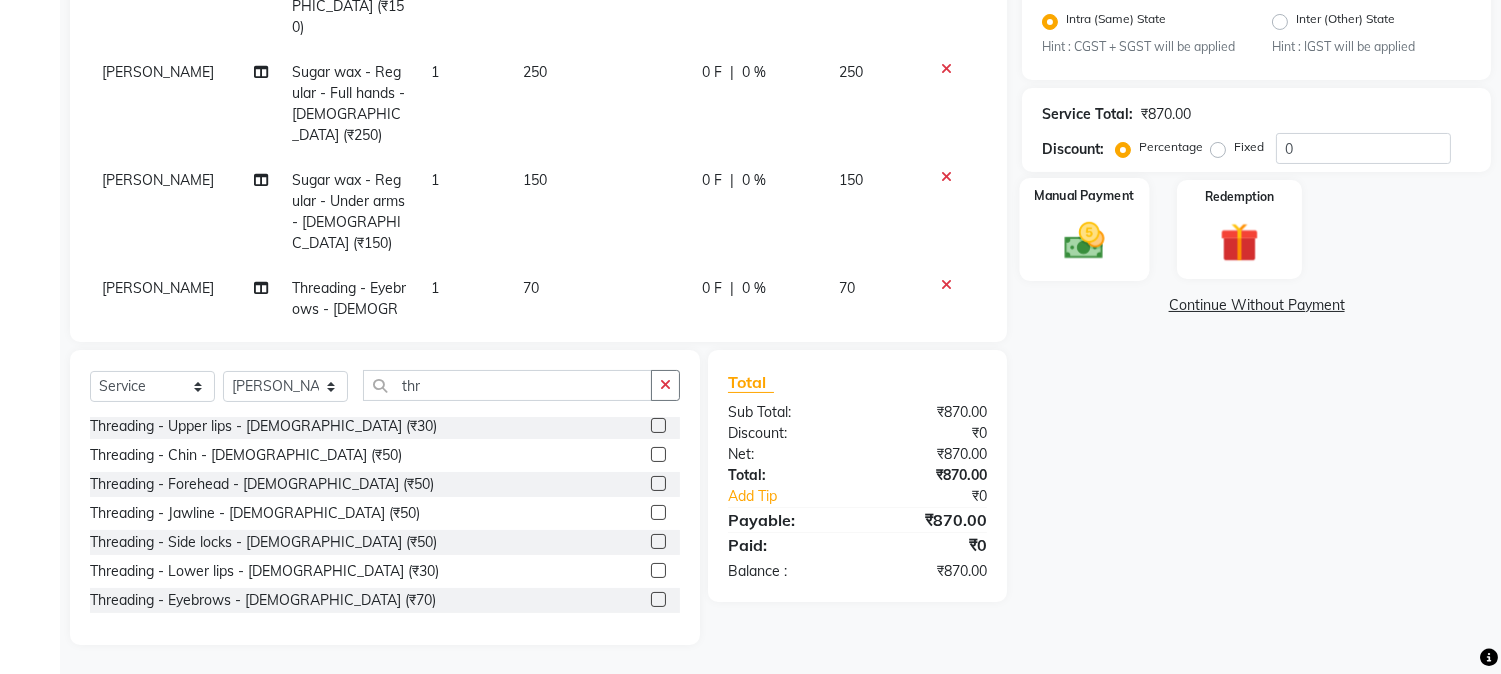 click 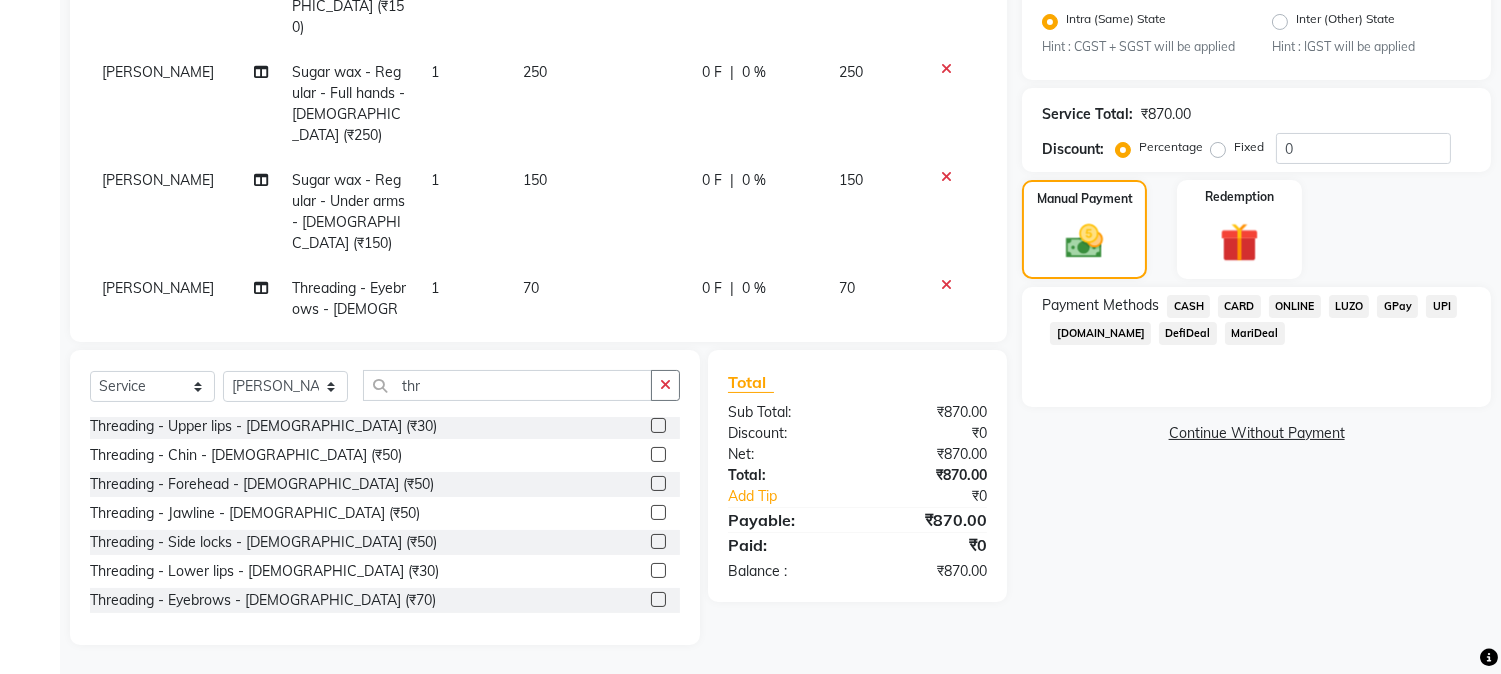 click on "ONLINE" 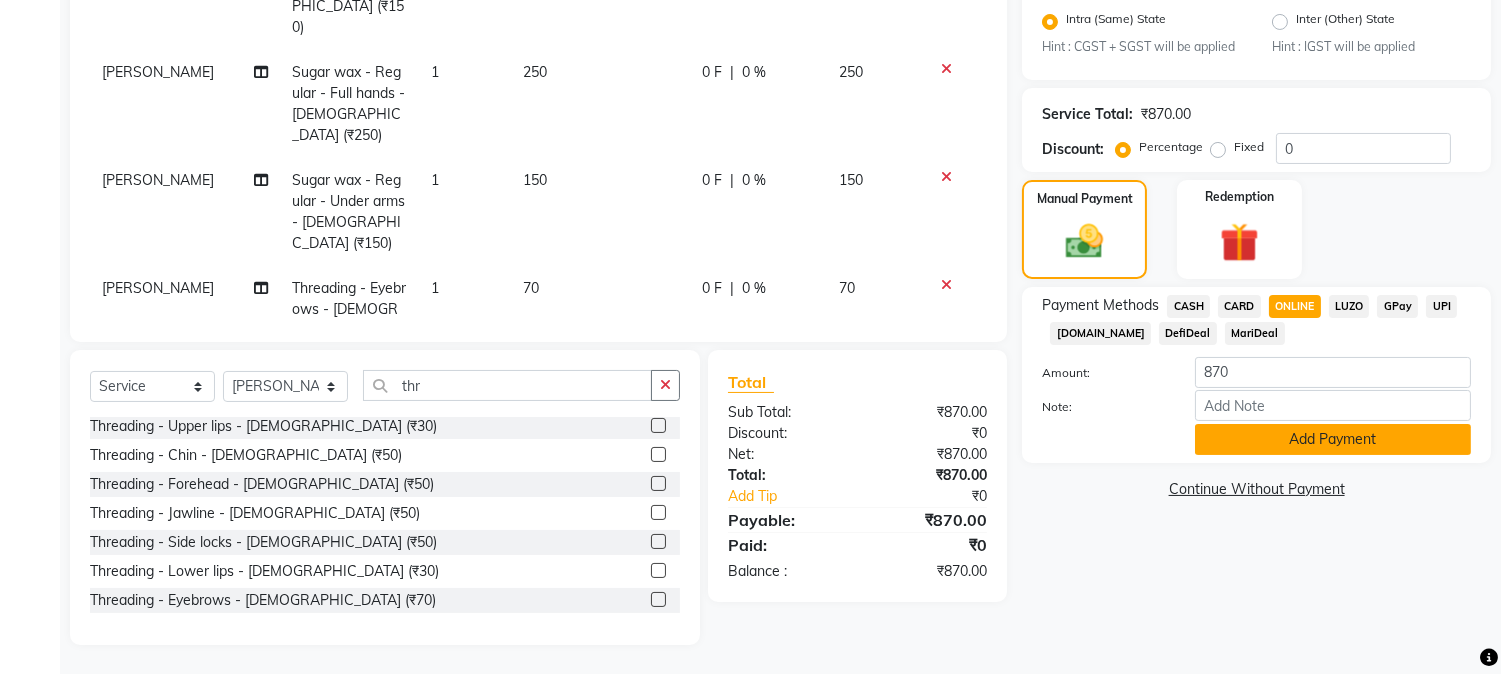click on "Add Payment" 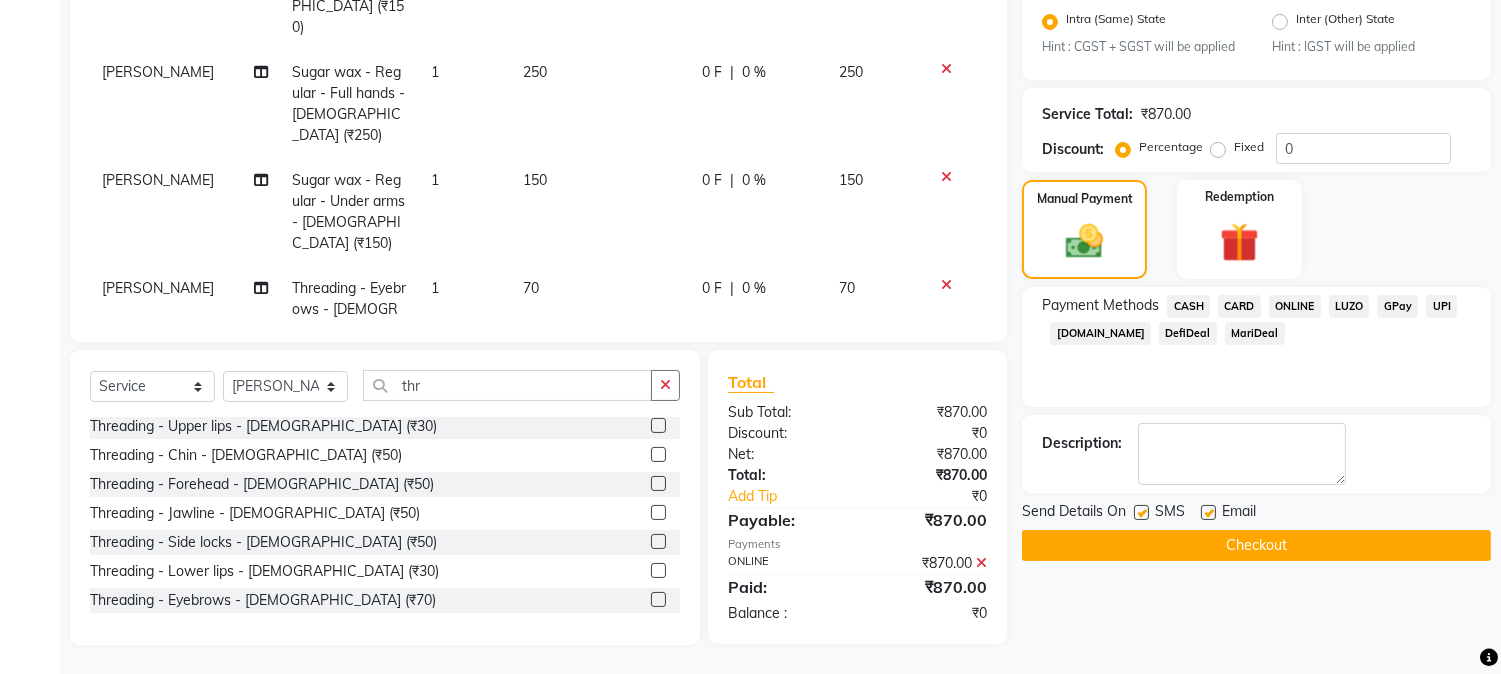 click on "Checkout" 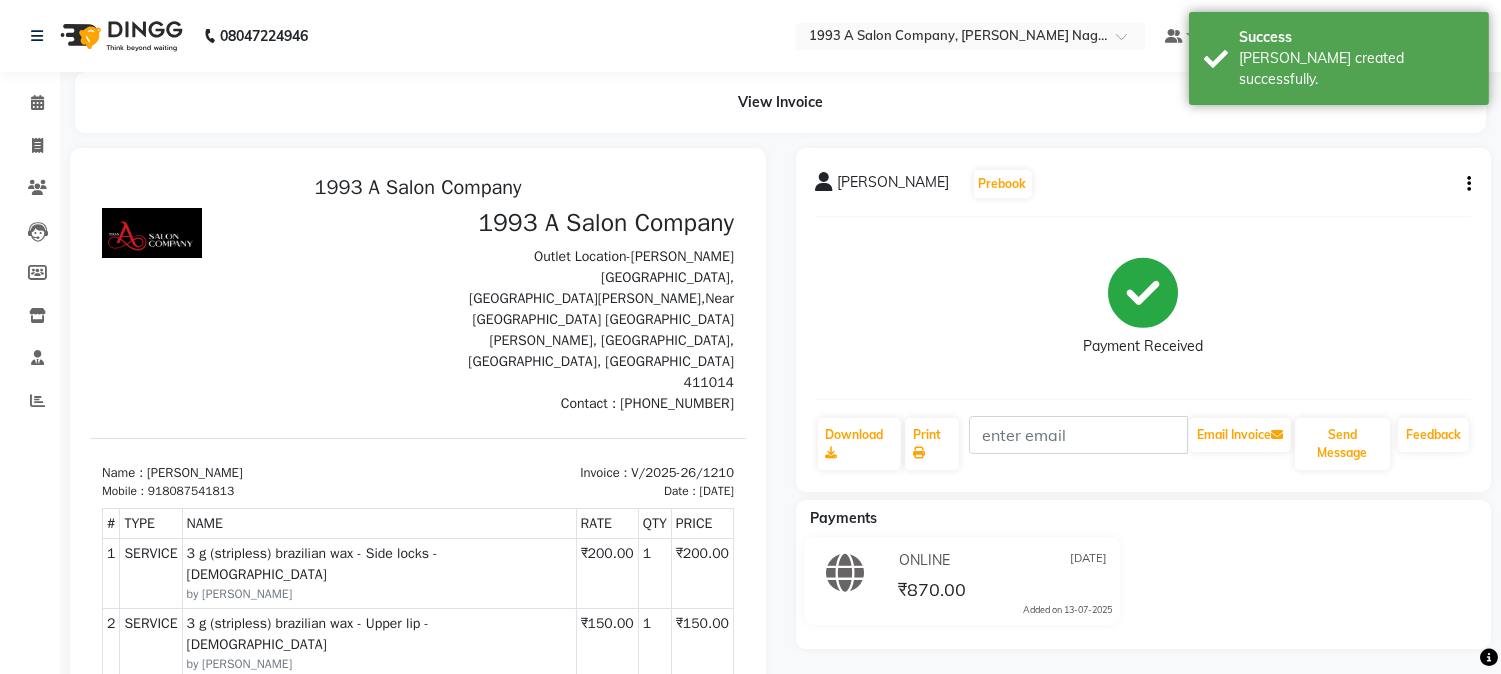 scroll, scrollTop: 0, scrollLeft: 0, axis: both 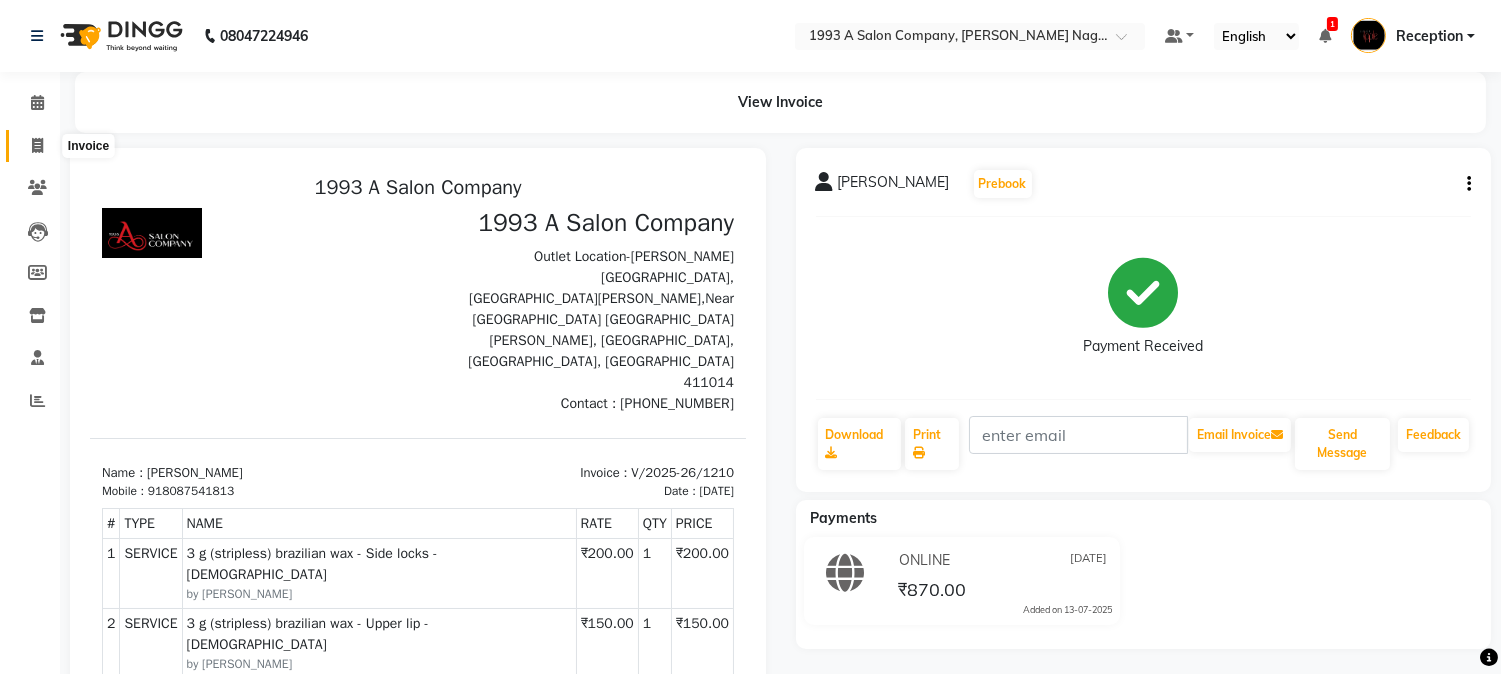 click 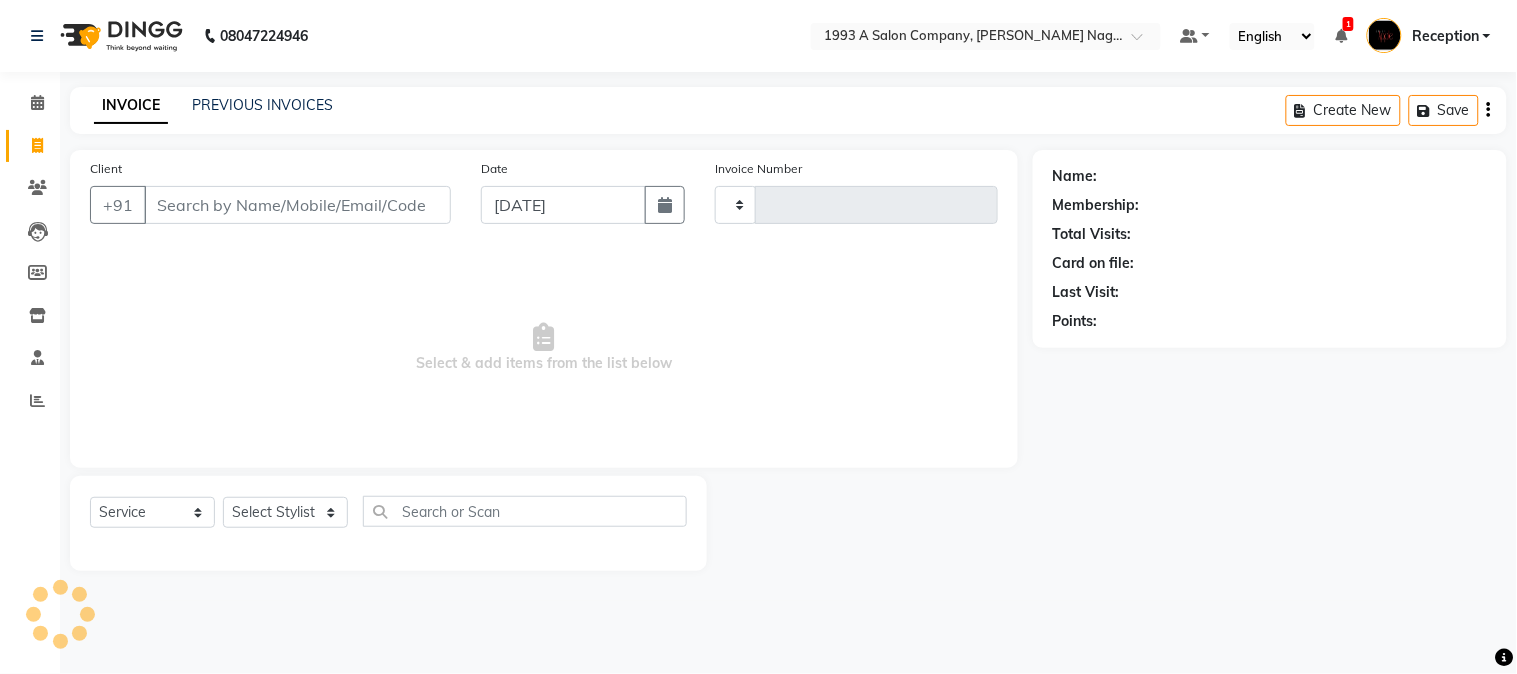 type on "1211" 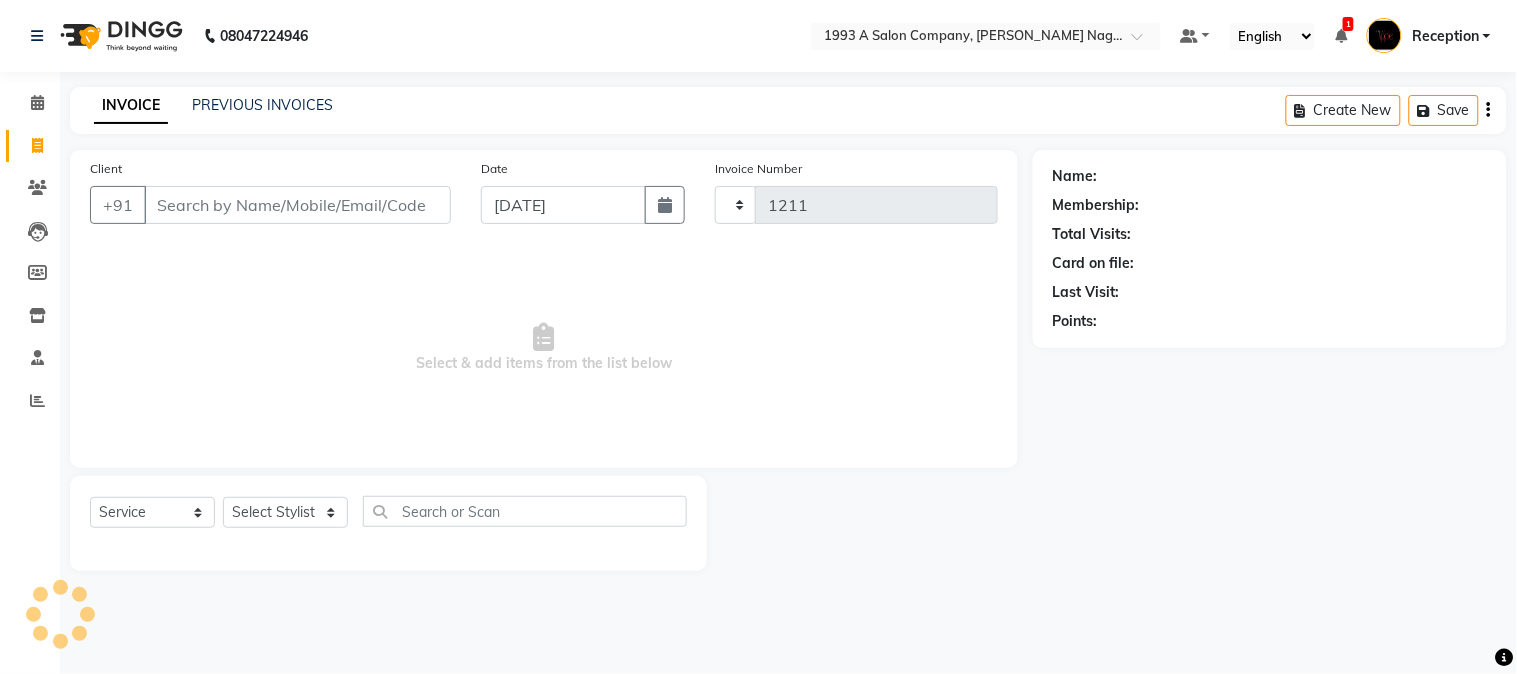 select on "144" 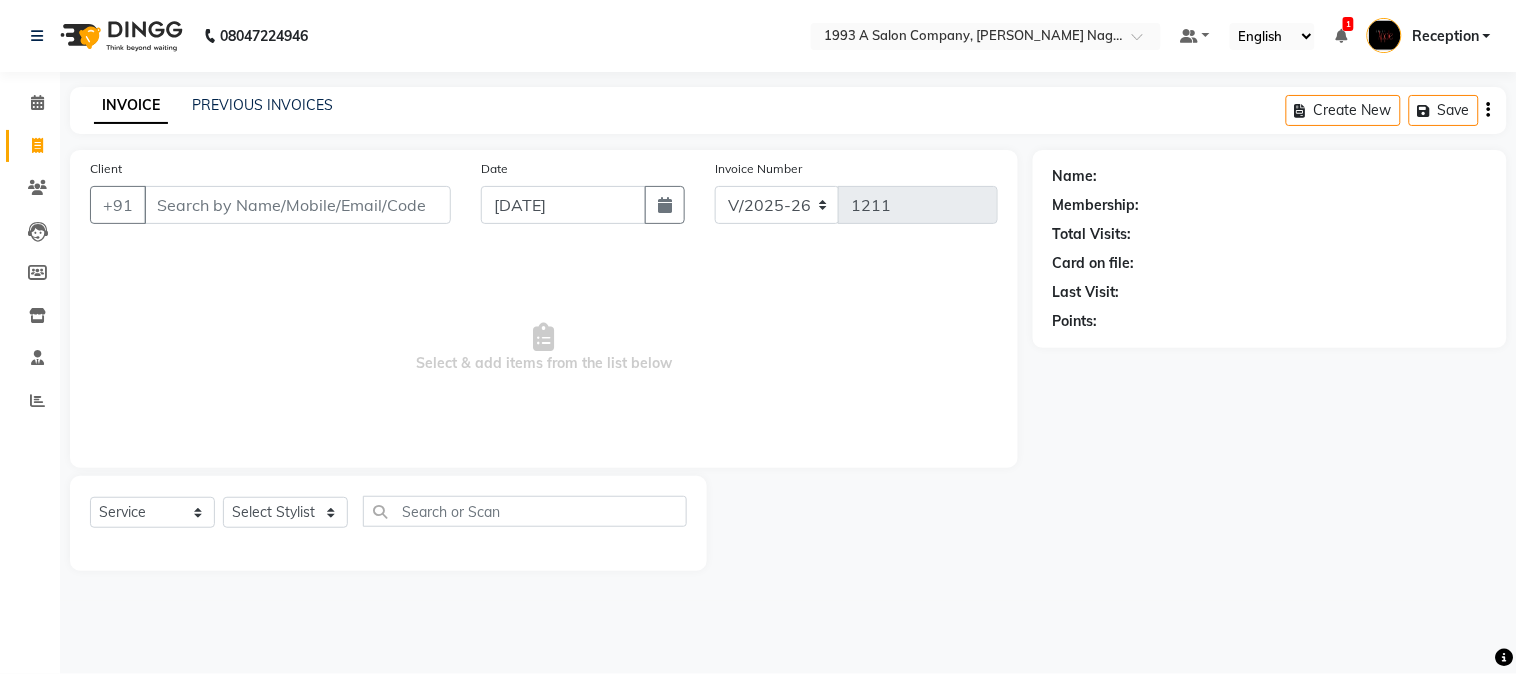 click on "Client" at bounding box center [297, 205] 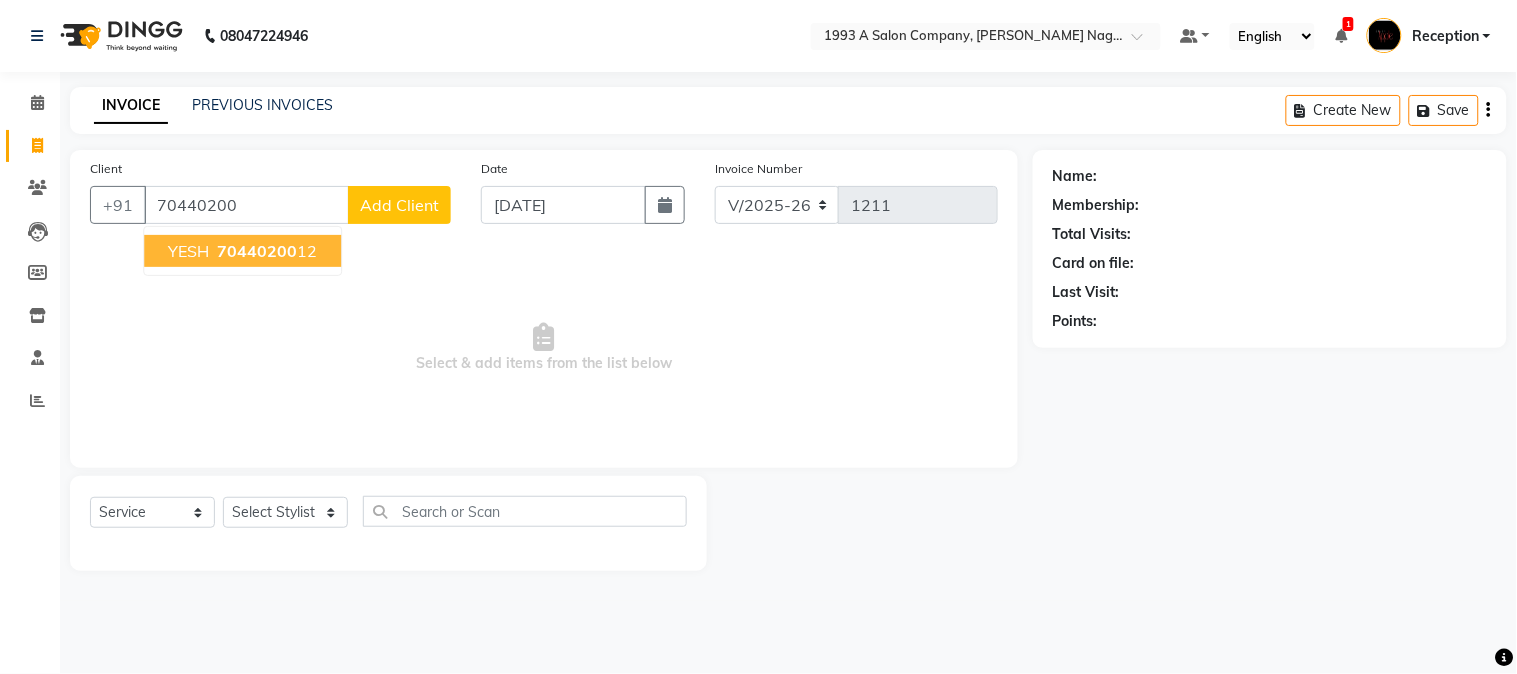 click on "70440200" at bounding box center [257, 251] 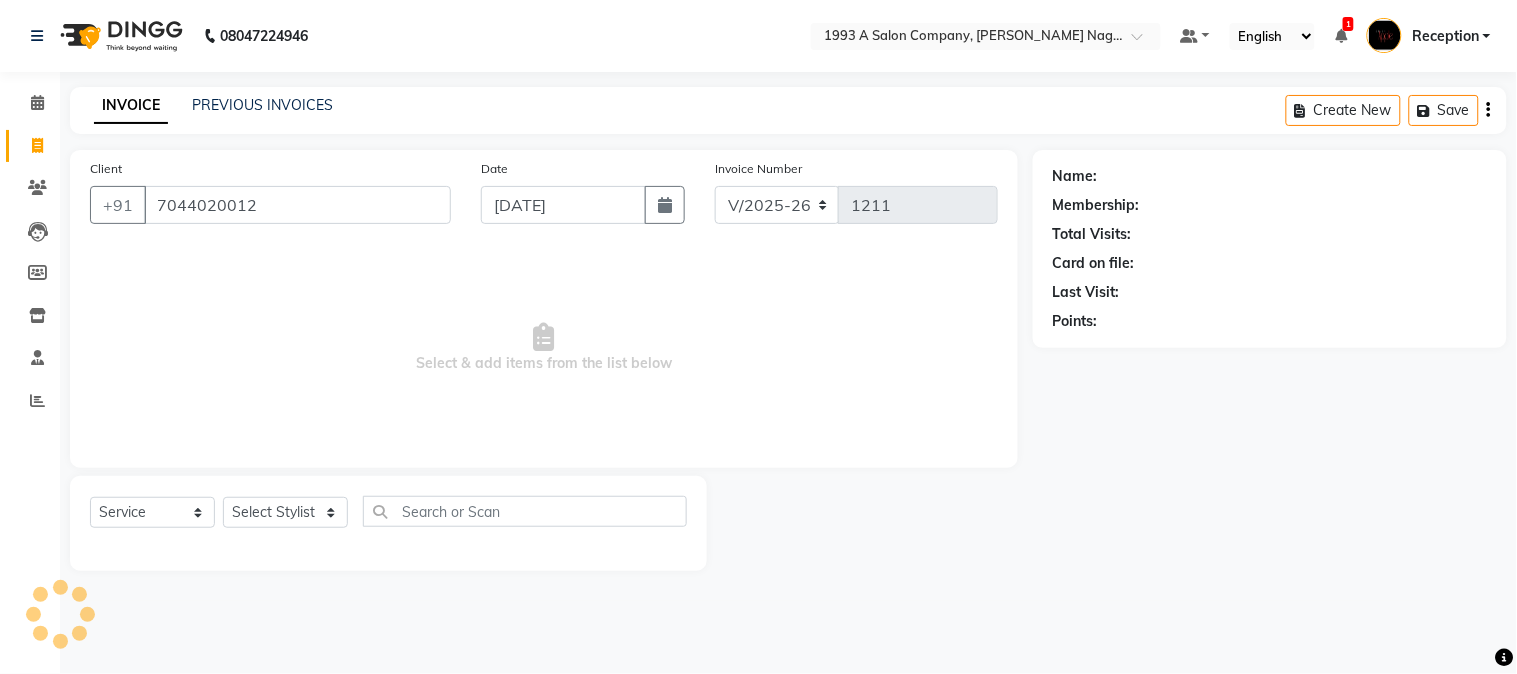 type on "7044020012" 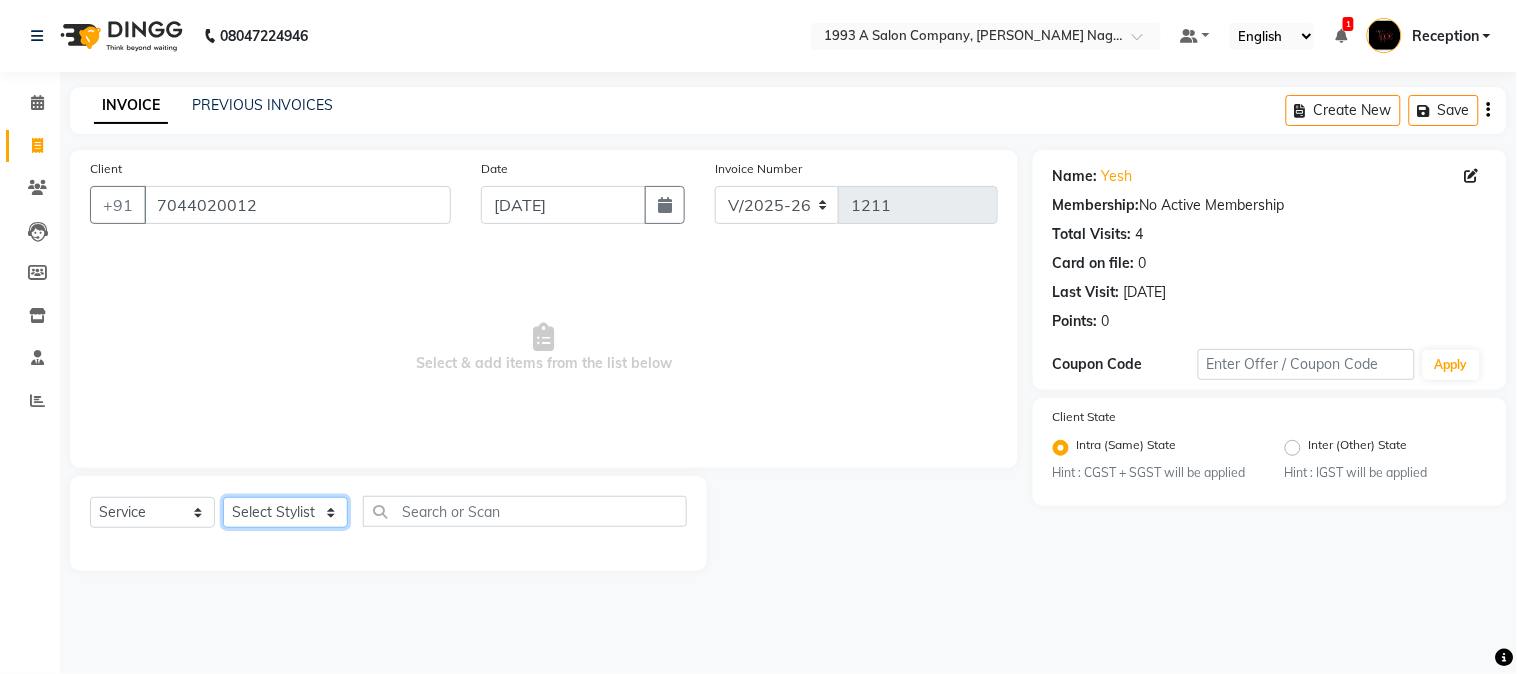 click on "Select Stylist [PERSON_NAME] Mane [PERSON_NAME] [PERSON_NAME]  Reception  [PERSON_NAME] Training Department [PERSON_NAME] [PERSON_NAME] Sir" 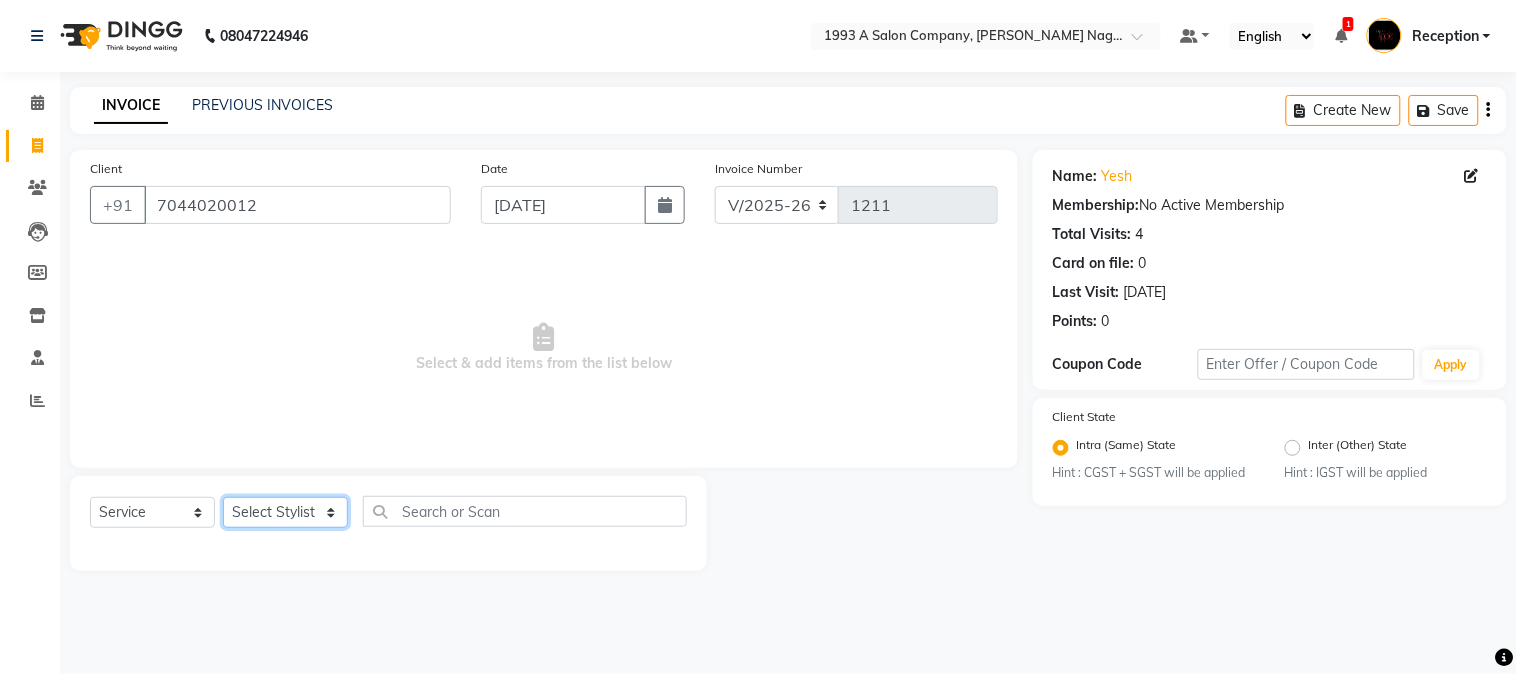 select on "41565" 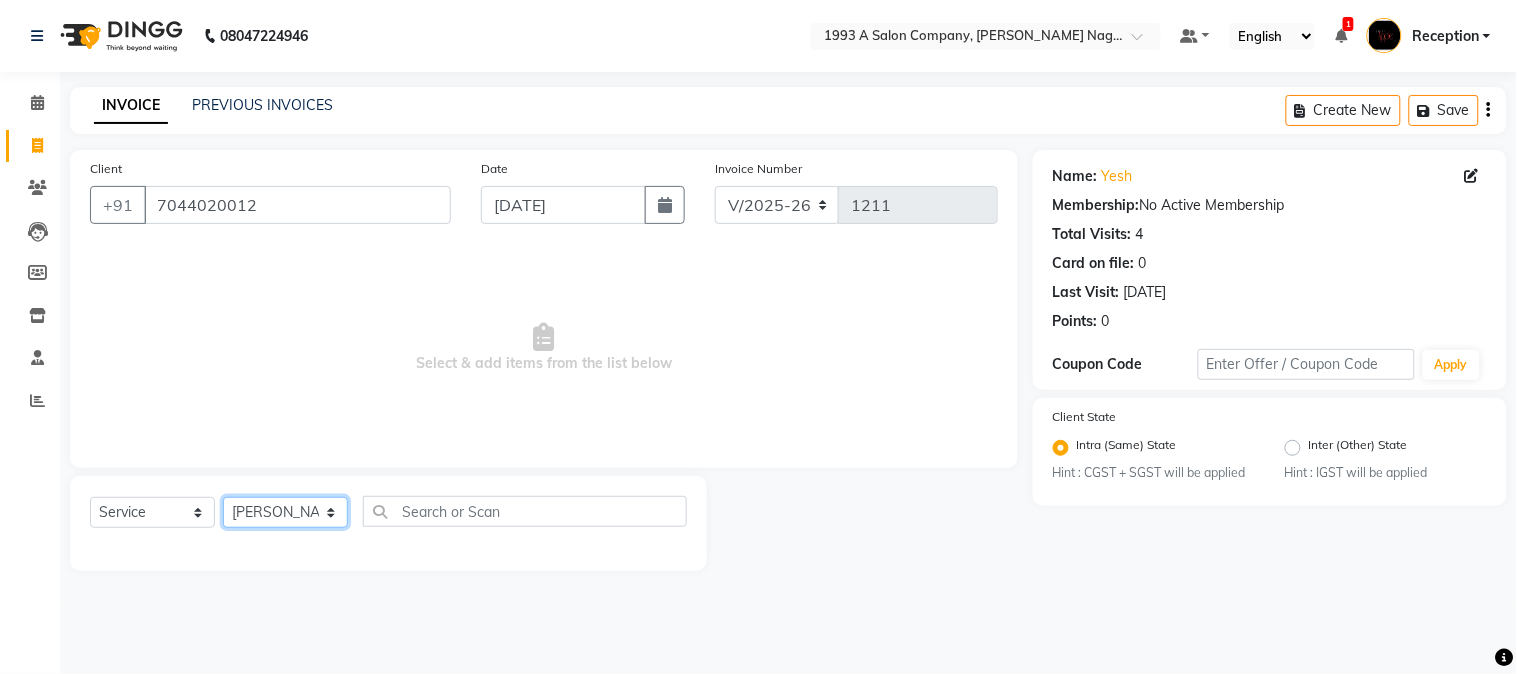 click on "Select Stylist [PERSON_NAME] Mane [PERSON_NAME] [PERSON_NAME]  Reception  [PERSON_NAME] Training Department [PERSON_NAME] [PERSON_NAME] Sir" 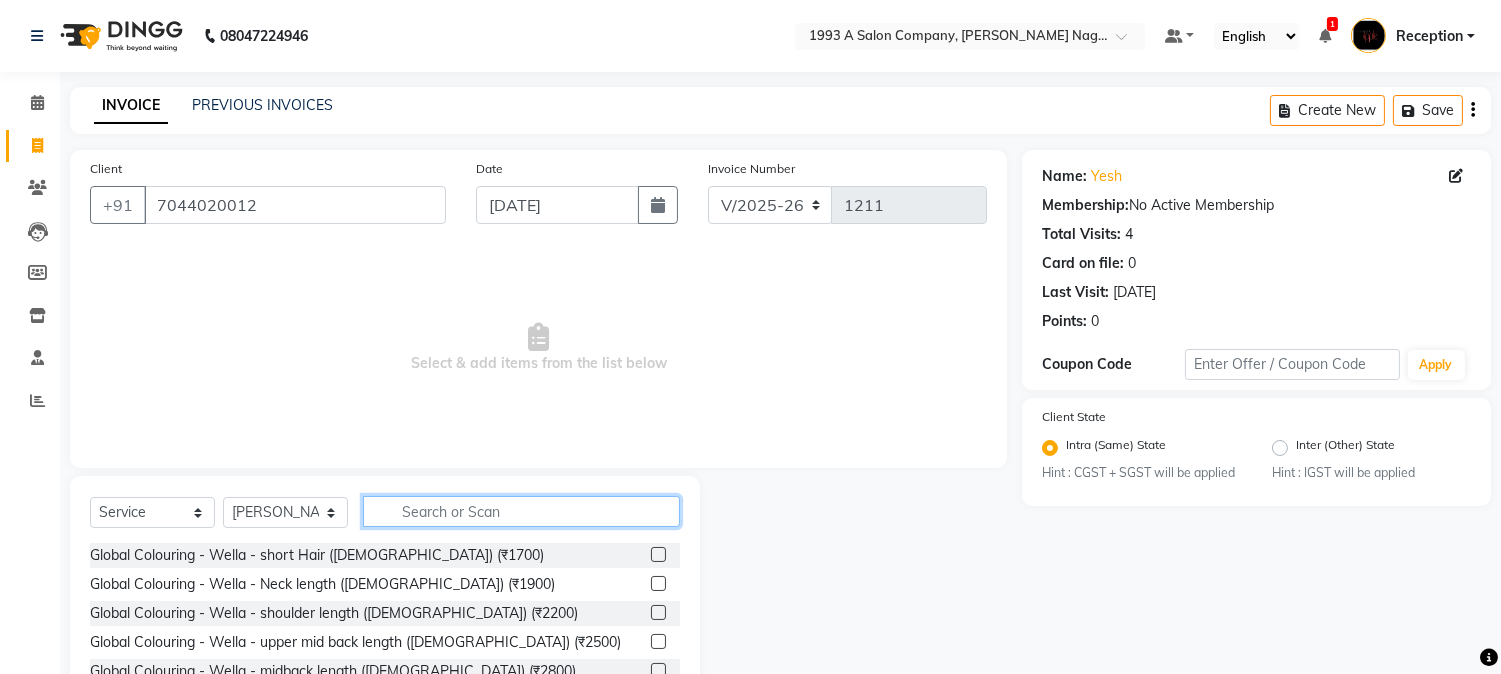 click 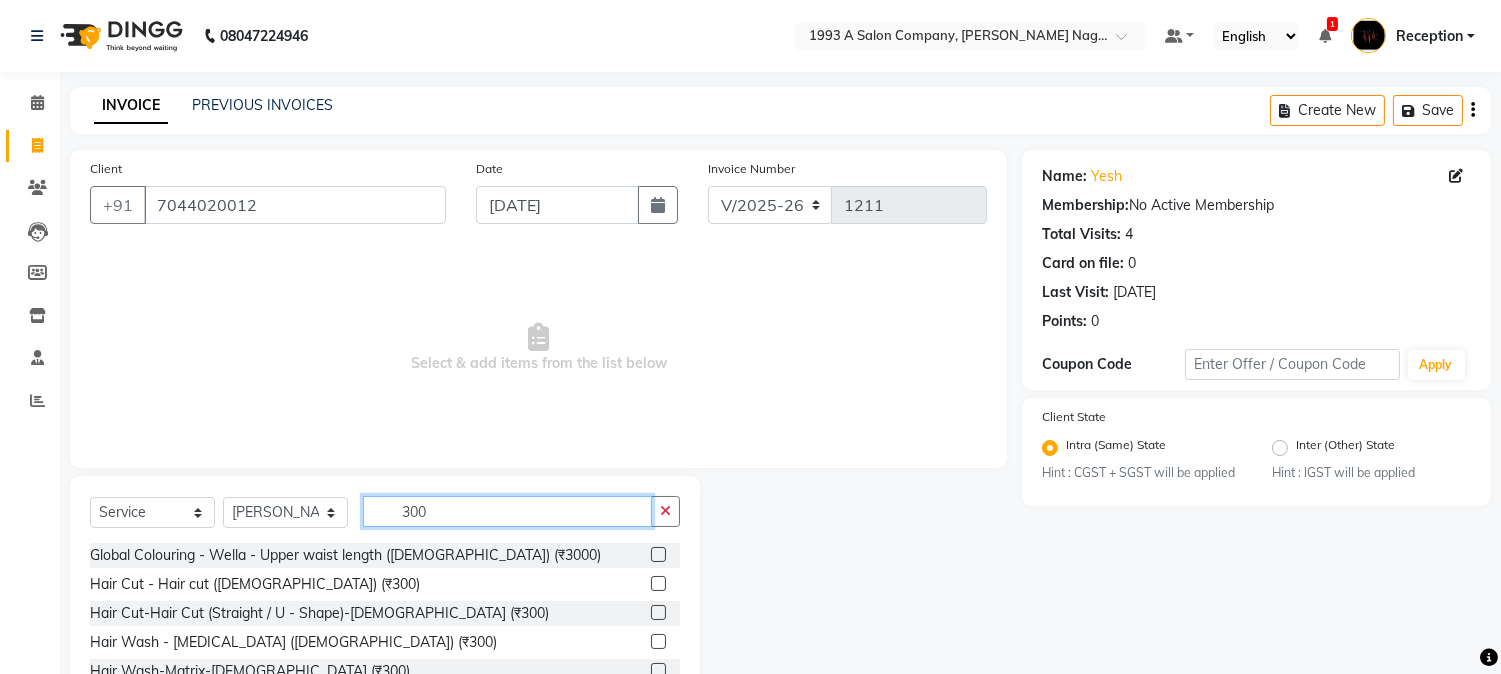 type on "300" 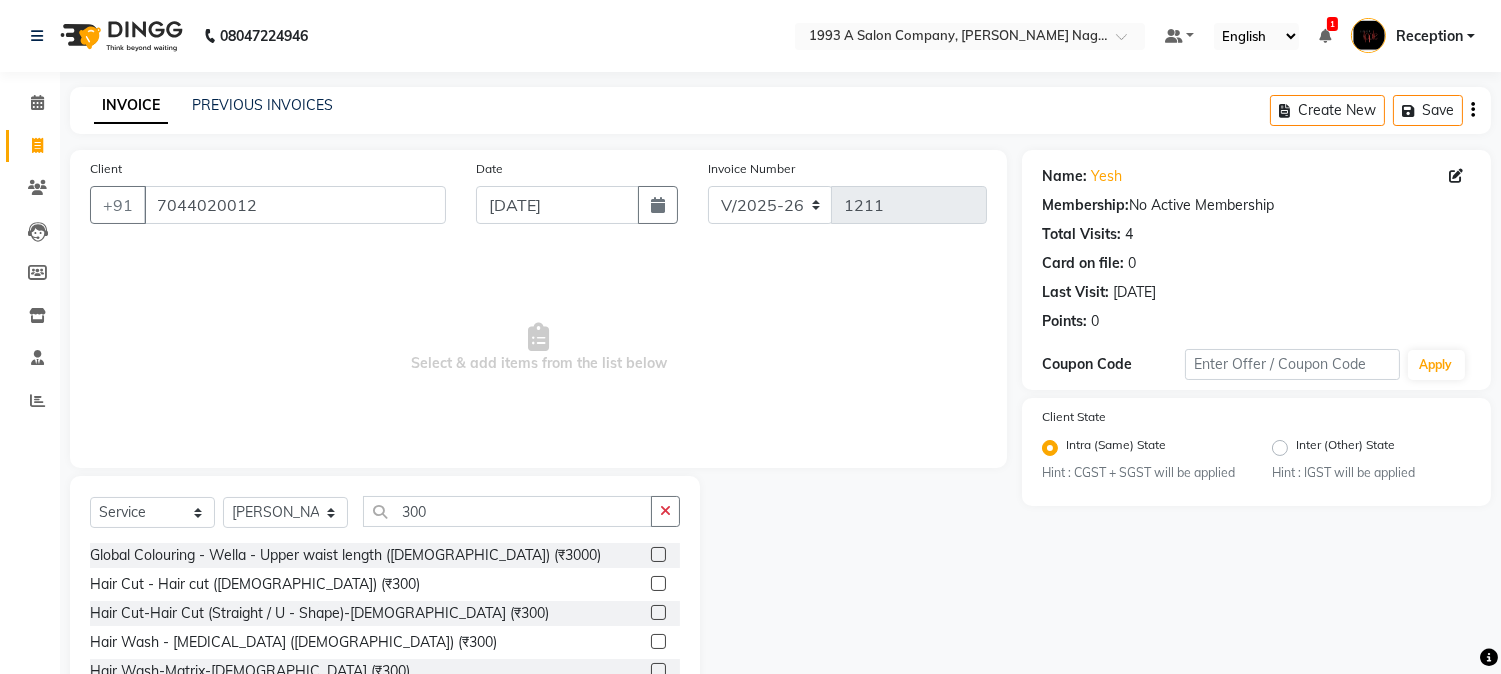 click 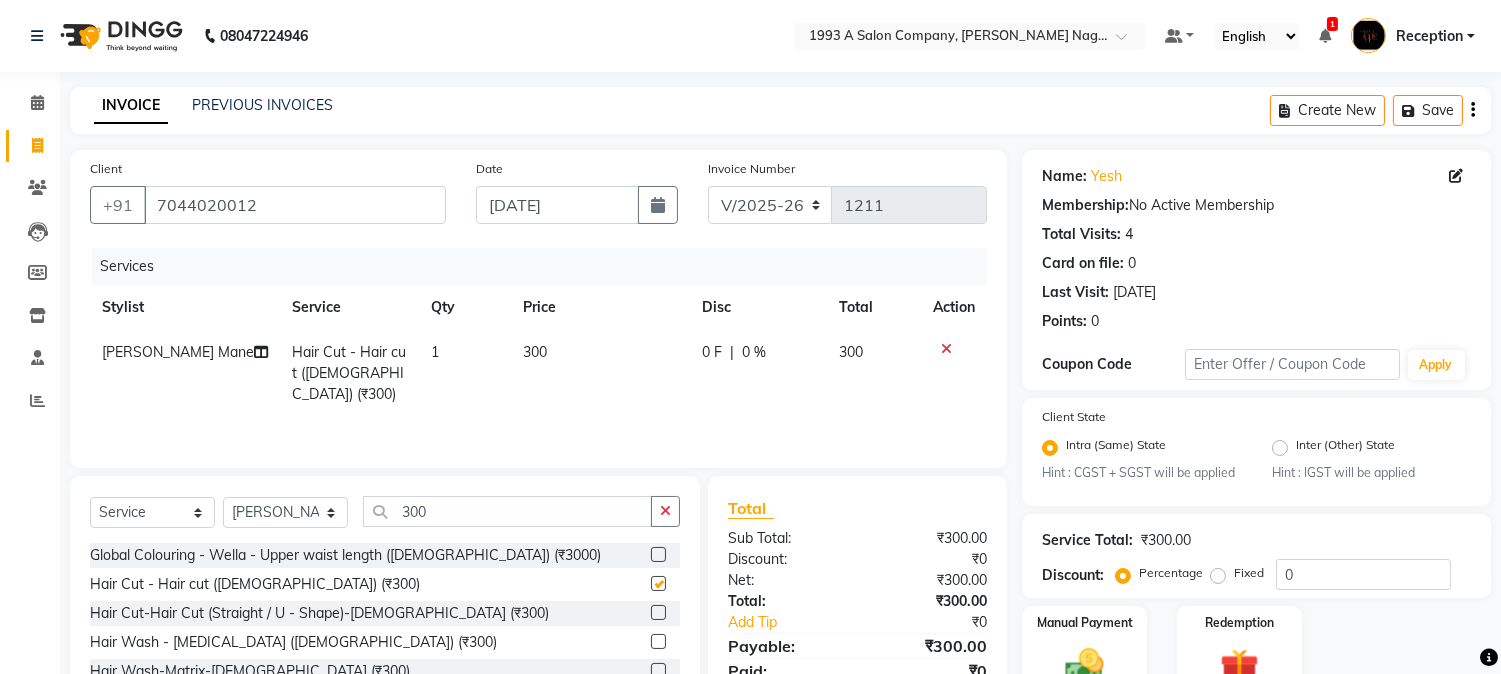 checkbox on "false" 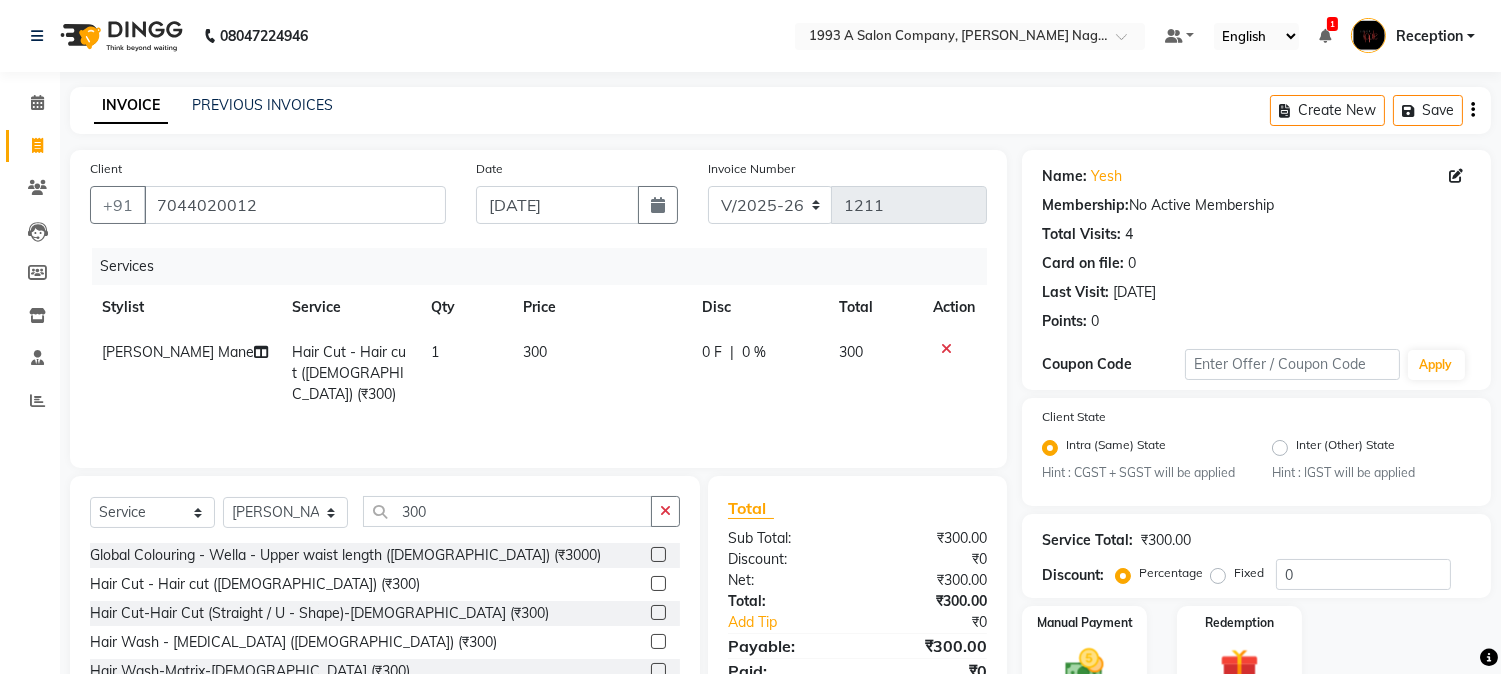 scroll, scrollTop: 126, scrollLeft: 0, axis: vertical 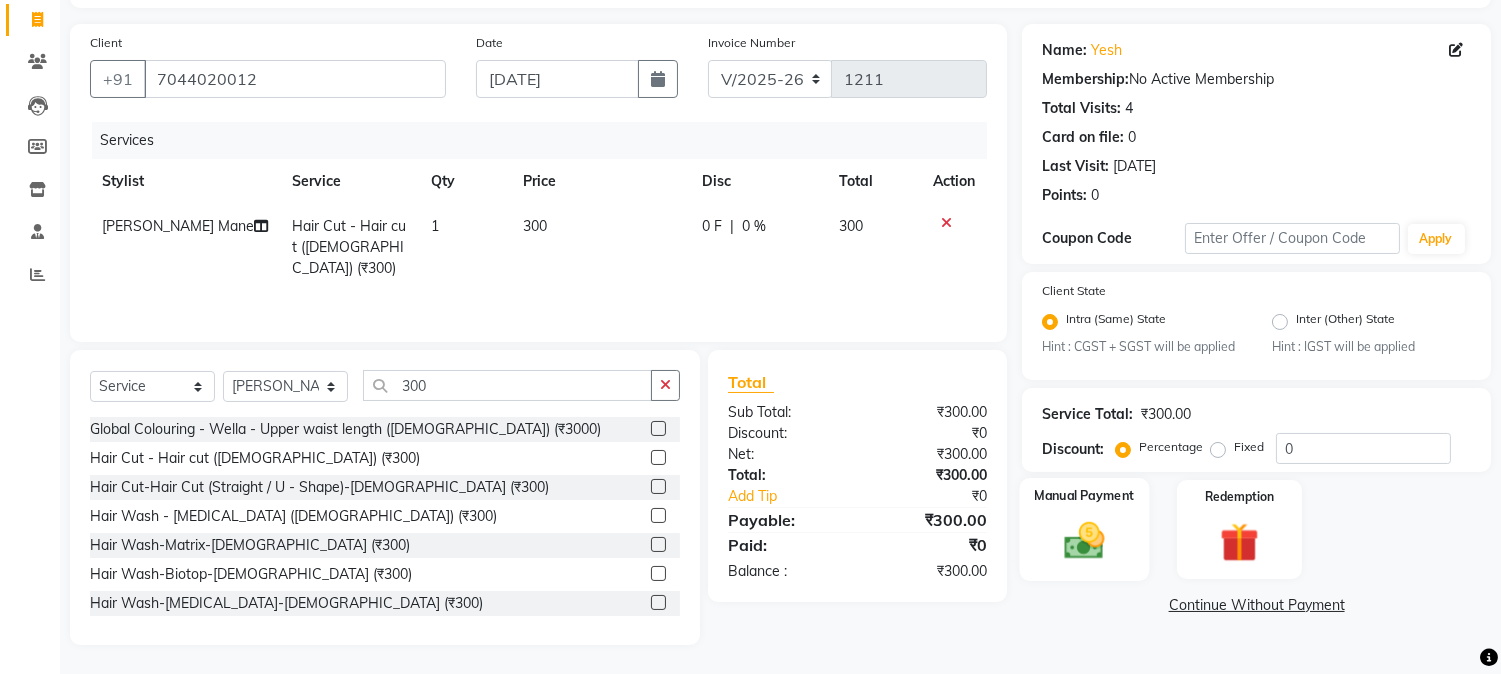 click 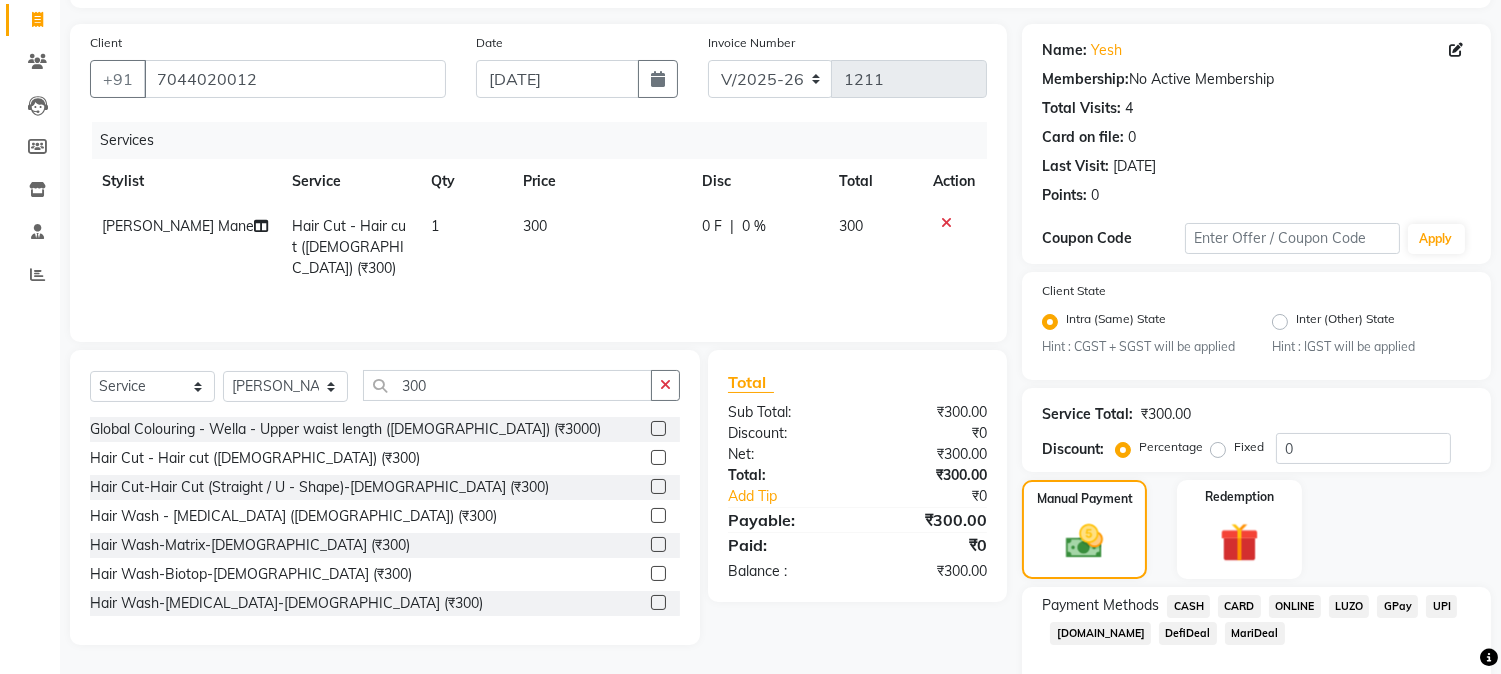 click on "CASH" 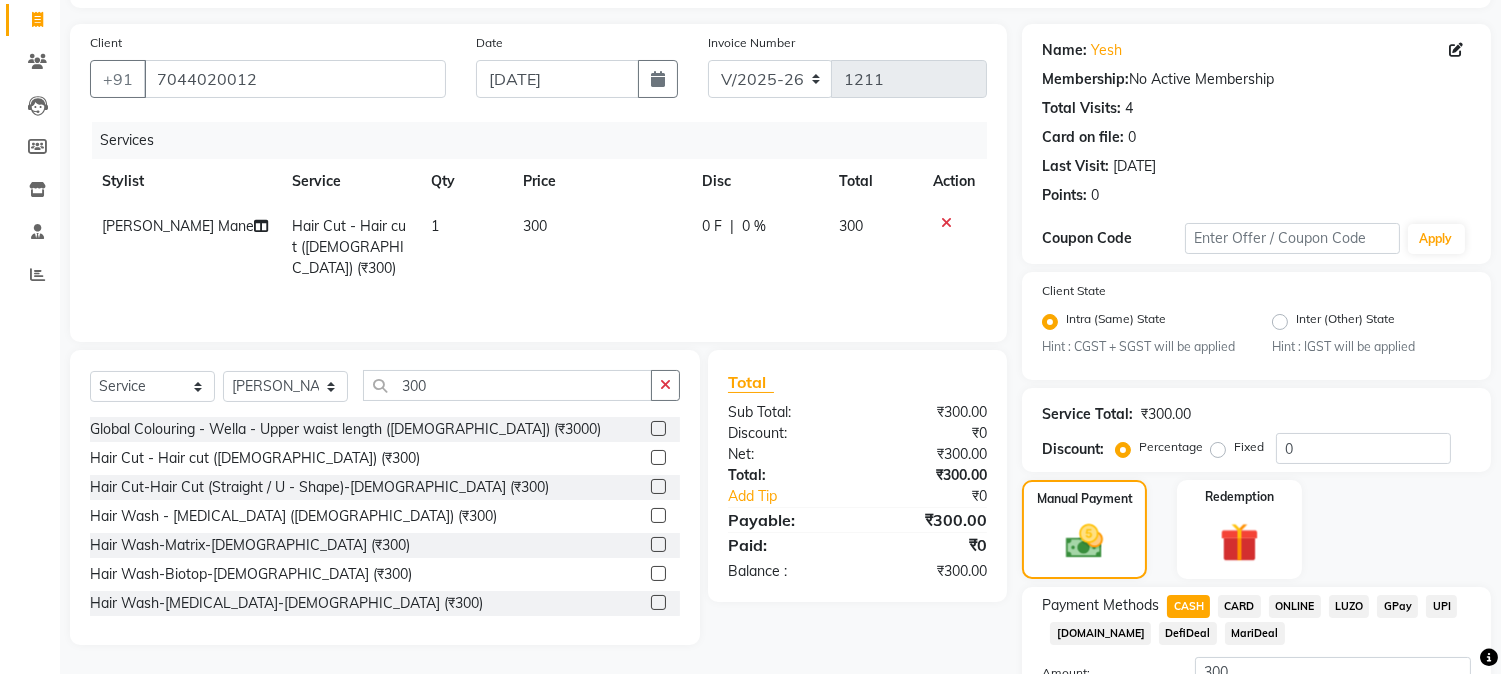 scroll, scrollTop: 286, scrollLeft: 0, axis: vertical 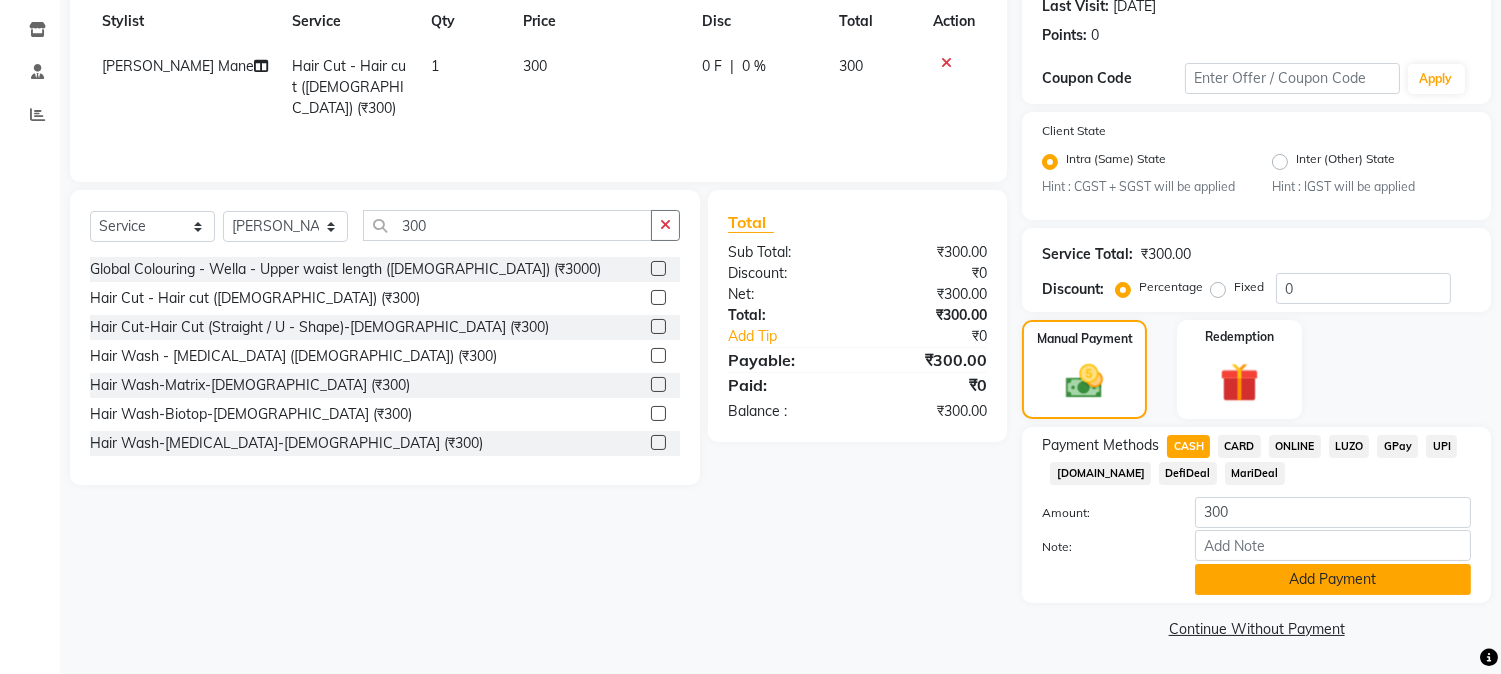 click on "Add Payment" 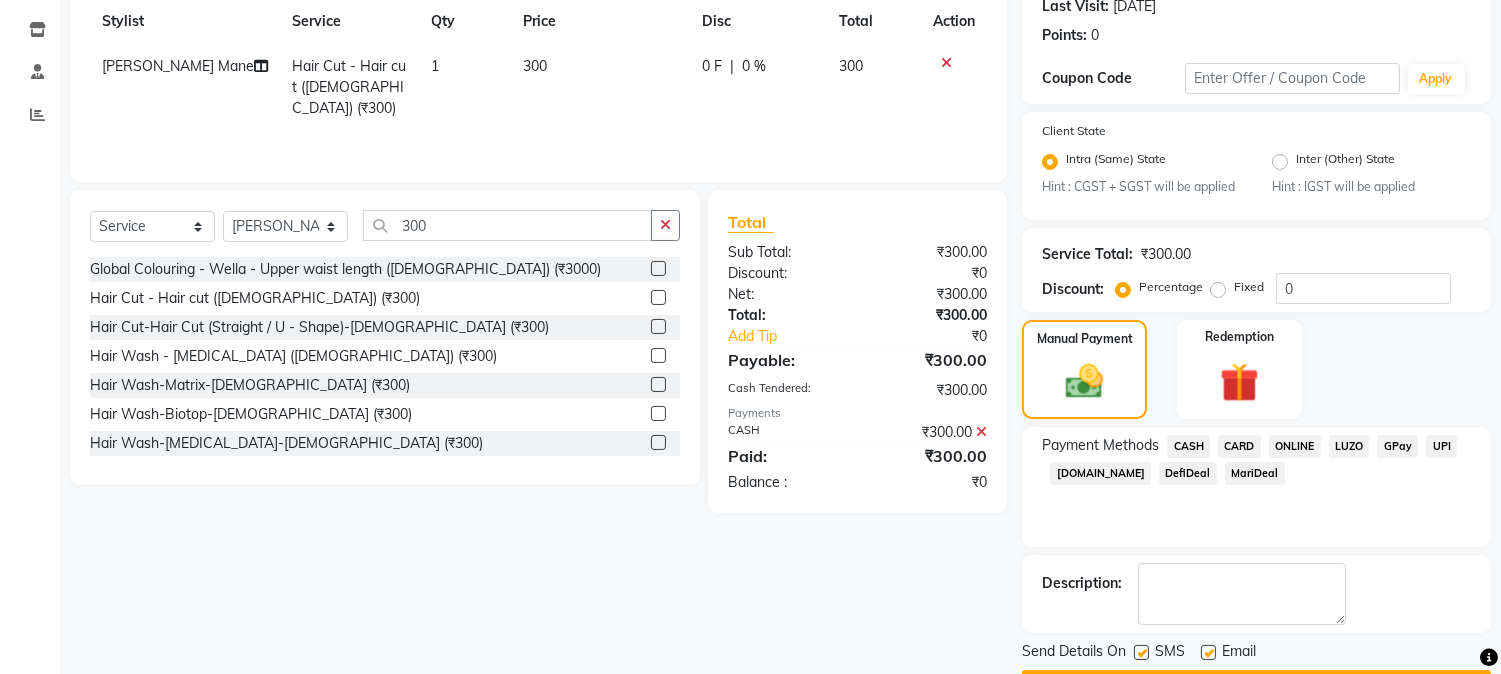 scroll, scrollTop: 343, scrollLeft: 0, axis: vertical 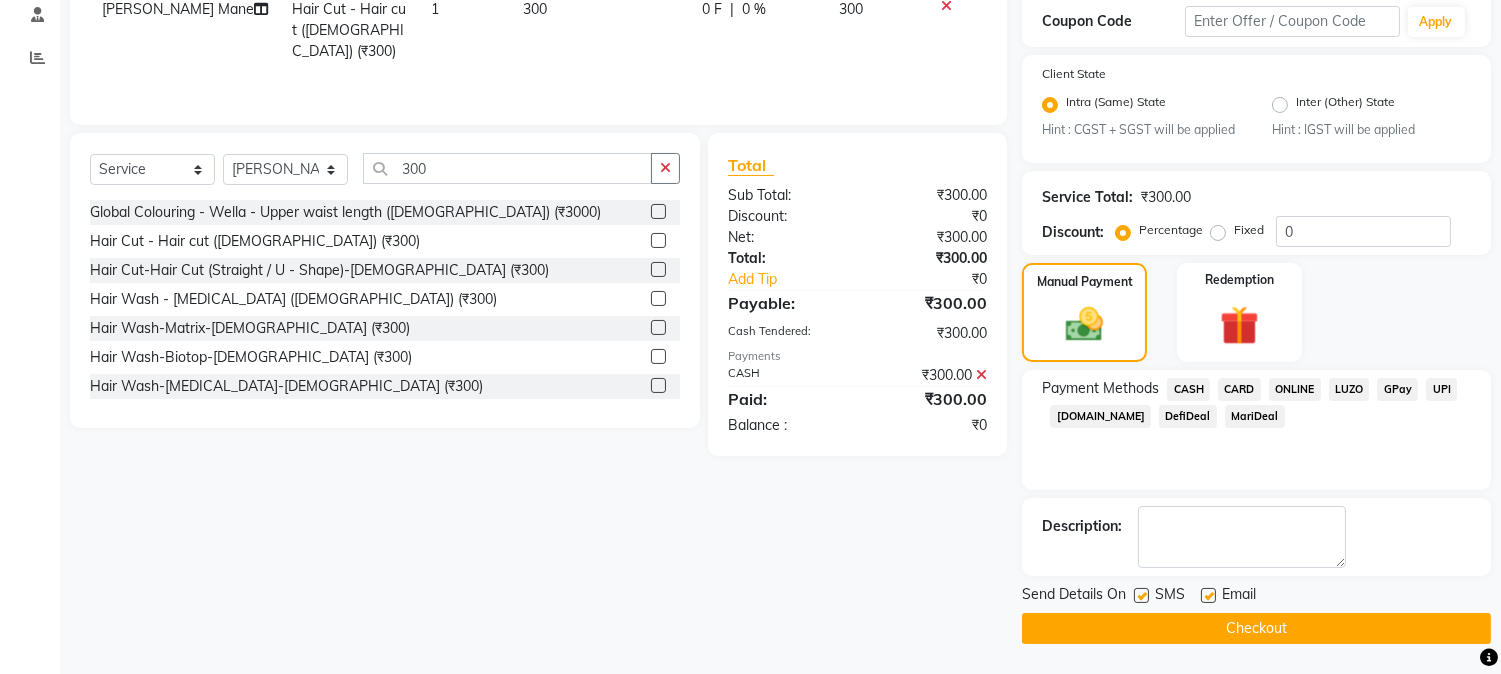 click on "Checkout" 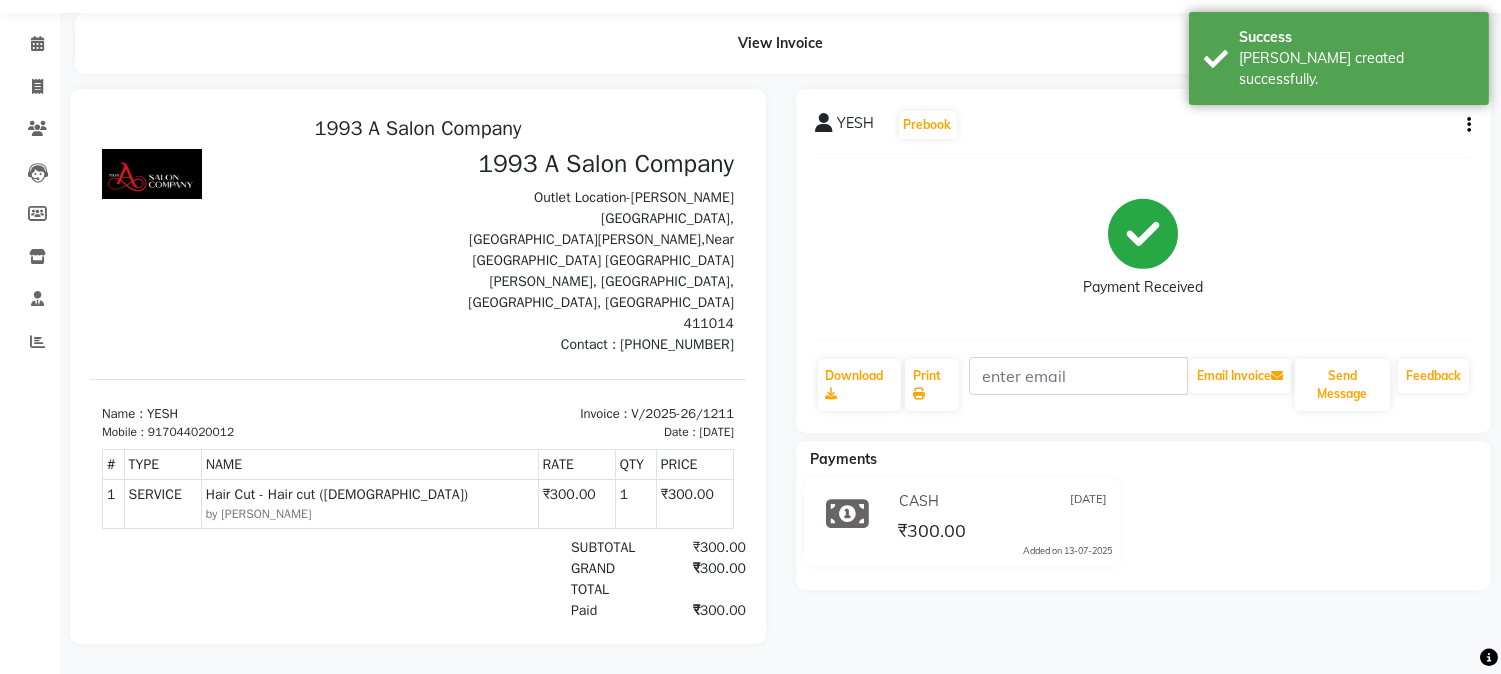 scroll, scrollTop: 74, scrollLeft: 0, axis: vertical 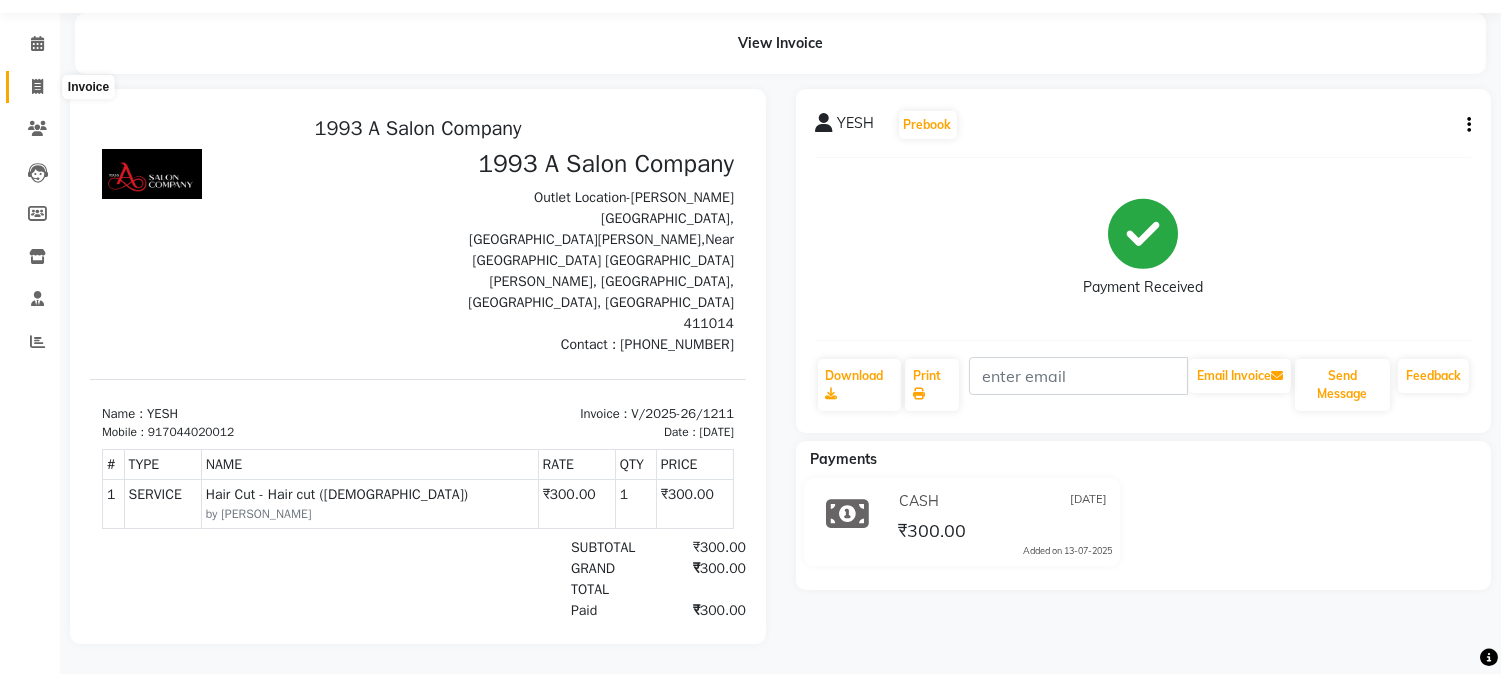 click 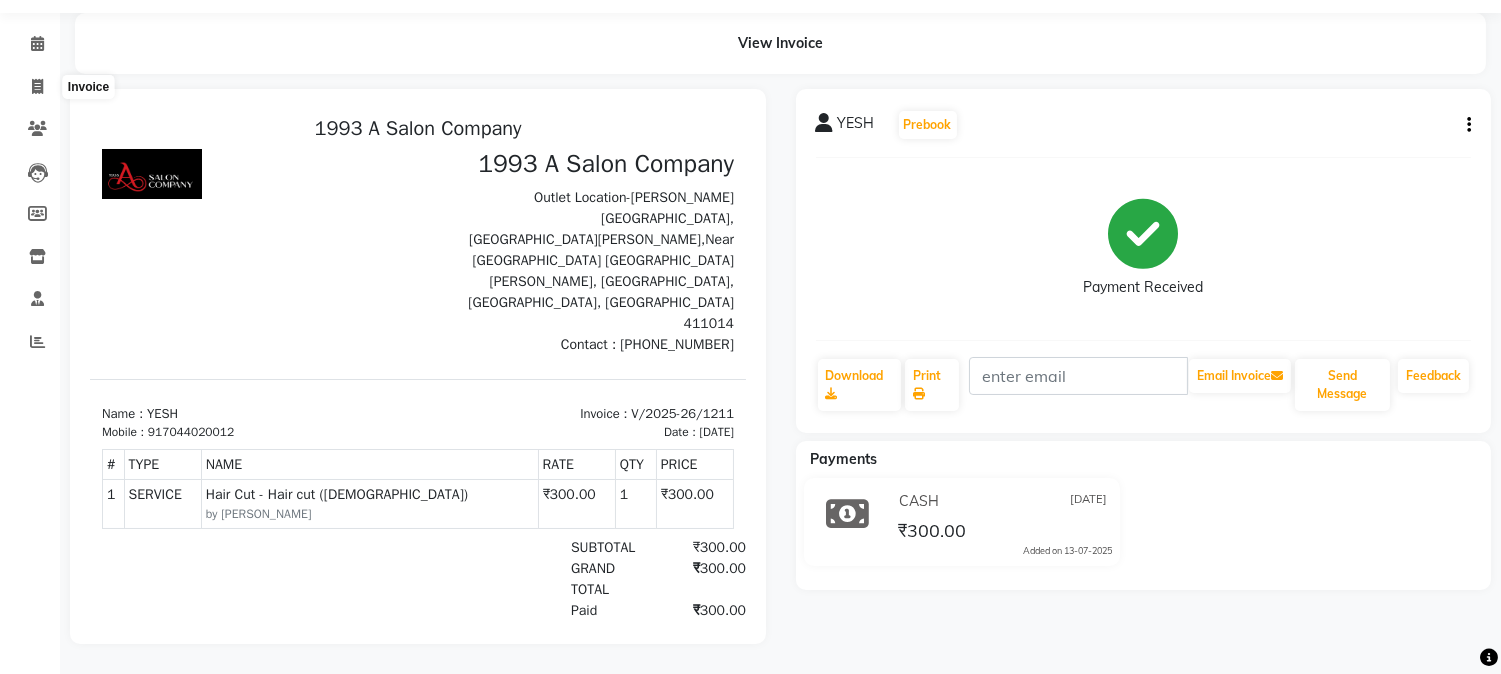 select on "service" 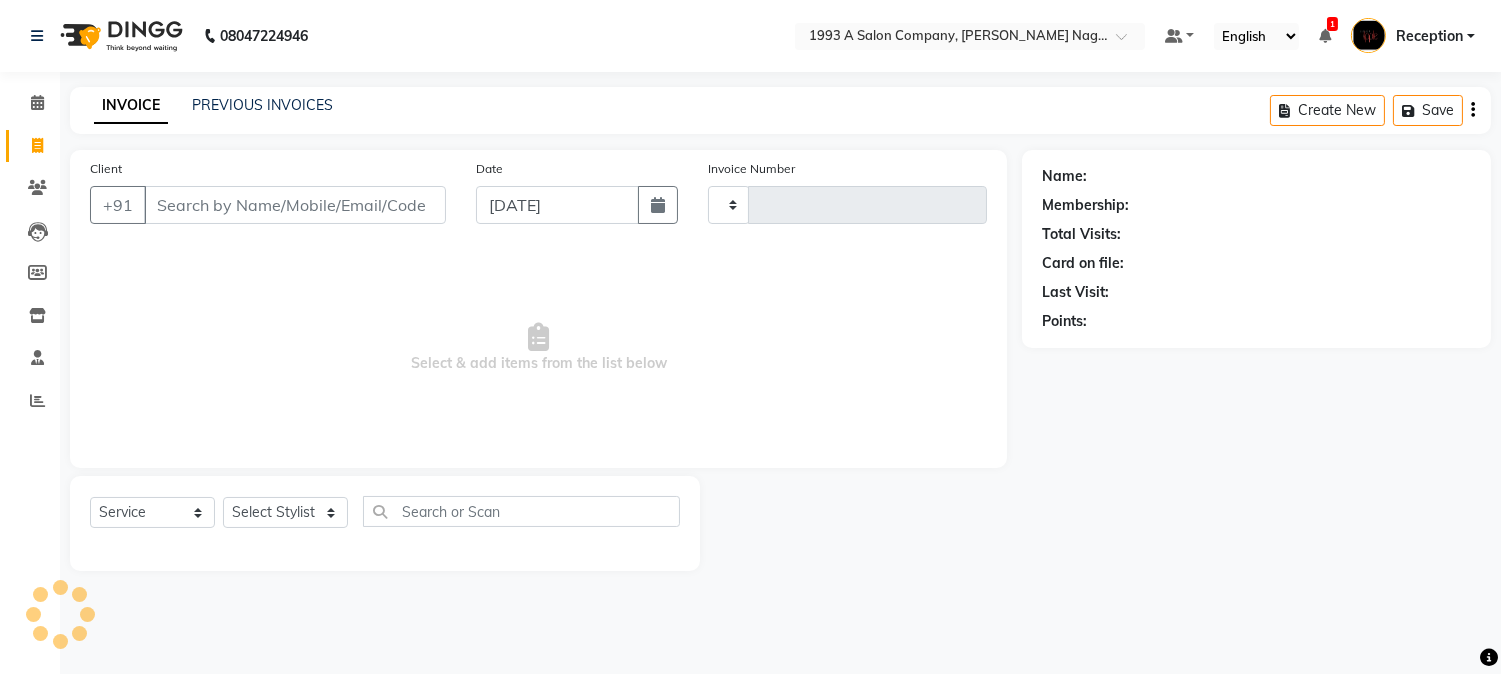 type on "1212" 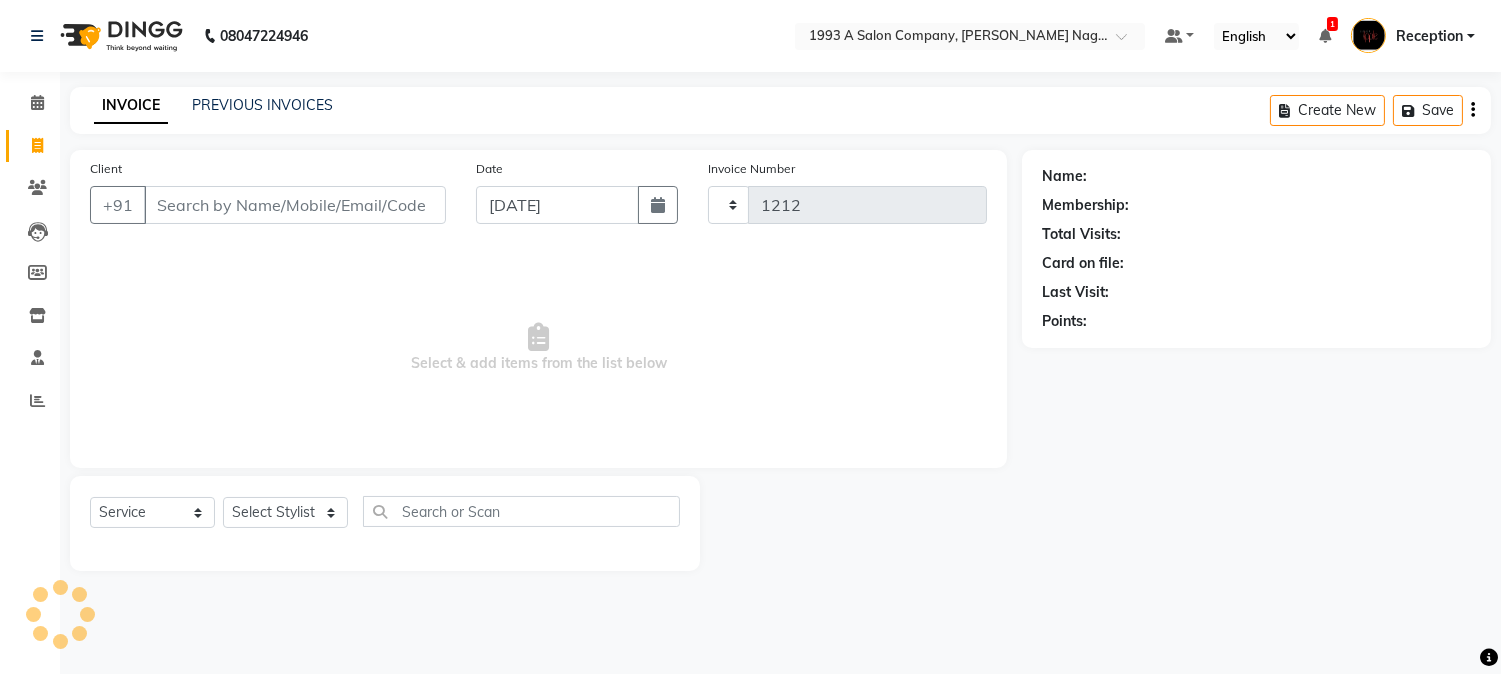 scroll, scrollTop: 0, scrollLeft: 0, axis: both 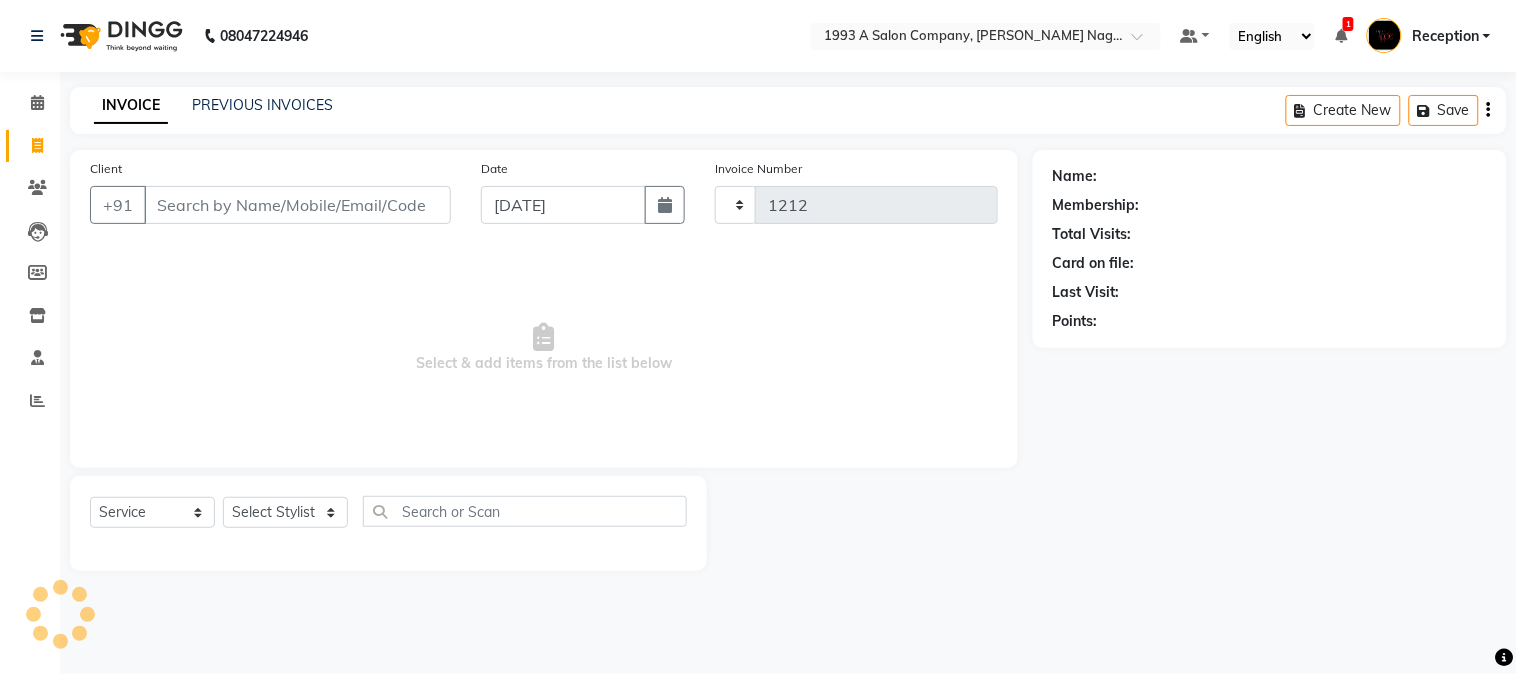 select on "144" 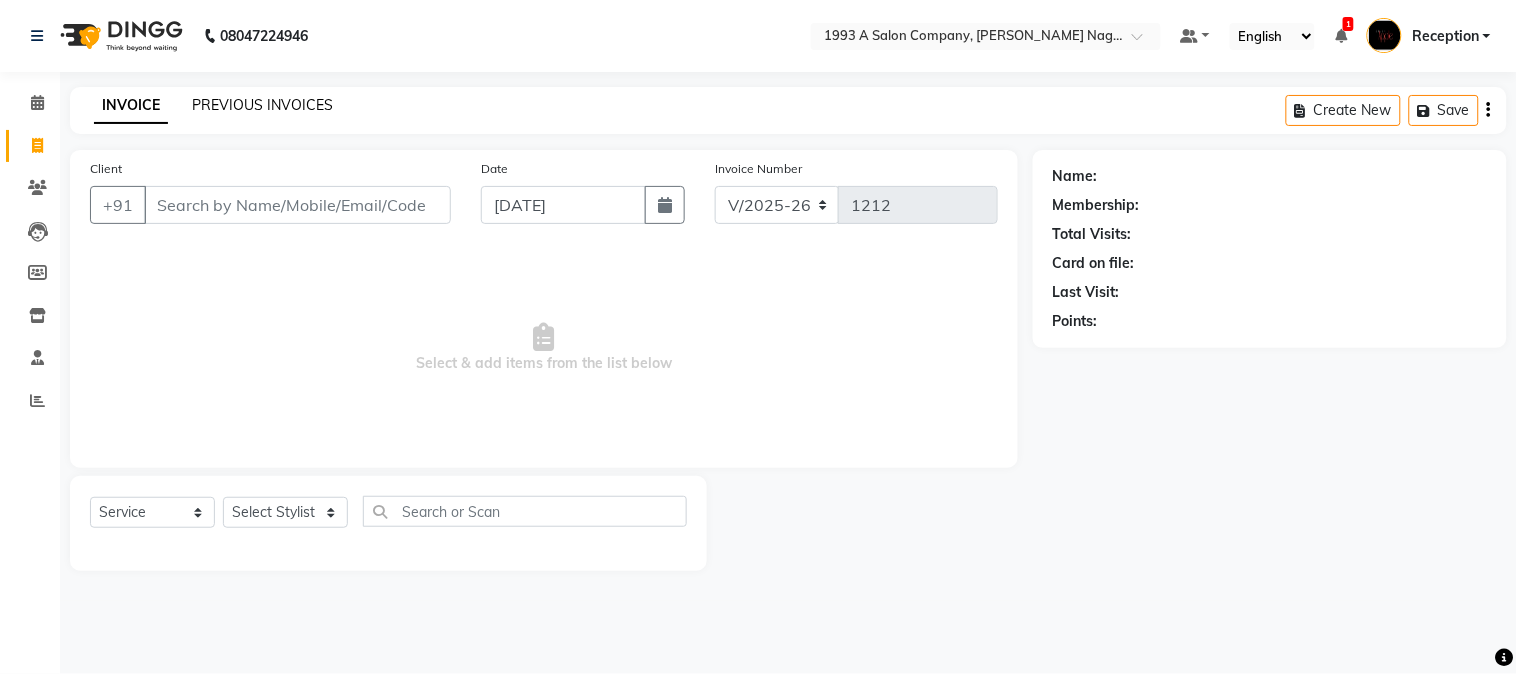 click on "PREVIOUS INVOICES" 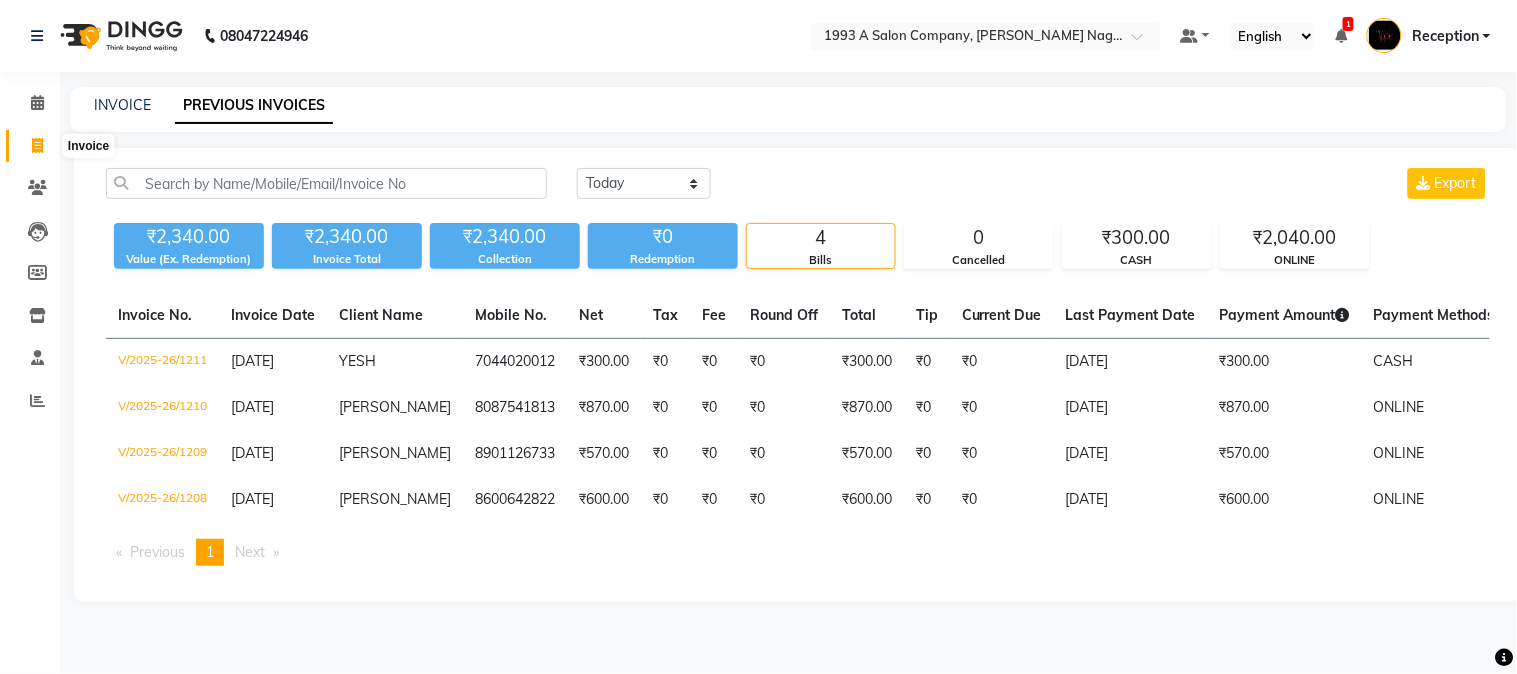 click 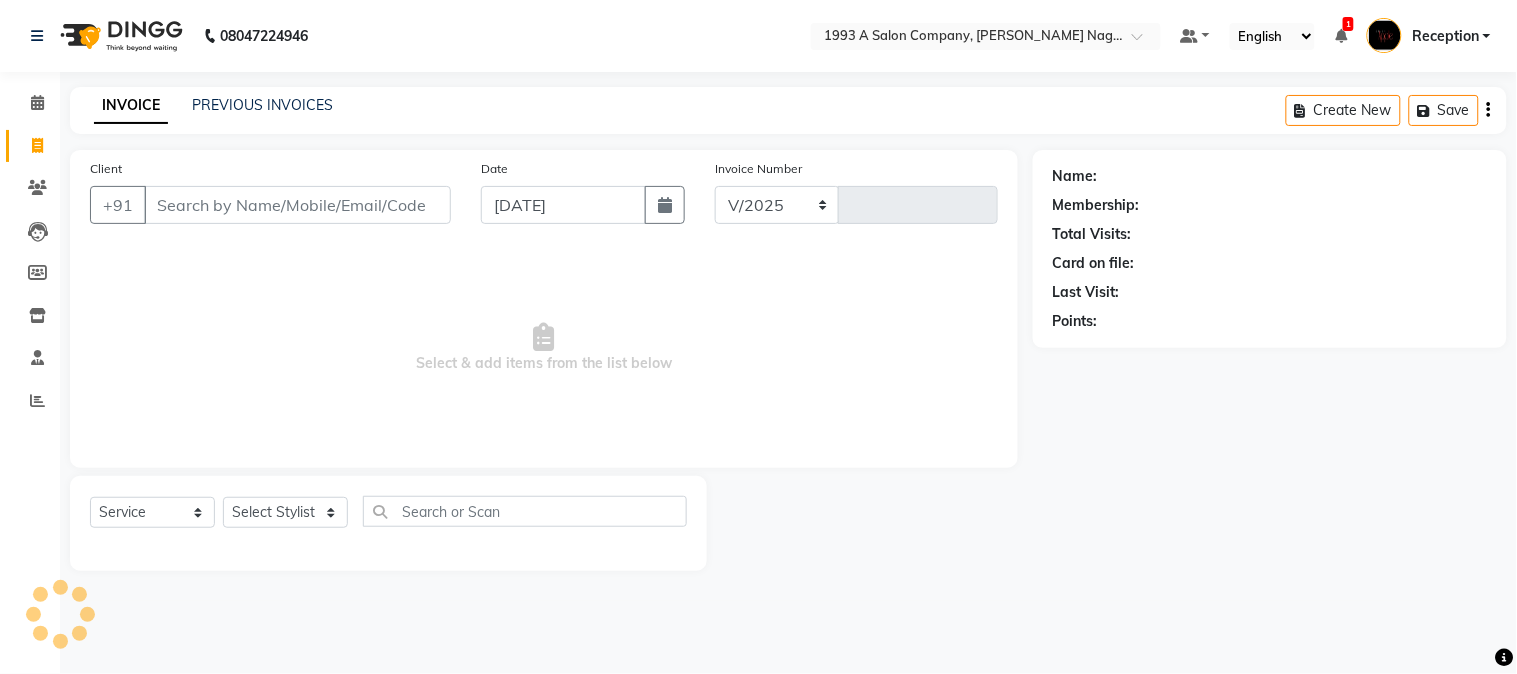 select on "144" 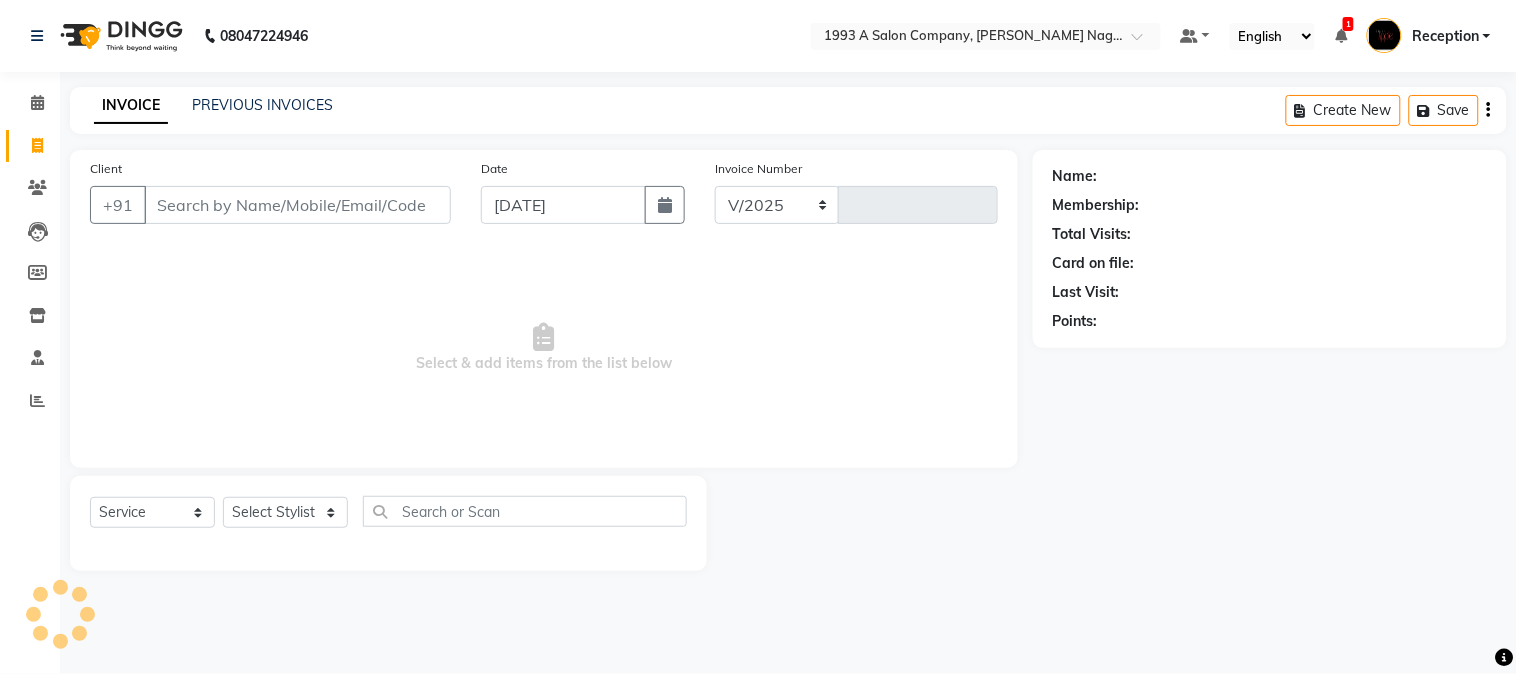 type on "1212" 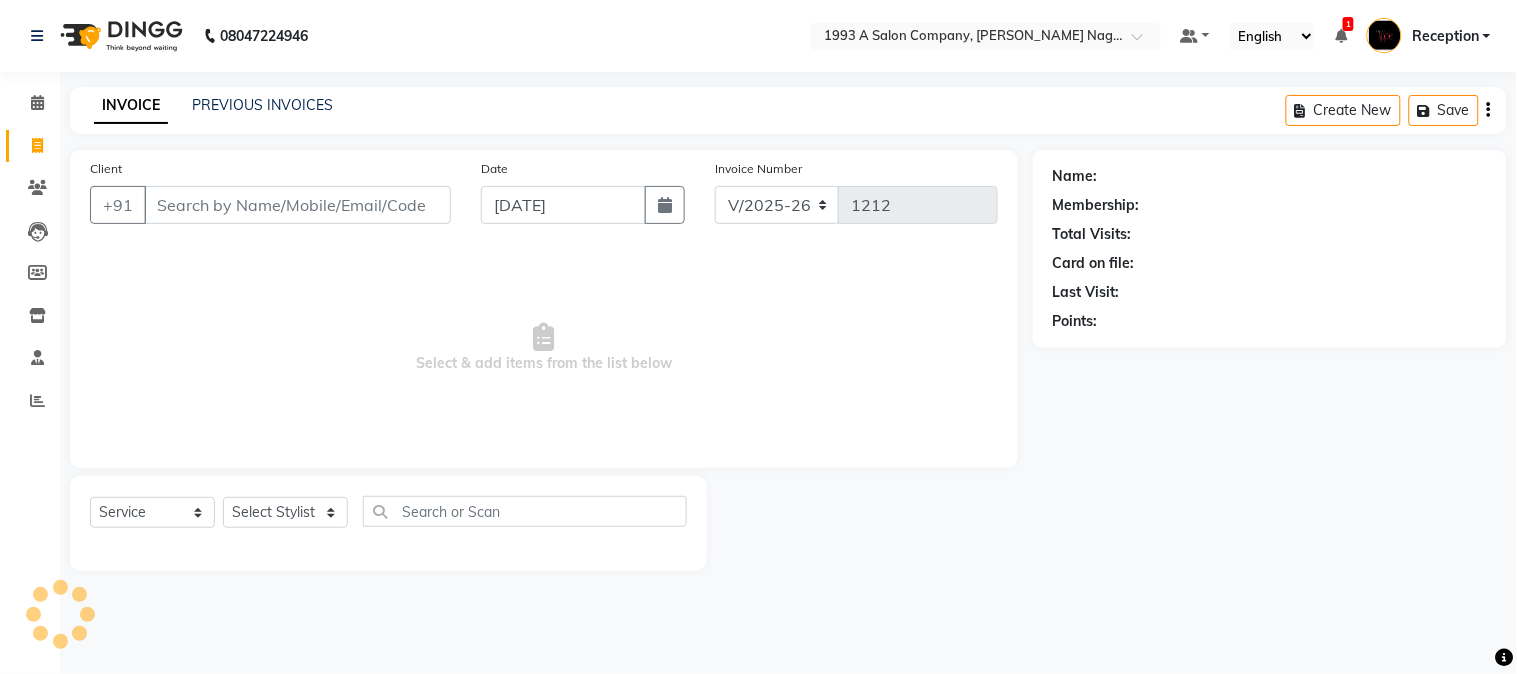 click on "Client" at bounding box center [297, 205] 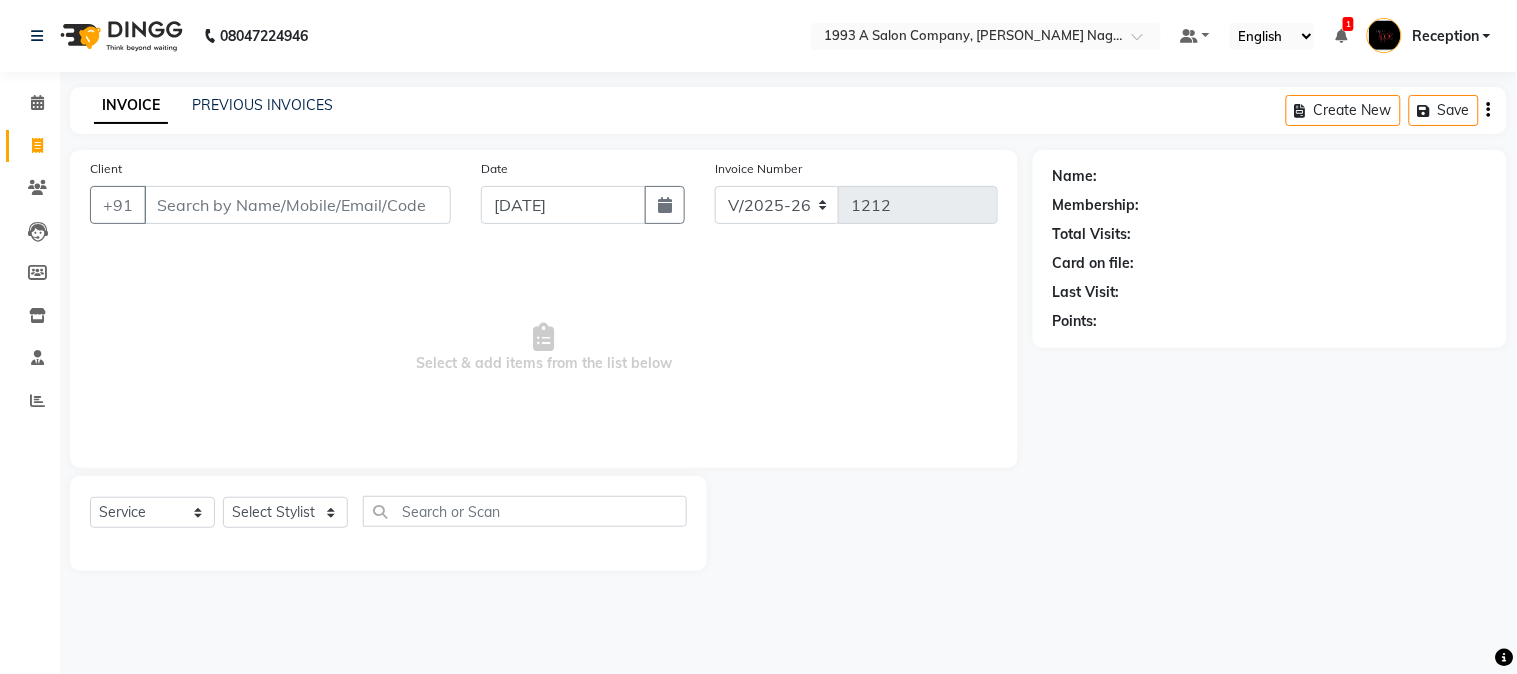 click on "Client" at bounding box center [297, 205] 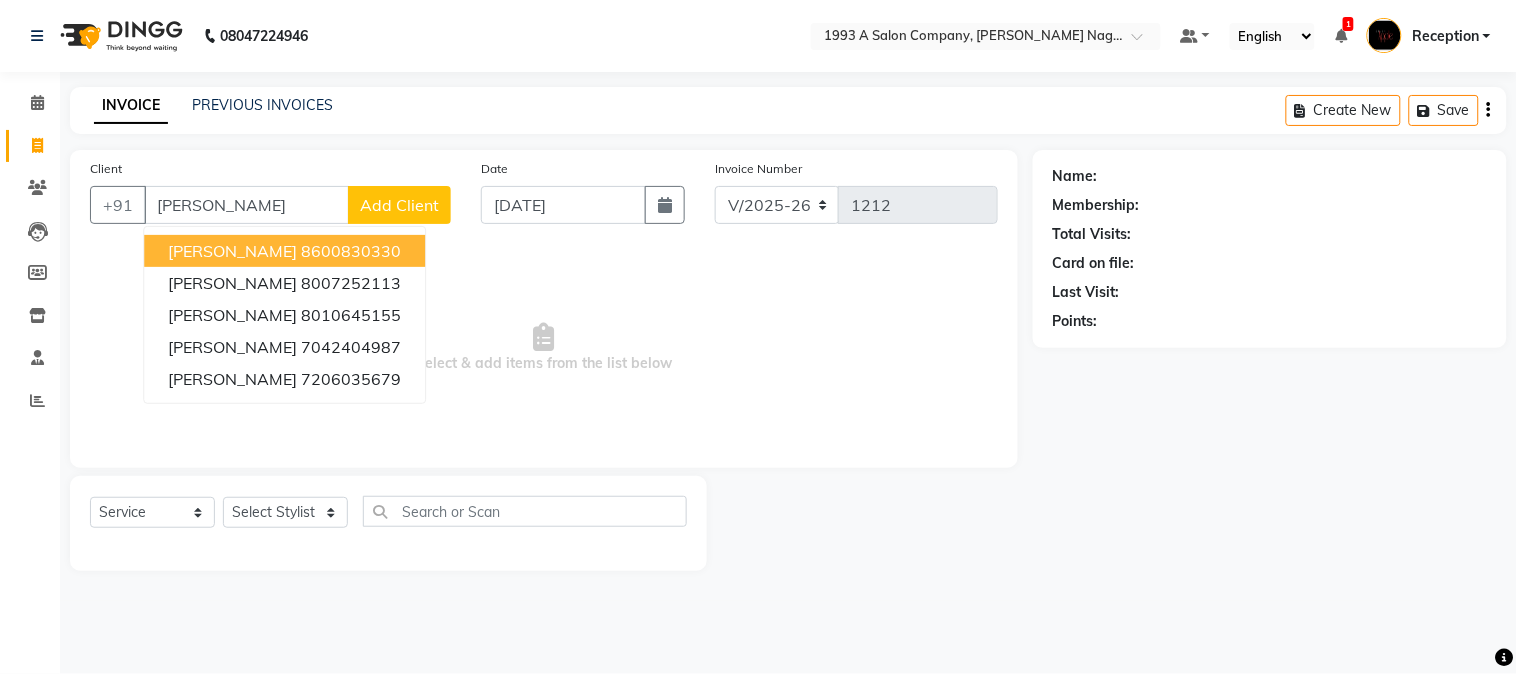 click on "[PERSON_NAME]" at bounding box center (246, 205) 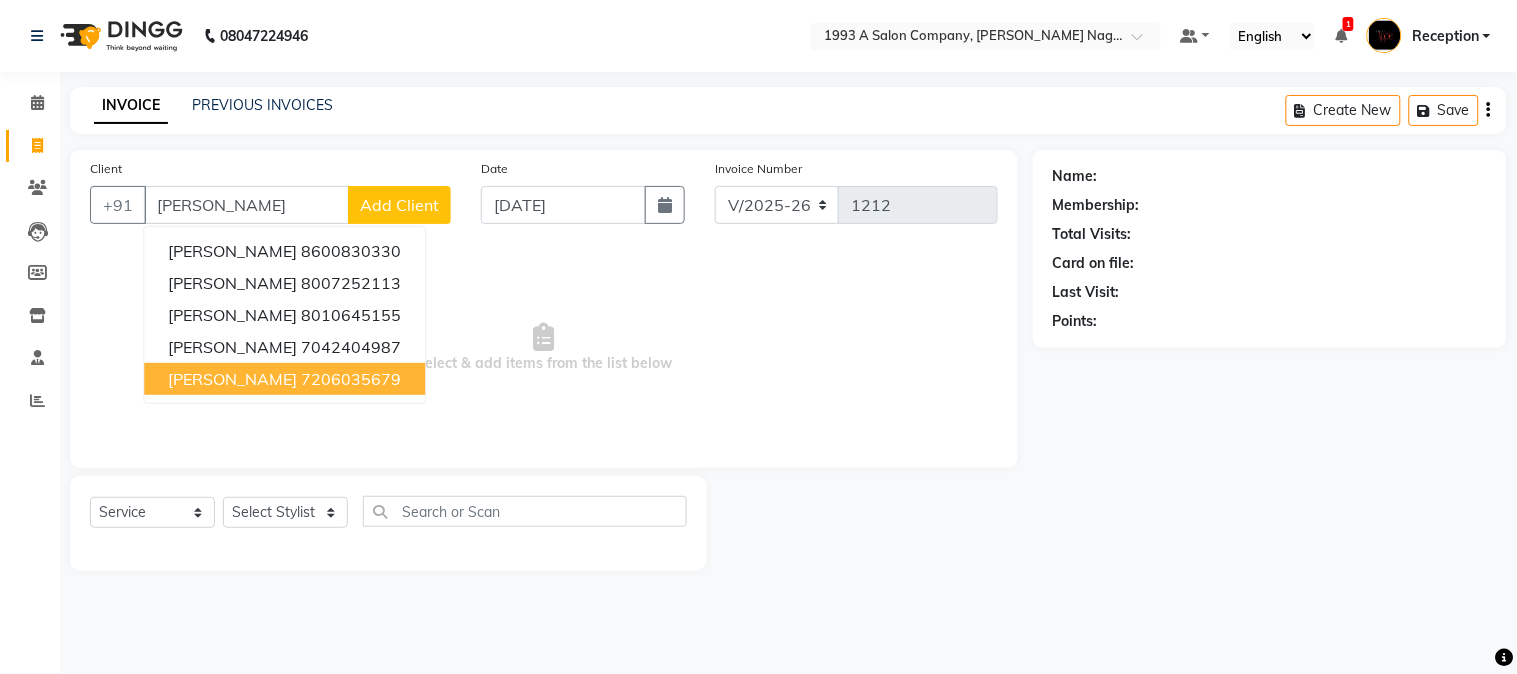 click on "7206035679" at bounding box center (351, 379) 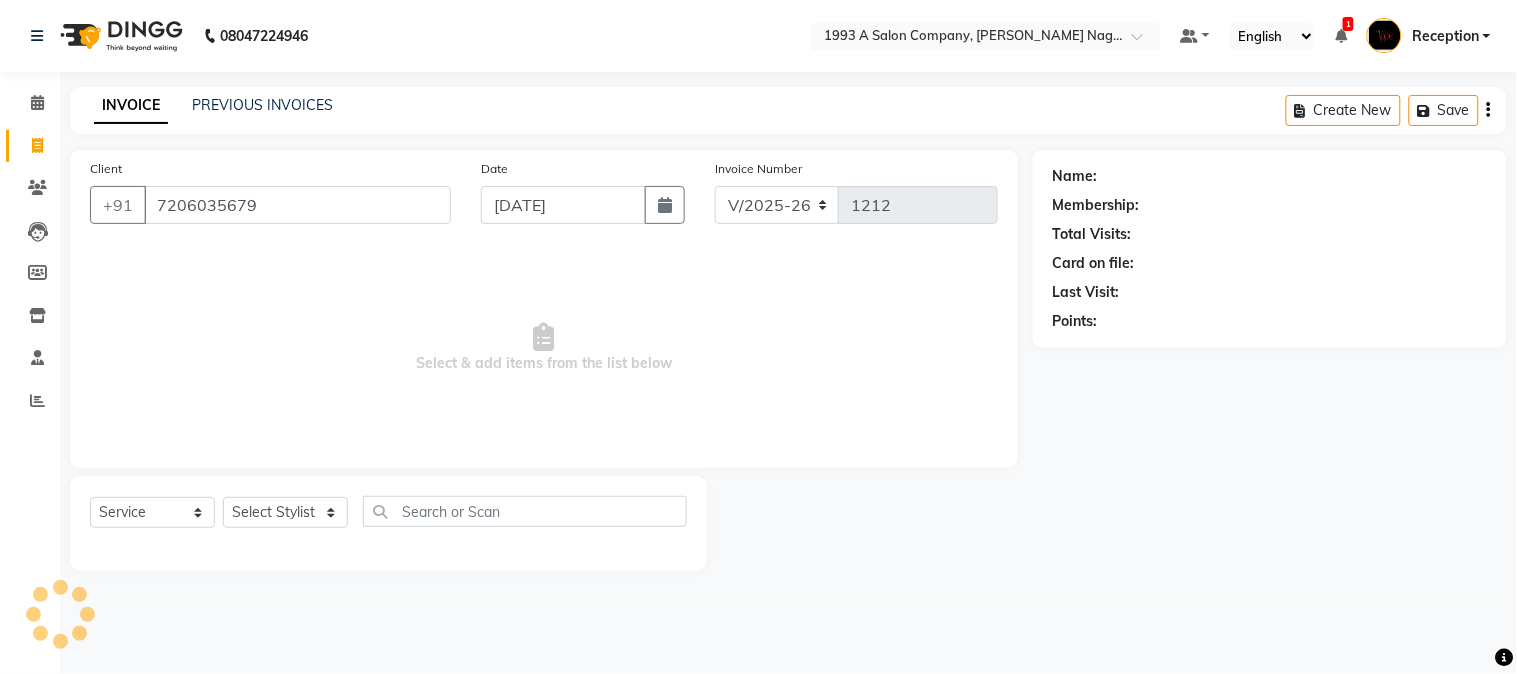 type on "7206035679" 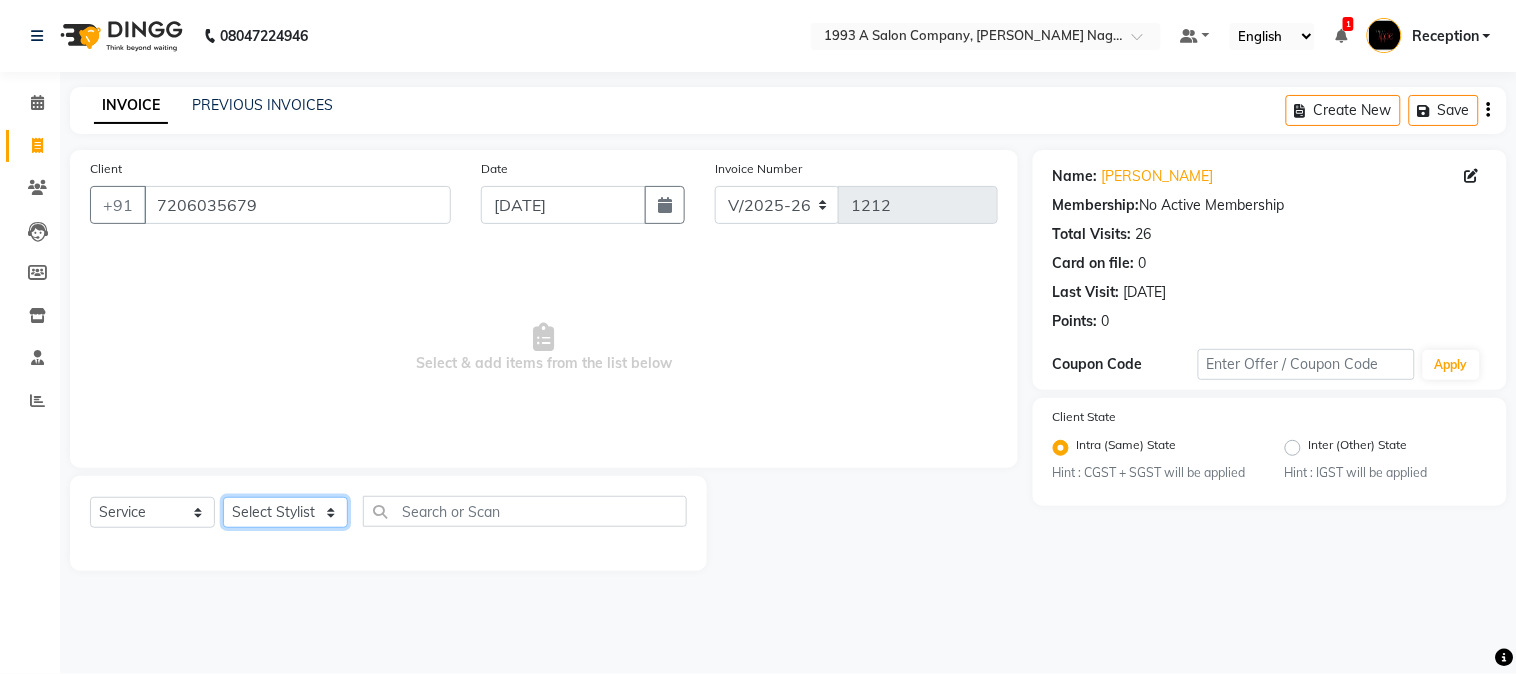 click on "Select Stylist [PERSON_NAME] Mane [PERSON_NAME] [PERSON_NAME]  Reception  [PERSON_NAME] Training Department [PERSON_NAME] [PERSON_NAME] Sir" 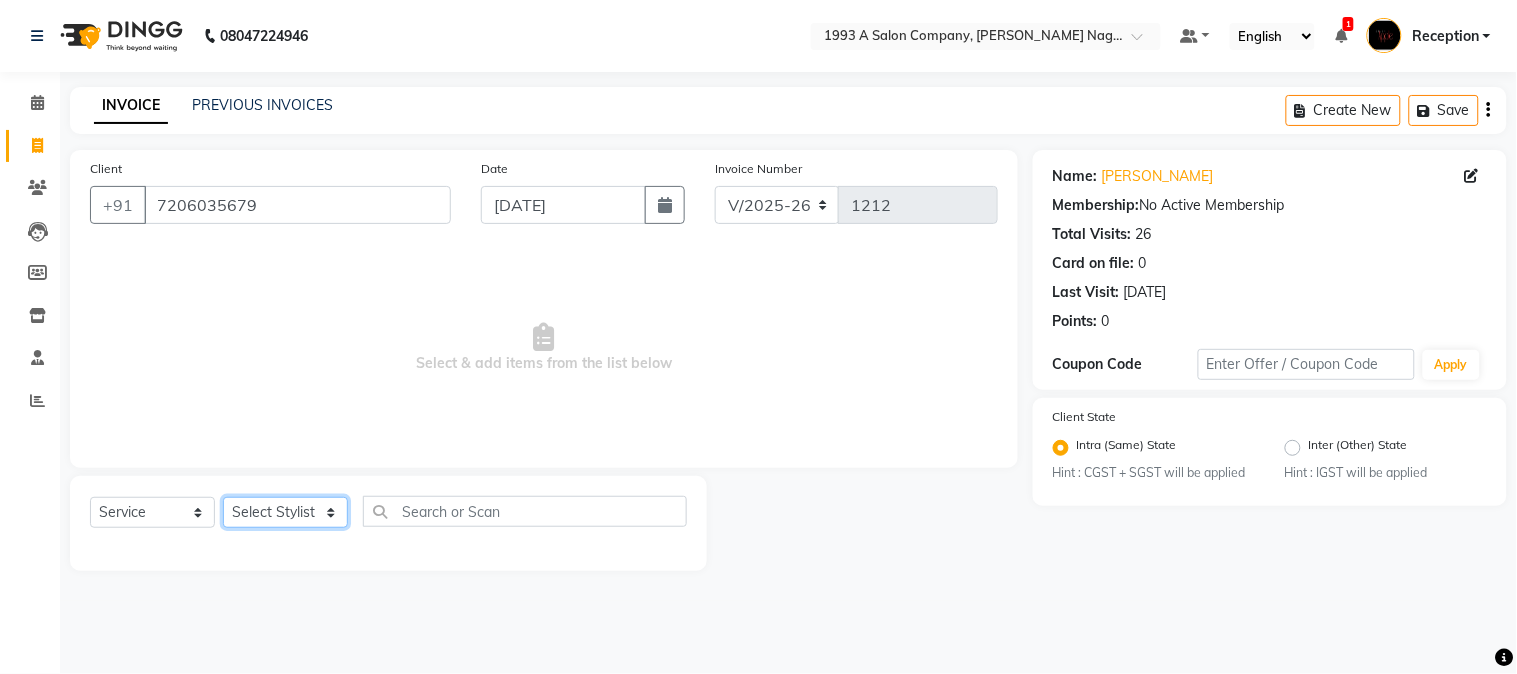 select on "69852" 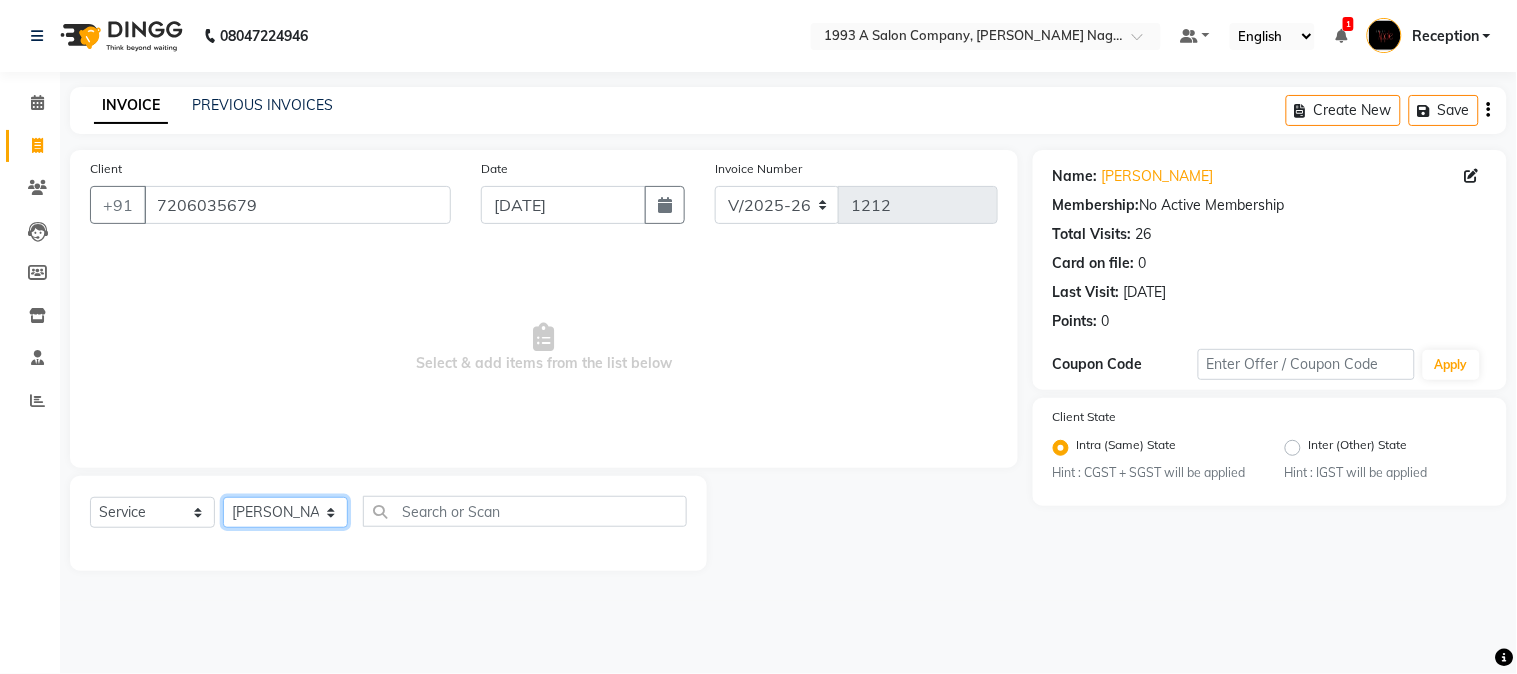 click on "Select Stylist [PERSON_NAME] Mane [PERSON_NAME] [PERSON_NAME]  Reception  [PERSON_NAME] Training Department [PERSON_NAME] [PERSON_NAME] Sir" 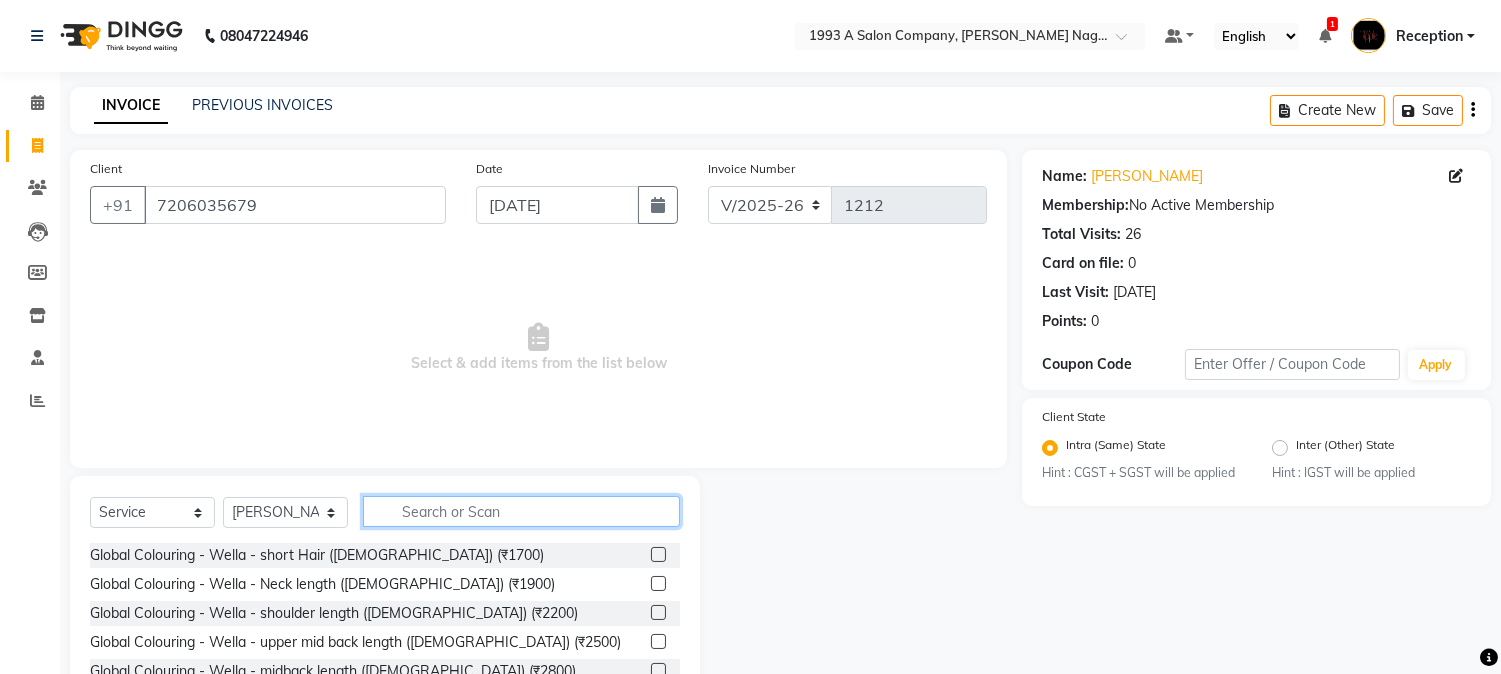 click 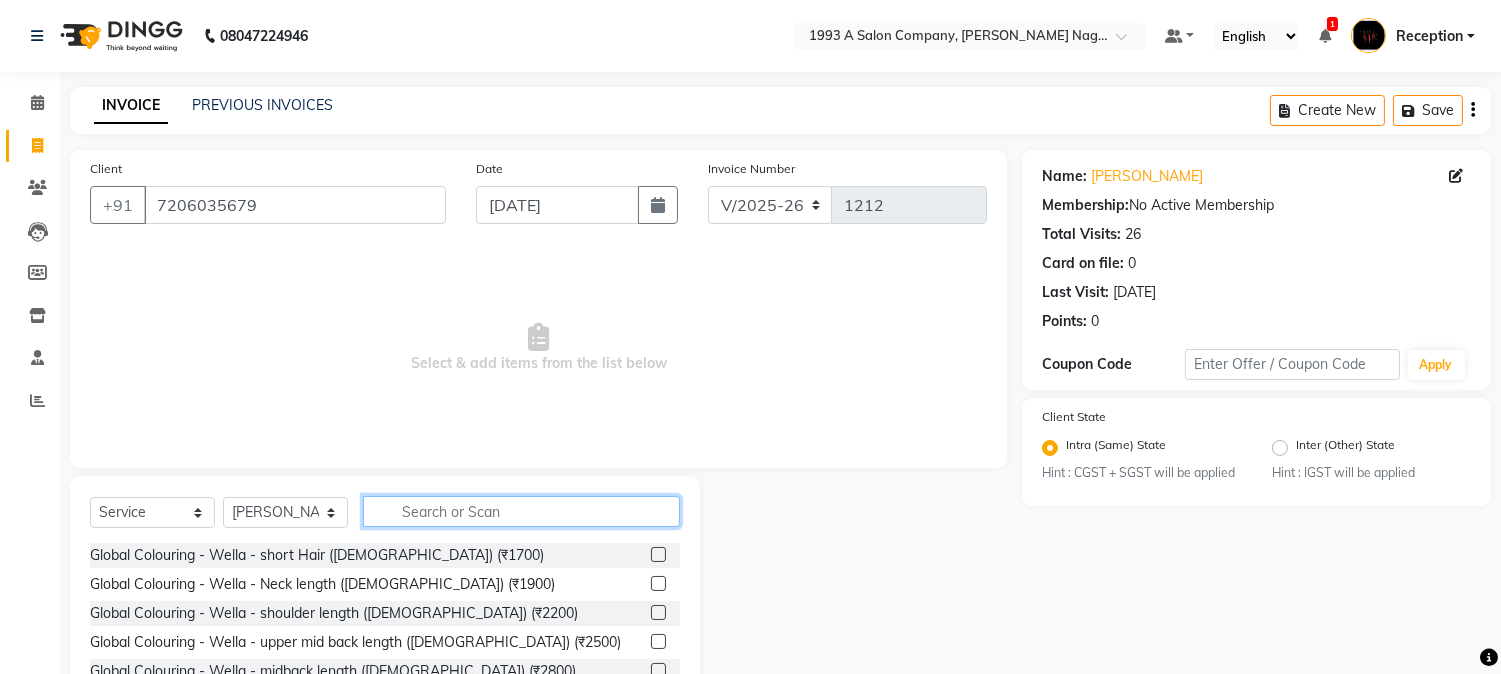 click 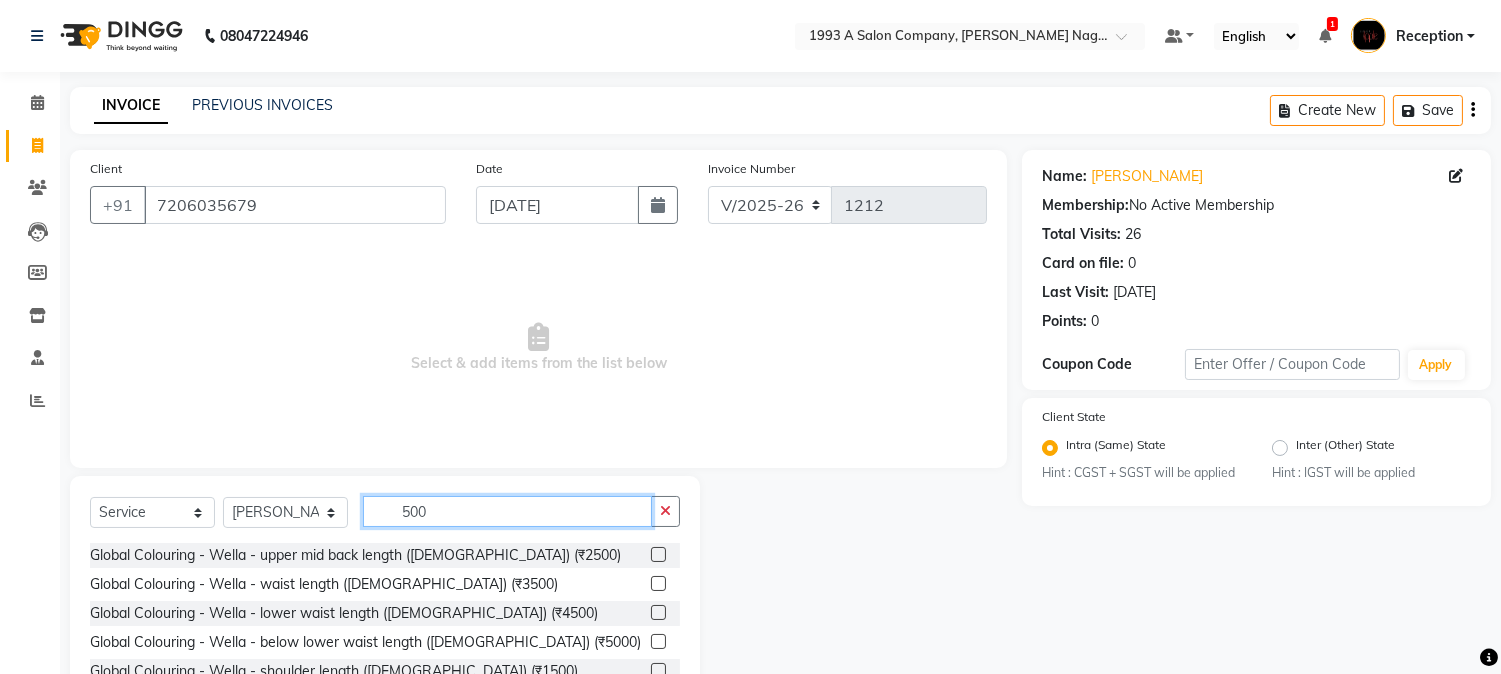 scroll, scrollTop: 126, scrollLeft: 0, axis: vertical 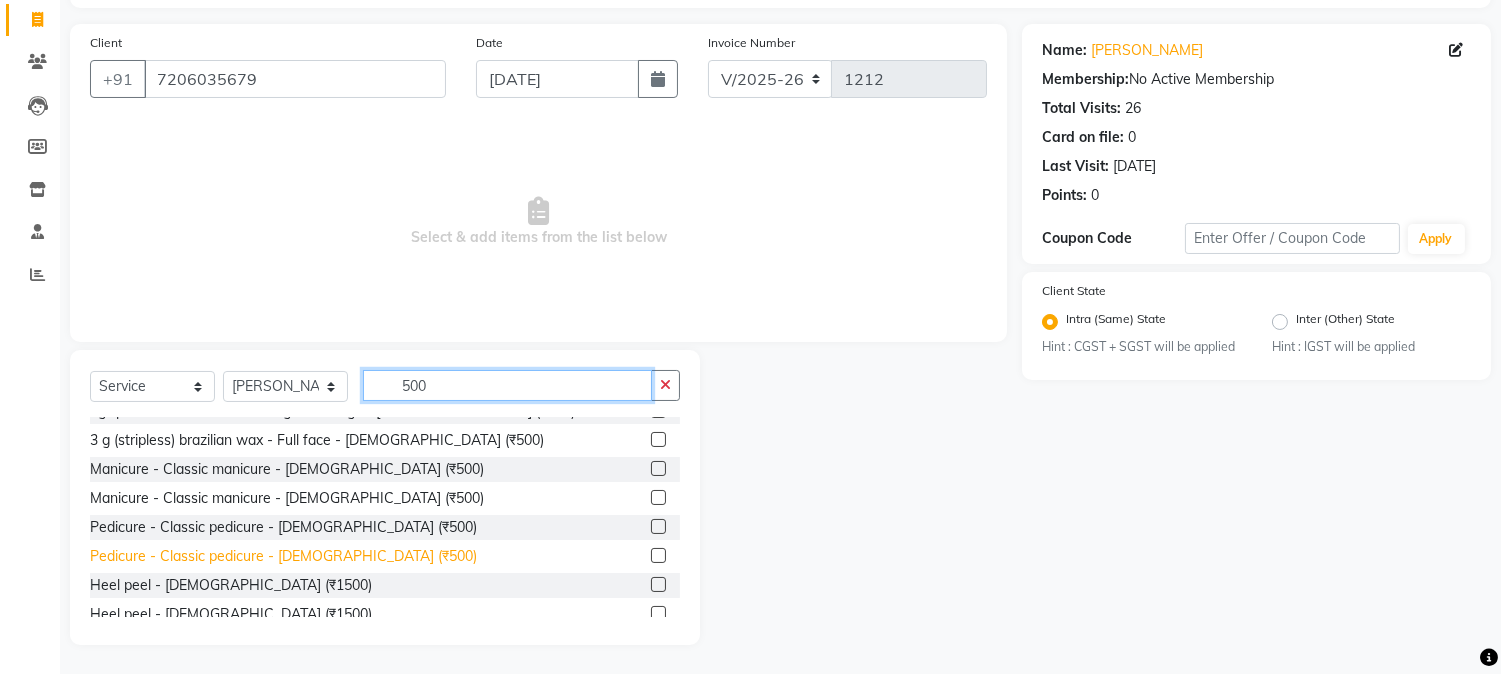 type on "500" 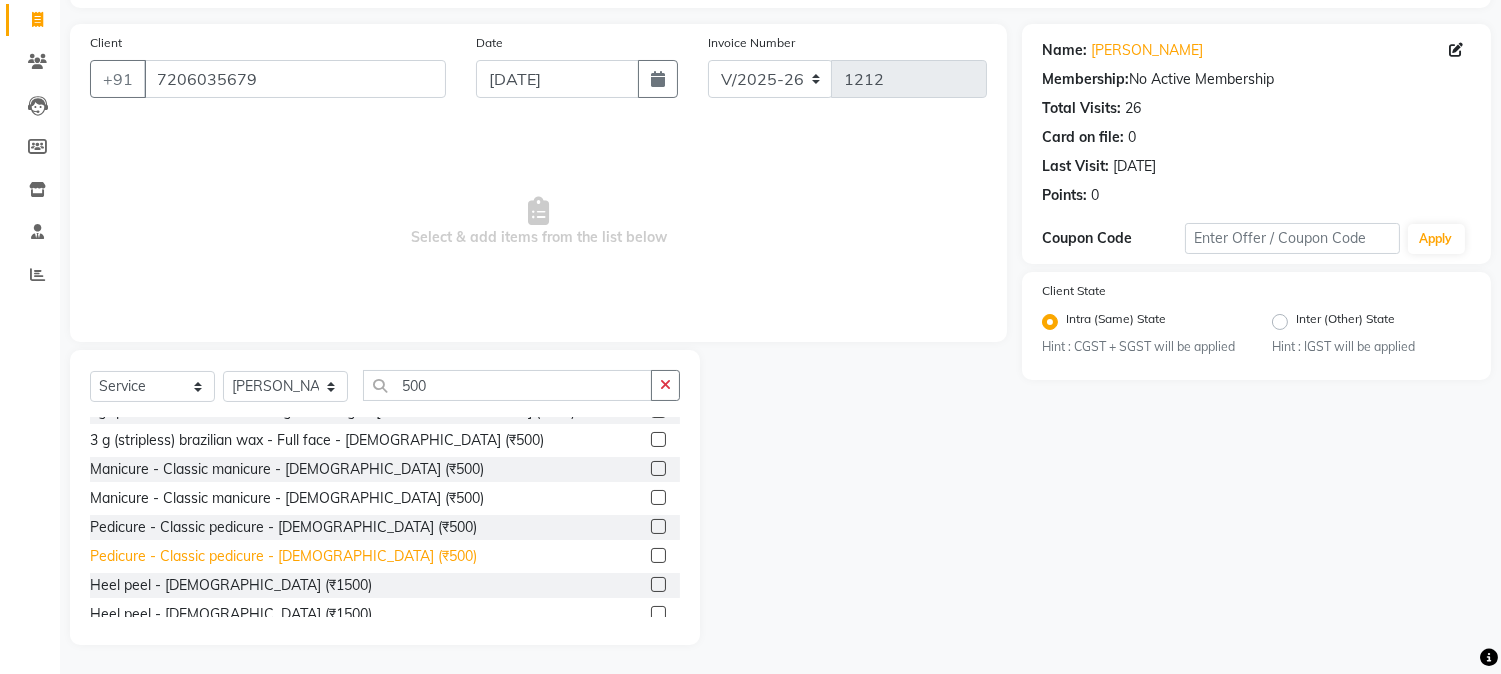 click on "Pedicure - Classic pedicure - [DEMOGRAPHIC_DATA] (₹500)" 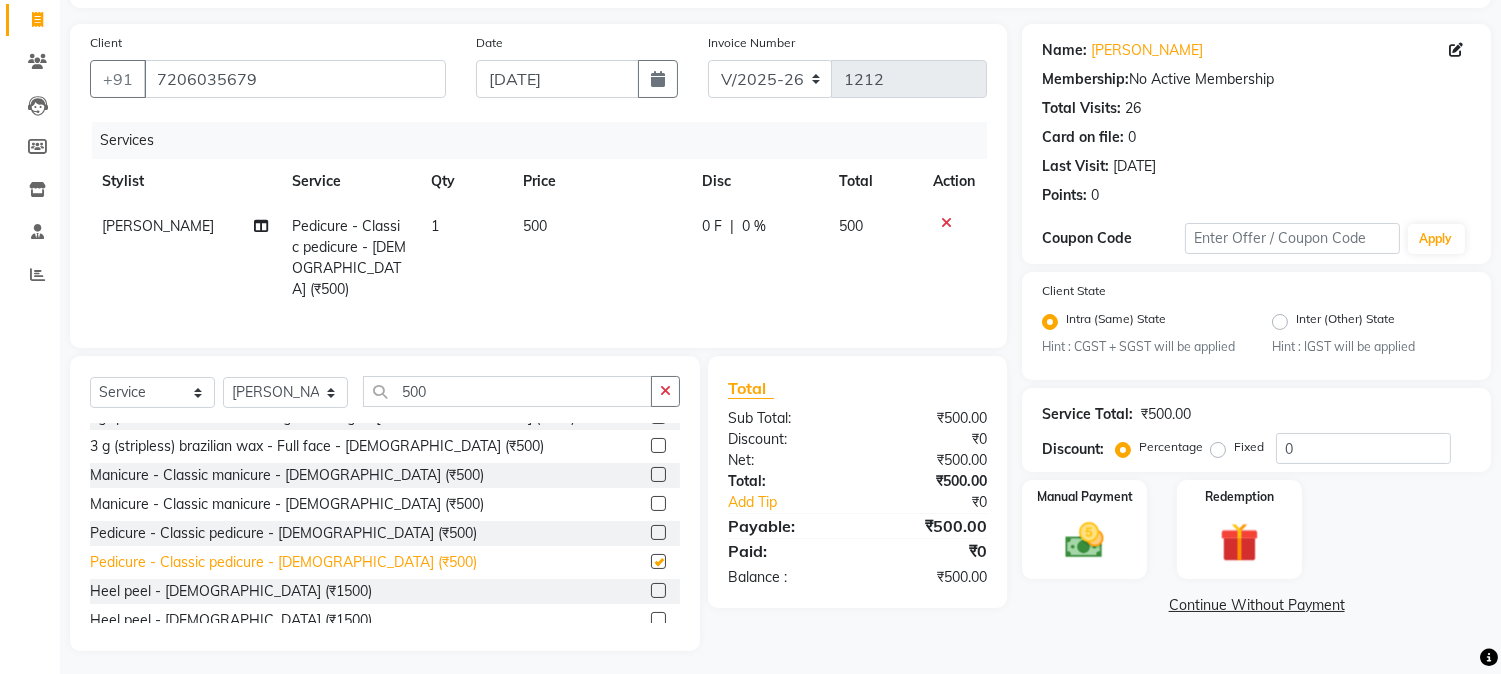 checkbox on "false" 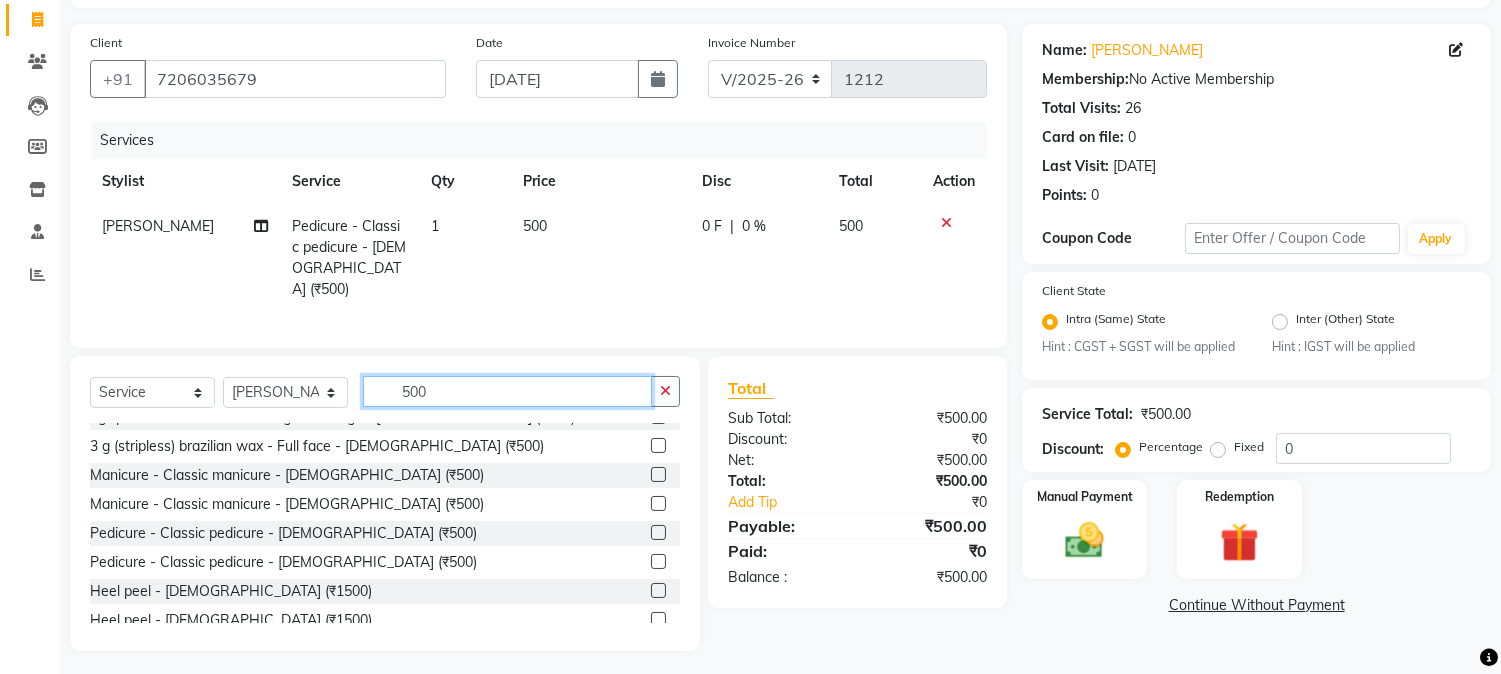 click on "500" 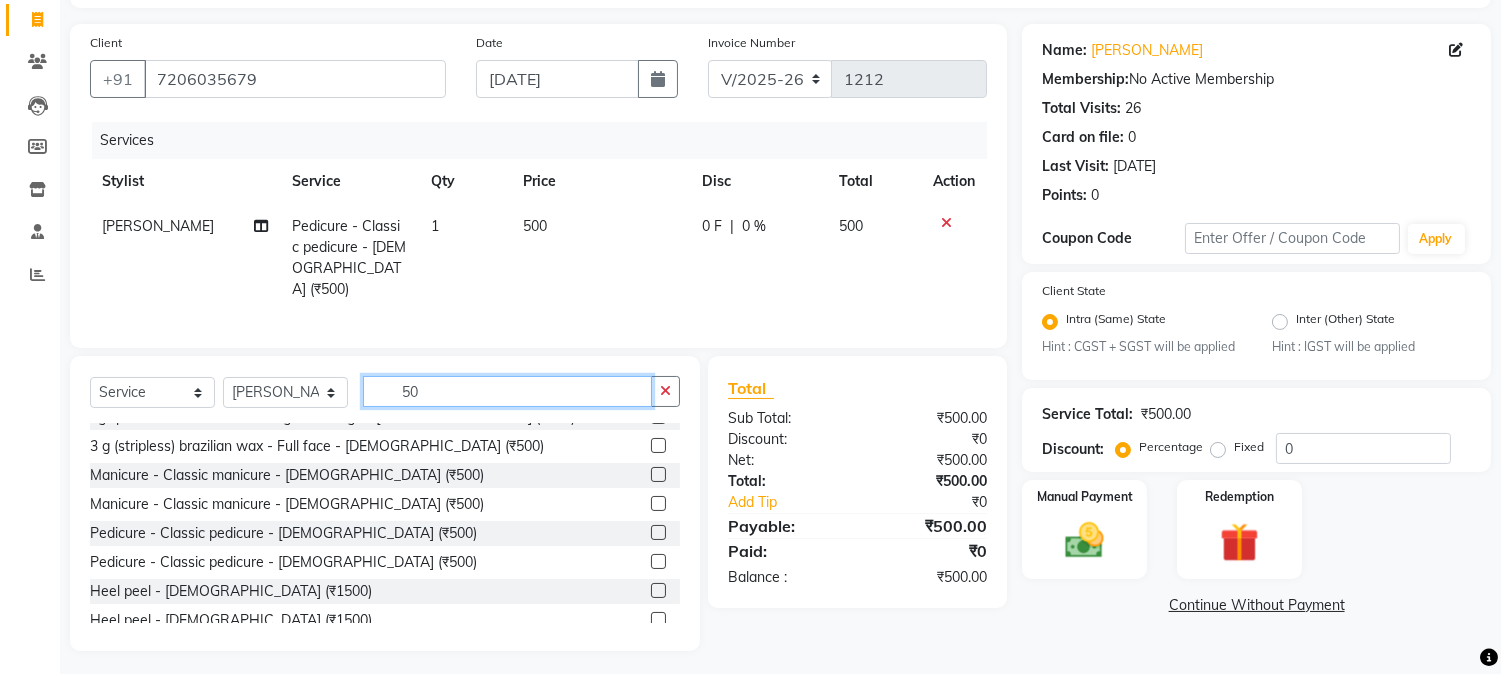 type on "5" 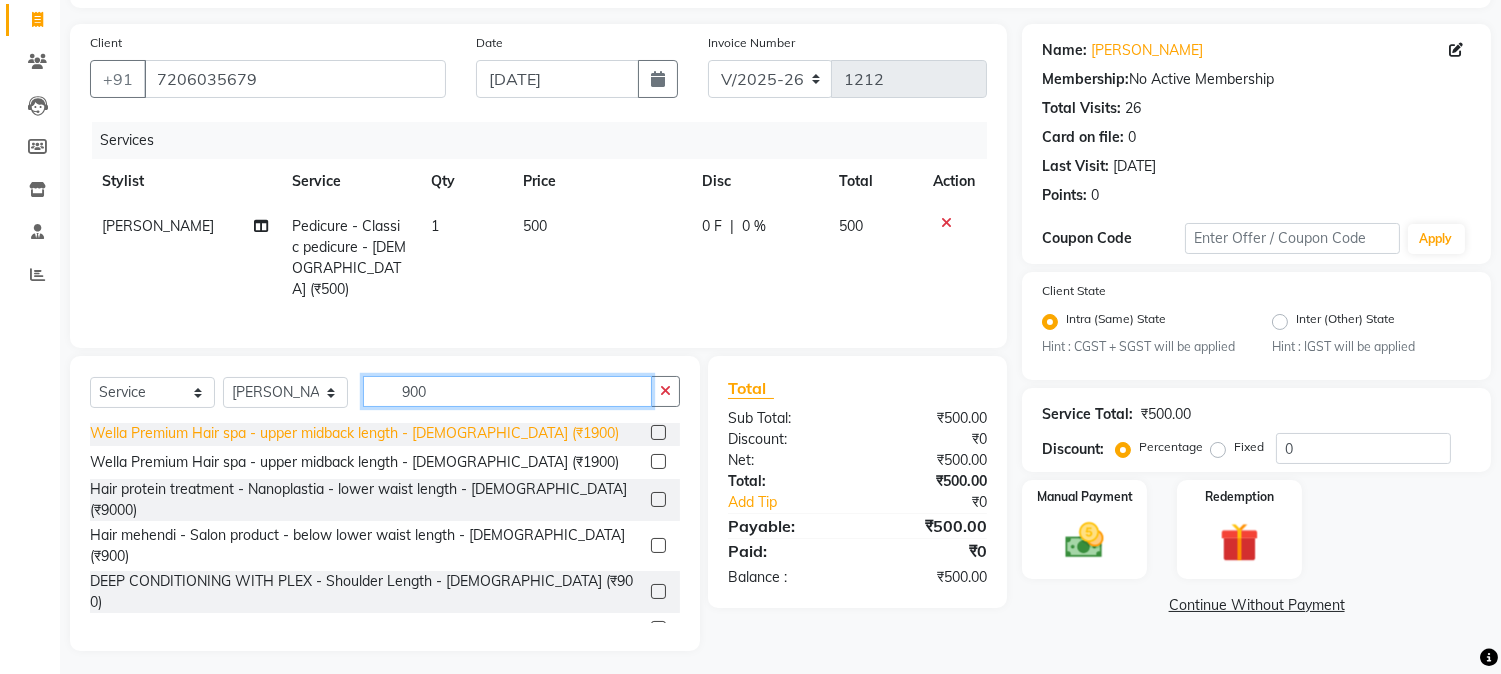 scroll, scrollTop: 117, scrollLeft: 0, axis: vertical 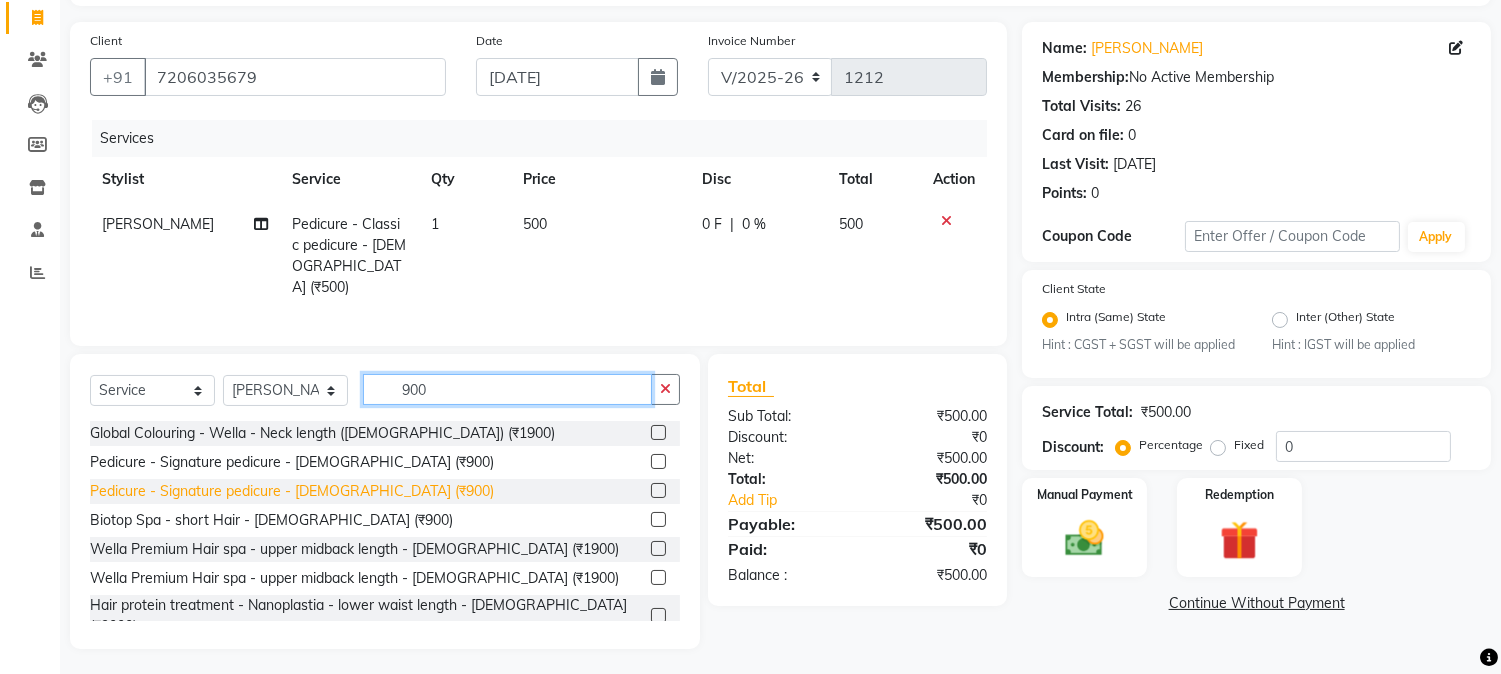 type on "900" 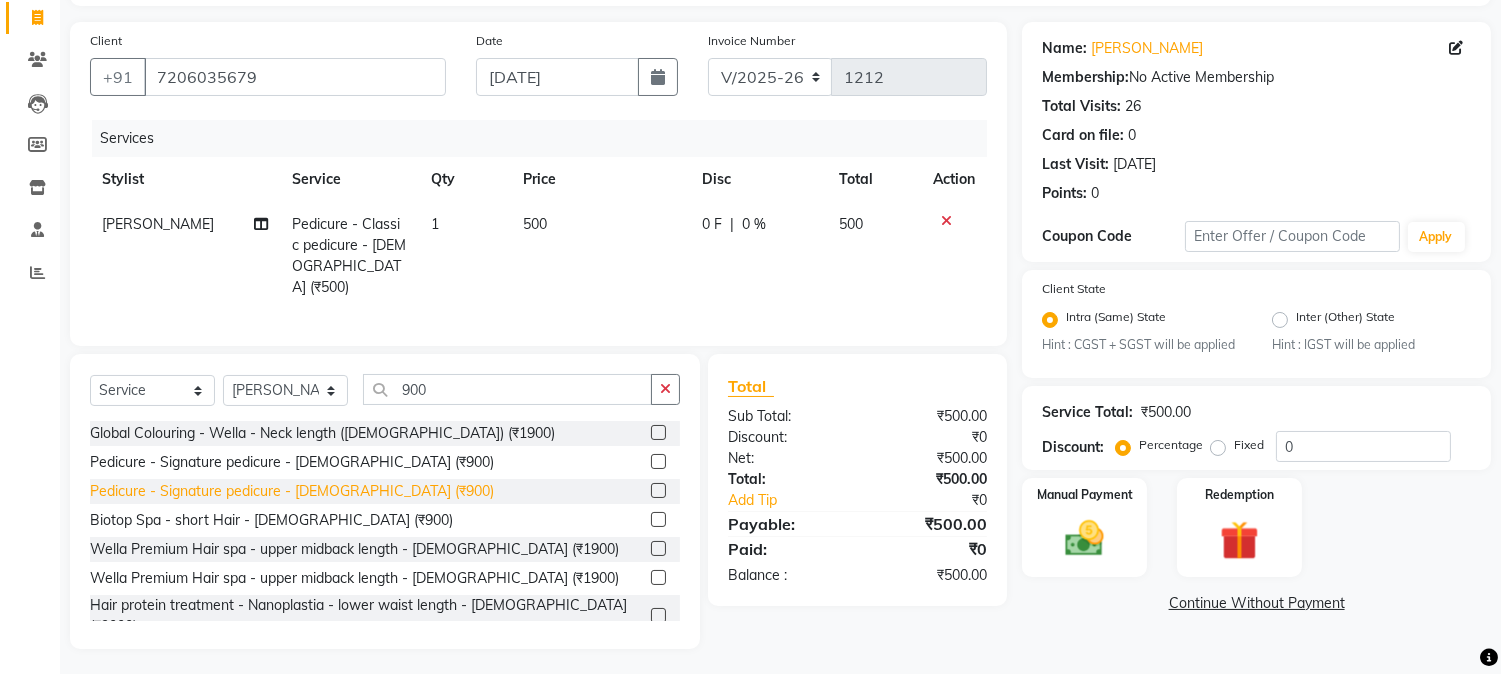 click on "Pedicure - Signature pedicure - [DEMOGRAPHIC_DATA] (₹900)" 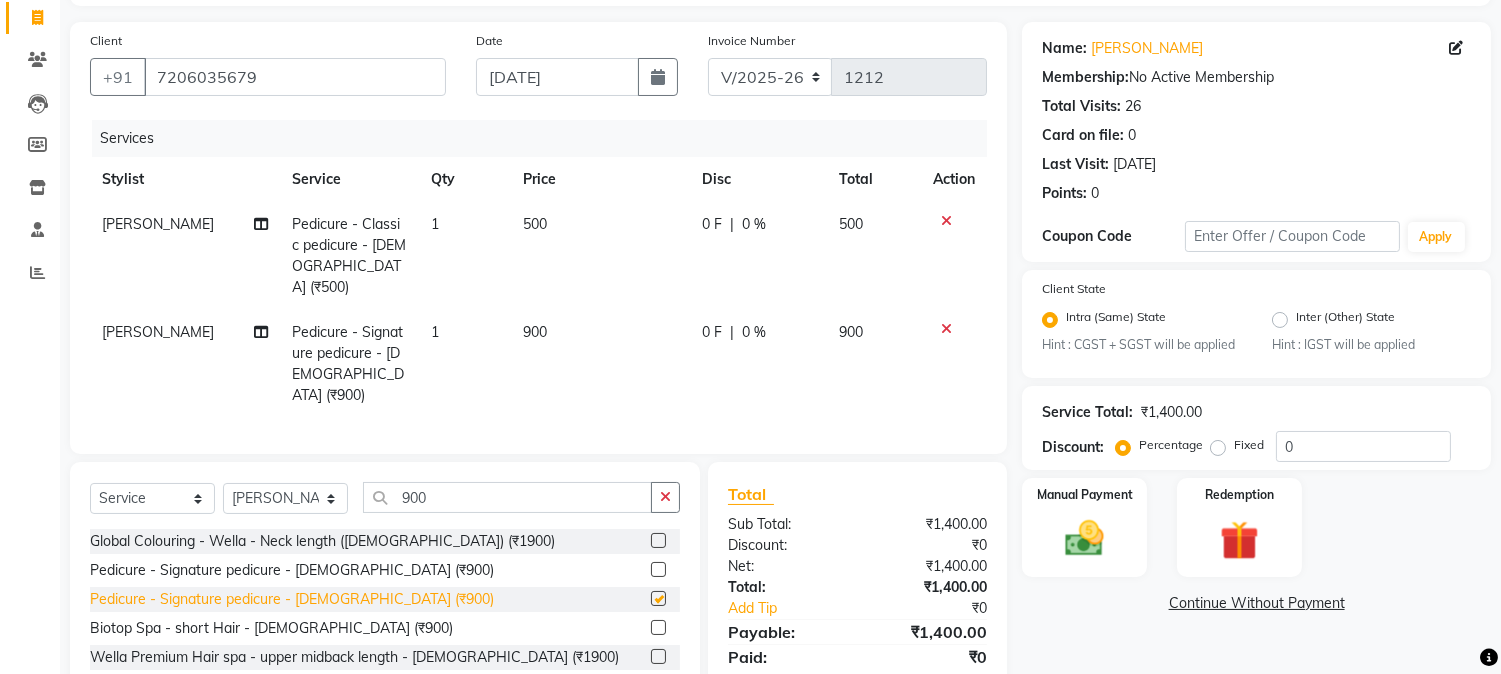 checkbox on "false" 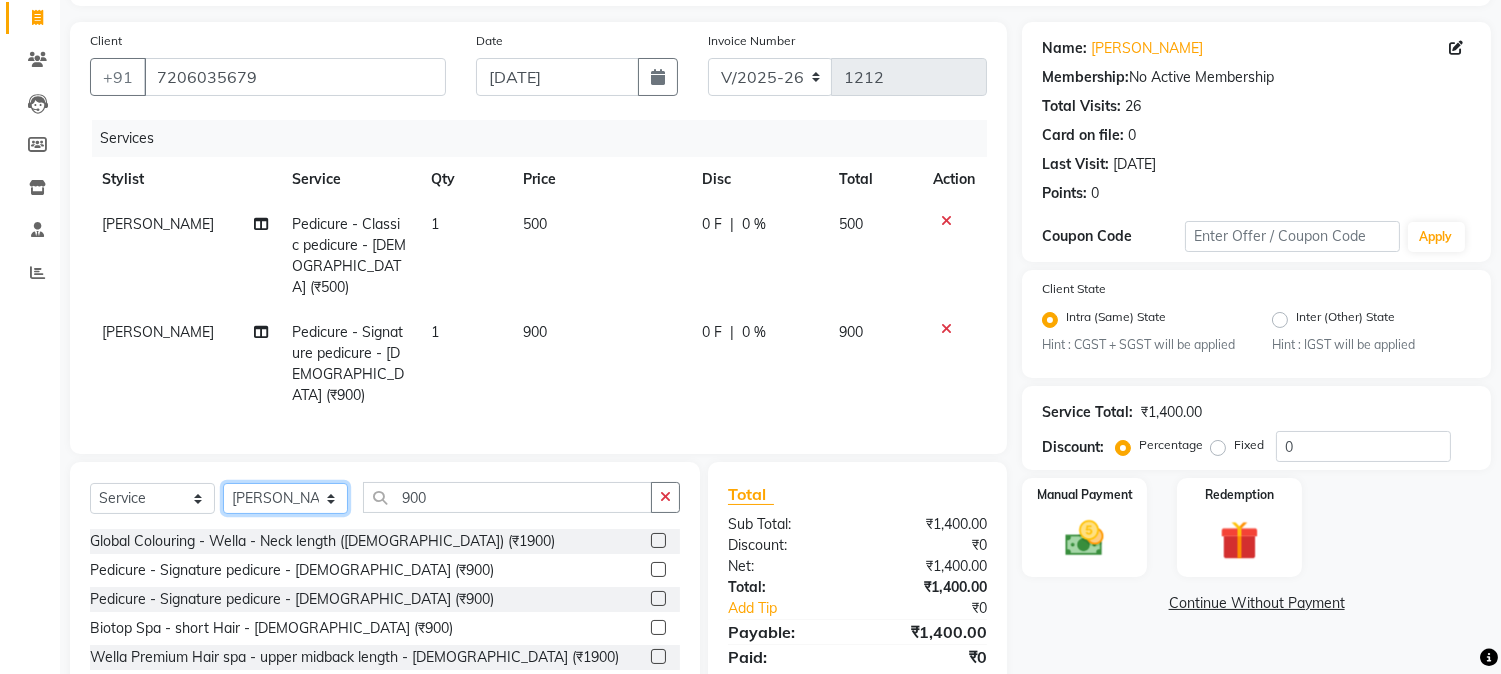 click on "Select Stylist [PERSON_NAME] Mane [PERSON_NAME] [PERSON_NAME]  Reception  [PERSON_NAME] Training Department [PERSON_NAME] [PERSON_NAME] Sir" 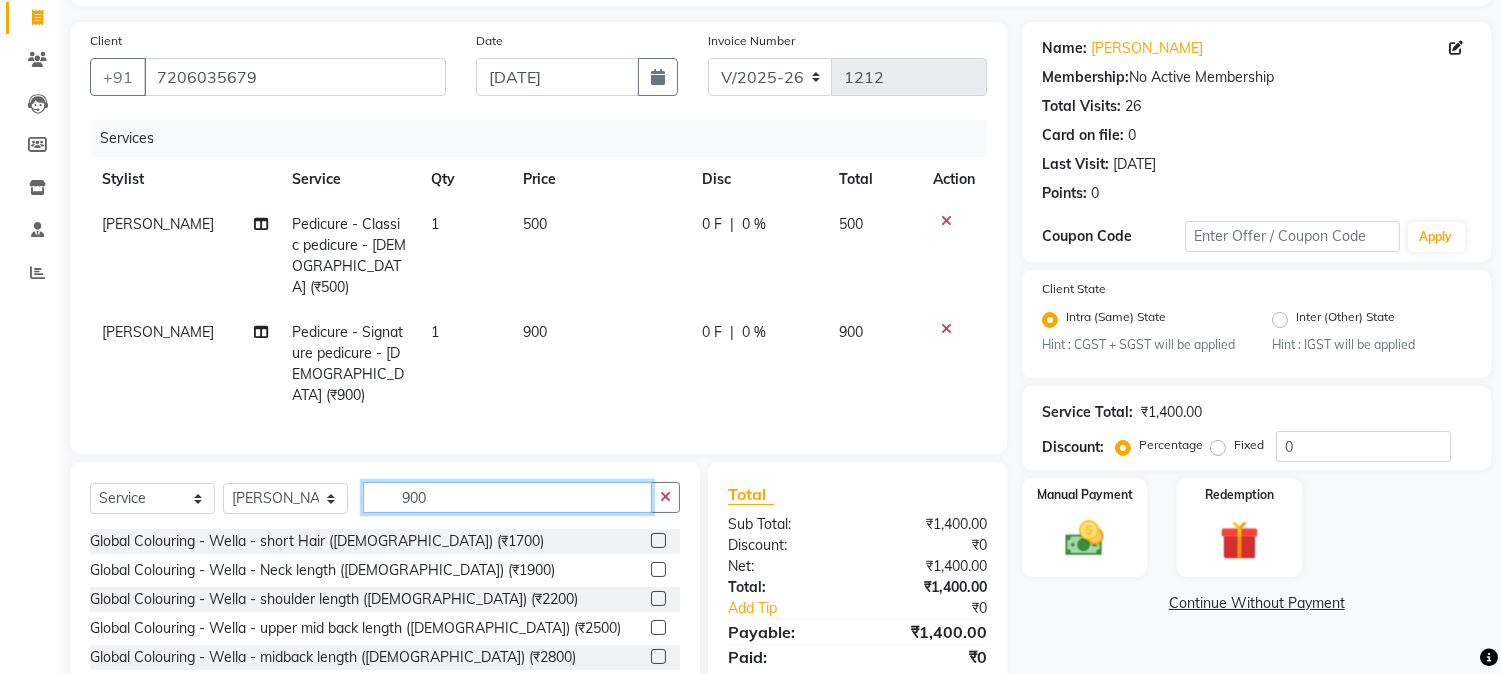 click on "900" 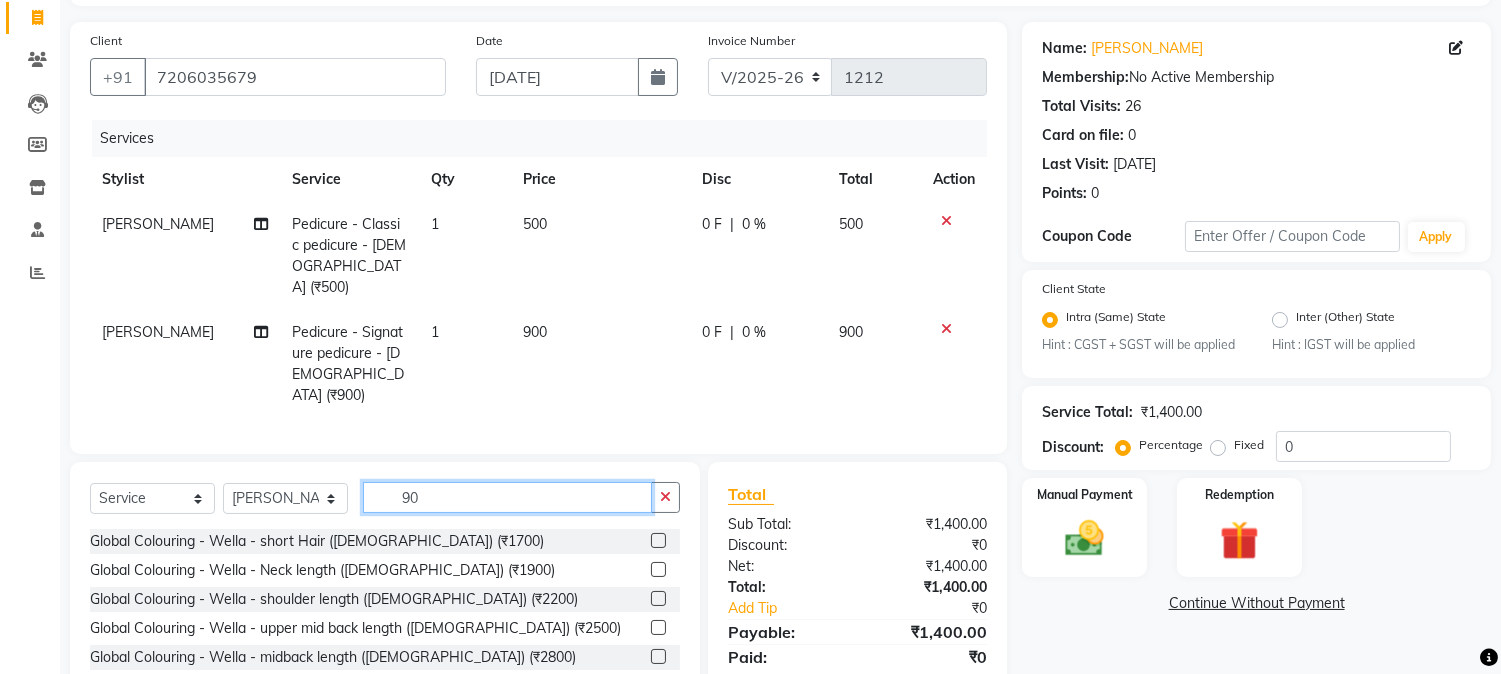 type on "9" 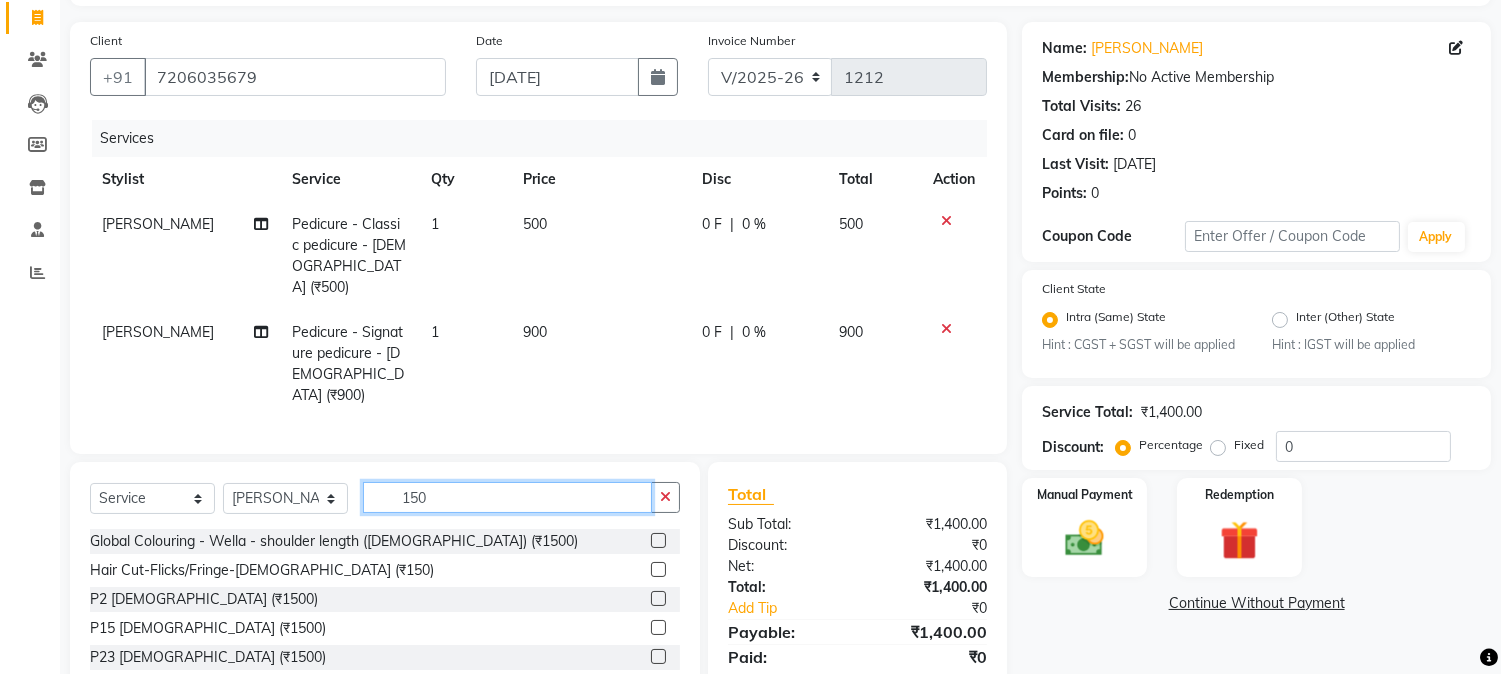 scroll, scrollTop: 215, scrollLeft: 0, axis: vertical 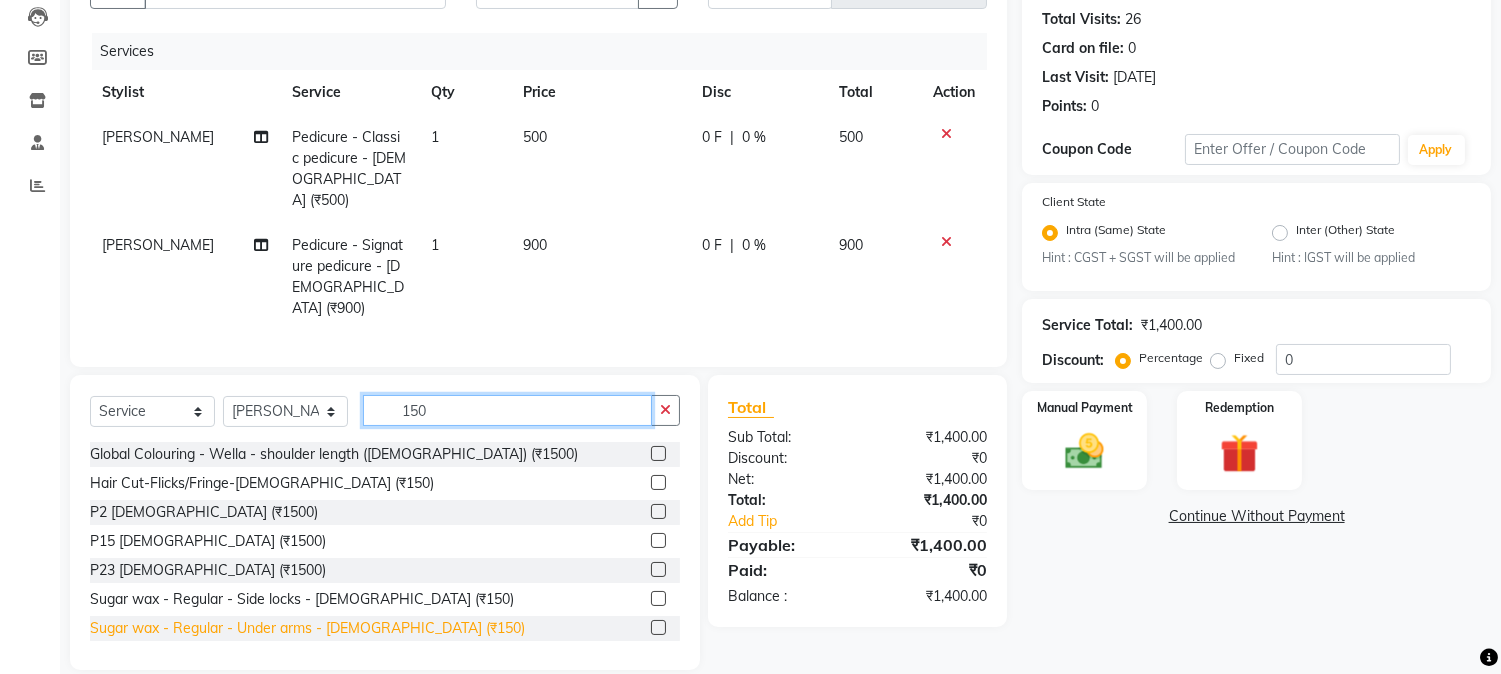 type on "150" 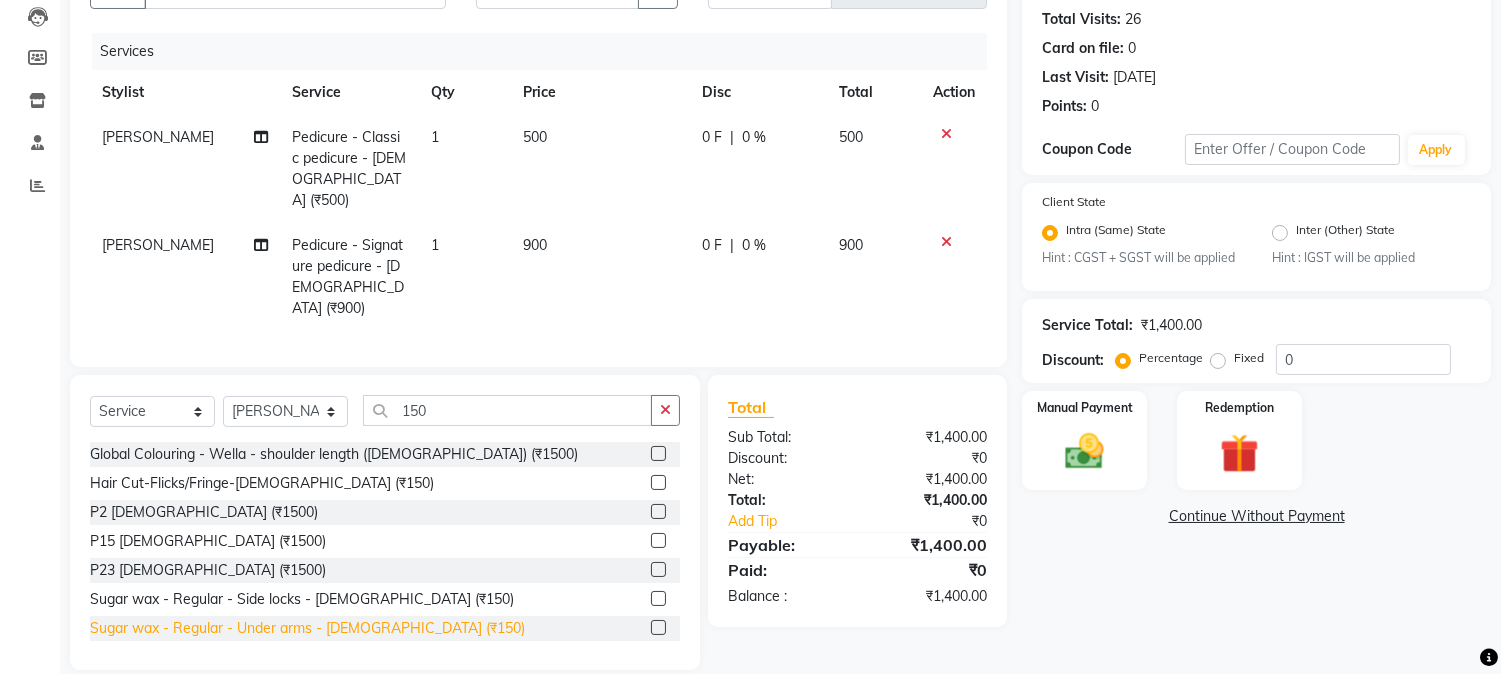 click on "Sugar wax - Regular - Under arms - [DEMOGRAPHIC_DATA] (₹150)" 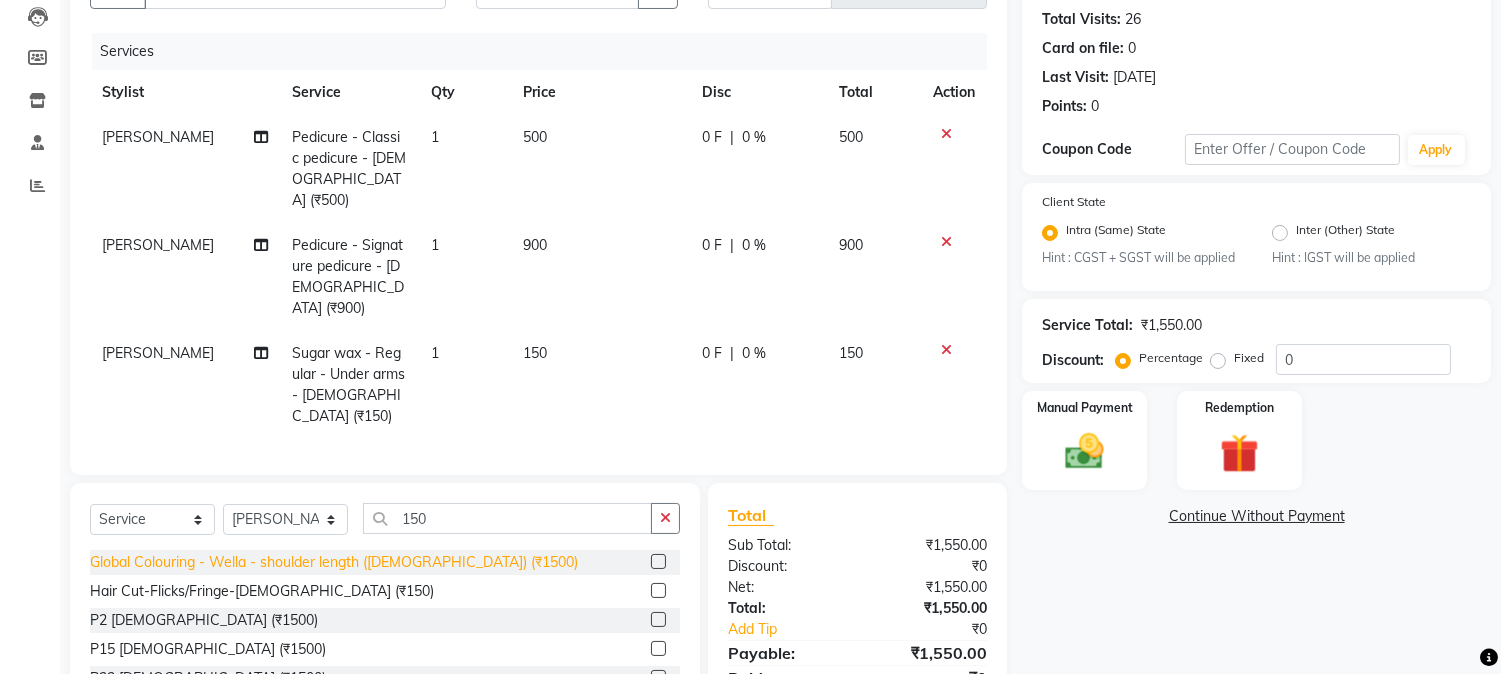 checkbox on "false" 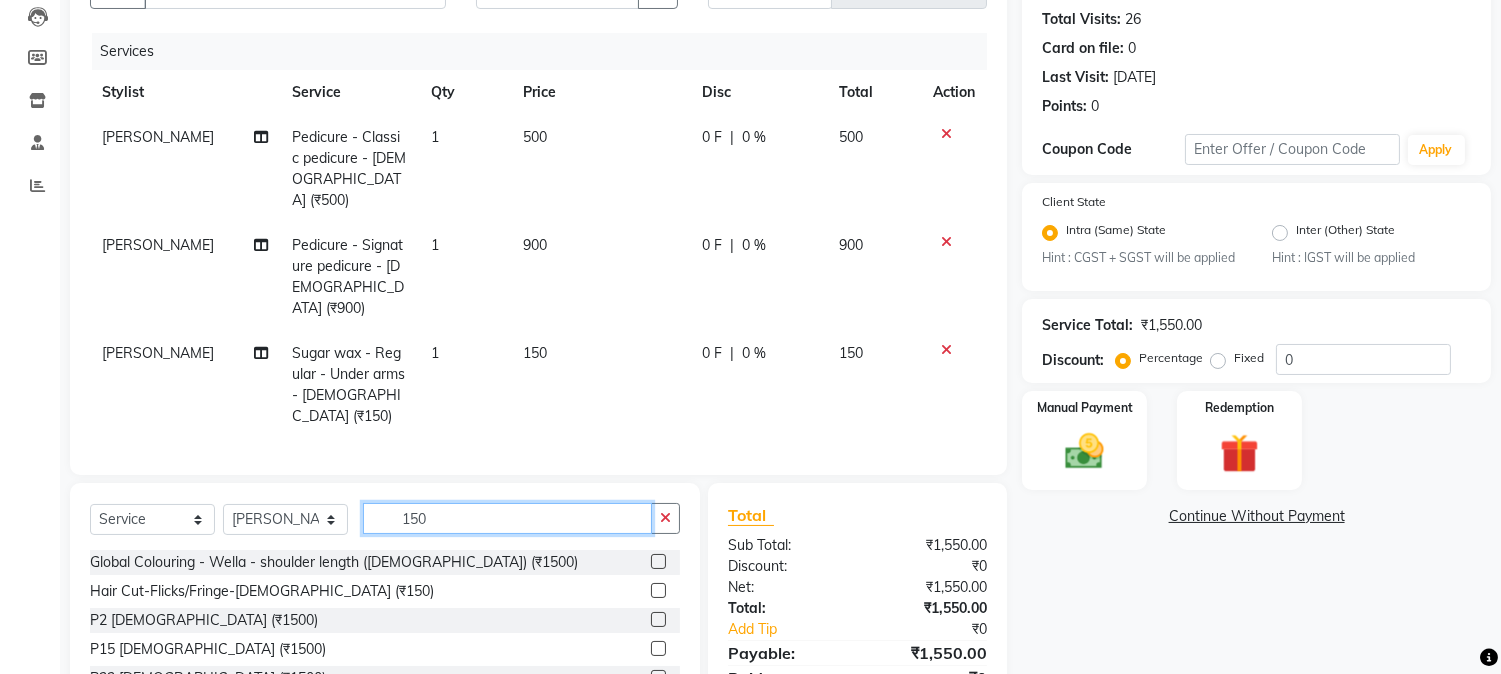 click on "150" 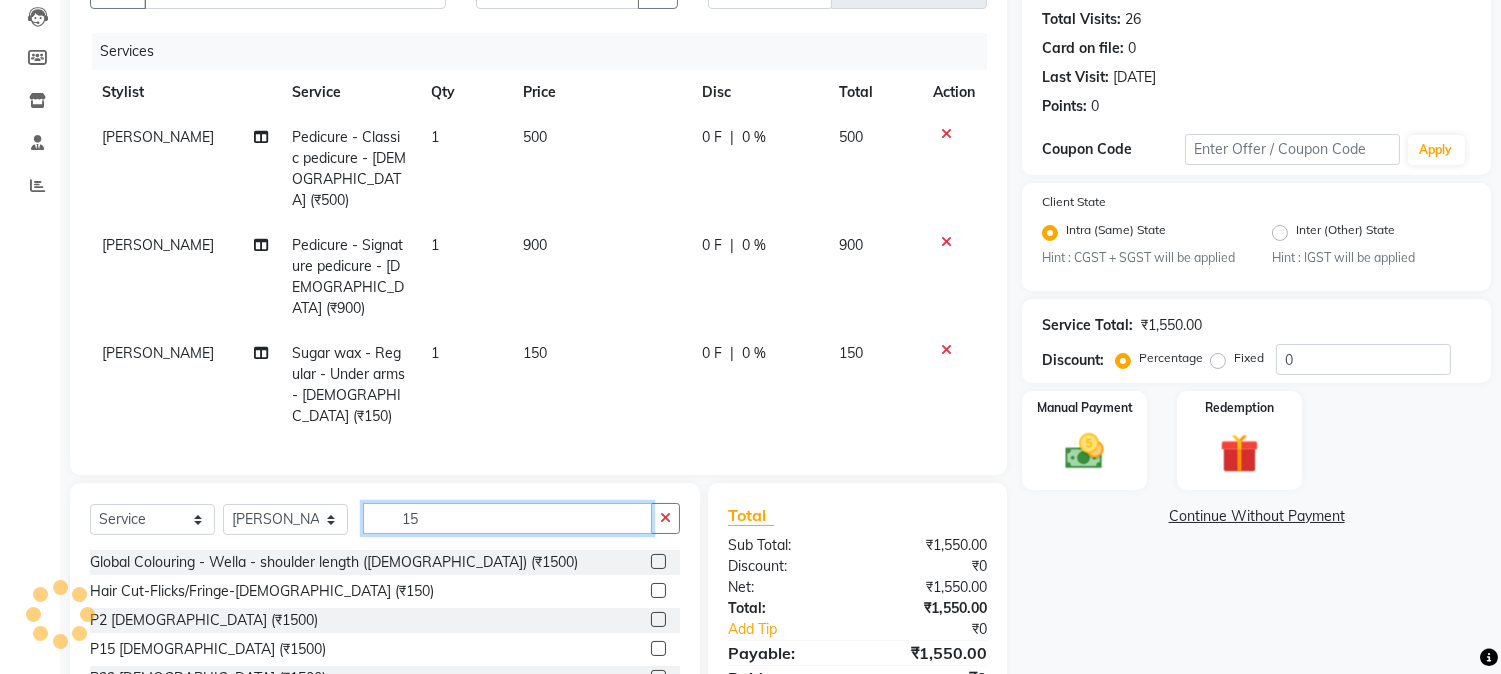 type on "1" 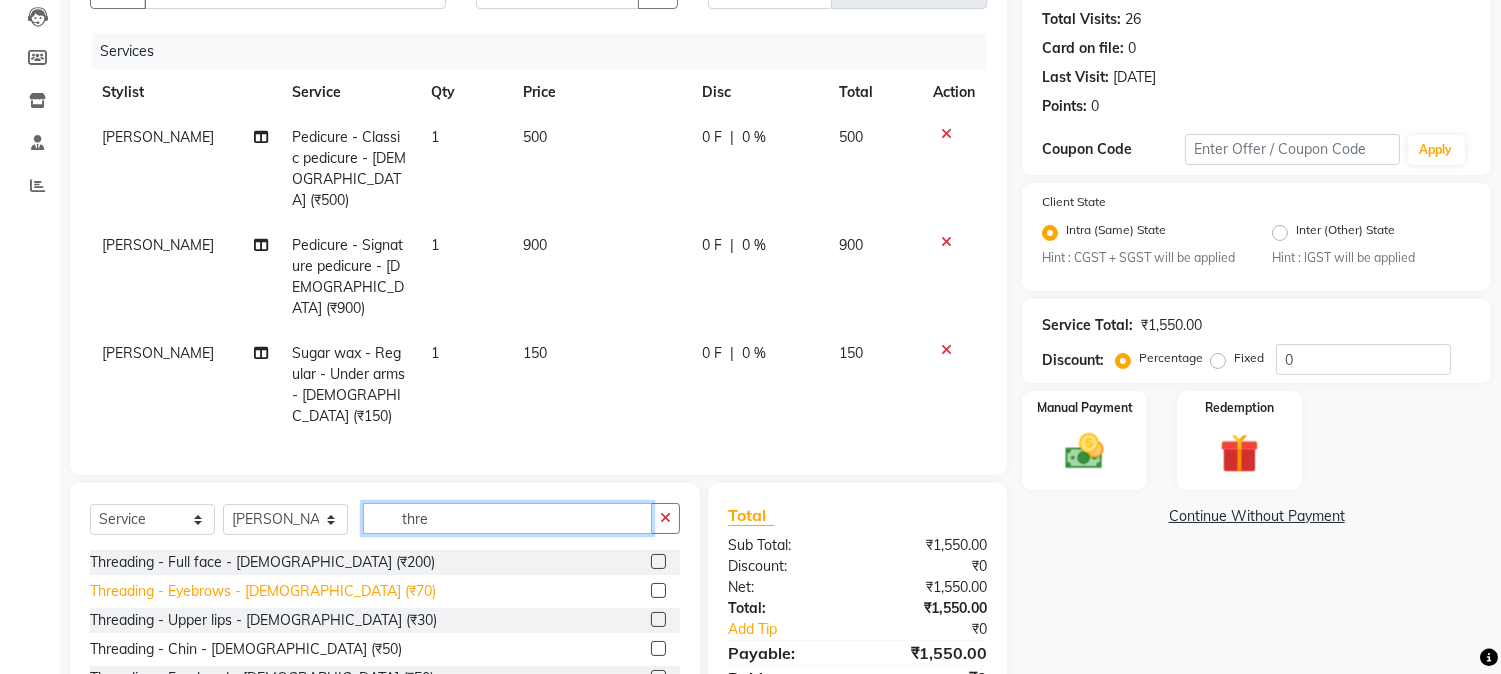 type on "thre" 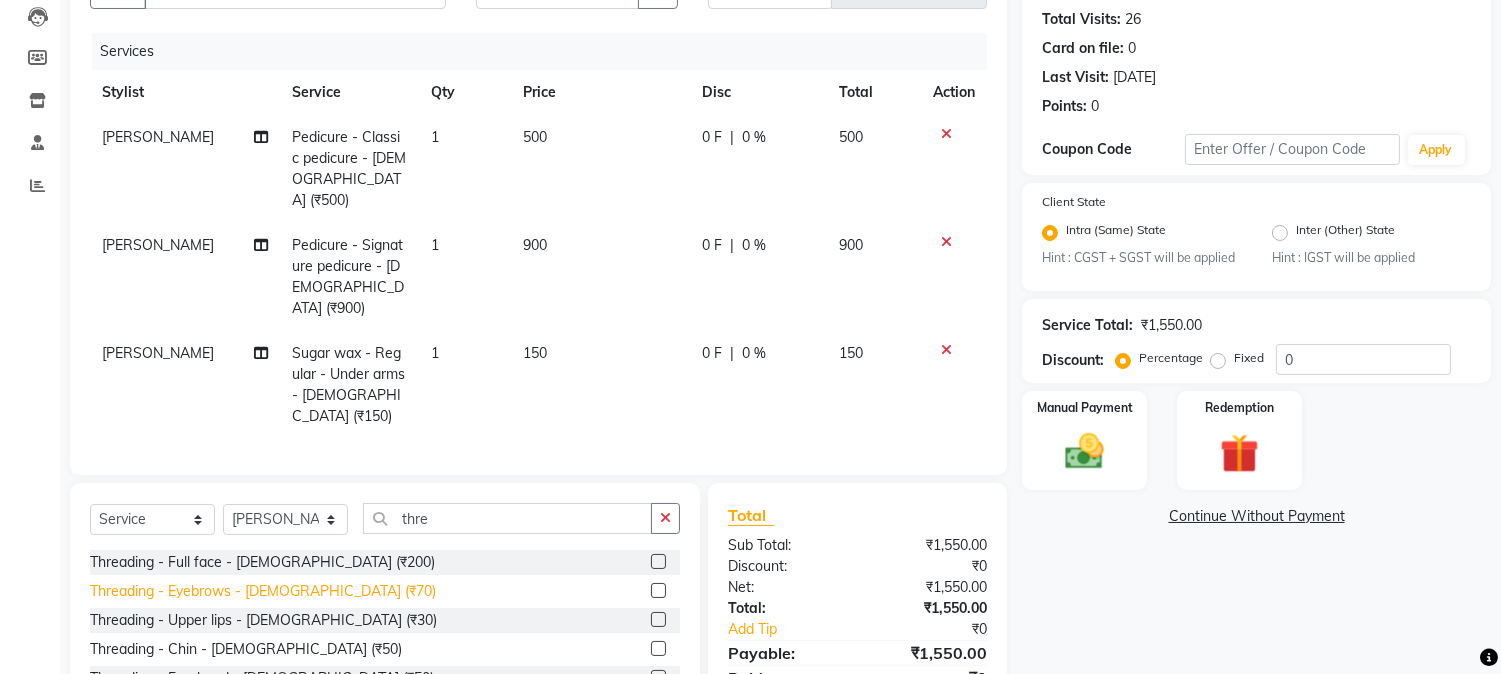 click on "Threading - Eyebrows - [DEMOGRAPHIC_DATA] (₹70)" 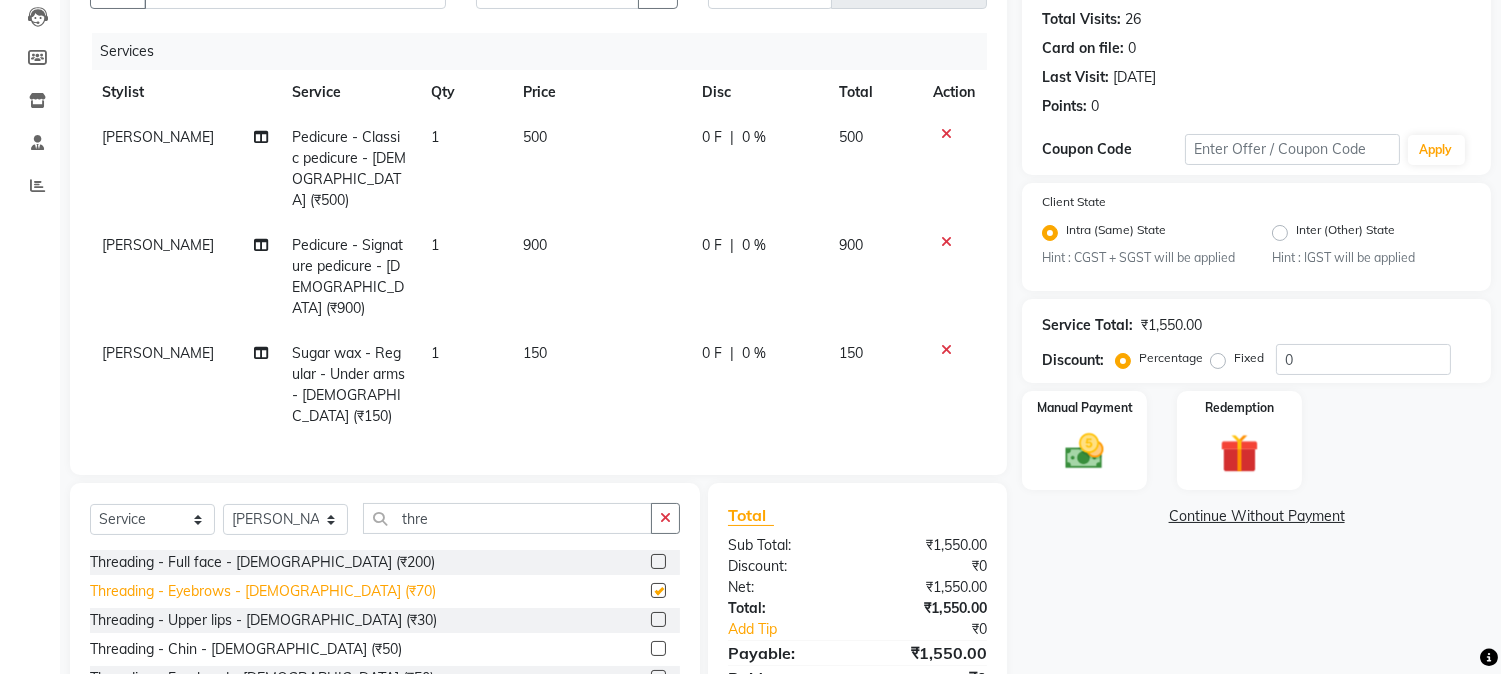 checkbox on "false" 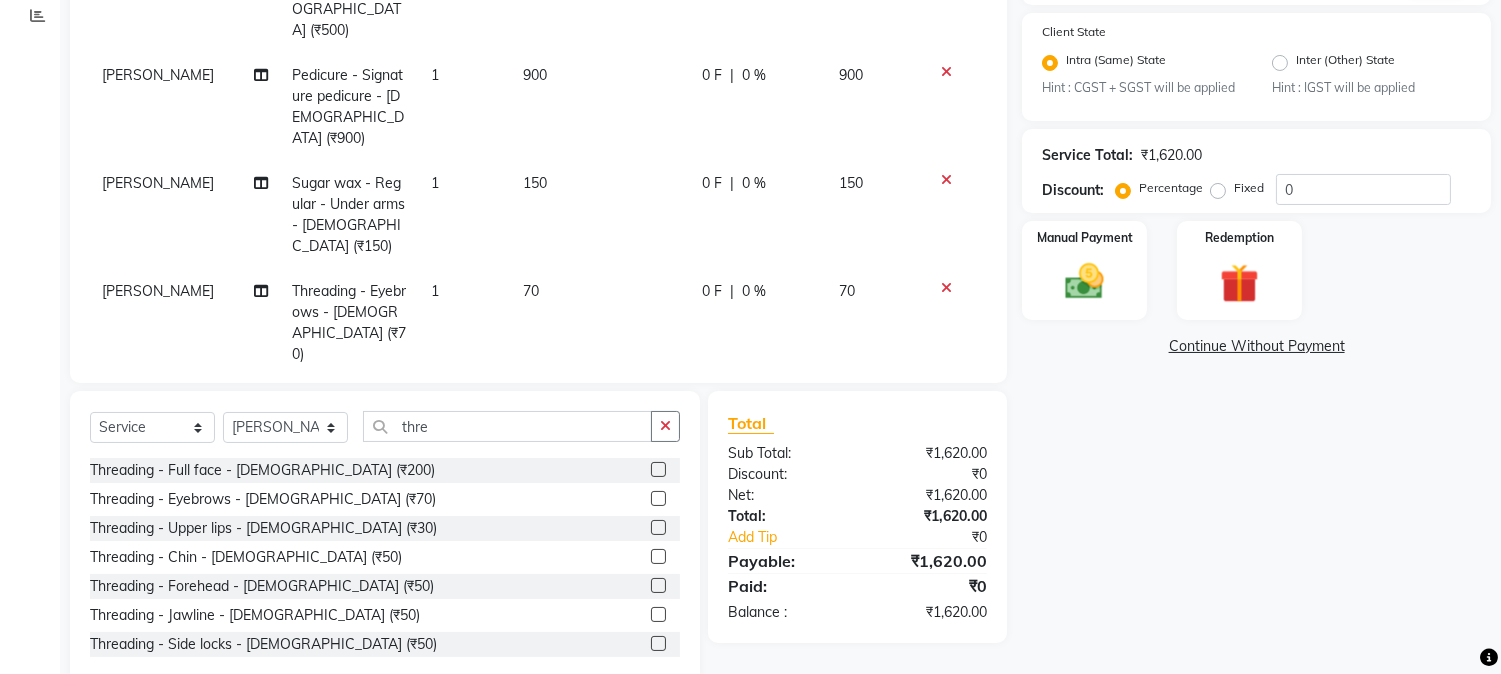 scroll, scrollTop: 388, scrollLeft: 0, axis: vertical 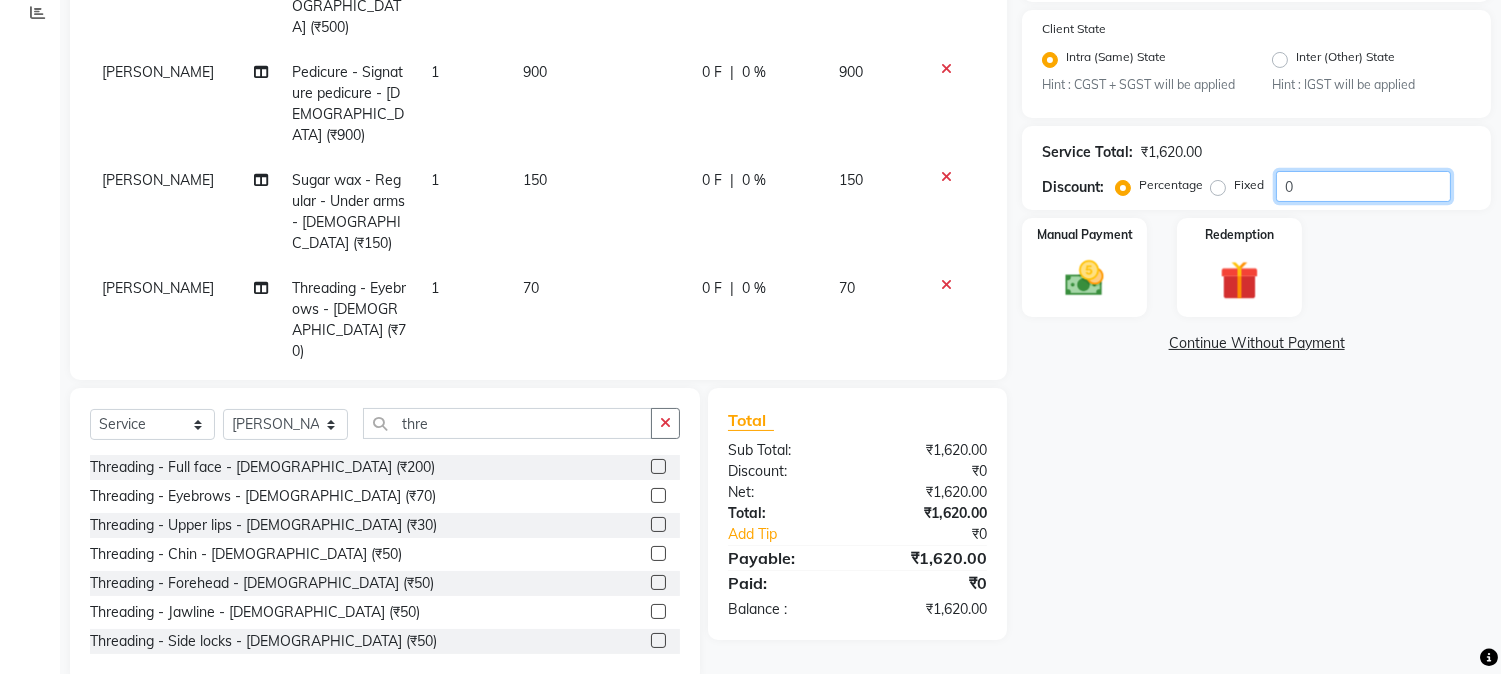 click on "0" 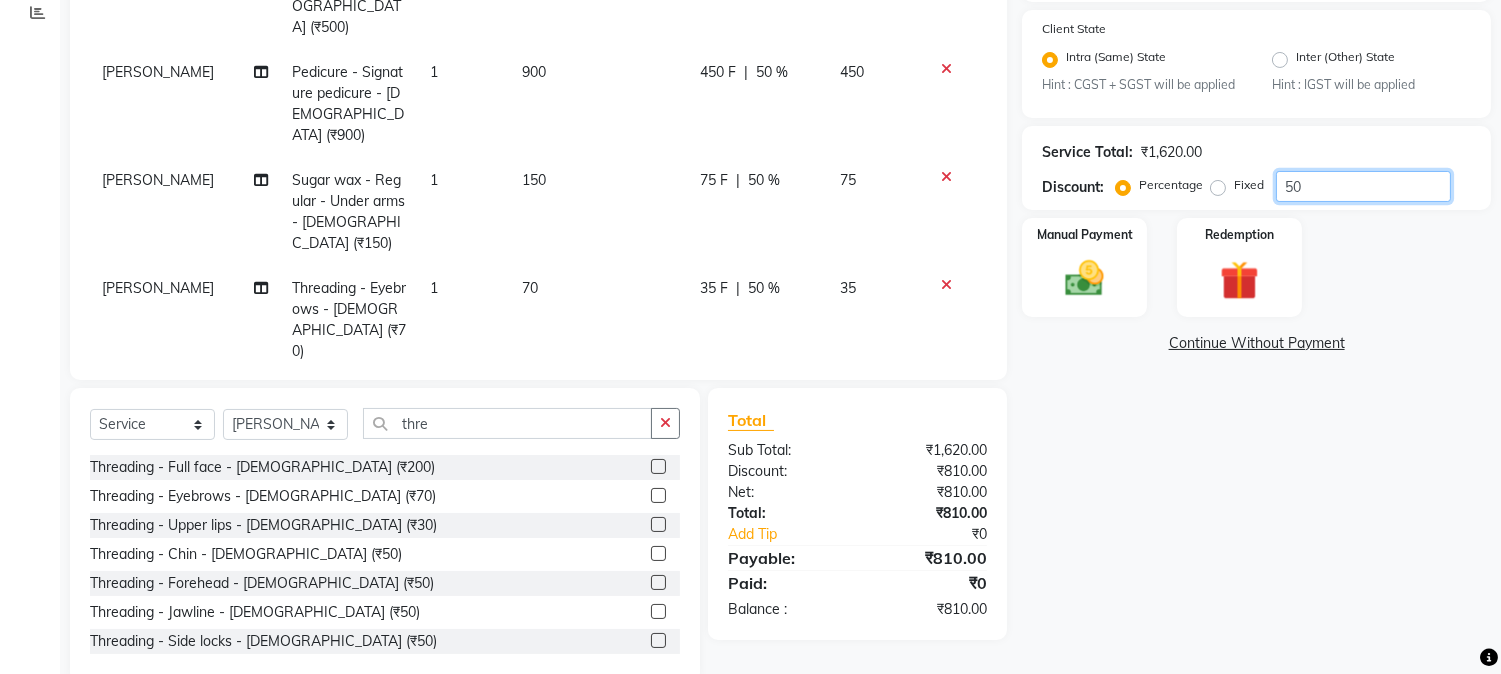 type on "50" 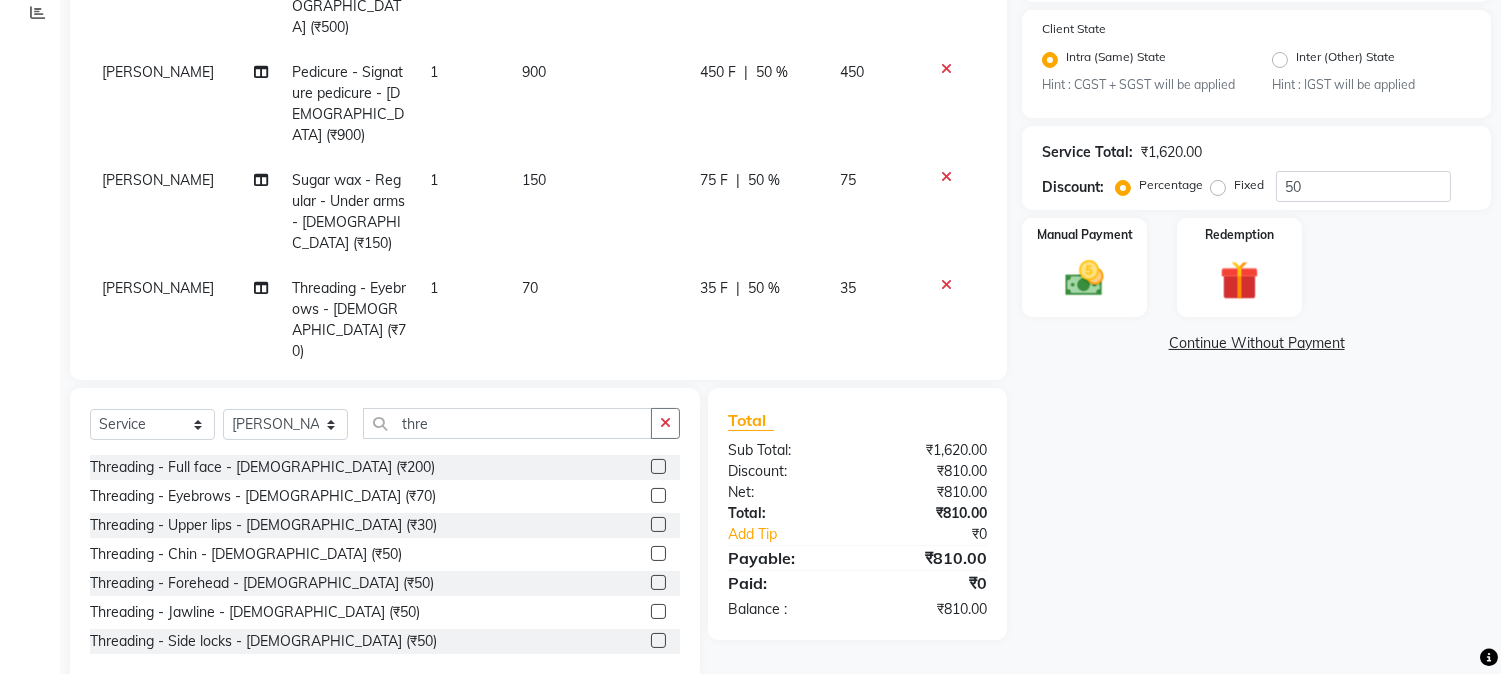 click on "50 %" 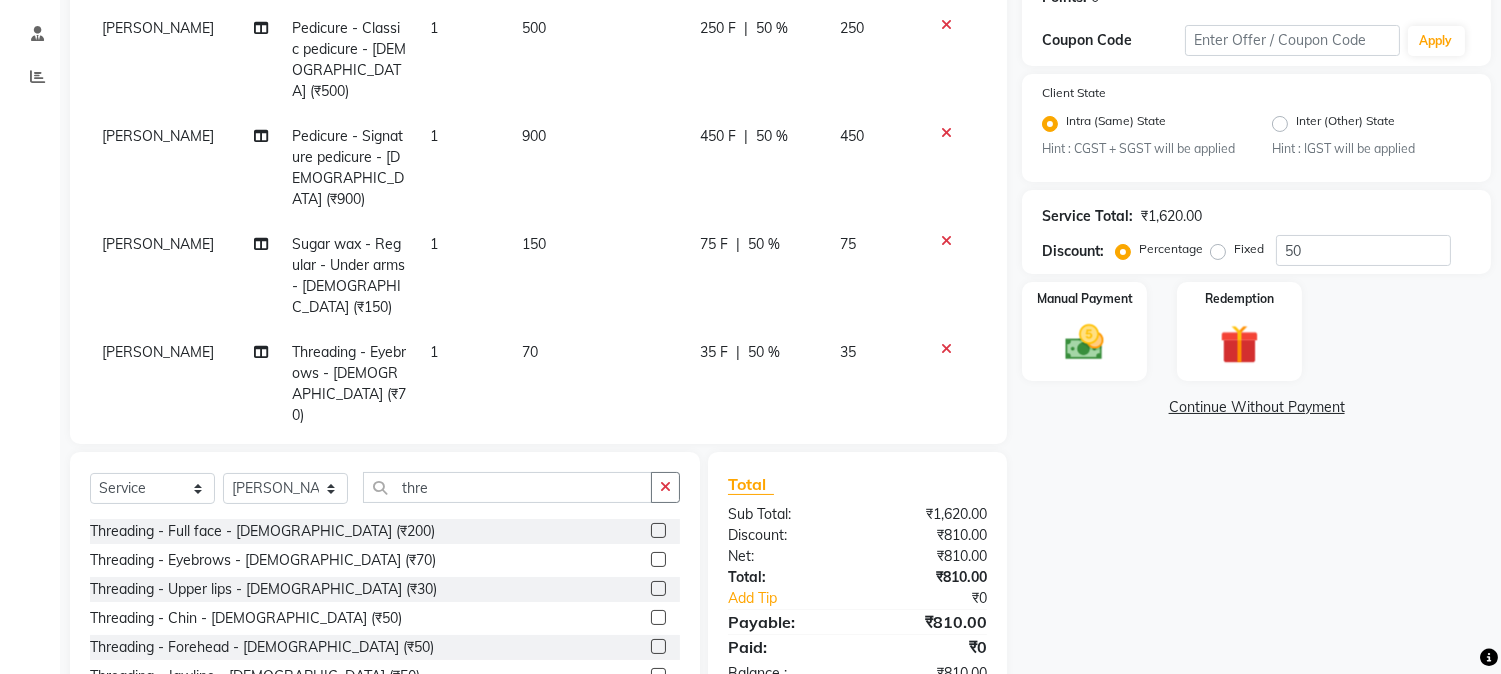 select on "4174" 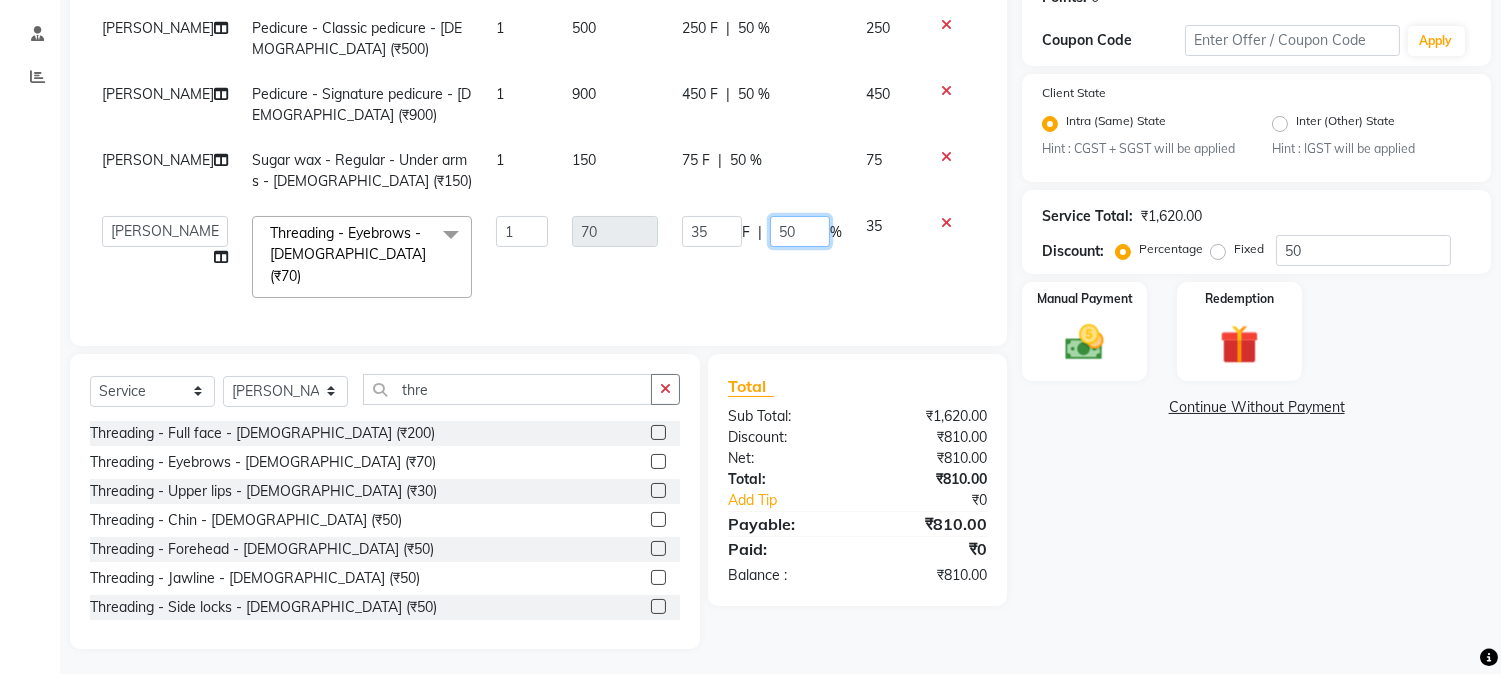 click on "50" 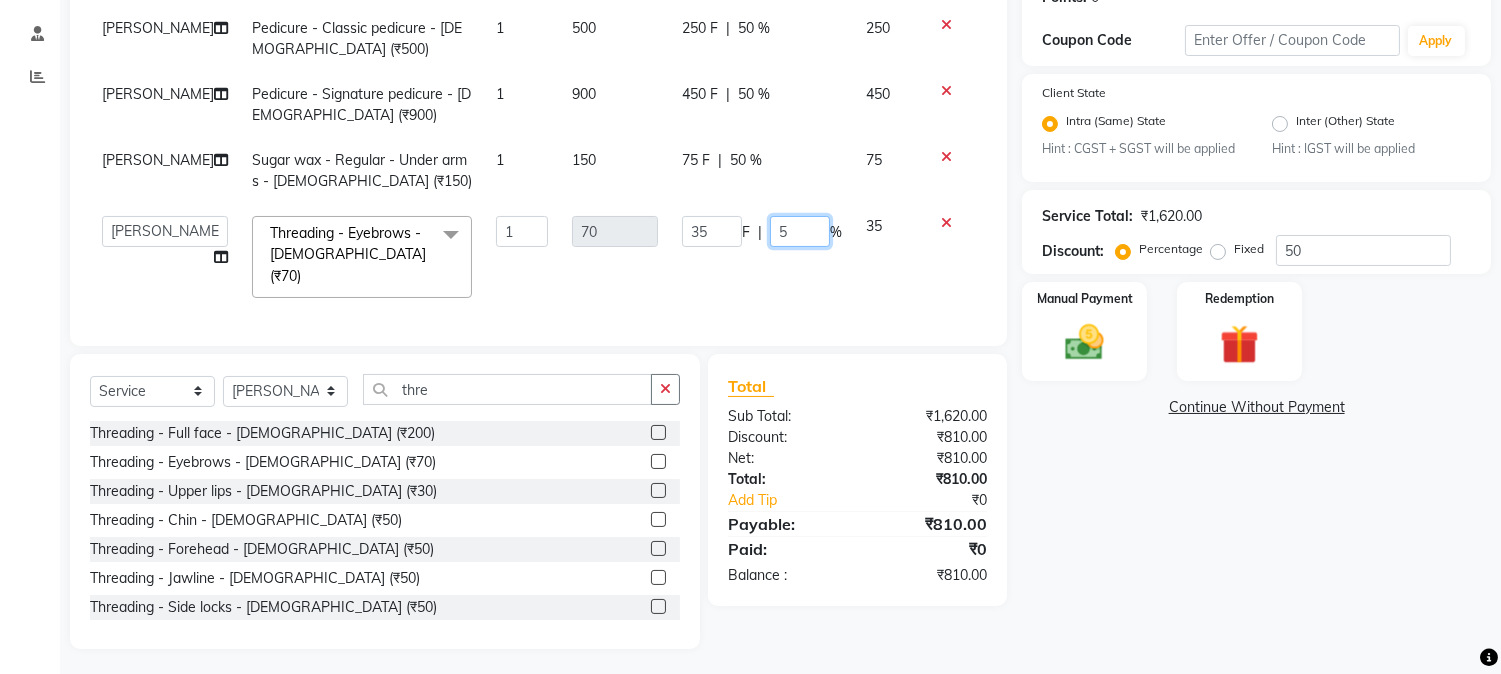 type 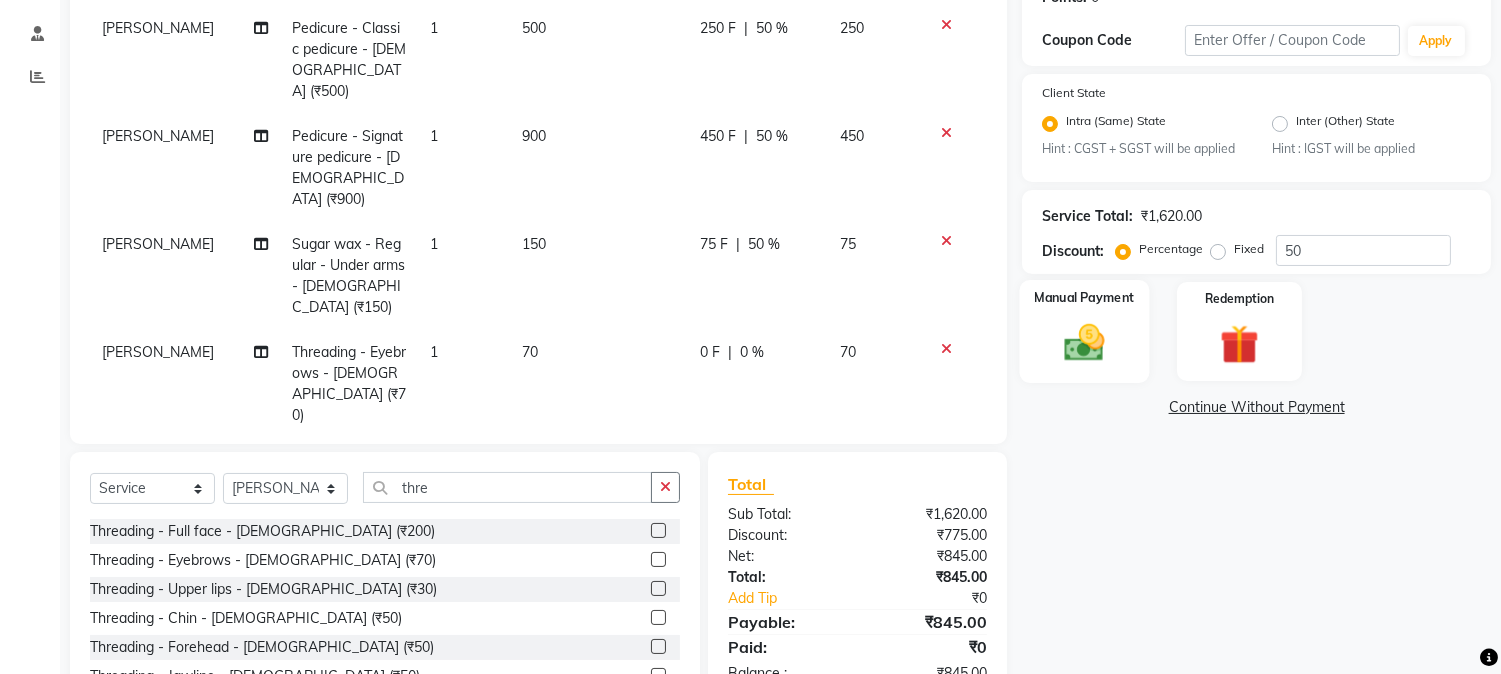 click 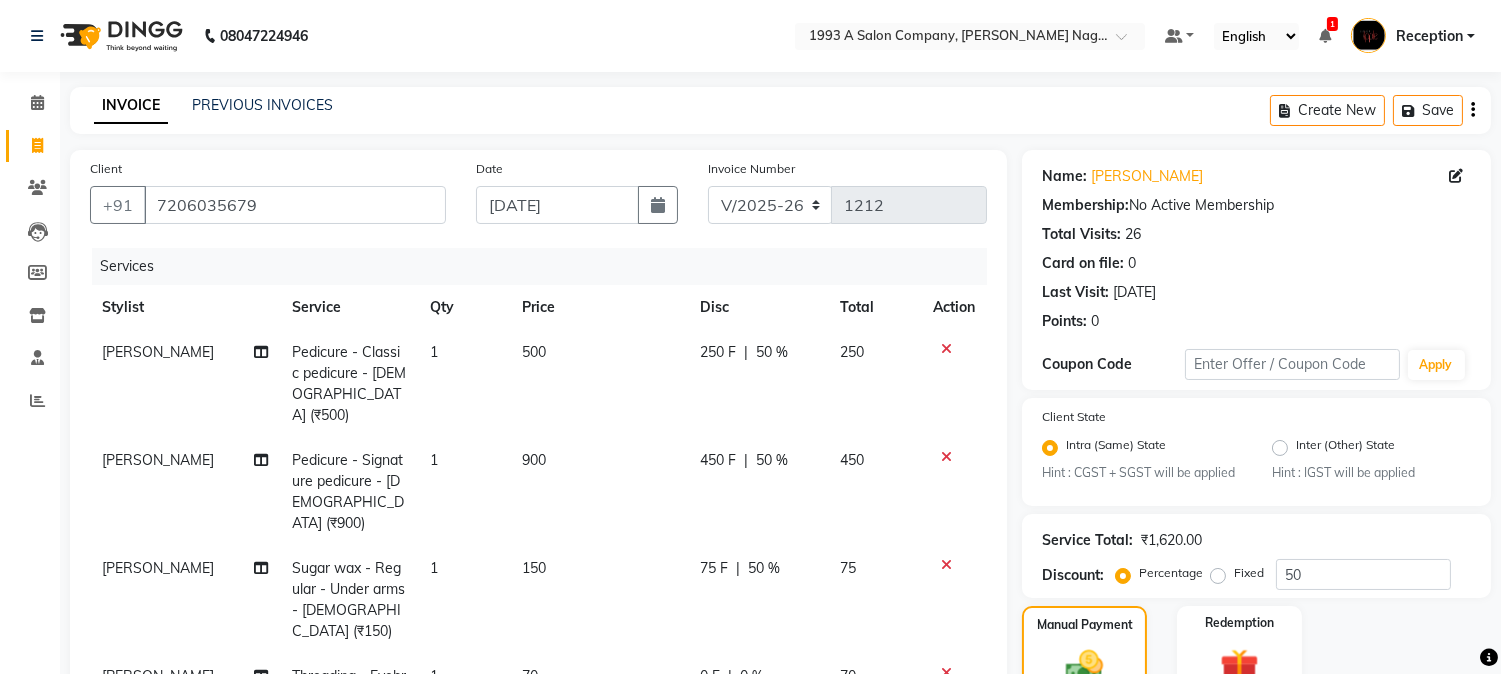 scroll, scrollTop: 388, scrollLeft: 0, axis: vertical 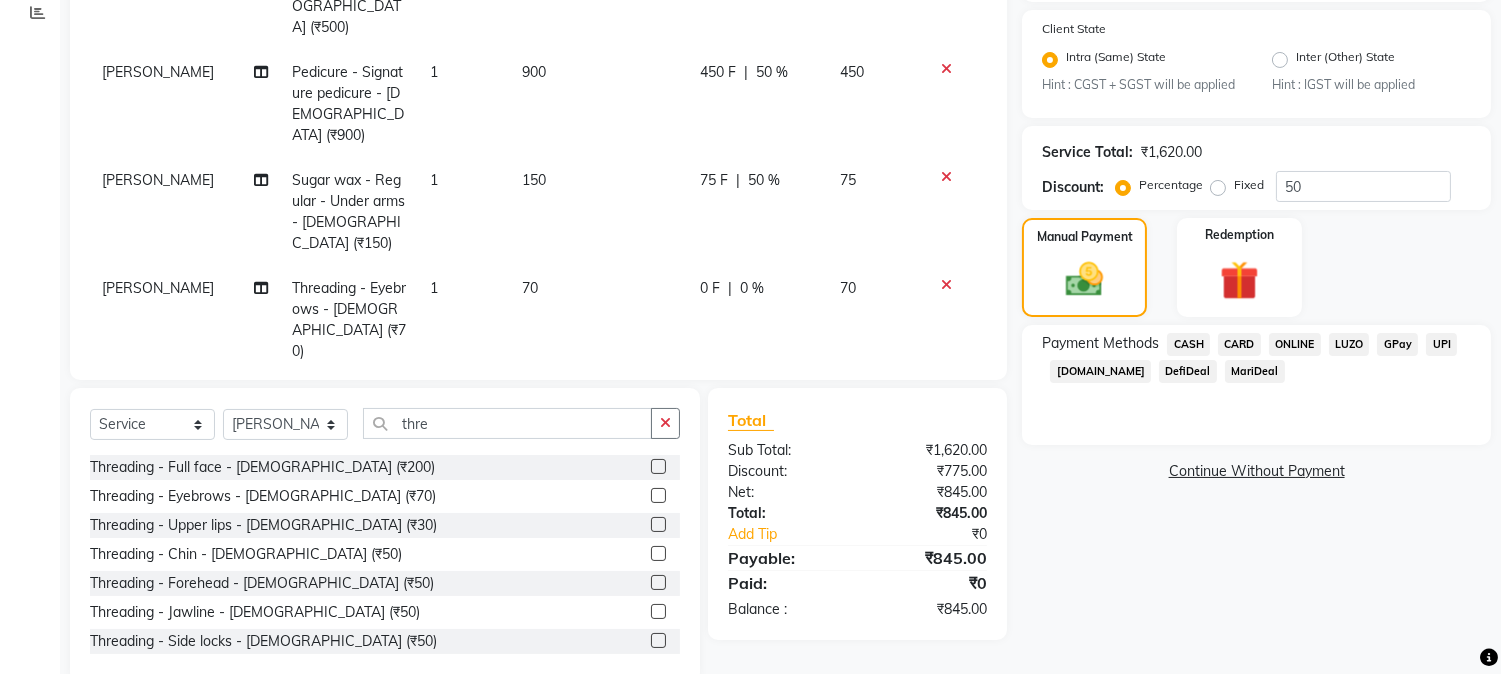 click on "ONLINE" 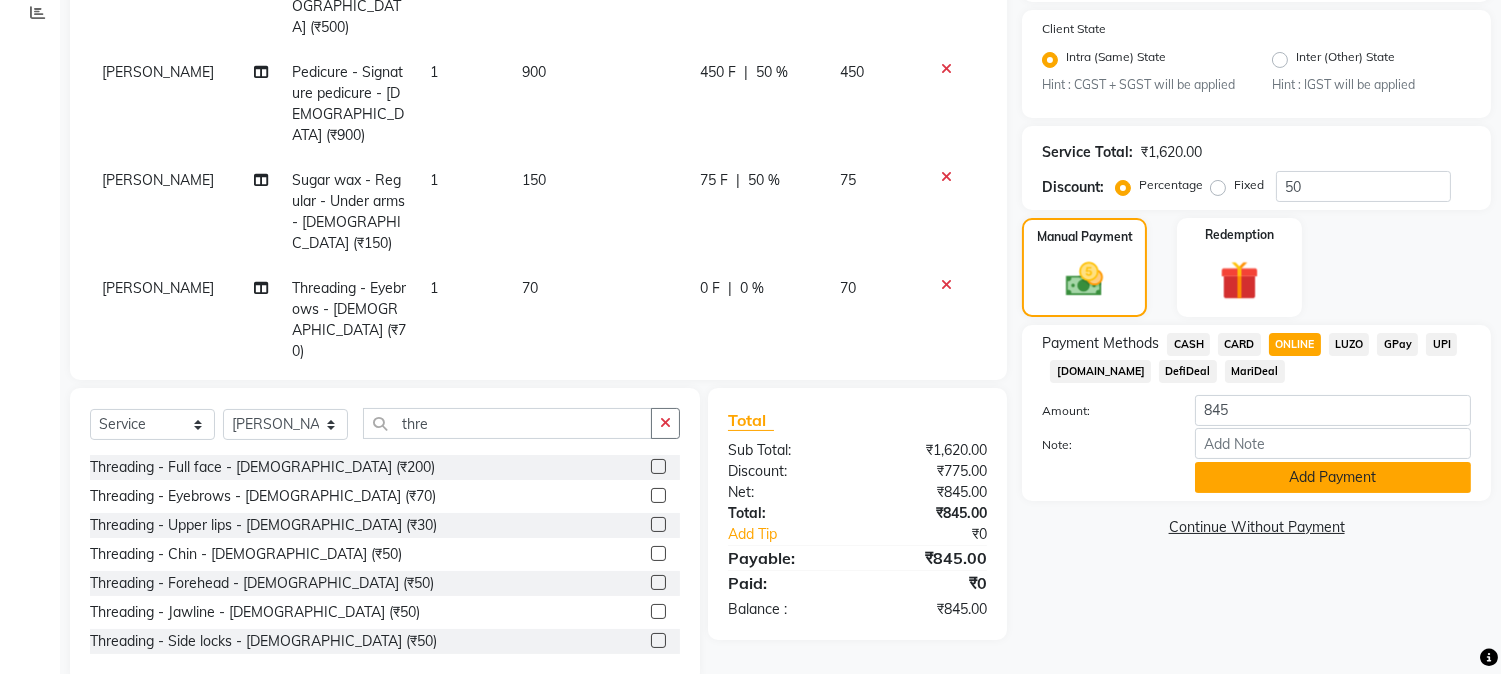 click on "Add Payment" 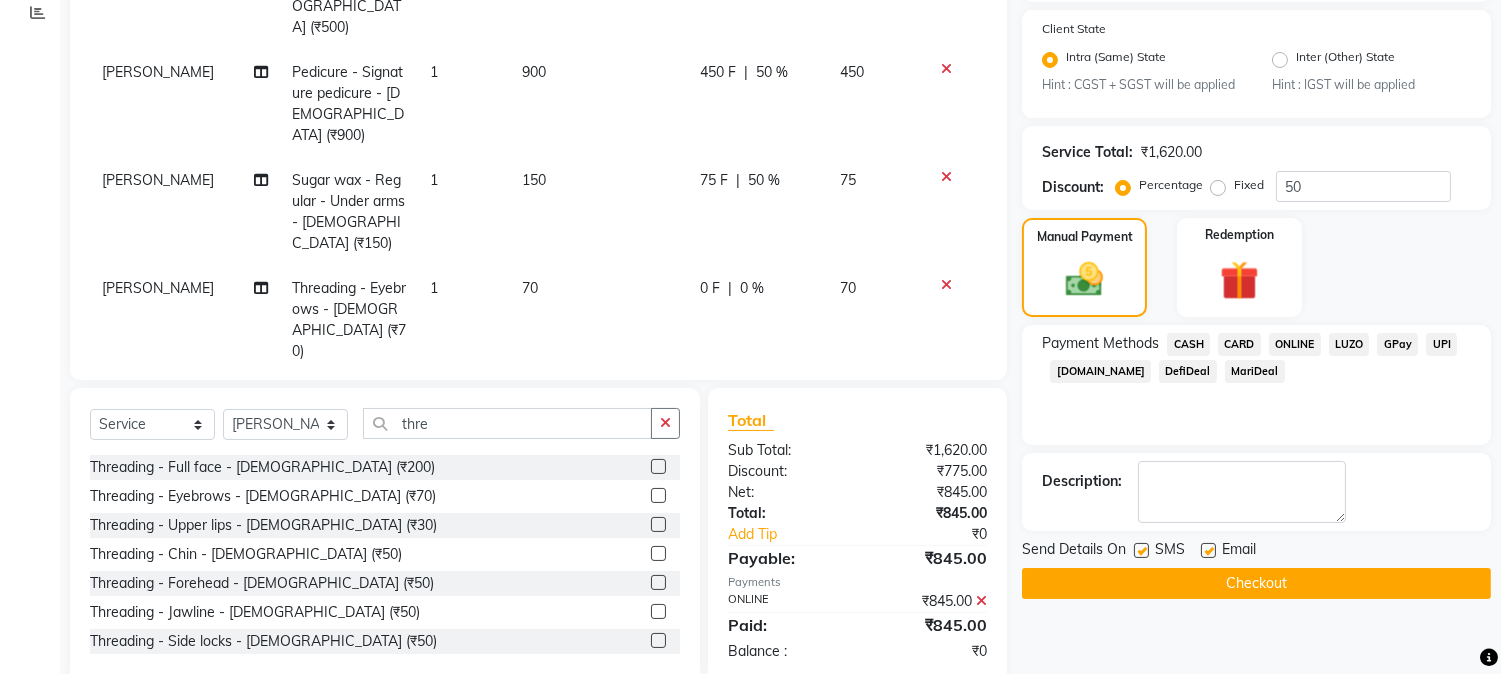 click on "Checkout" 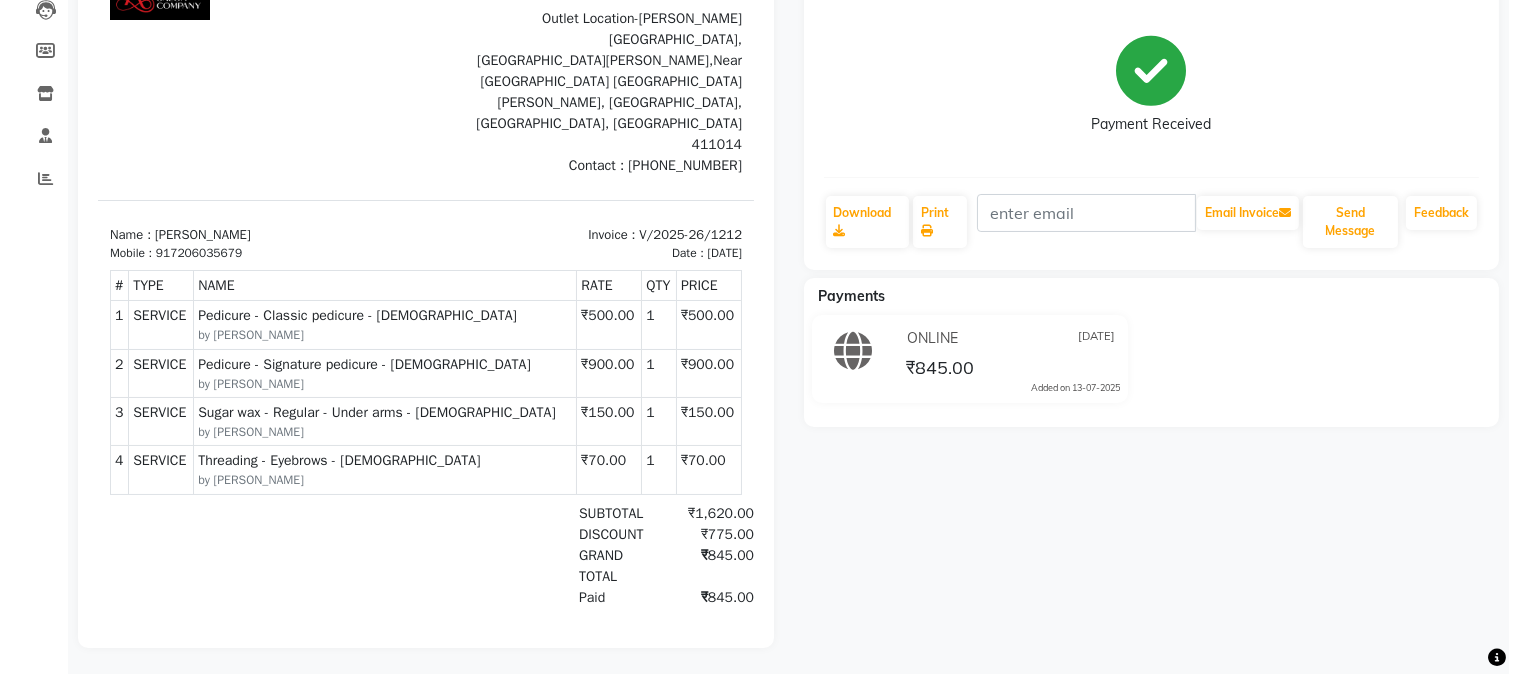 scroll, scrollTop: 0, scrollLeft: 0, axis: both 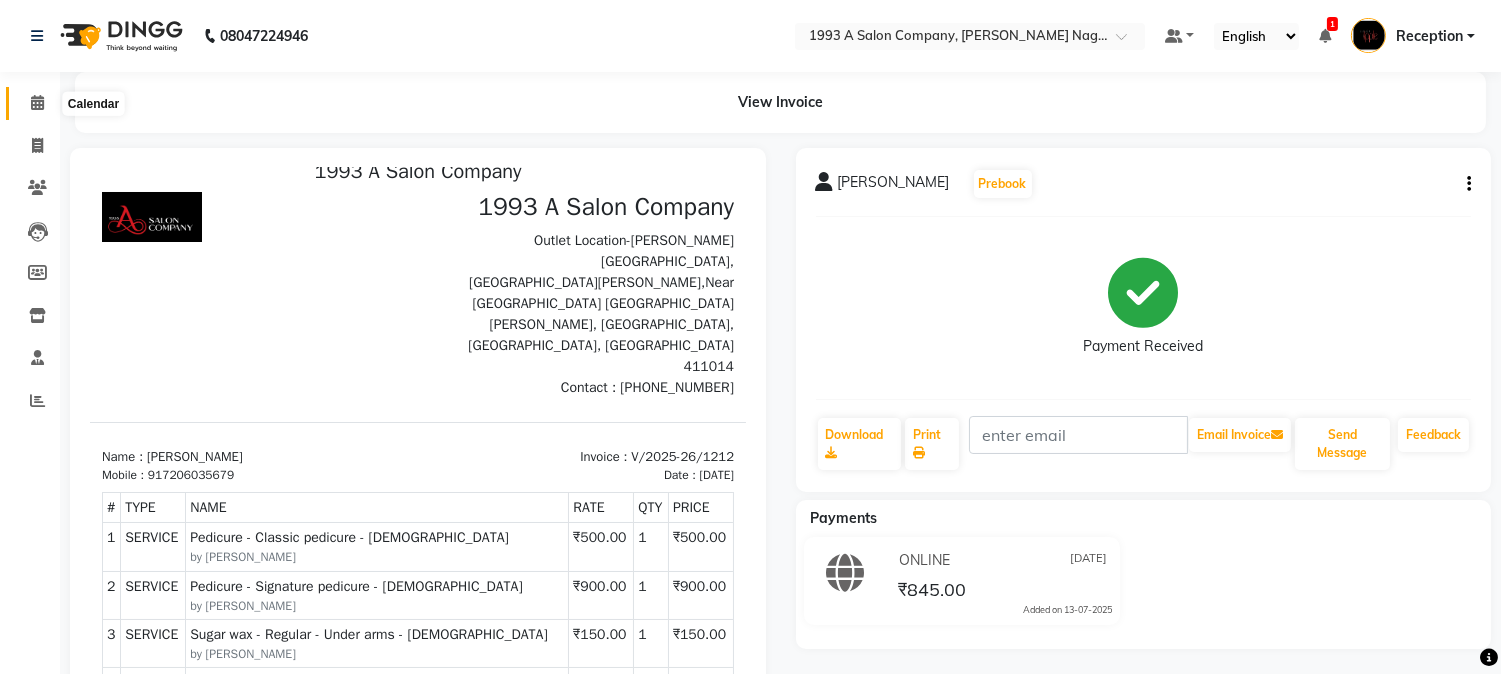 click 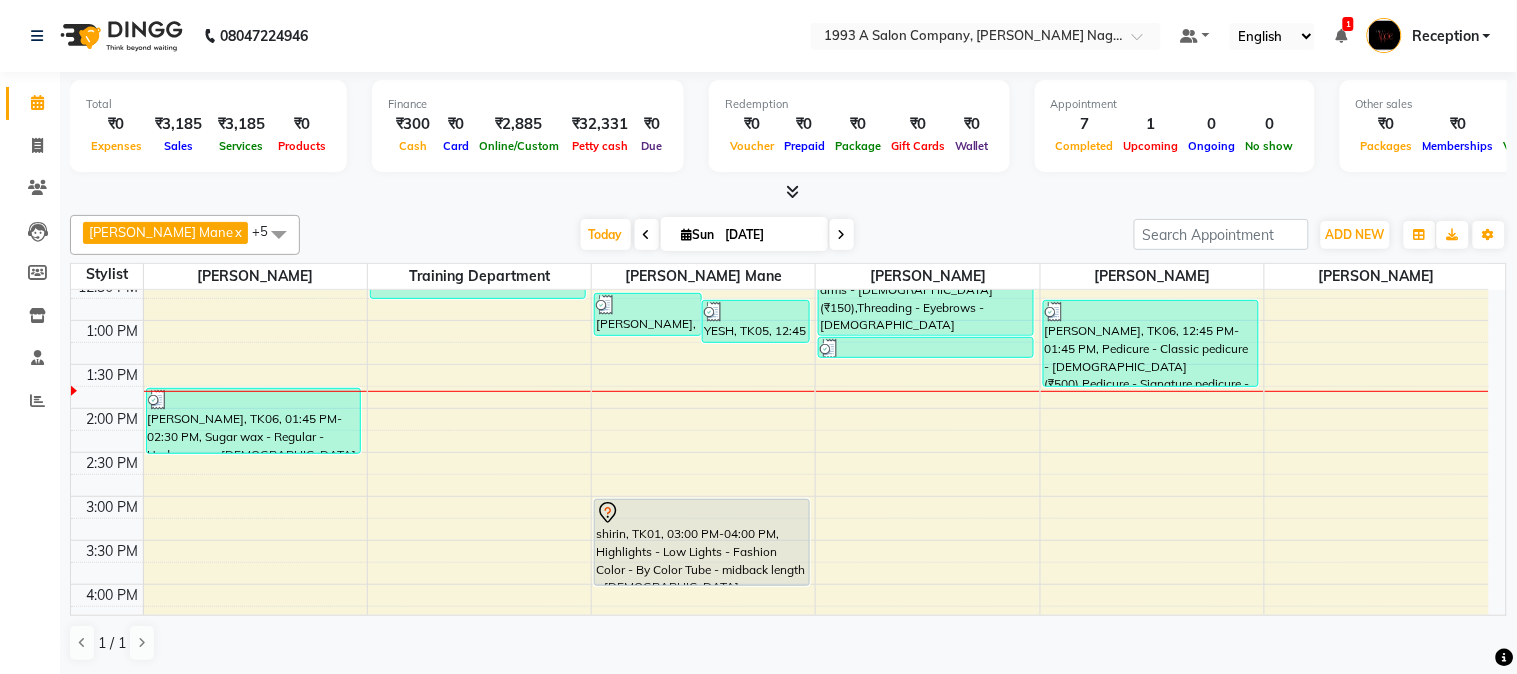 scroll, scrollTop: 333, scrollLeft: 0, axis: vertical 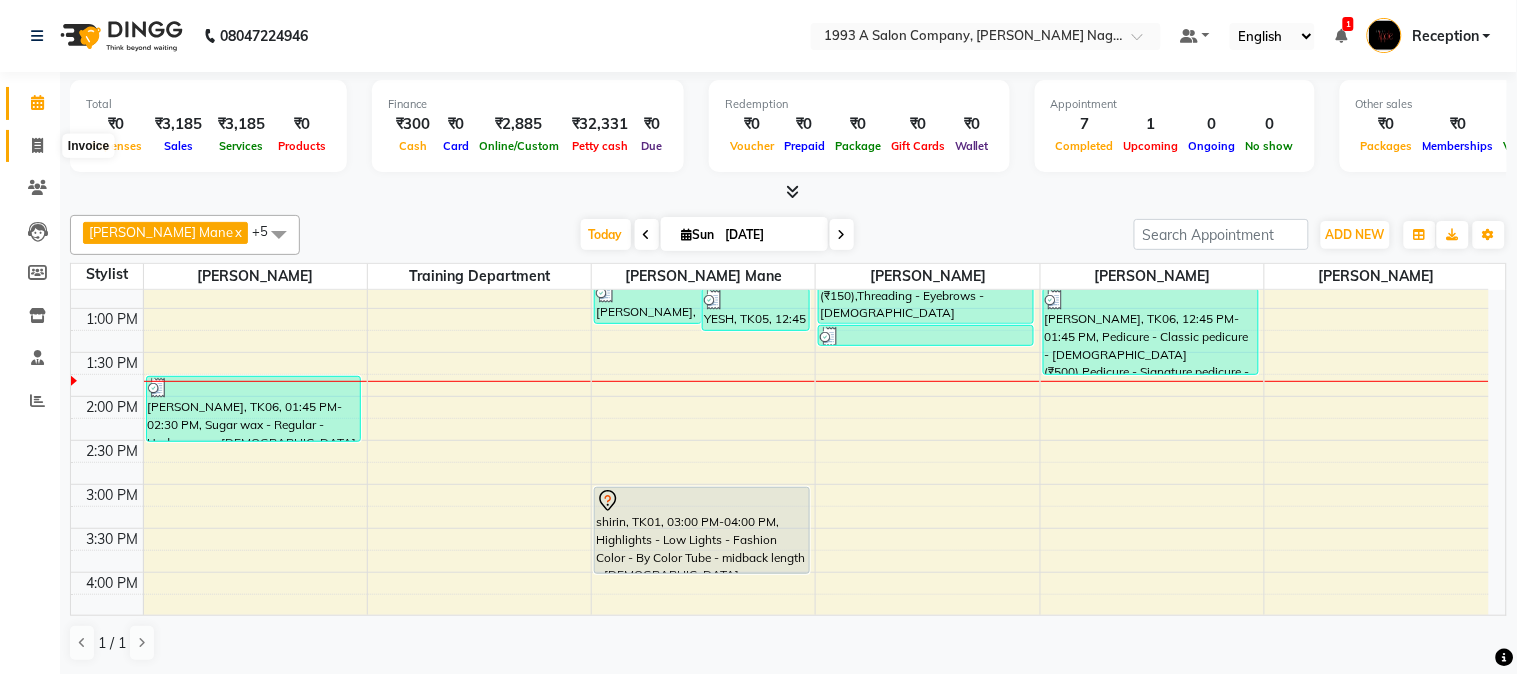 click 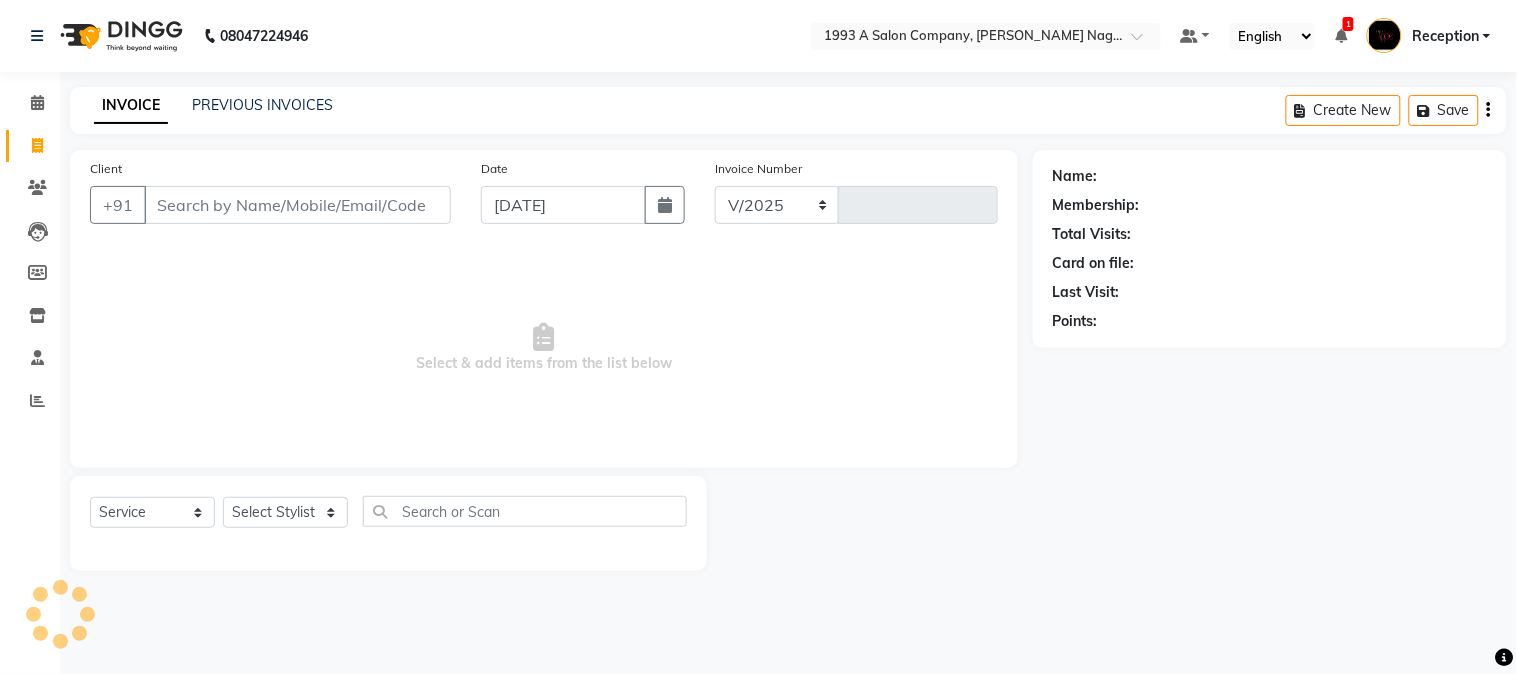 select on "144" 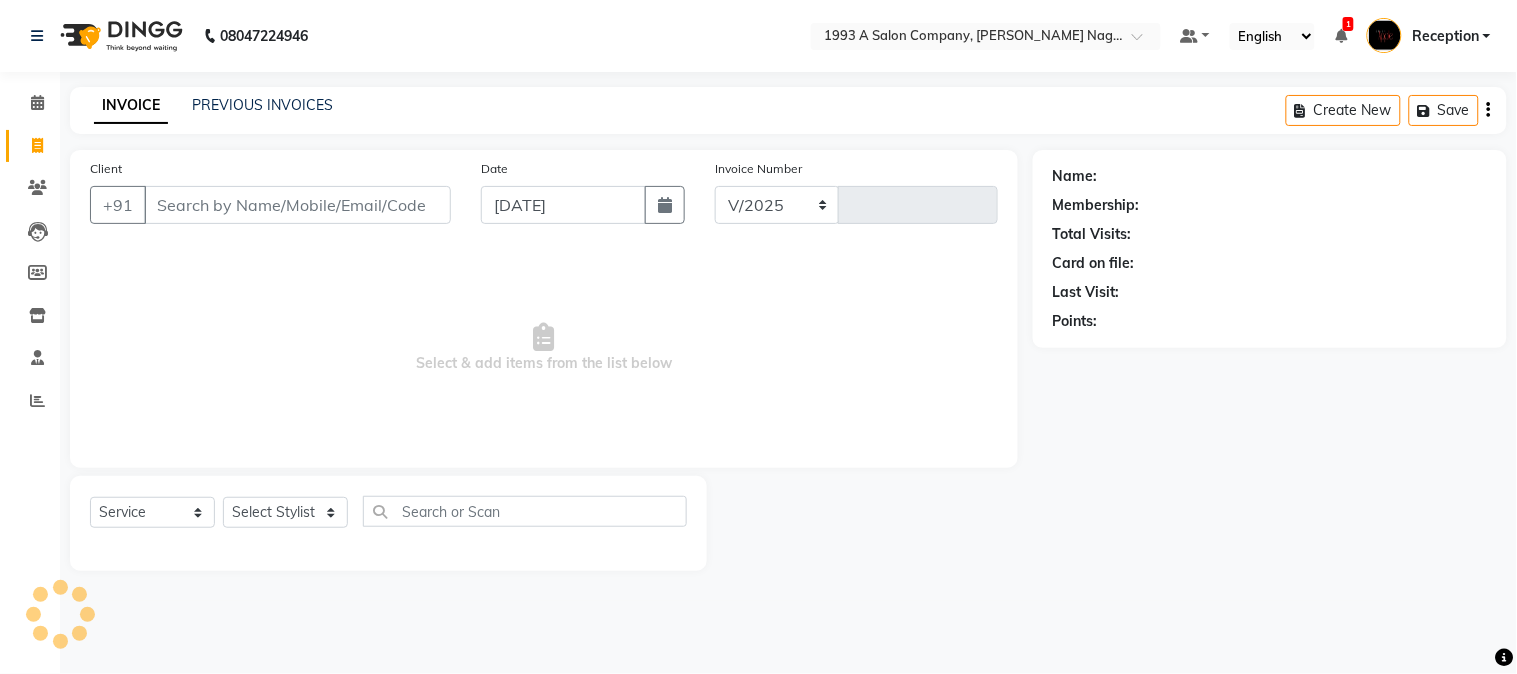 type on "1213" 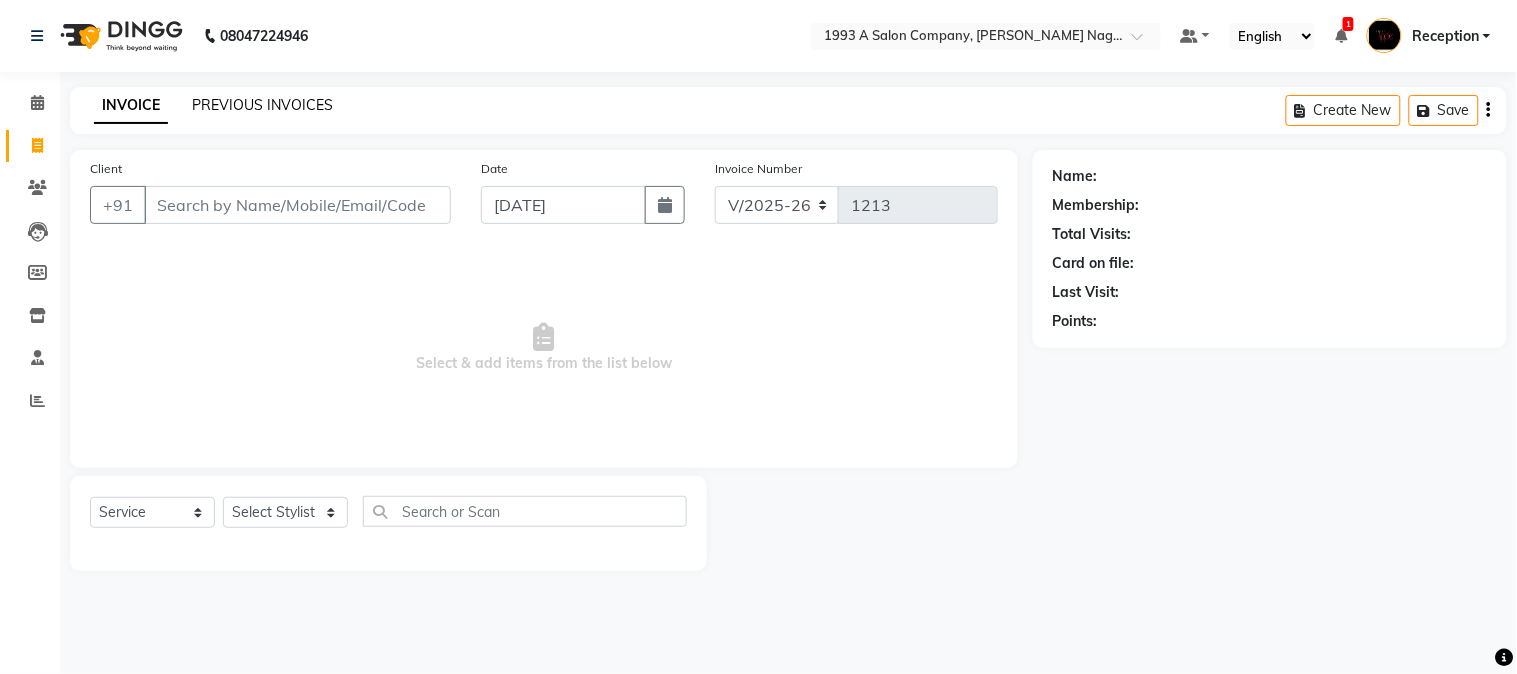 click on "PREVIOUS INVOICES" 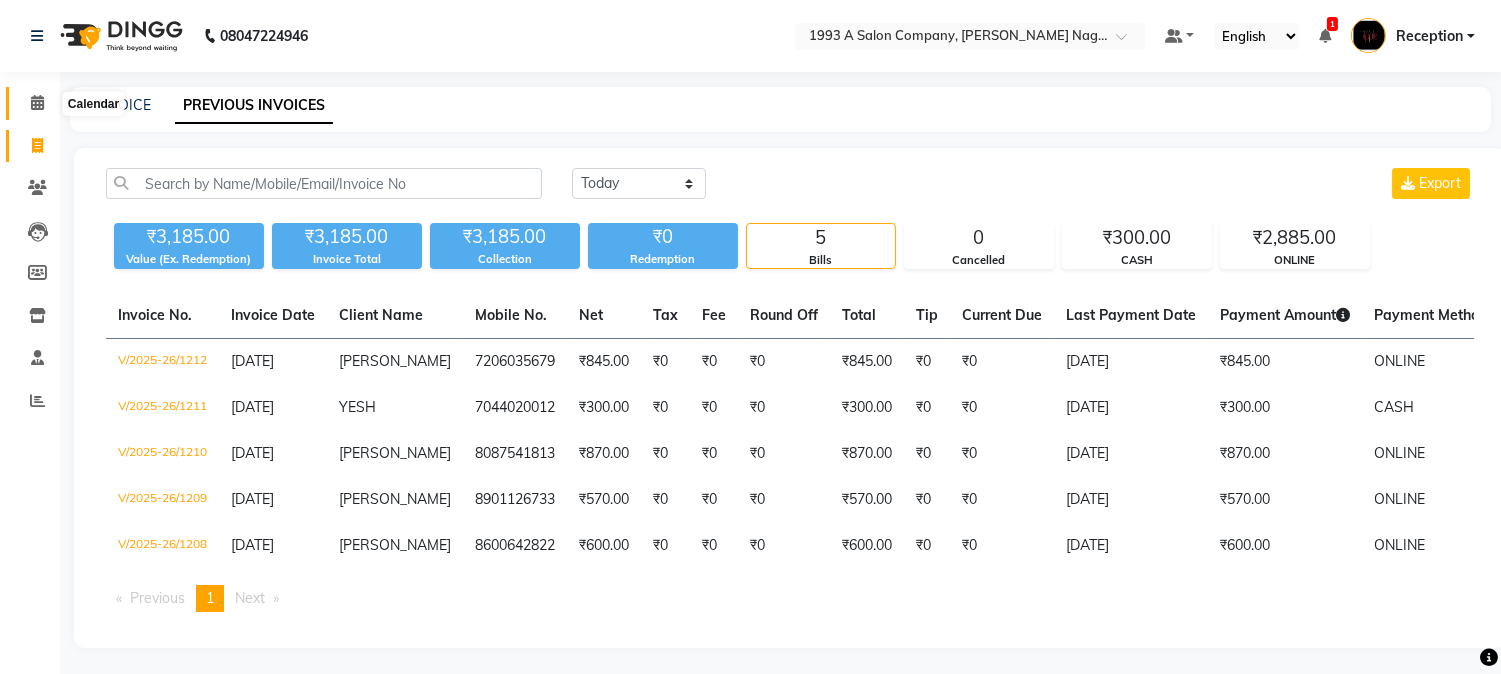 click 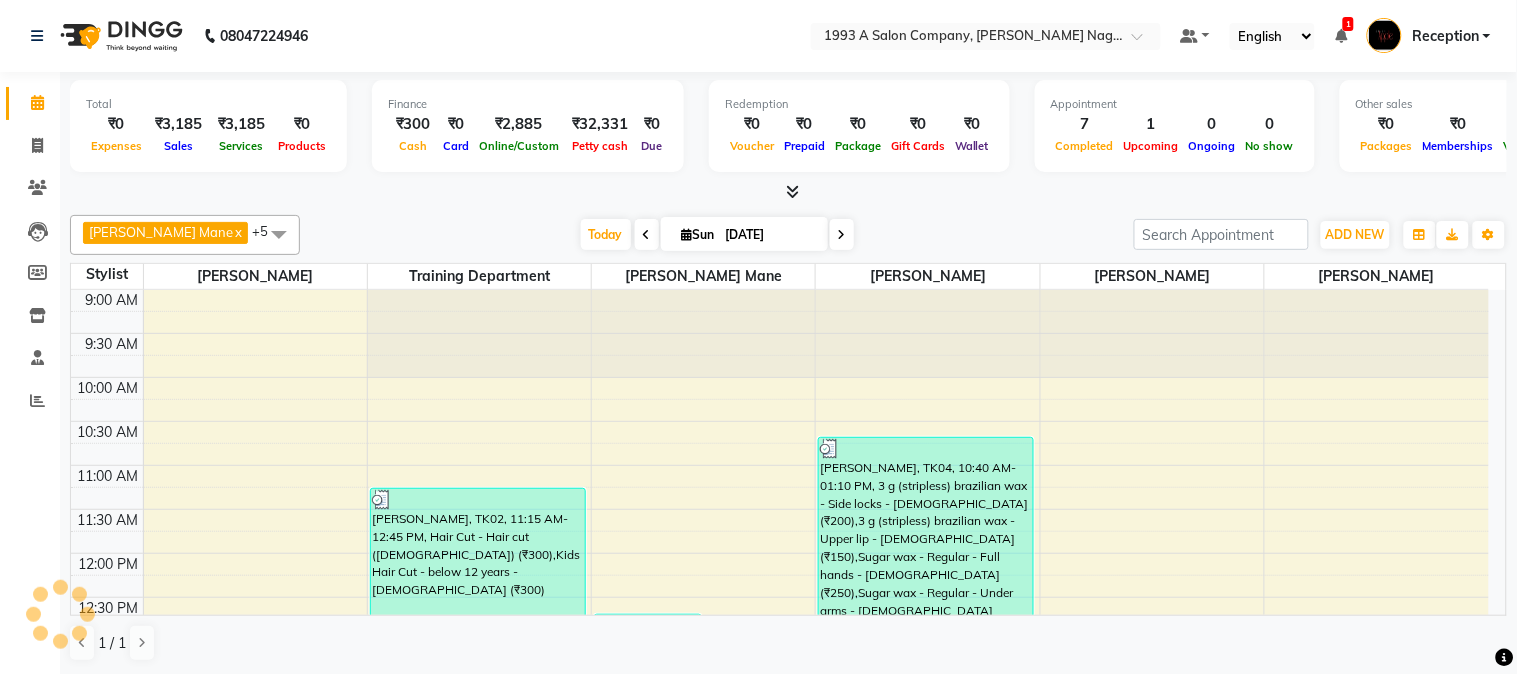 scroll, scrollTop: 0, scrollLeft: 0, axis: both 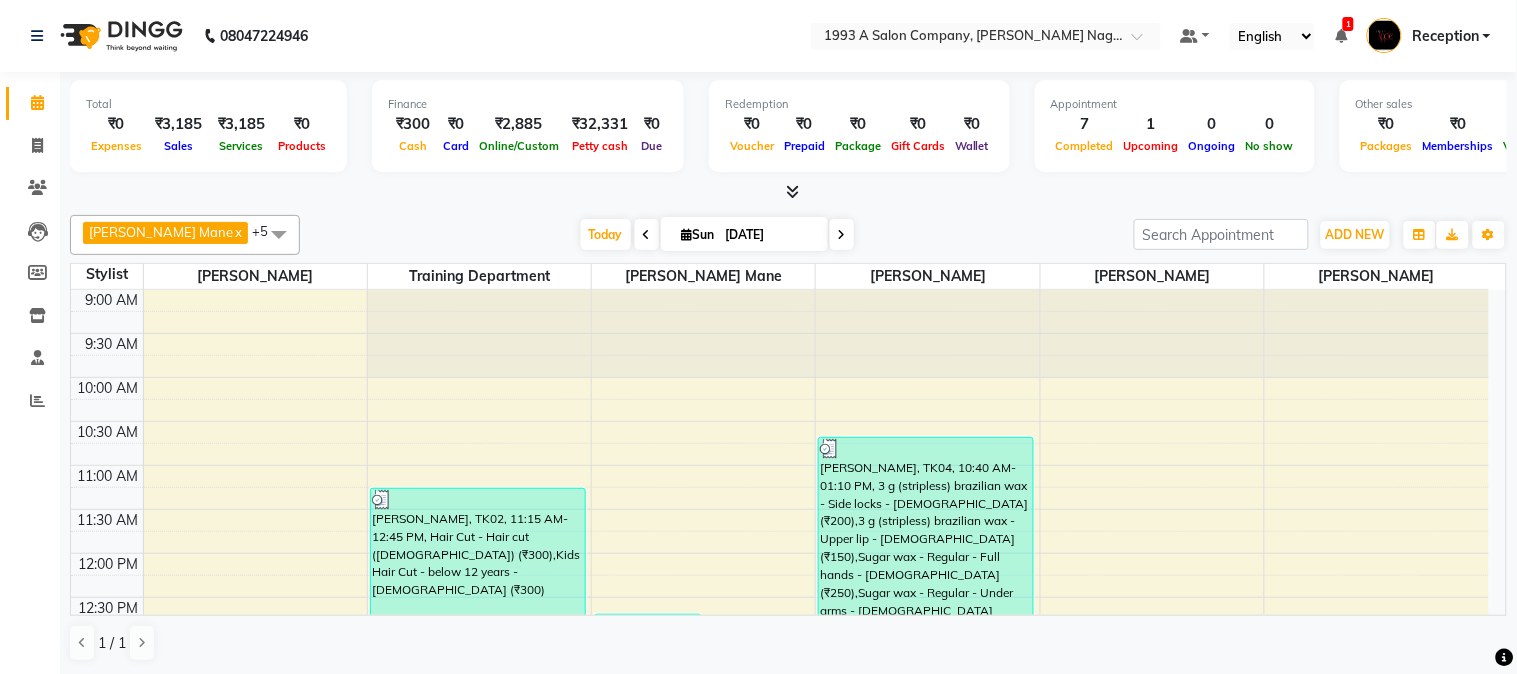 click at bounding box center [792, 191] 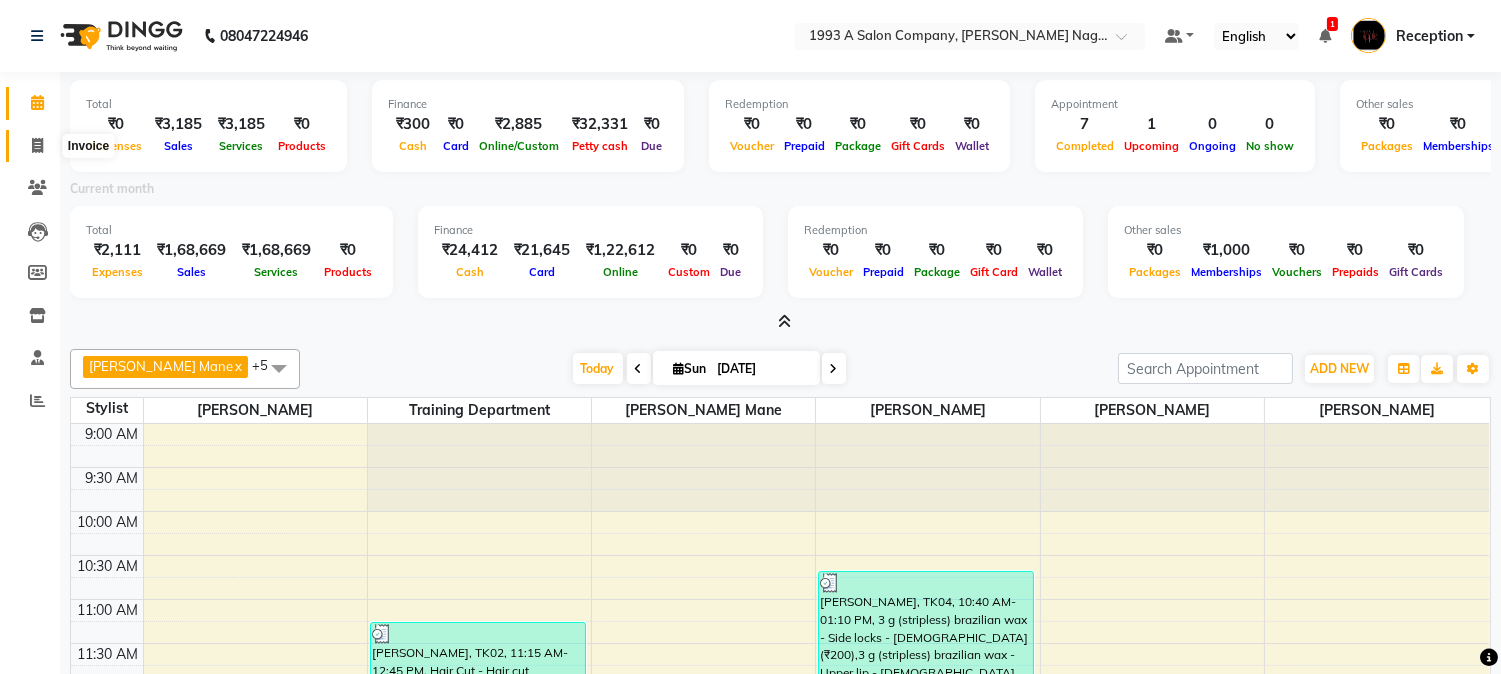 click 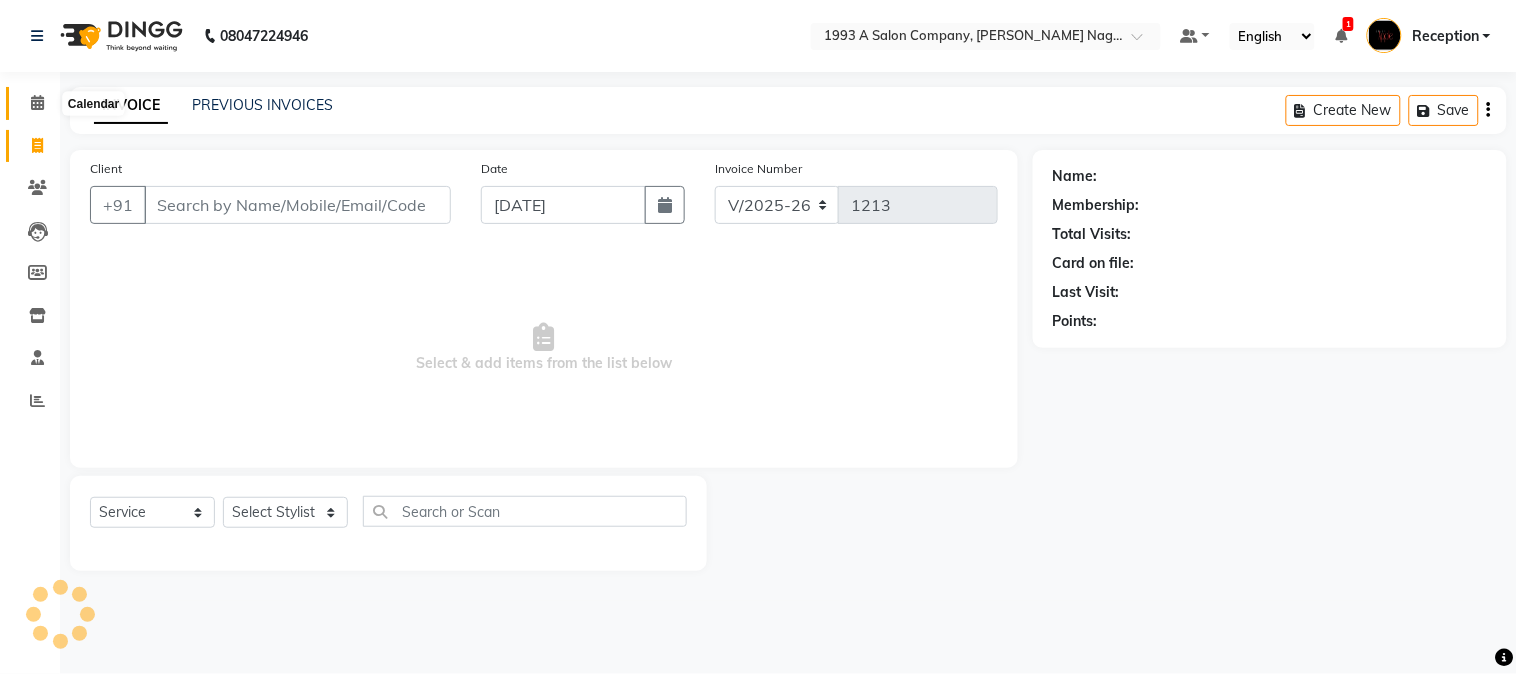 click 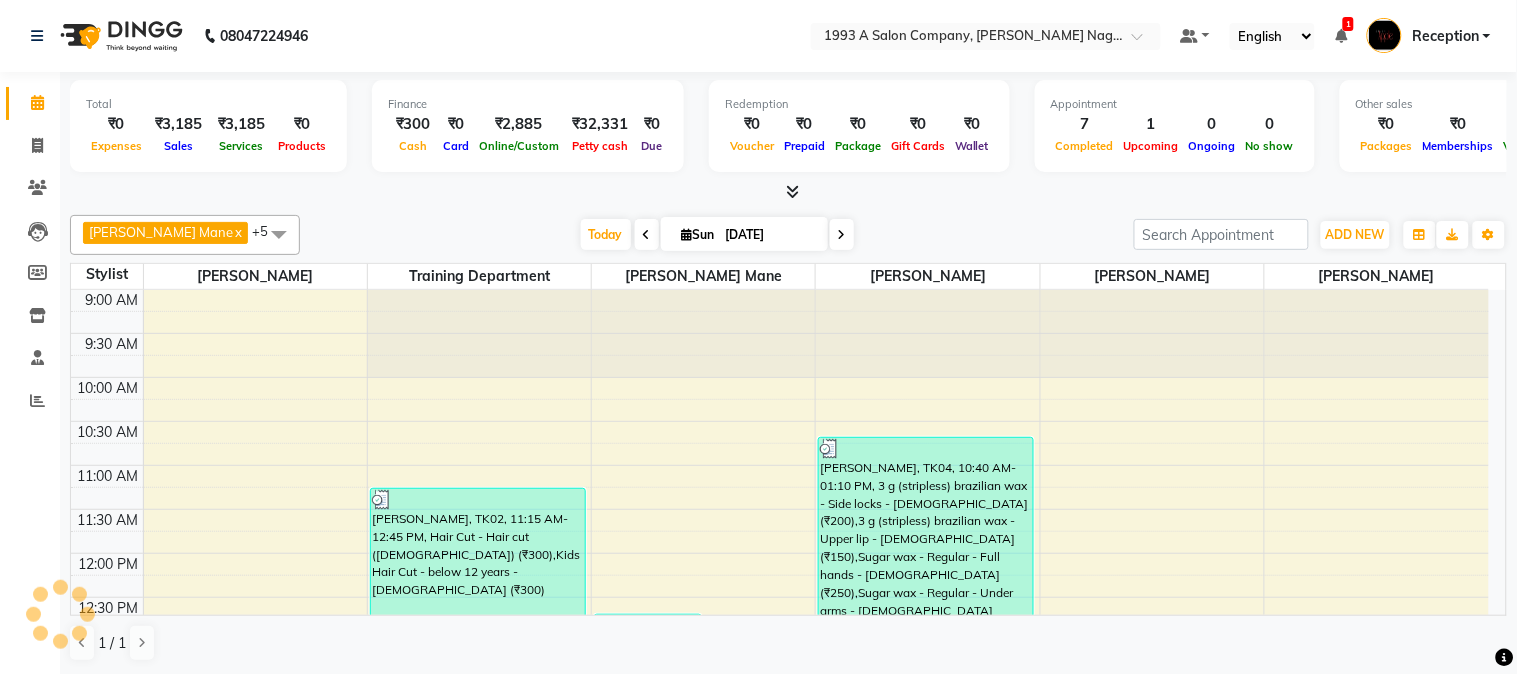 scroll, scrollTop: 0, scrollLeft: 0, axis: both 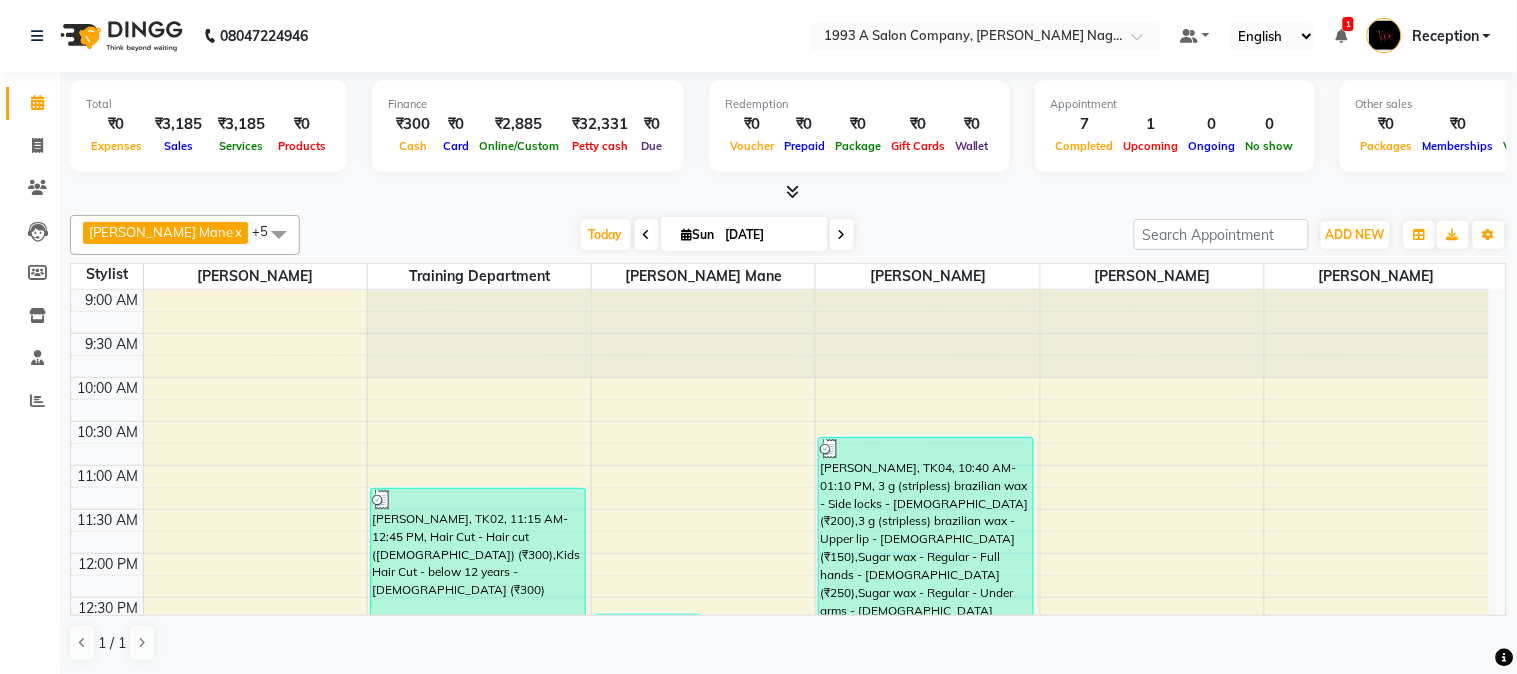 click at bounding box center [788, 192] 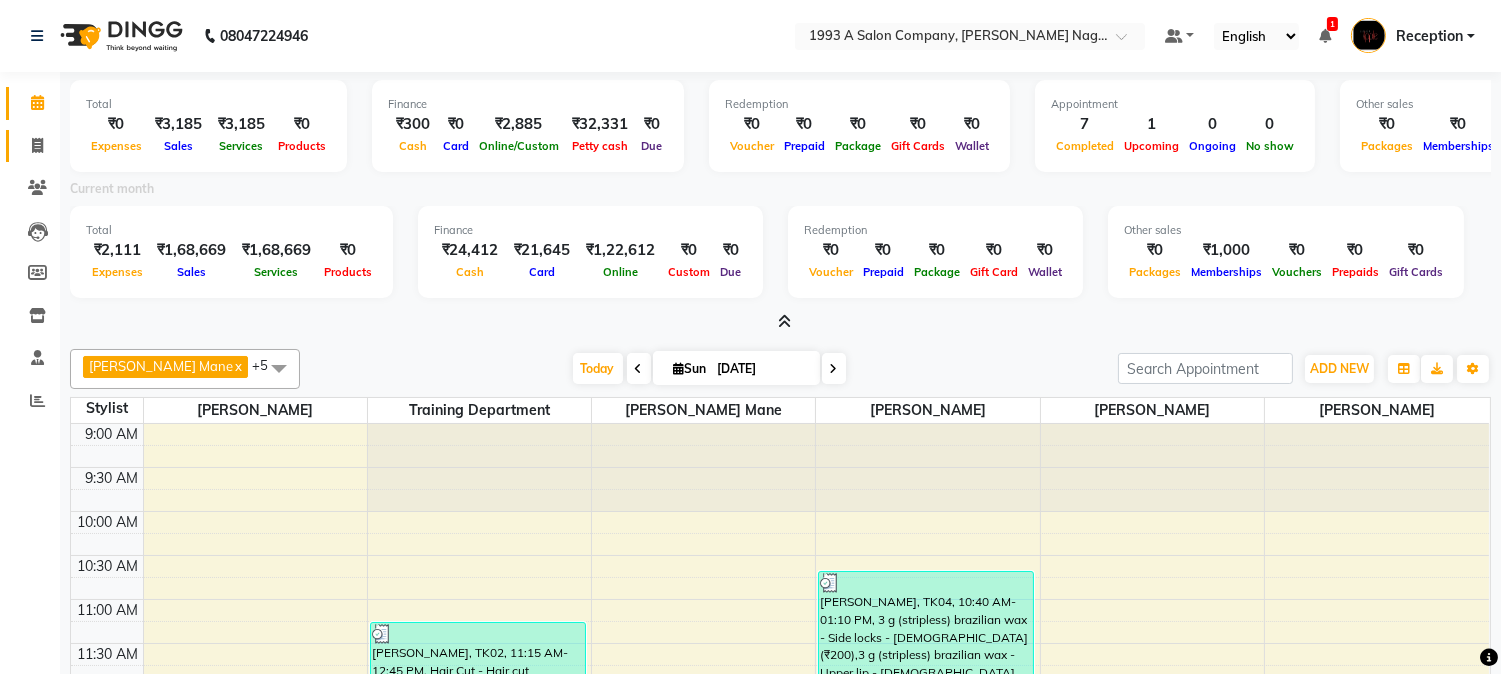 click on "Invoice" 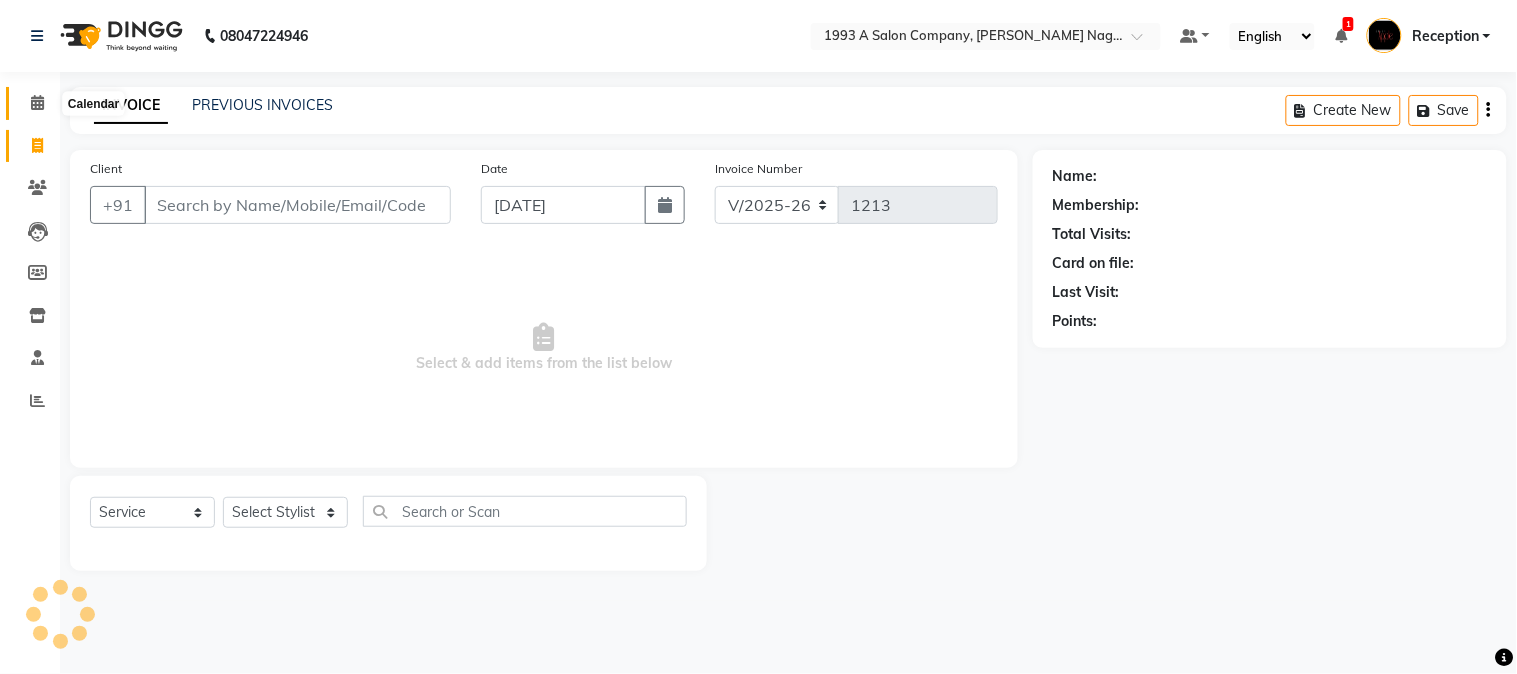 click 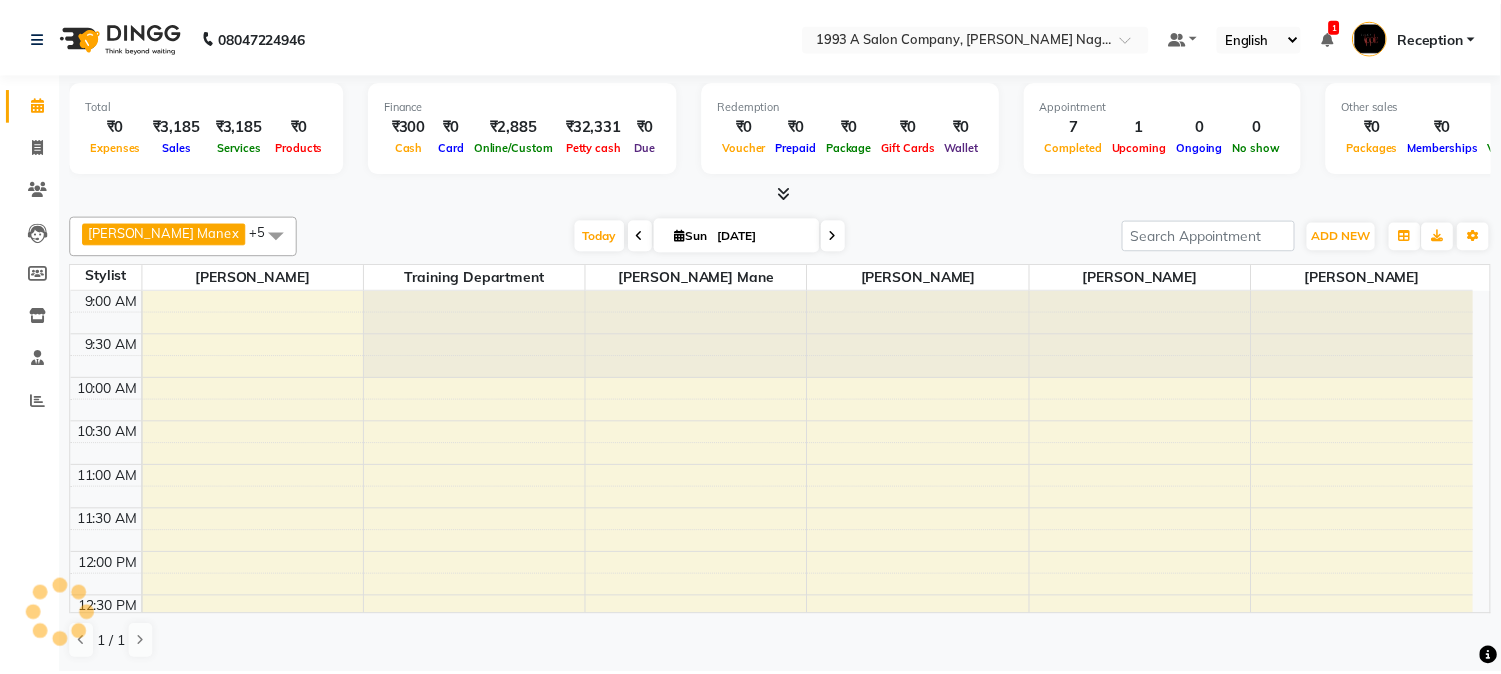 scroll, scrollTop: 355, scrollLeft: 0, axis: vertical 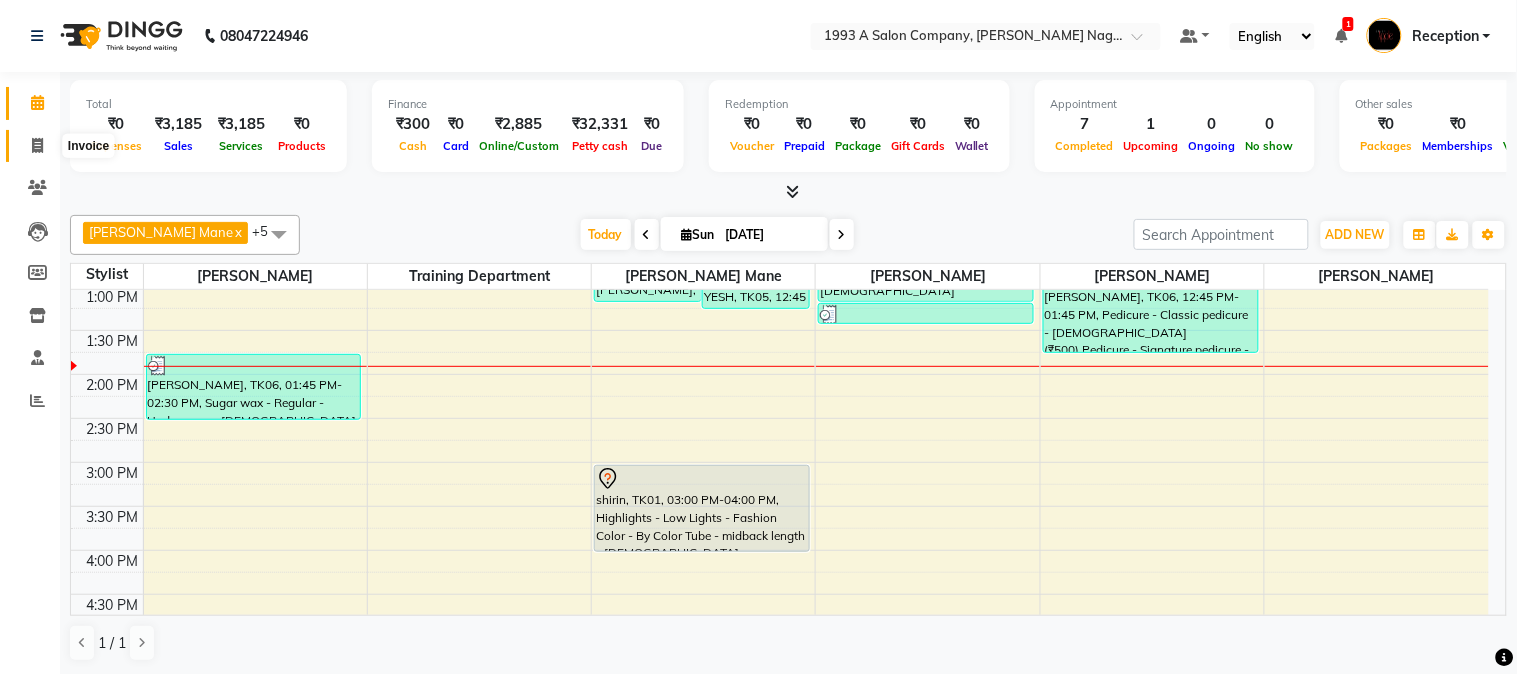 click 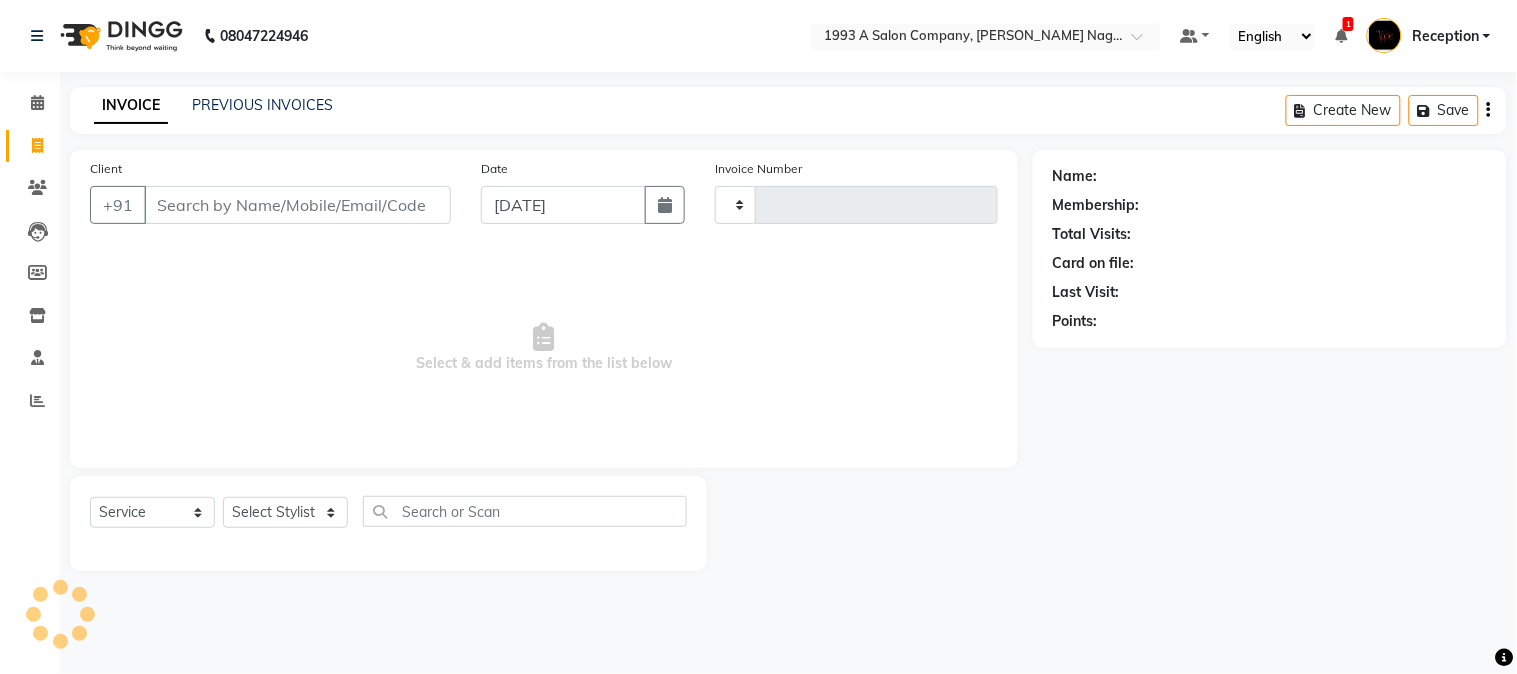 type on "1213" 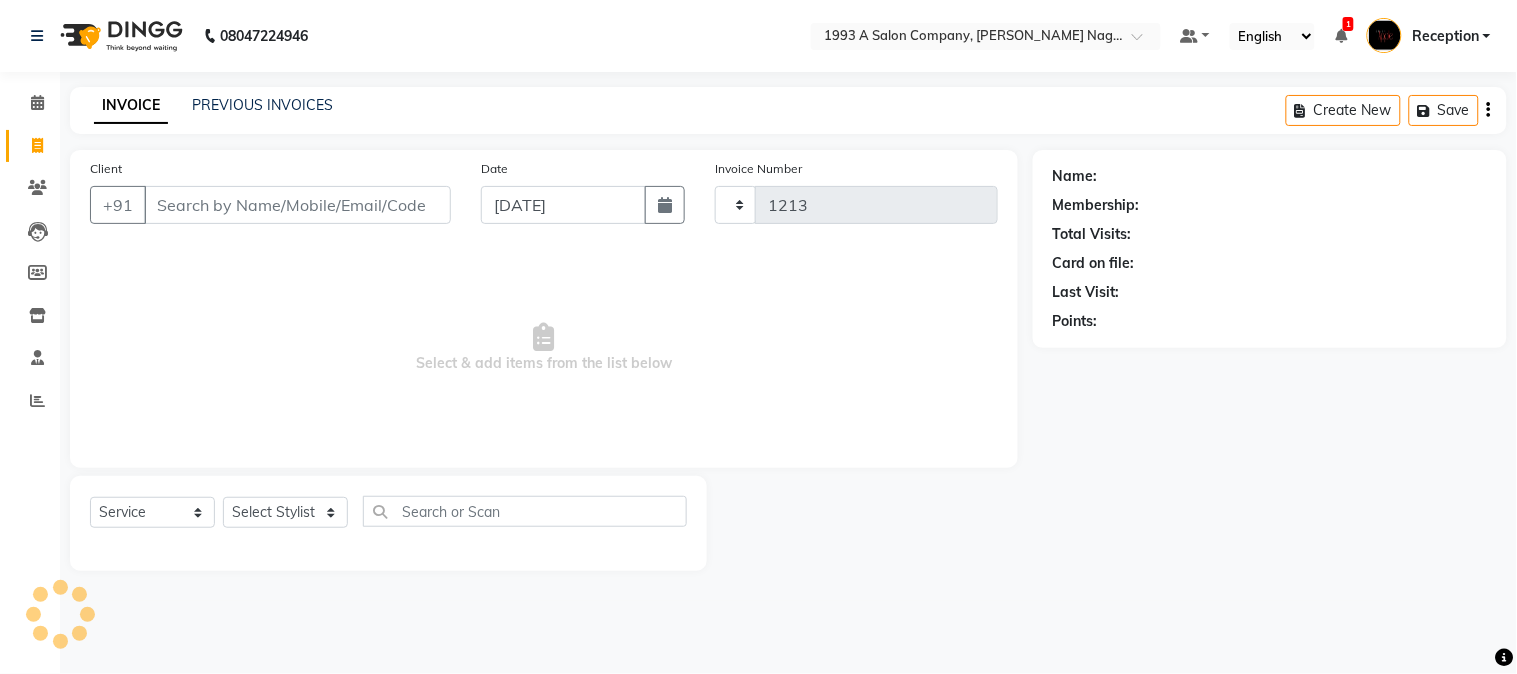 select on "144" 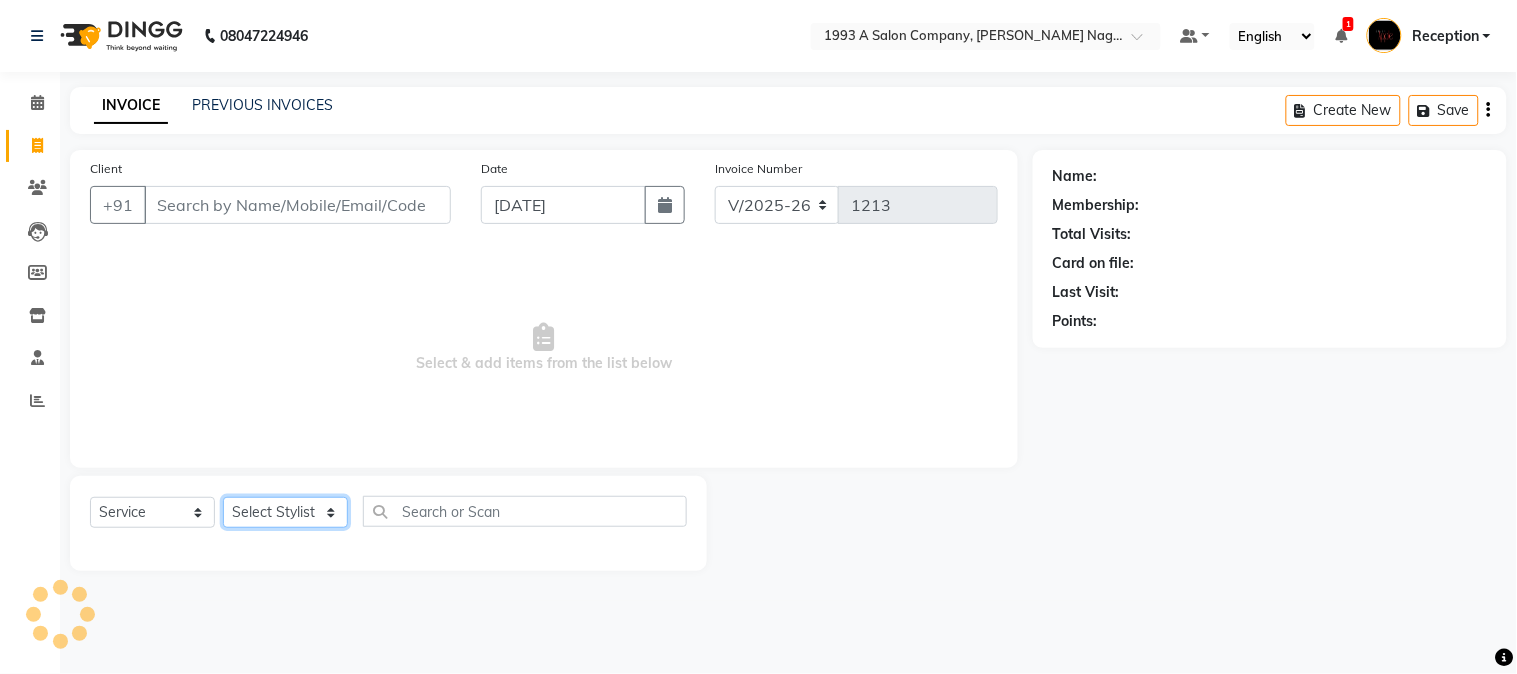 click on "Select Stylist [PERSON_NAME] Mane [PERSON_NAME] [PERSON_NAME]  Reception  [PERSON_NAME] Training Department [PERSON_NAME] [PERSON_NAME] Sir" 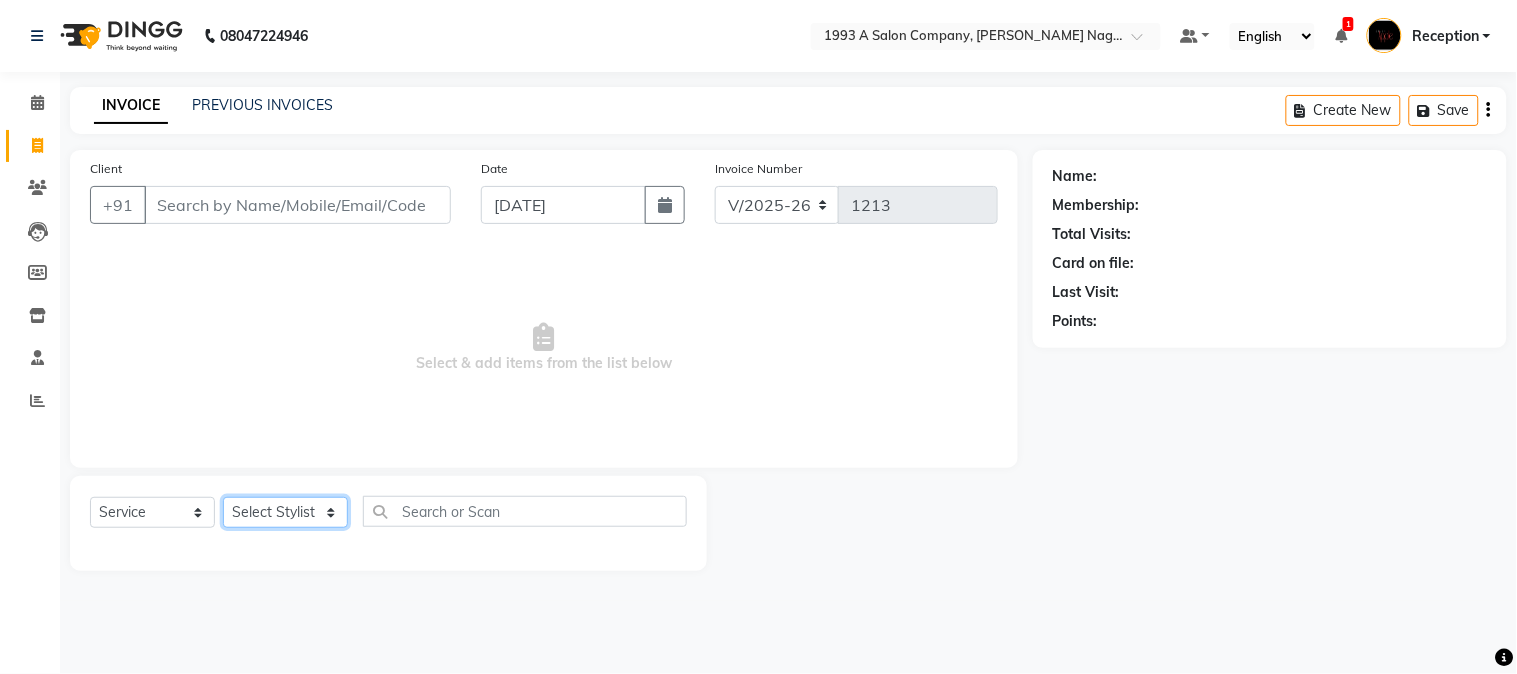 select on "14213" 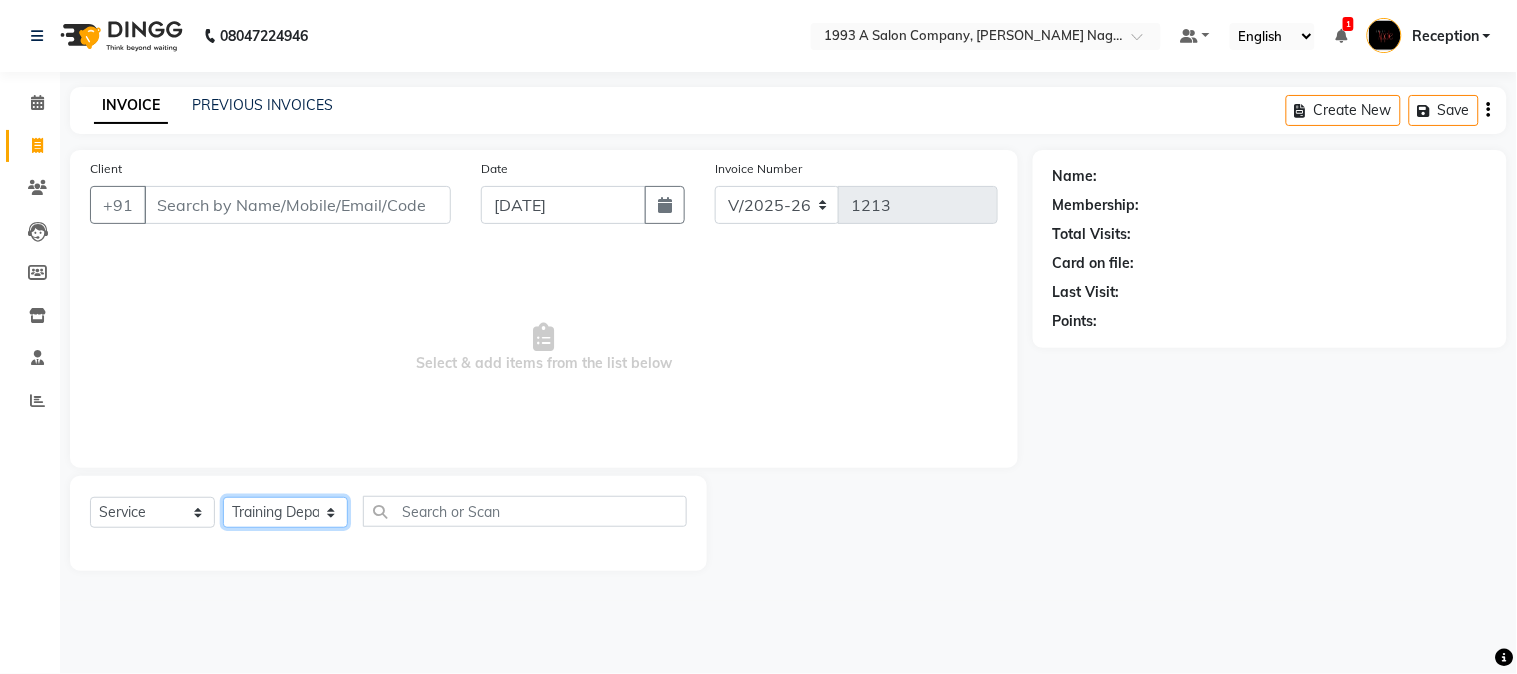 click on "Select Stylist [PERSON_NAME] Mane [PERSON_NAME] [PERSON_NAME]  Reception  [PERSON_NAME] Training Department [PERSON_NAME] [PERSON_NAME] Sir" 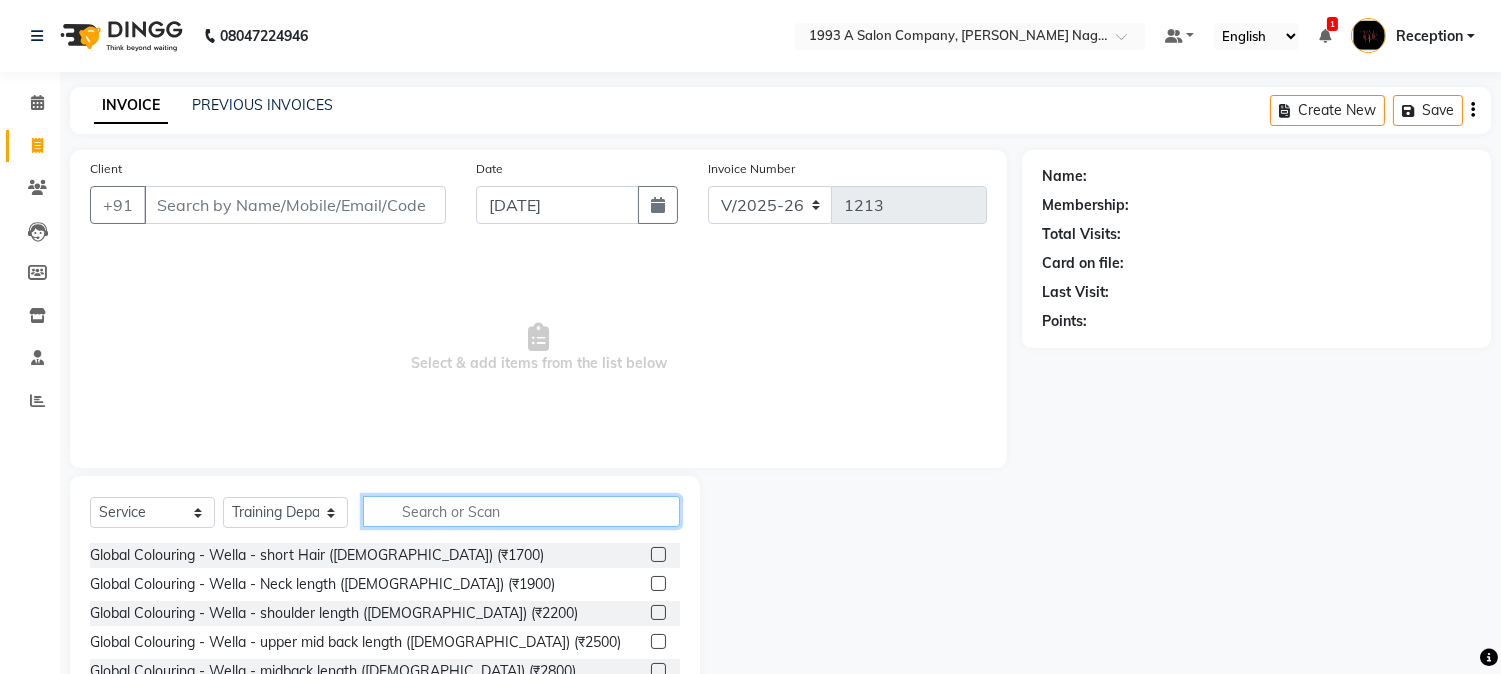 click 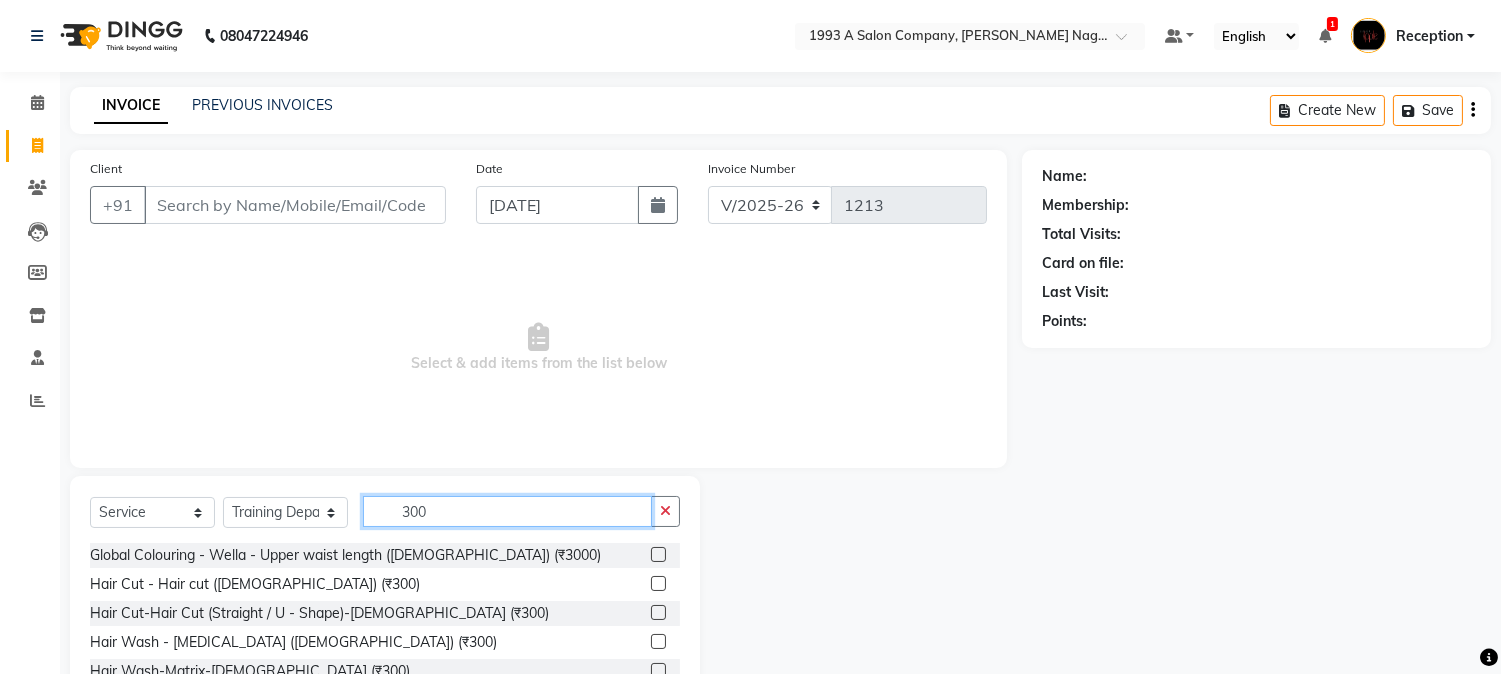 type on "300" 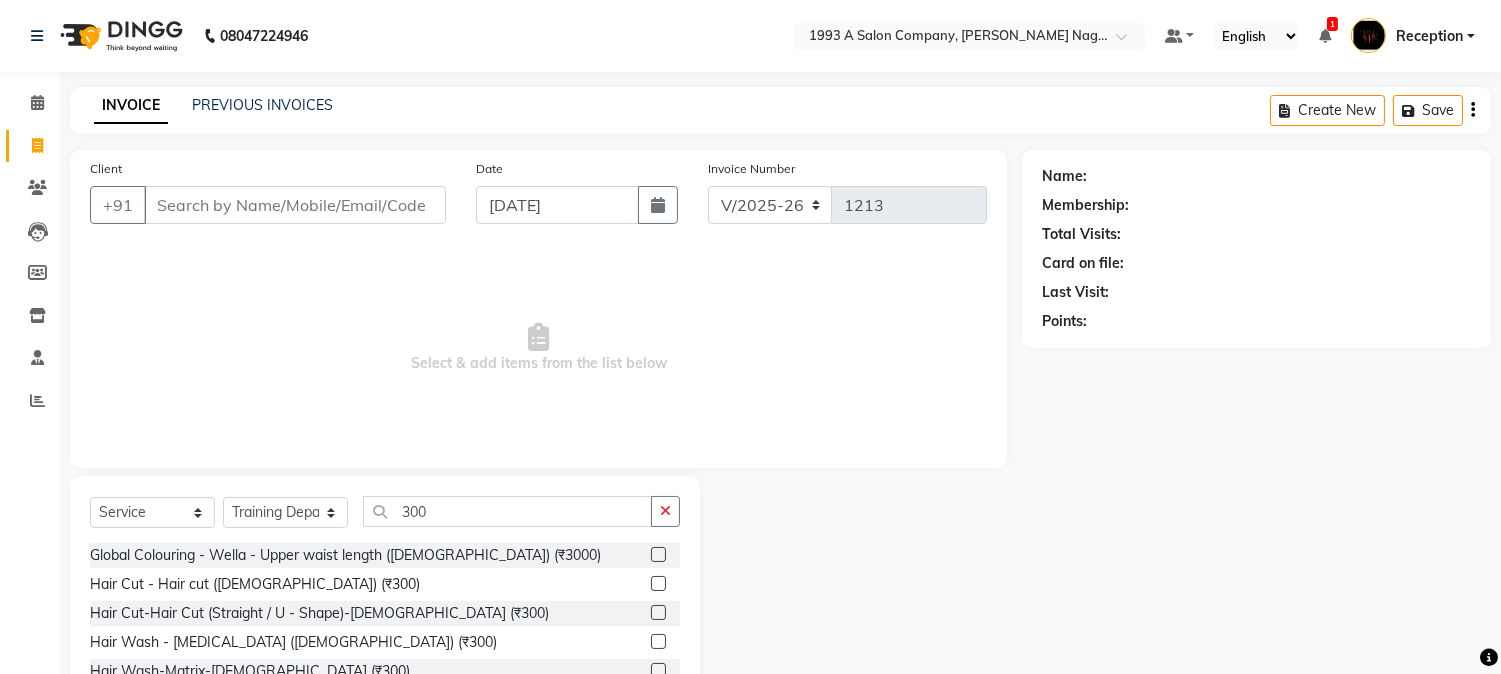 click 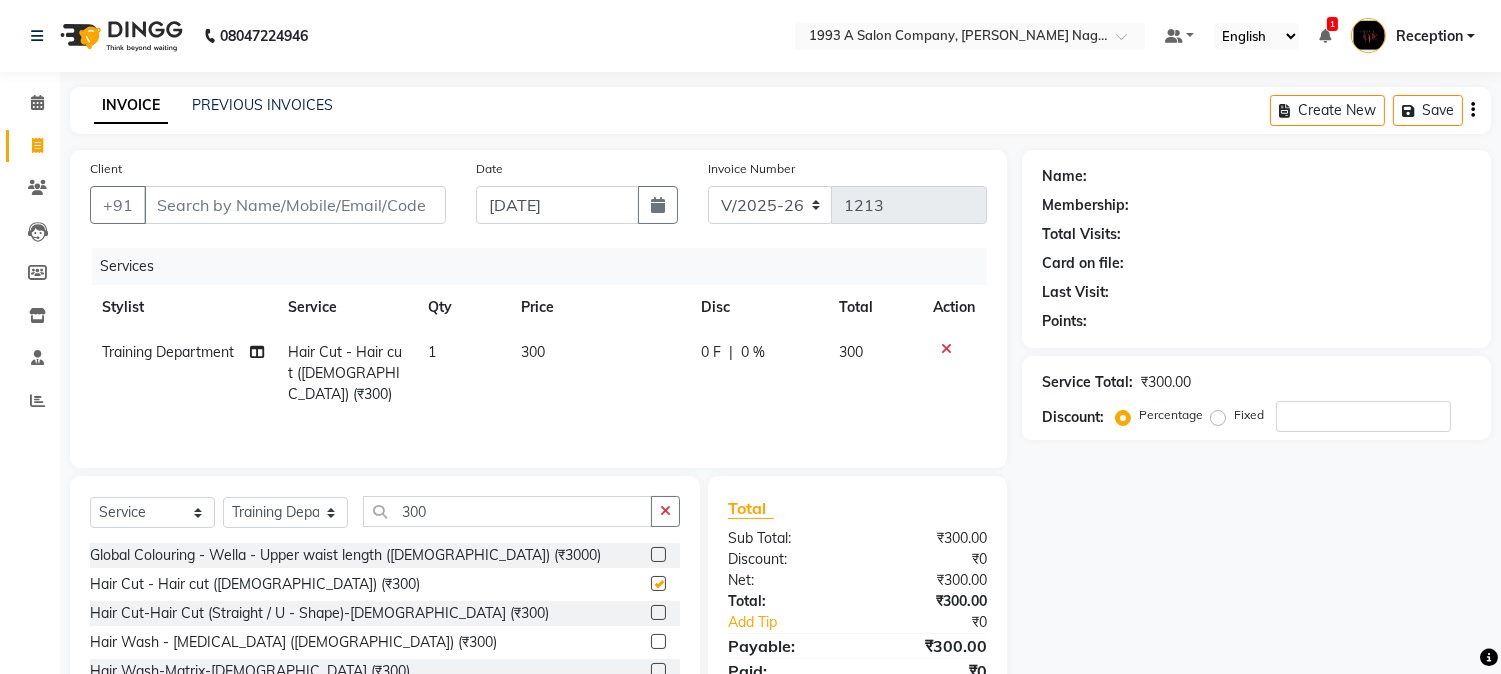checkbox on "false" 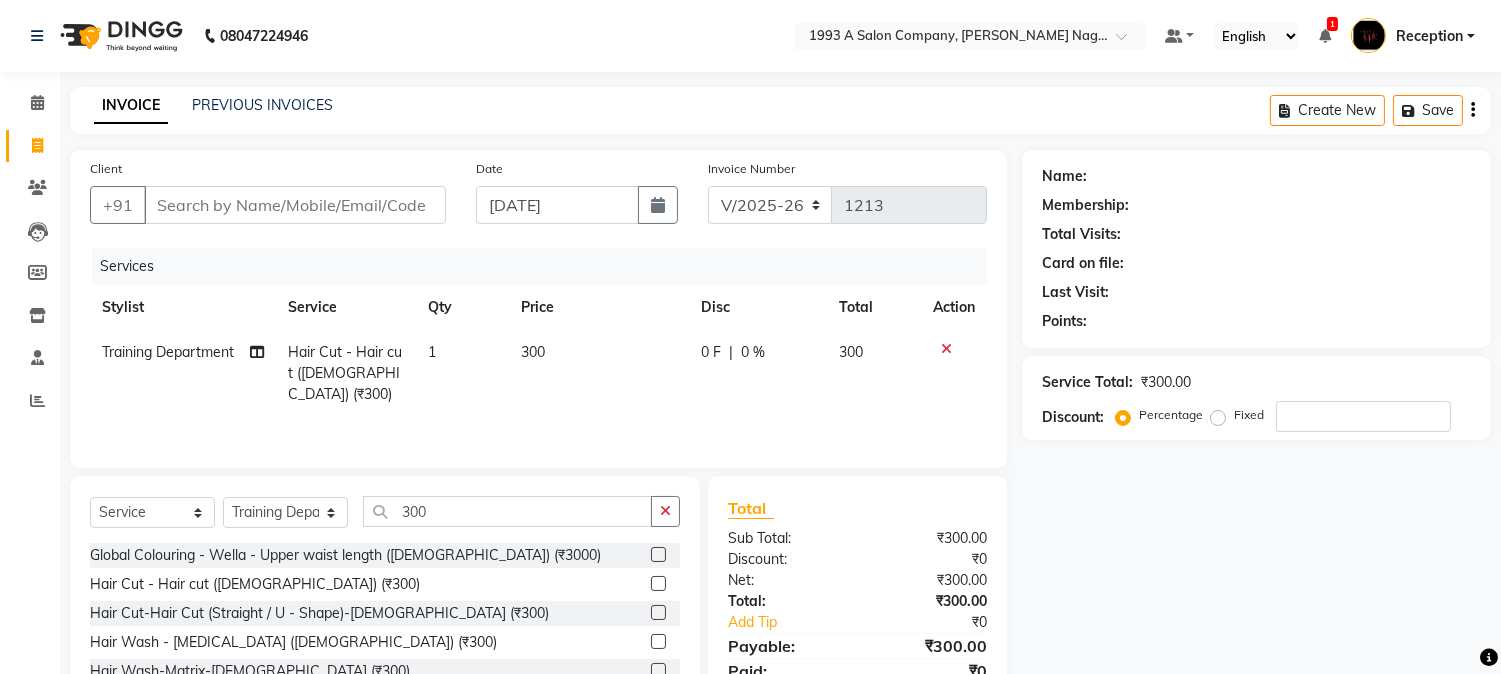 click on "Select  Service  Product  Membership  Package Voucher Prepaid Gift Card  Select Stylist [PERSON_NAME] Mane [PERSON_NAME] [PERSON_NAME]  Reception  [PERSON_NAME] Training Department [PERSON_NAME] [PERSON_NAME] Sir 300" 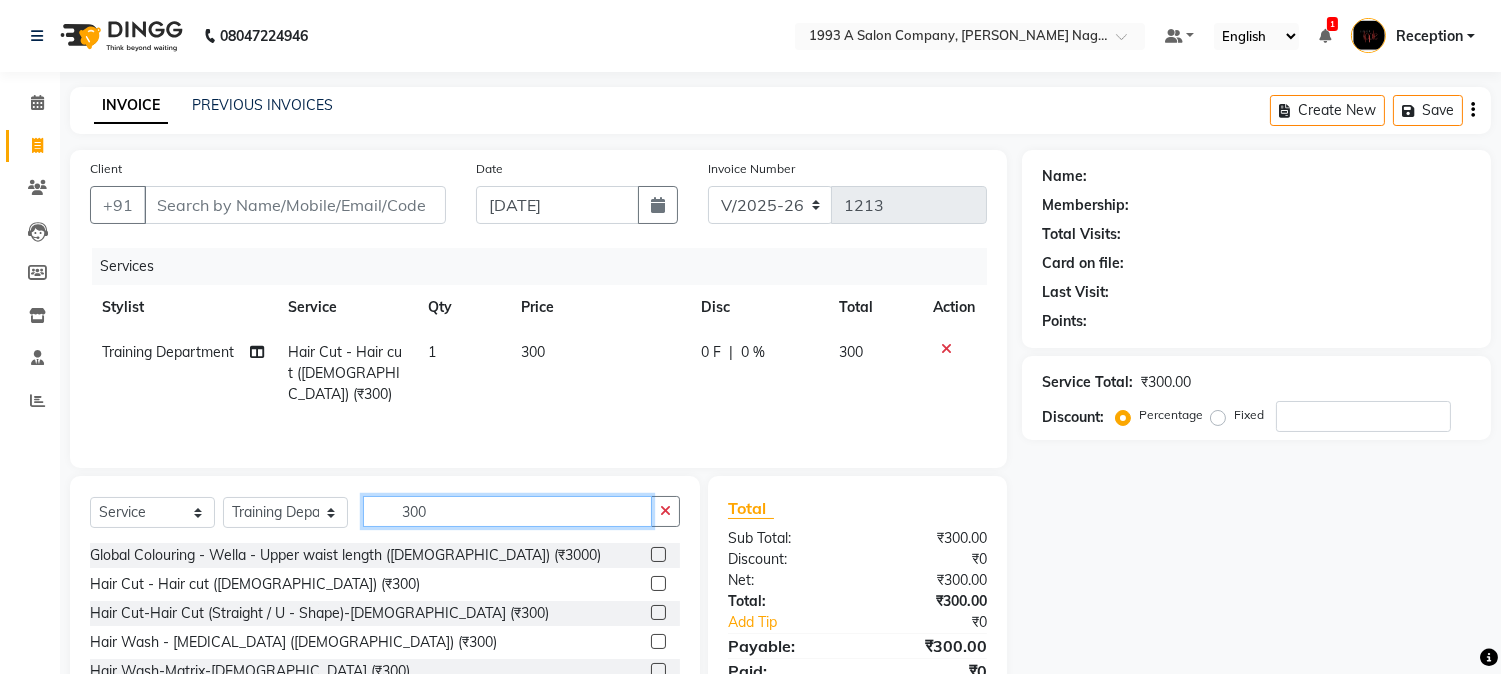 click on "300" 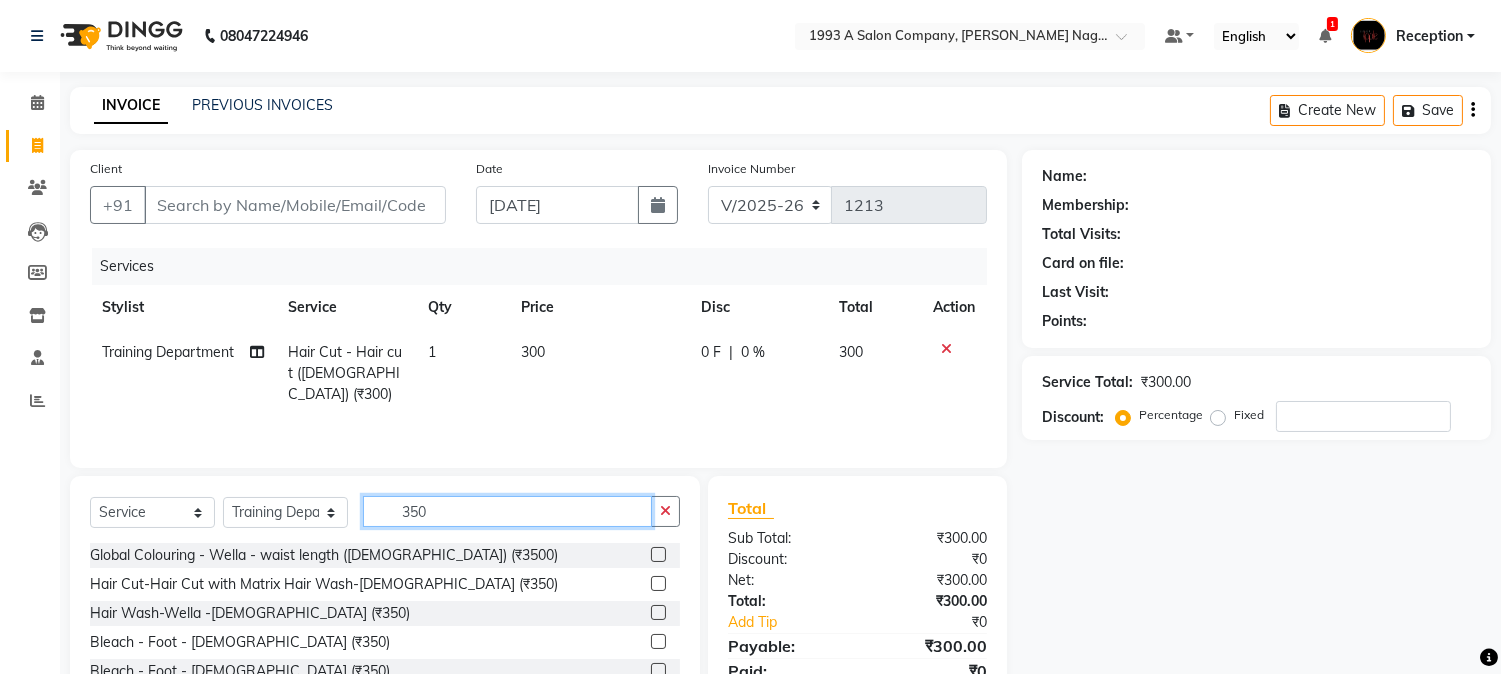 scroll, scrollTop: 126, scrollLeft: 0, axis: vertical 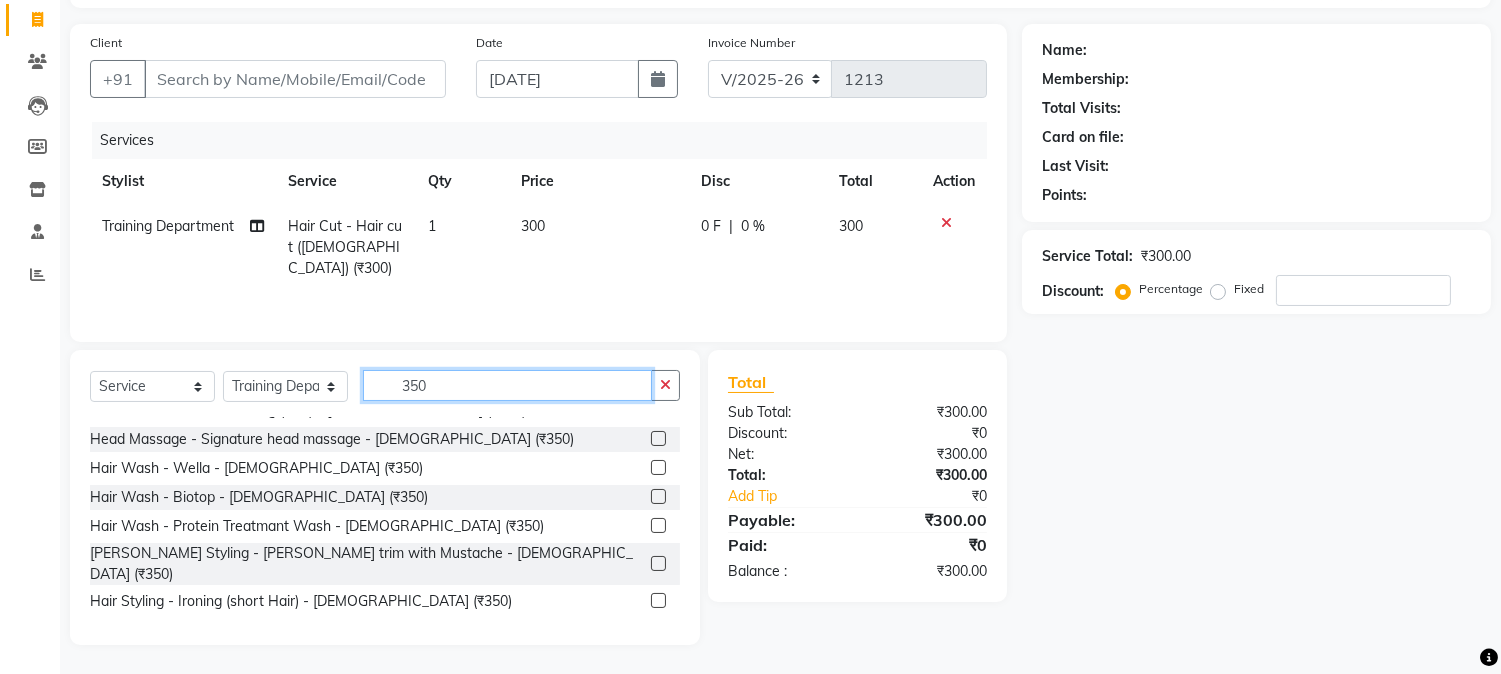 type on "350" 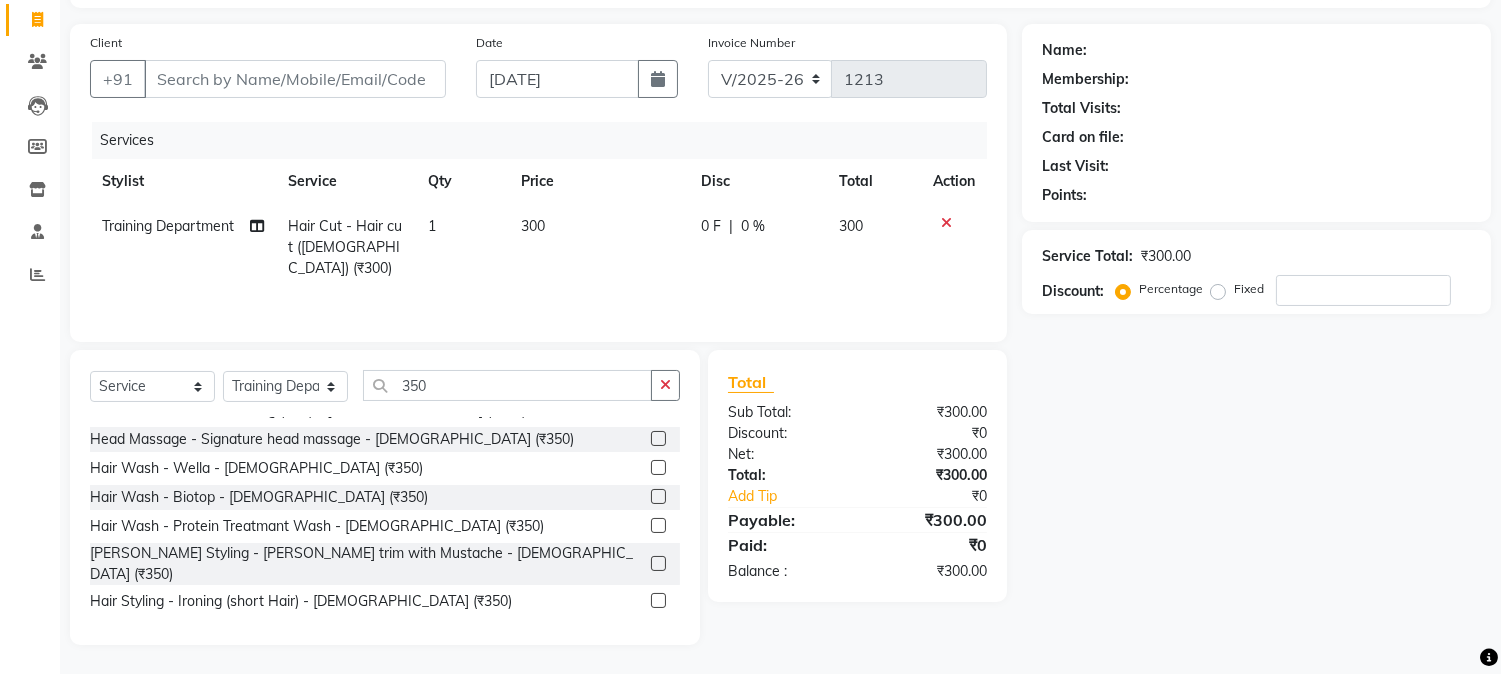 click 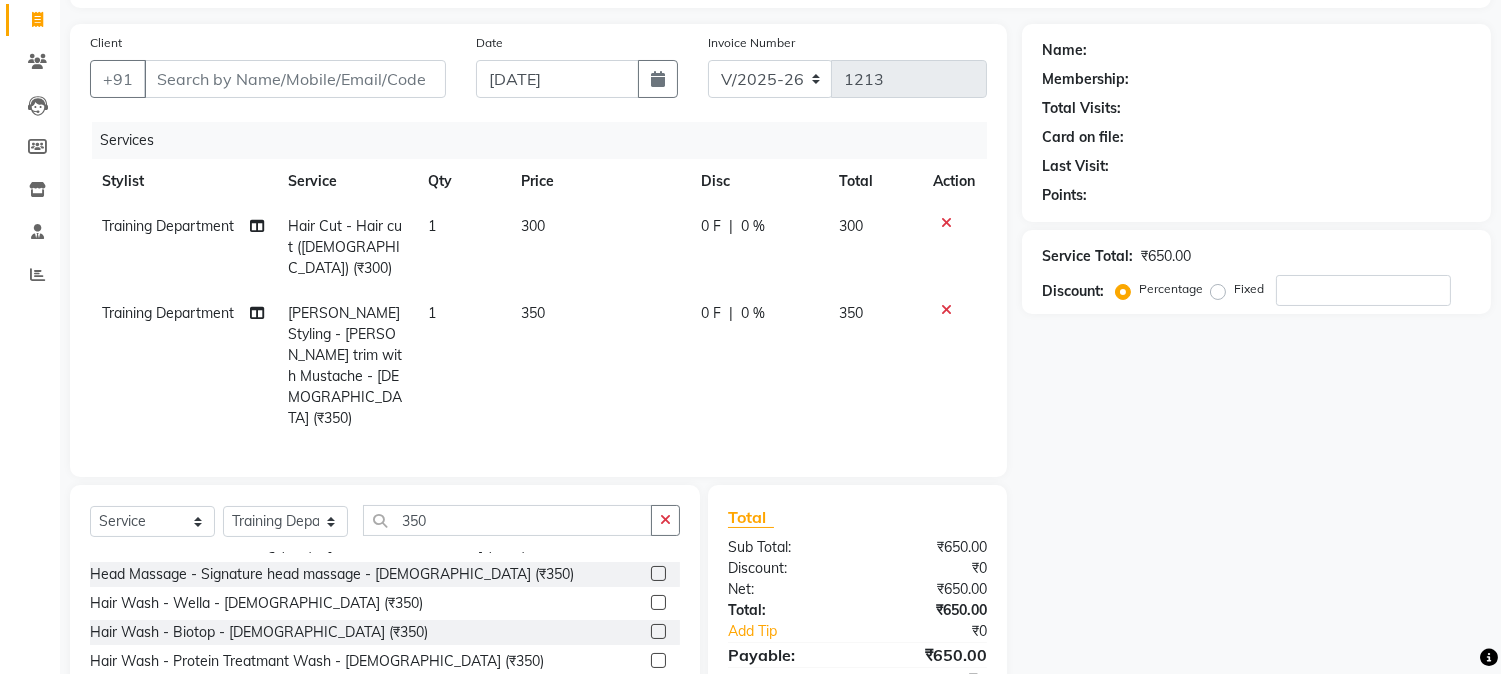 checkbox on "false" 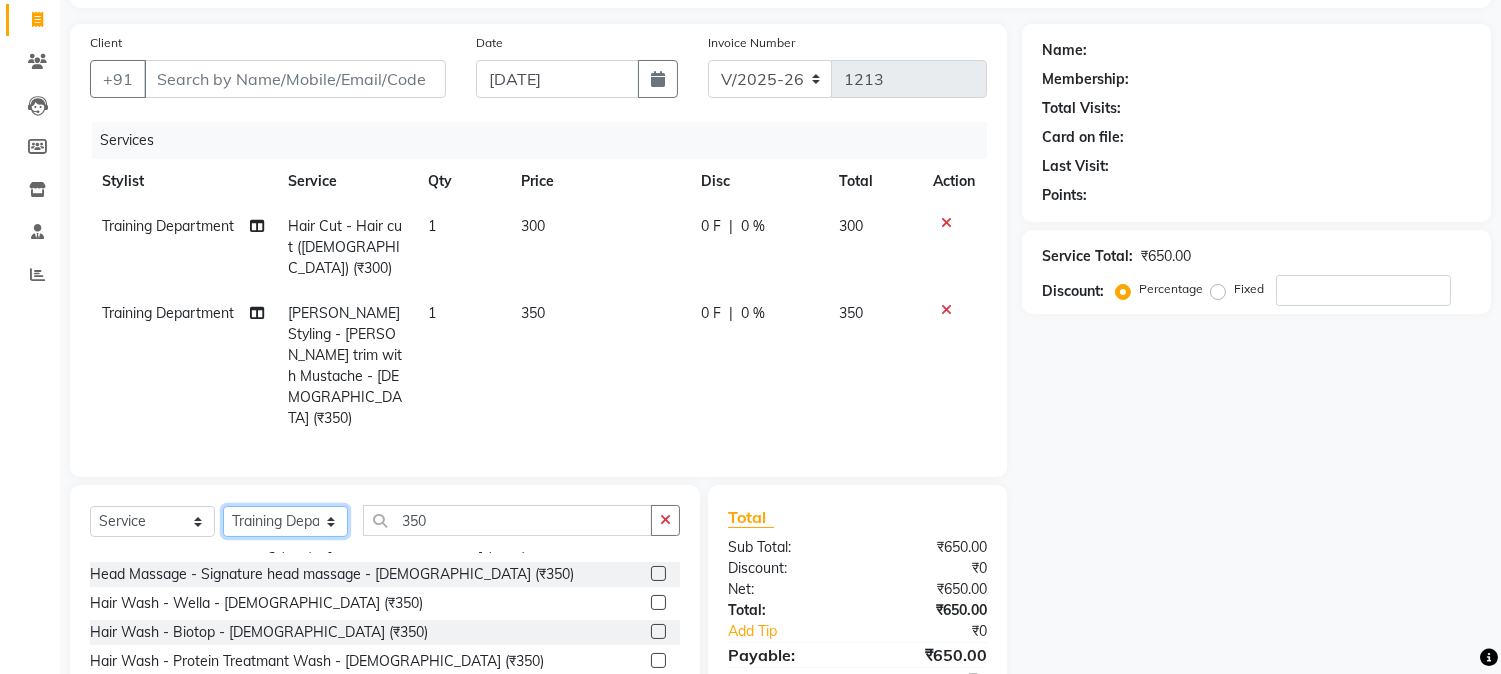 click on "Select Stylist [PERSON_NAME] Mane [PERSON_NAME] [PERSON_NAME]  Reception  [PERSON_NAME] Training Department [PERSON_NAME] [PERSON_NAME] Sir" 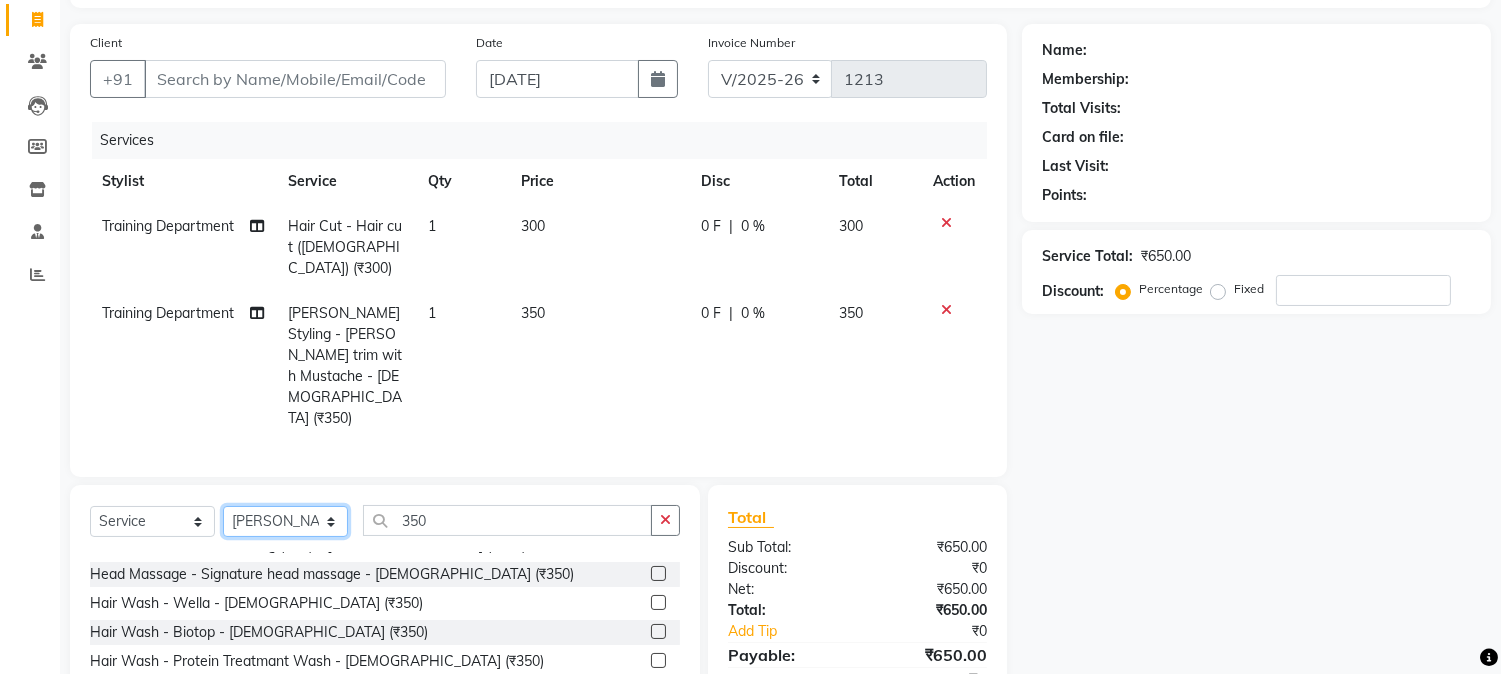 click on "Select Stylist [PERSON_NAME] Mane [PERSON_NAME] [PERSON_NAME]  Reception  [PERSON_NAME] Training Department [PERSON_NAME] [PERSON_NAME] Sir" 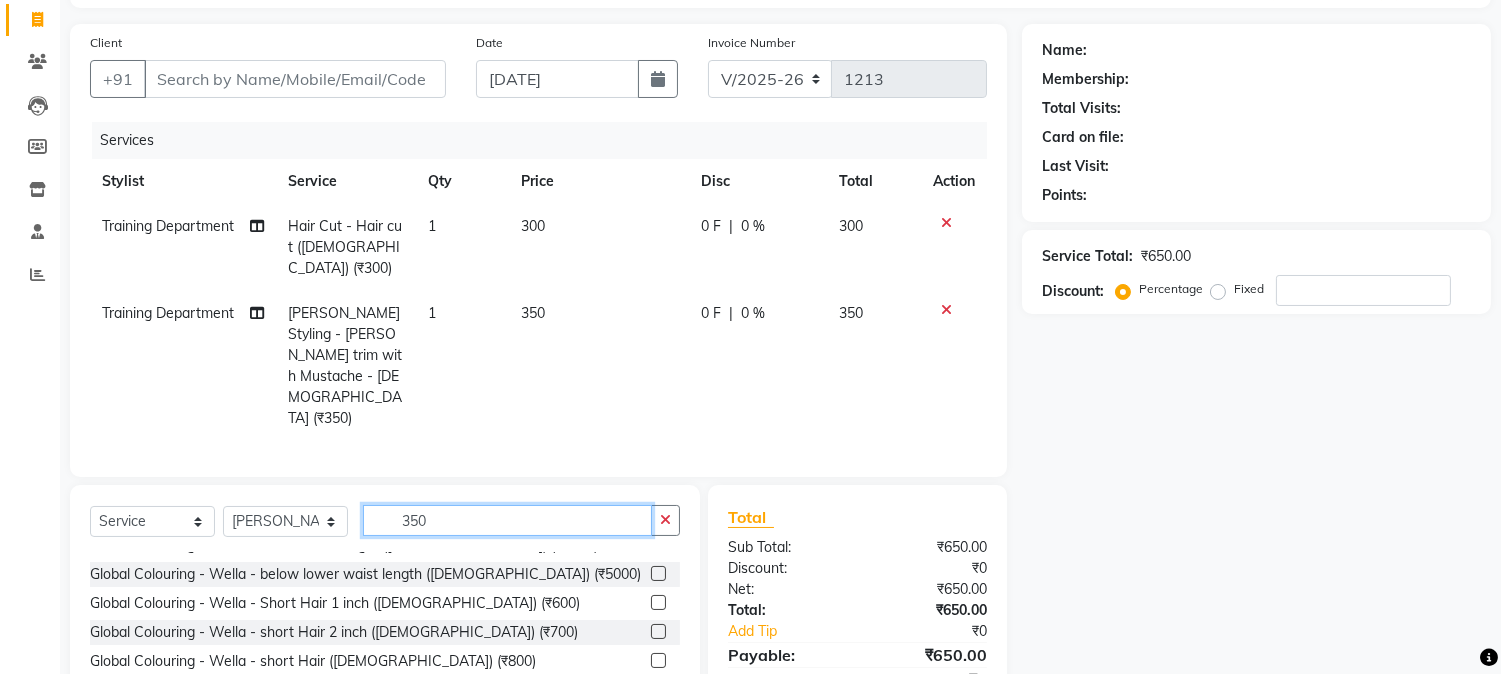 click on "350" 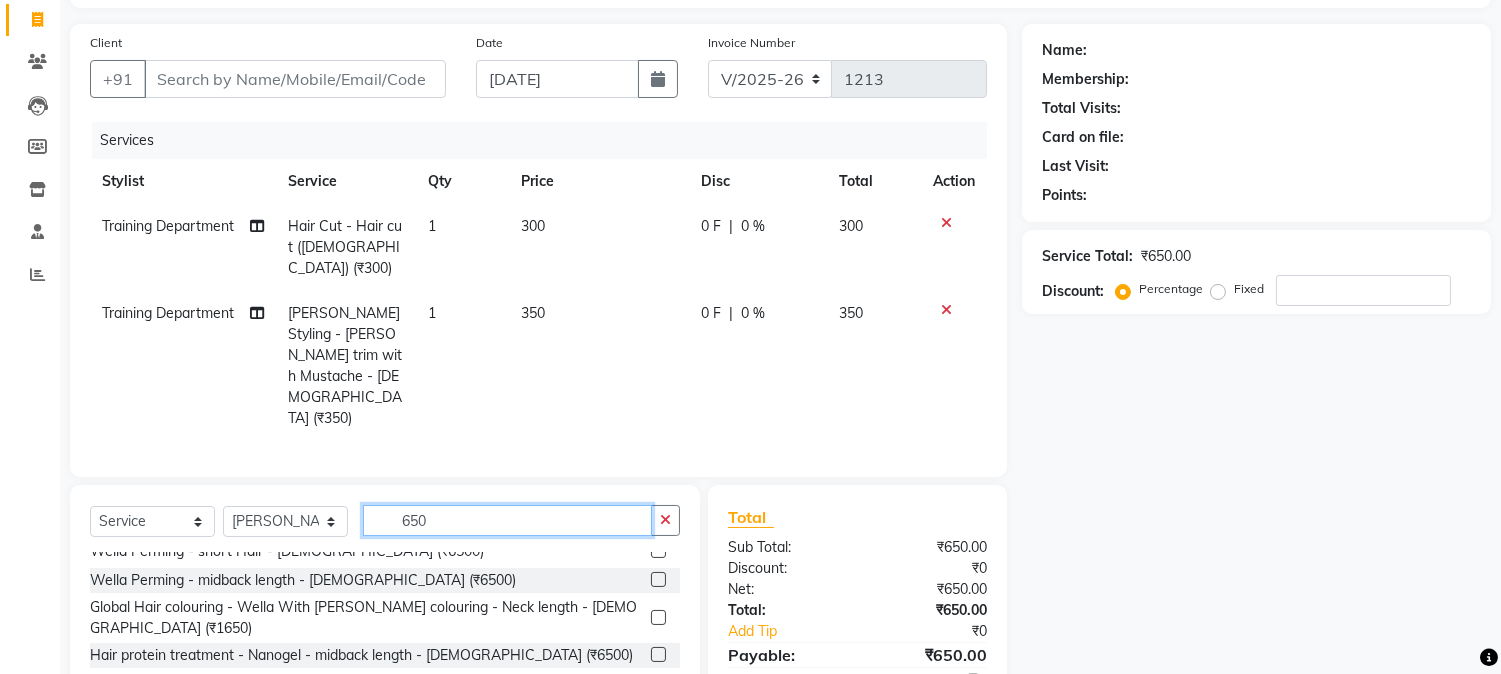 scroll, scrollTop: 263, scrollLeft: 0, axis: vertical 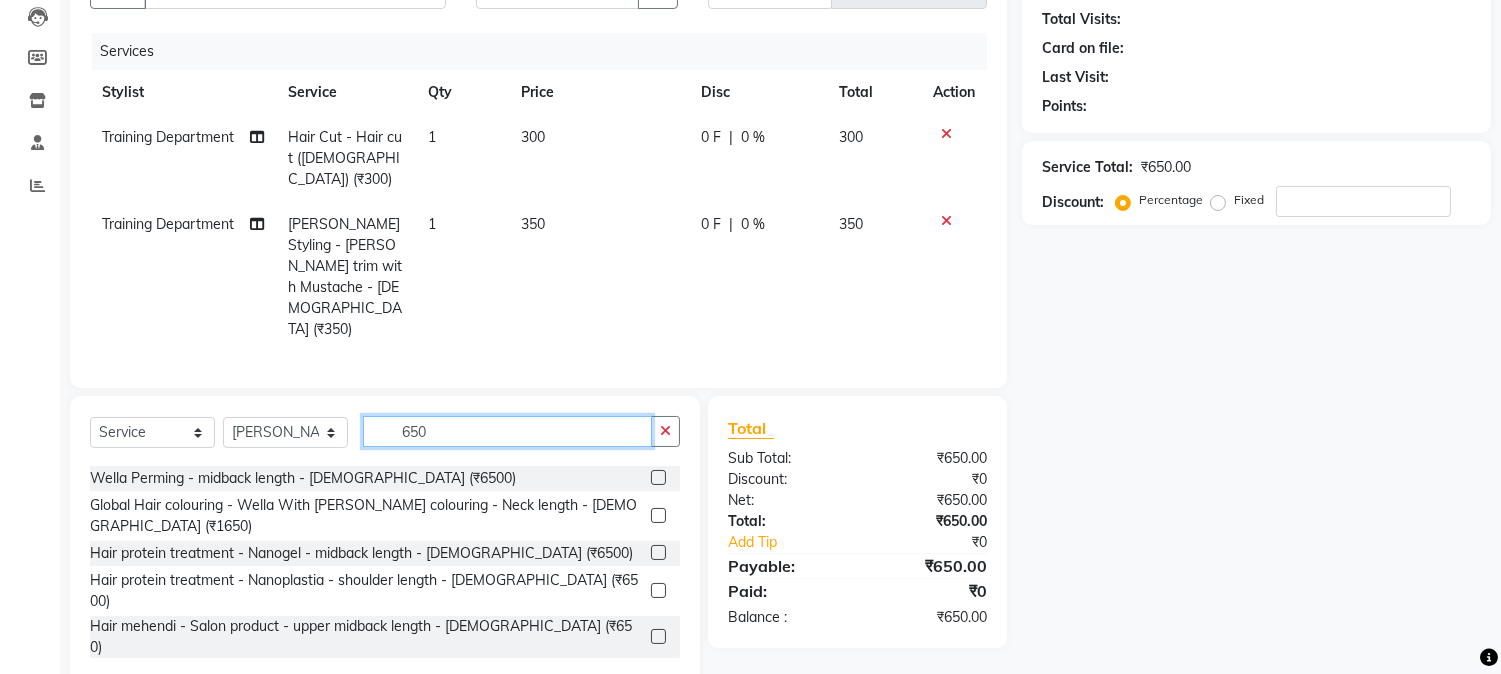 type on "650" 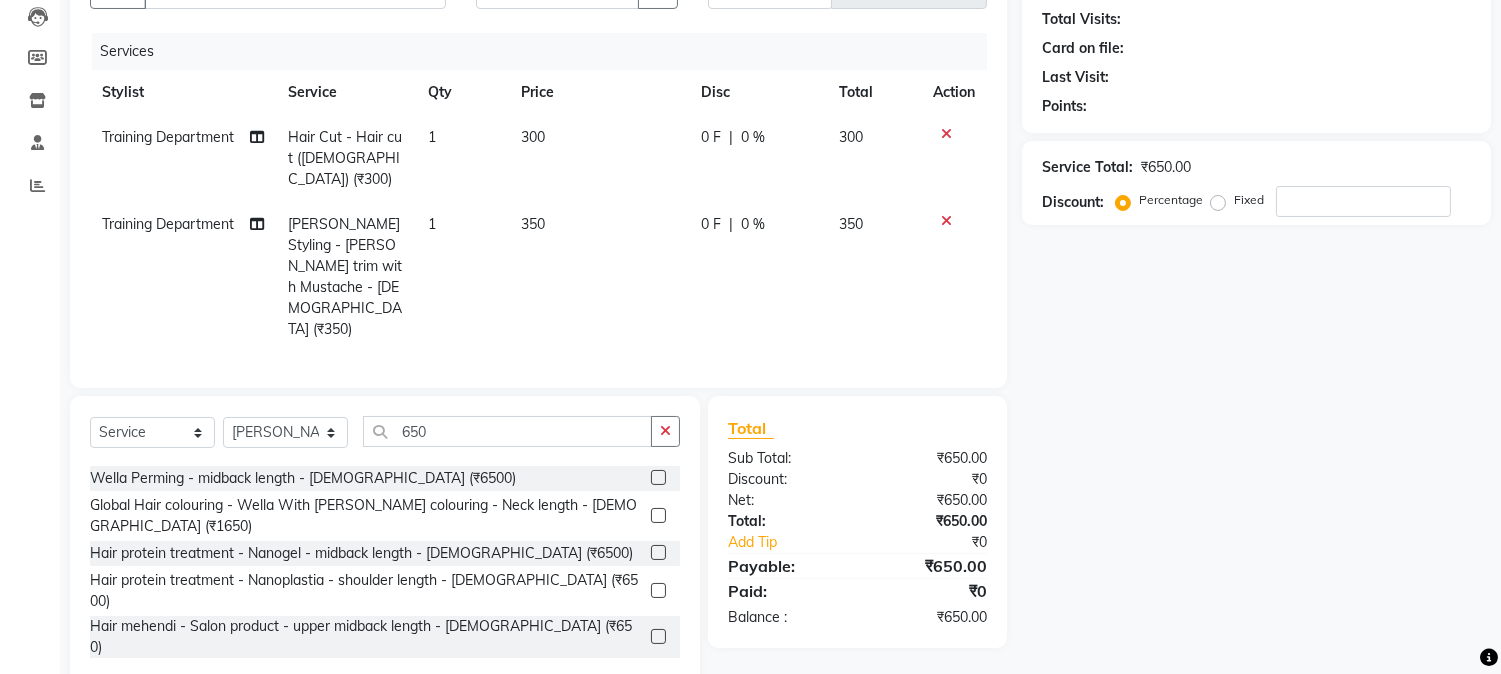 click 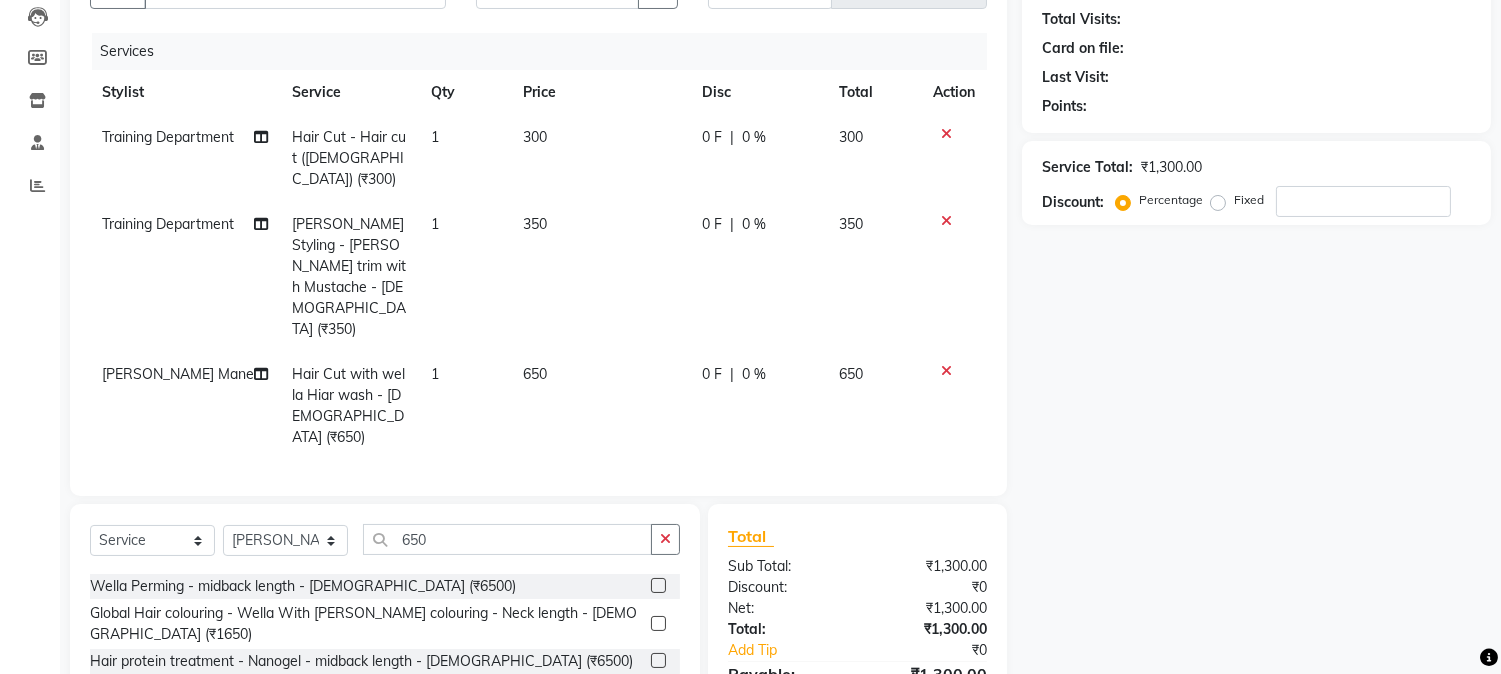 checkbox on "false" 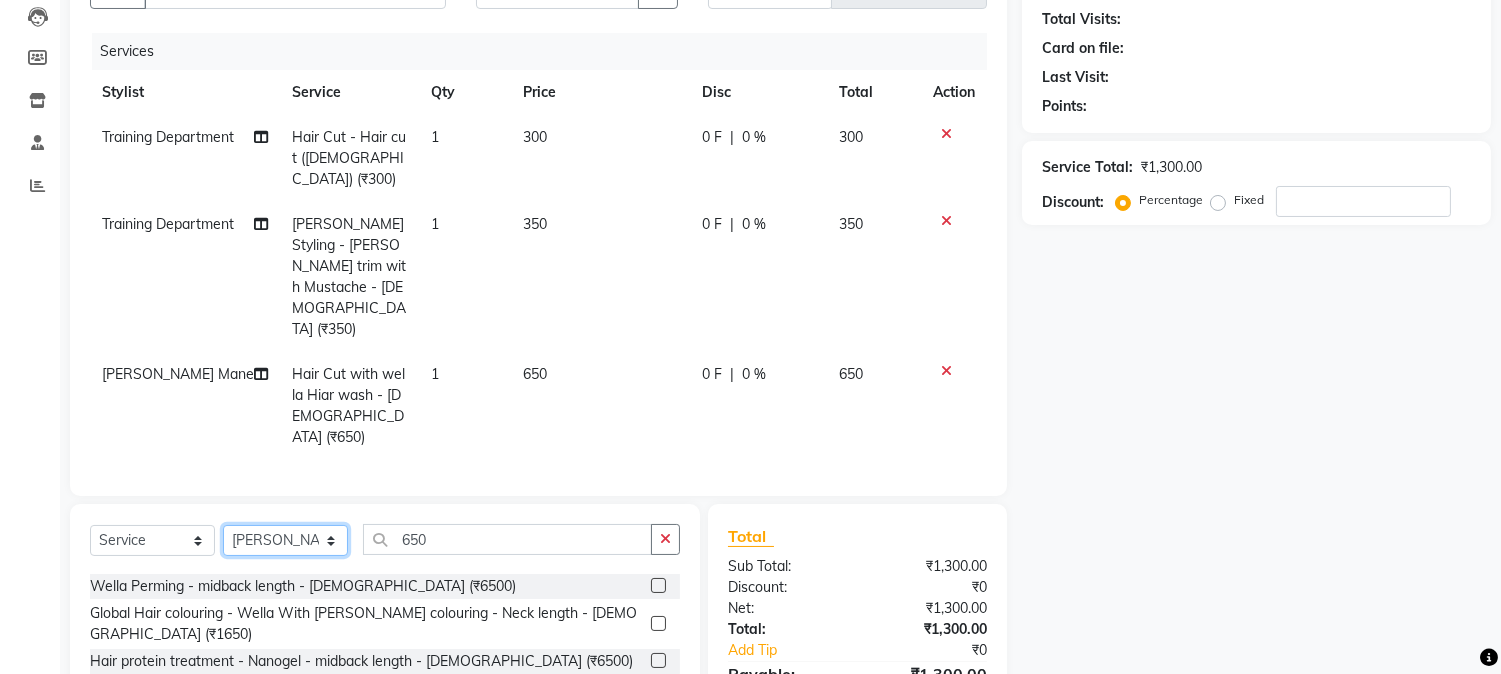 click on "Select Stylist [PERSON_NAME] Mane [PERSON_NAME] [PERSON_NAME]  Reception  [PERSON_NAME] Training Department [PERSON_NAME] [PERSON_NAME] Sir" 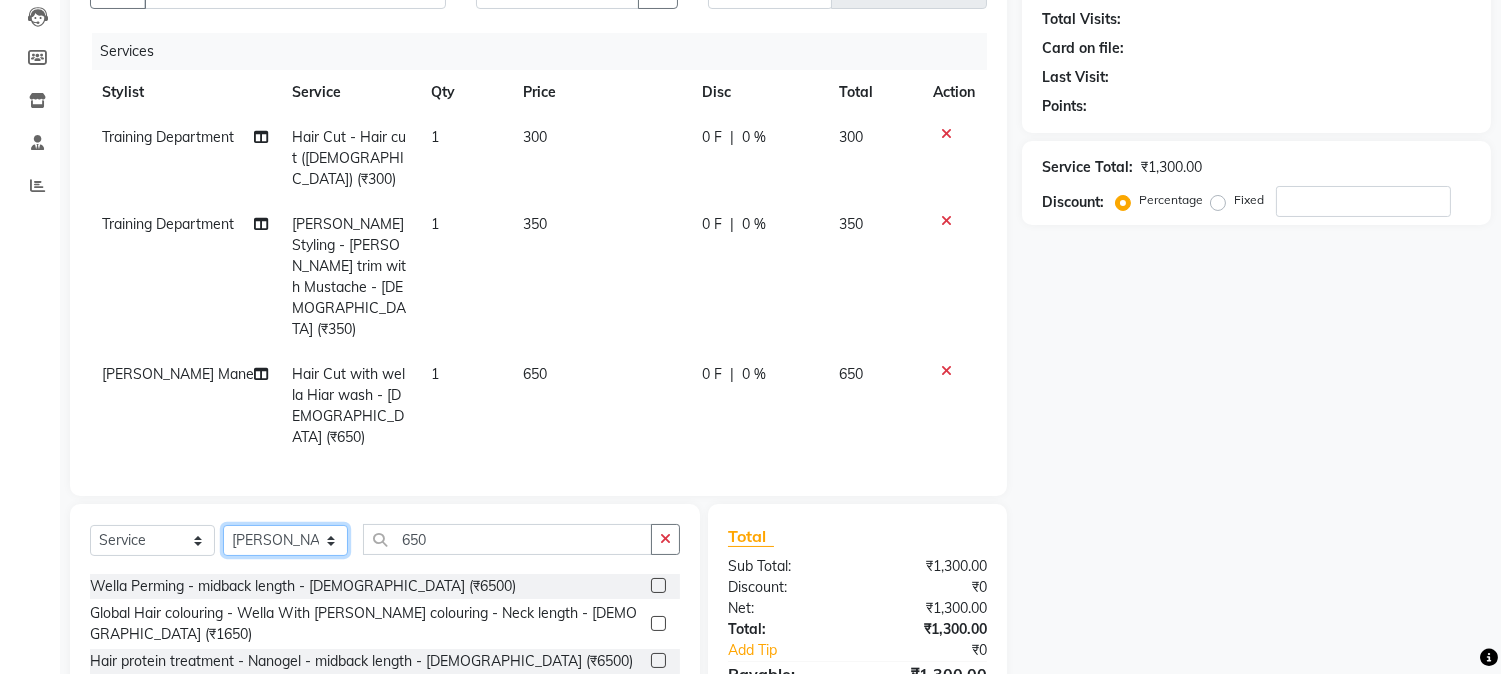 select on "4174" 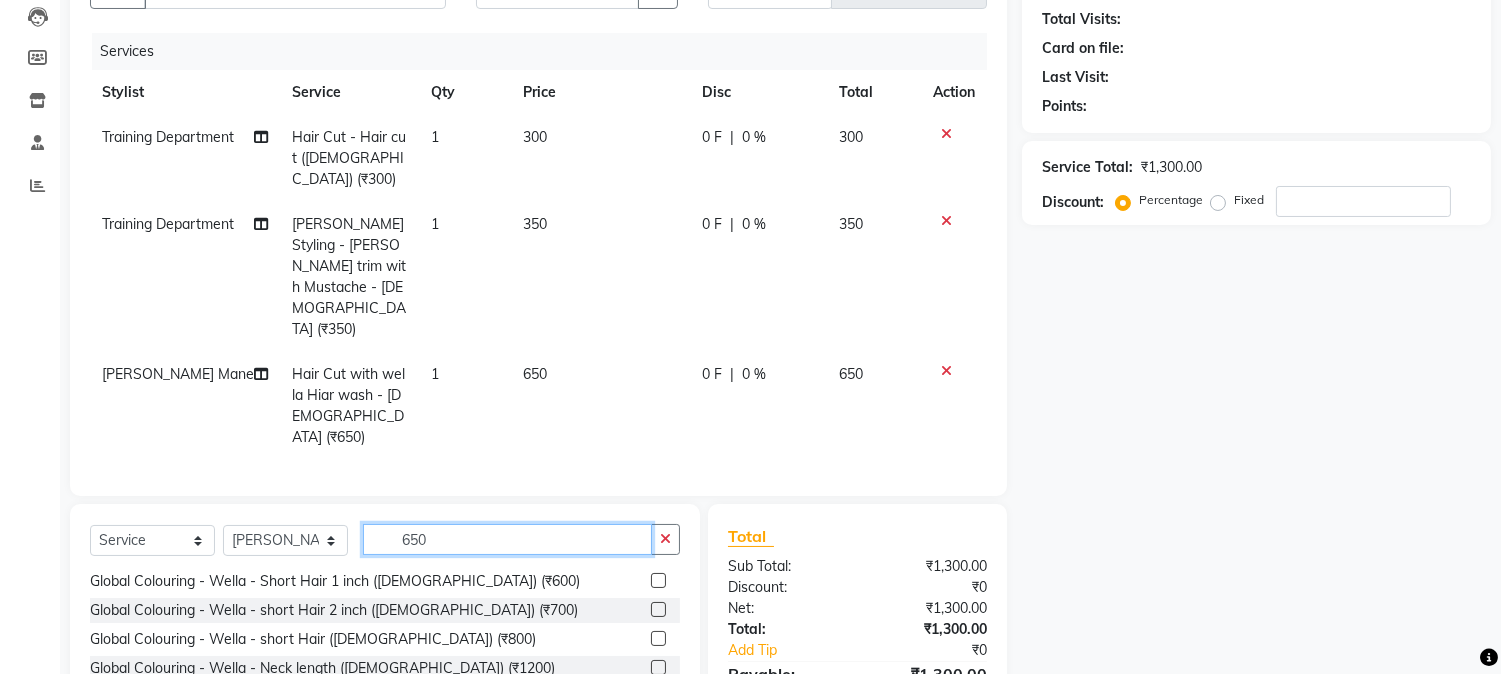 click on "650" 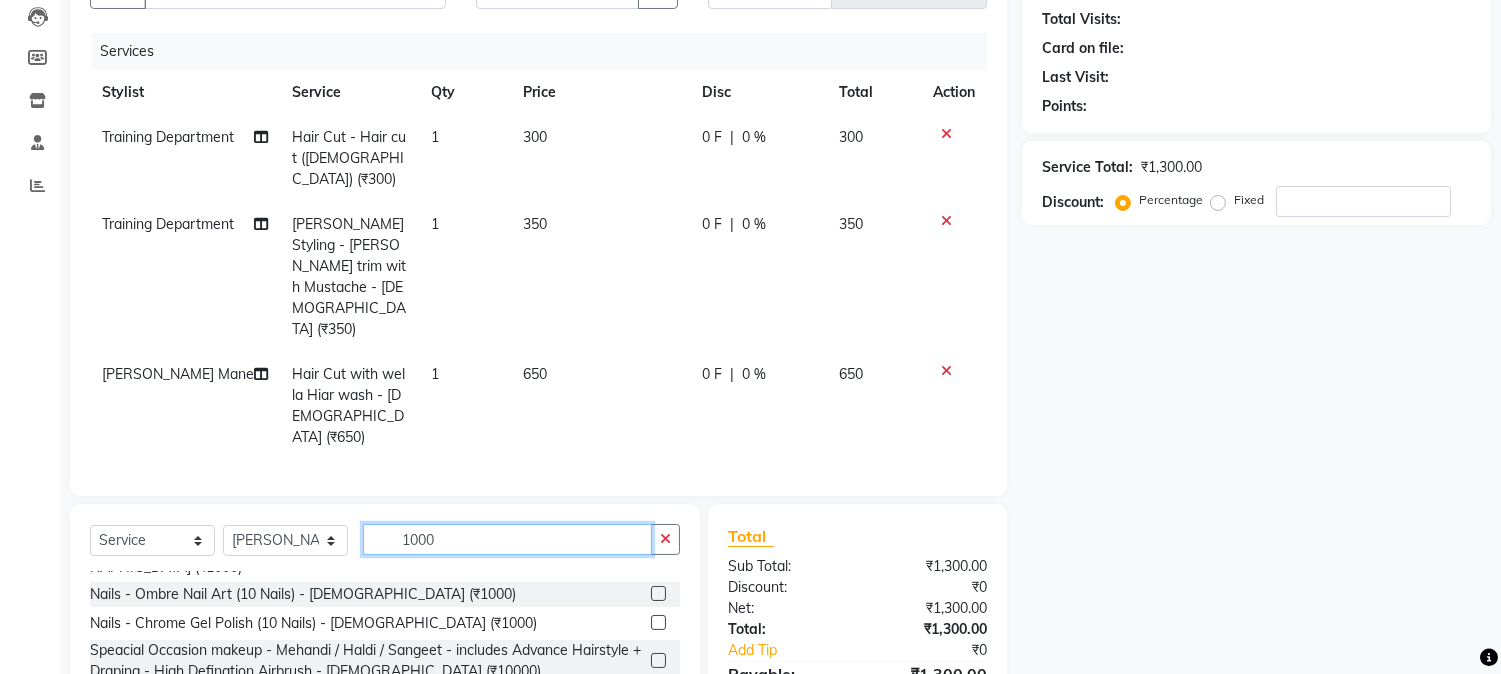 scroll, scrollTop: 475, scrollLeft: 0, axis: vertical 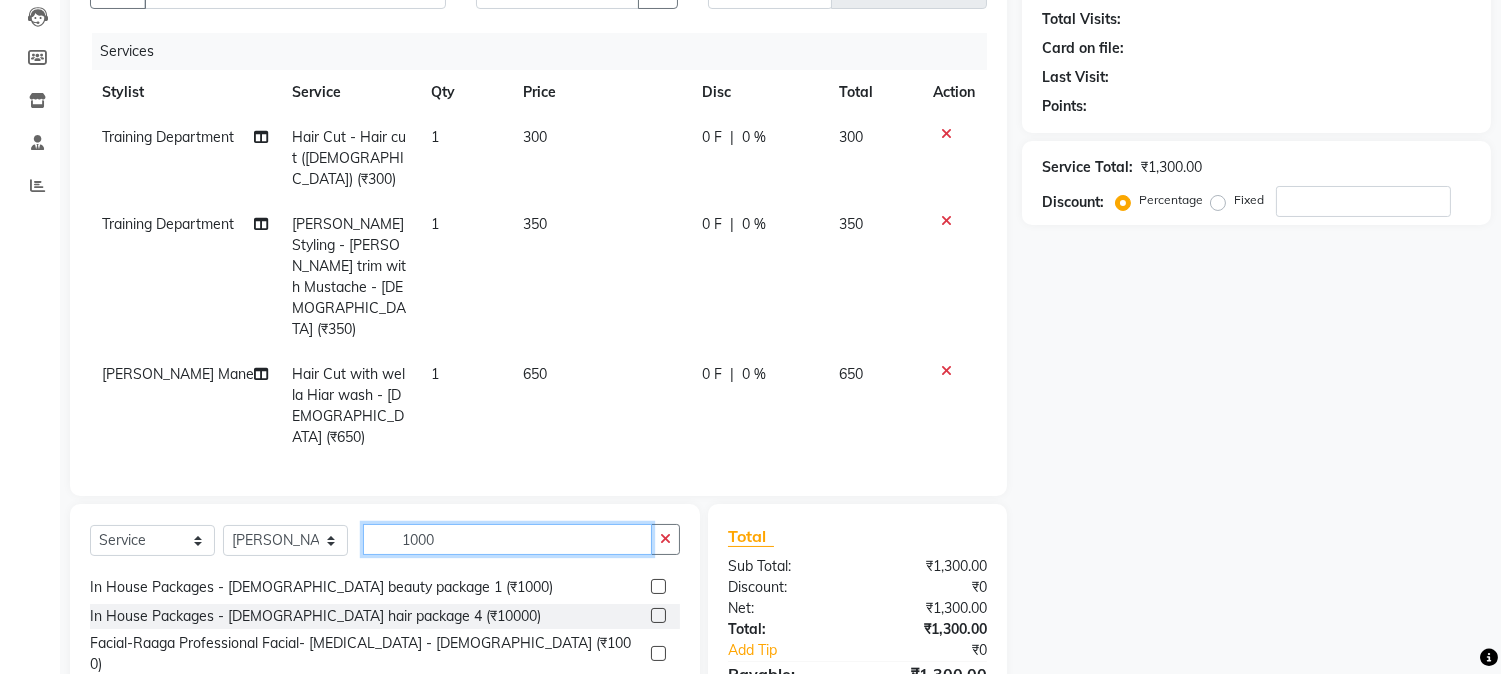 type on "1000" 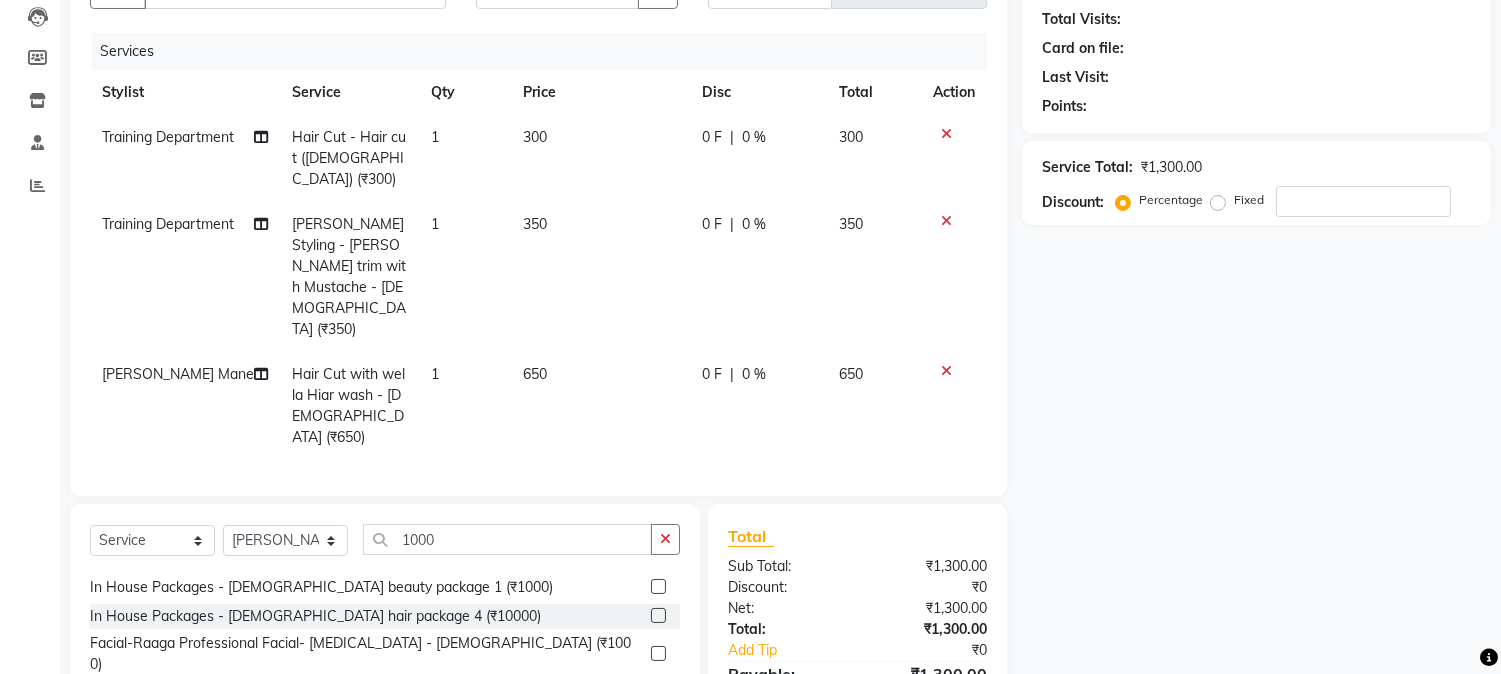 click 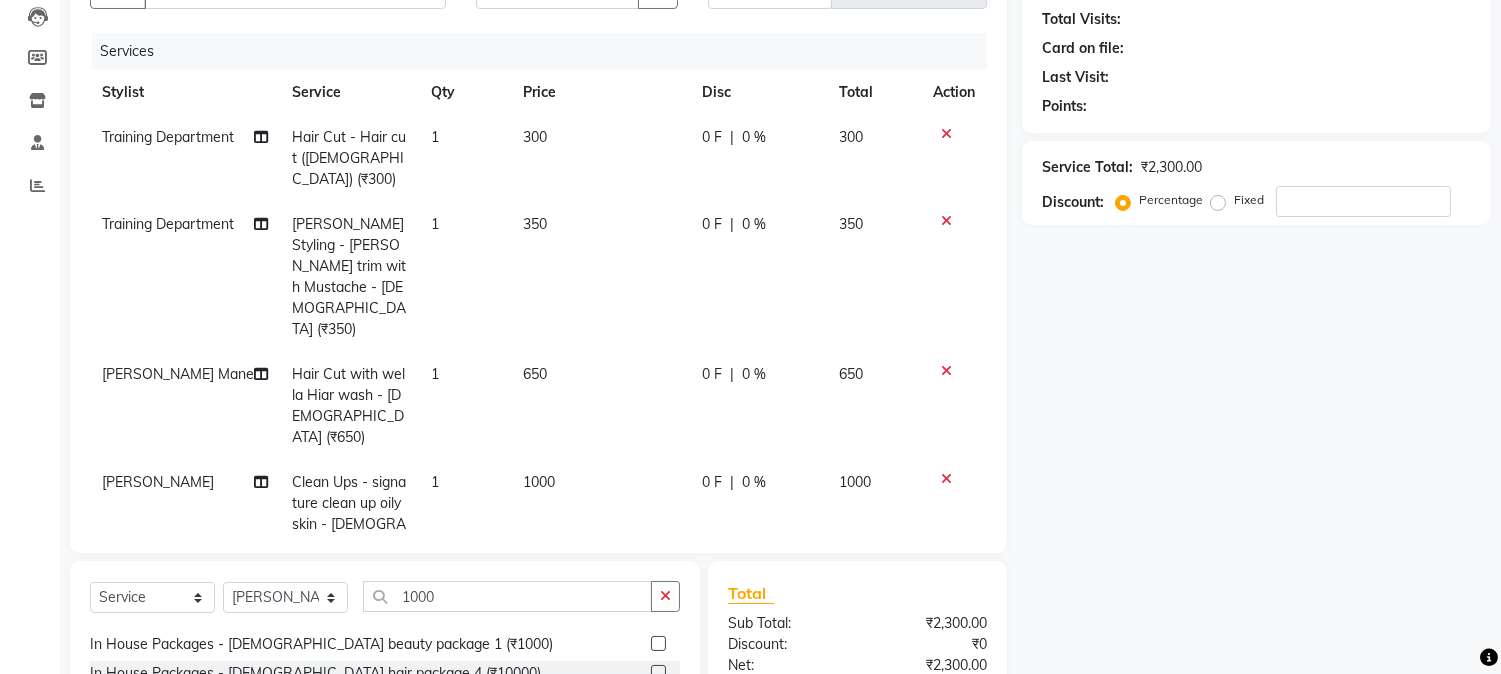 checkbox on "false" 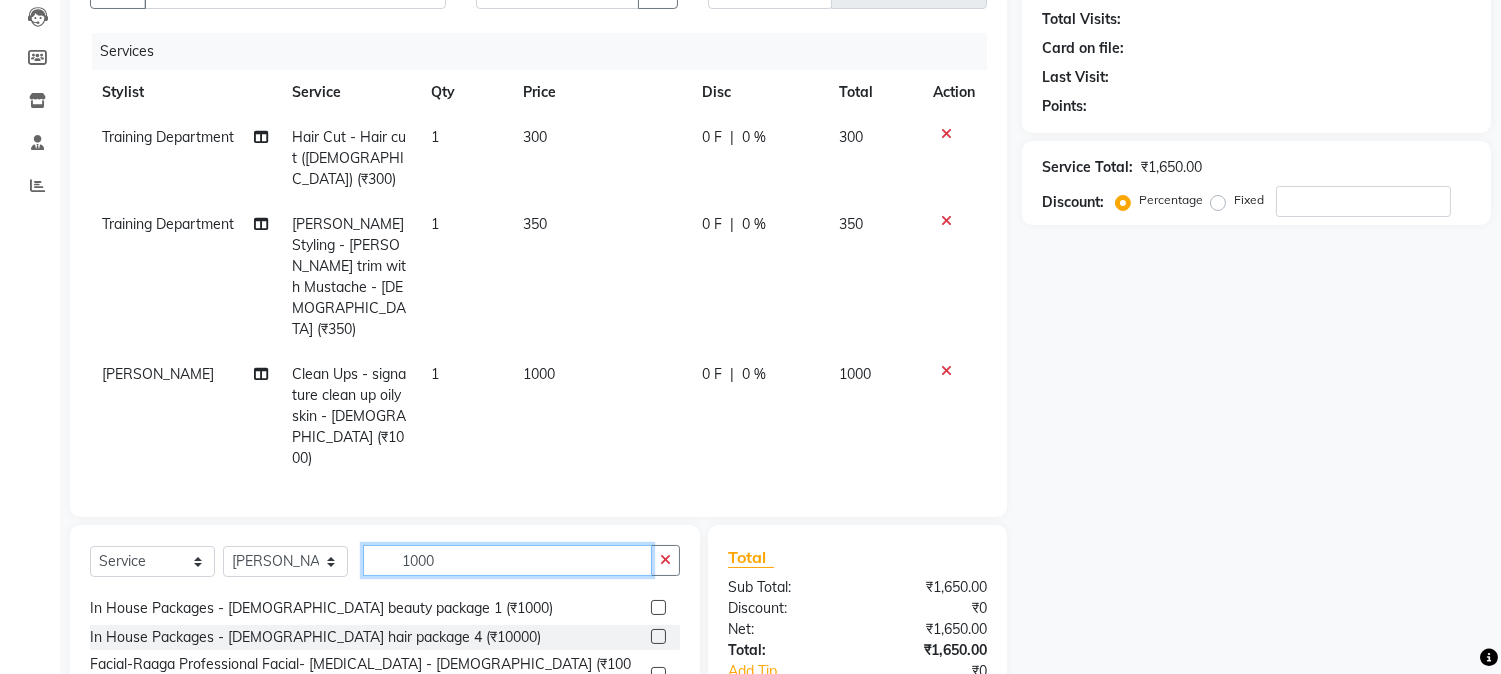 click on "1000" 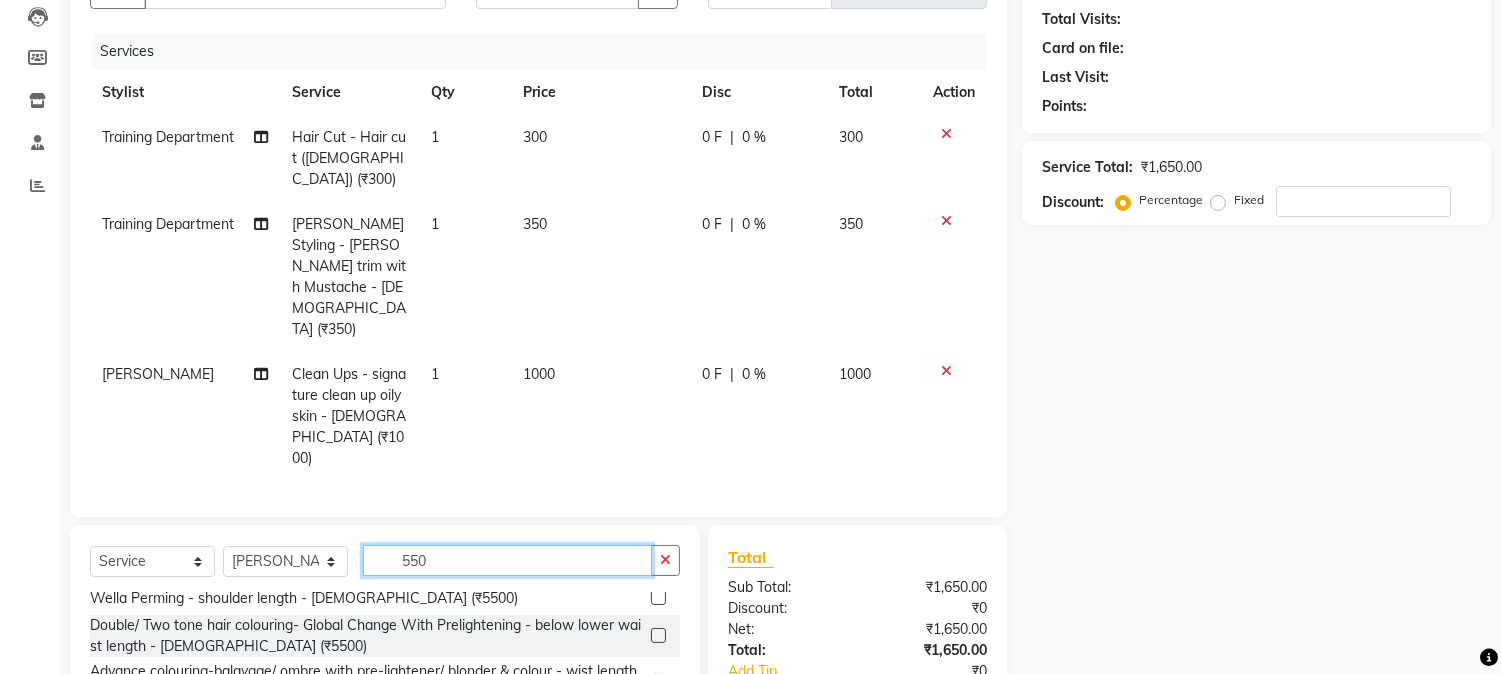 scroll, scrollTop: 323, scrollLeft: 0, axis: vertical 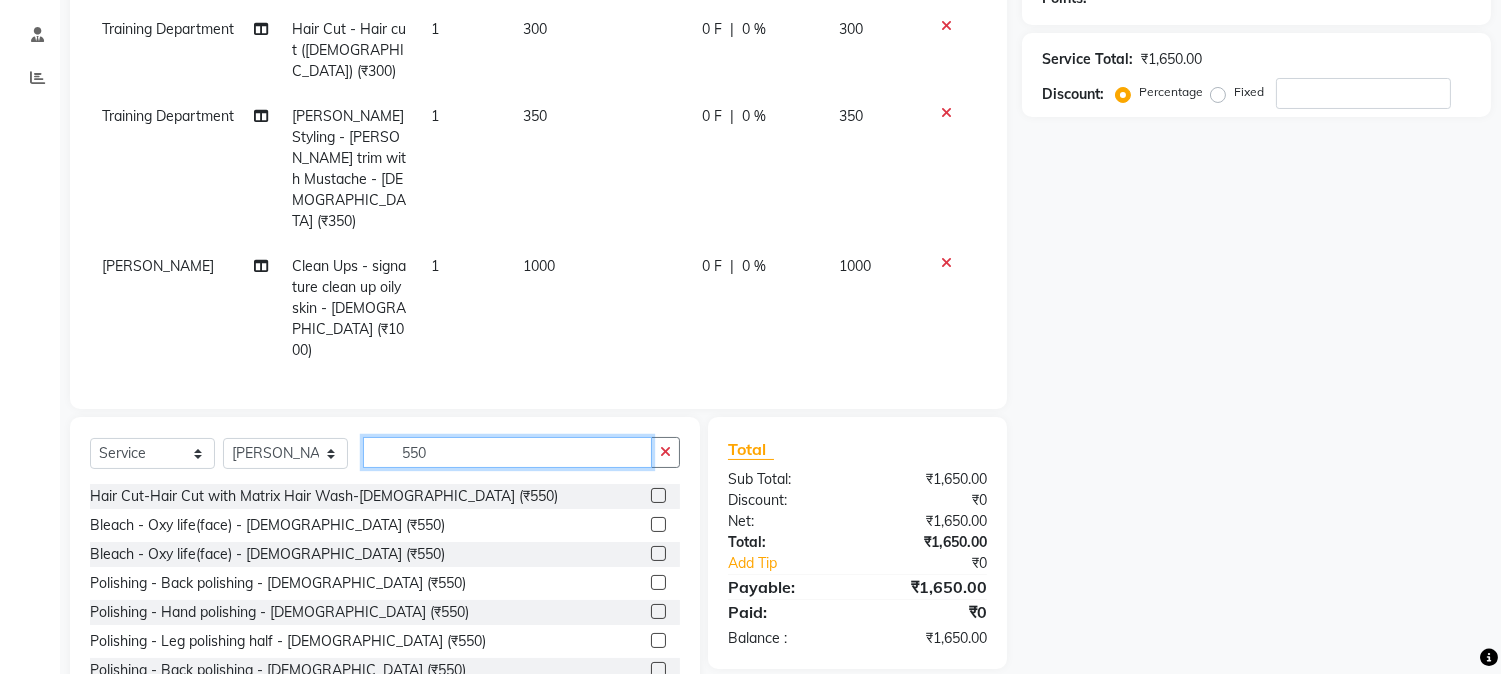 type on "550" 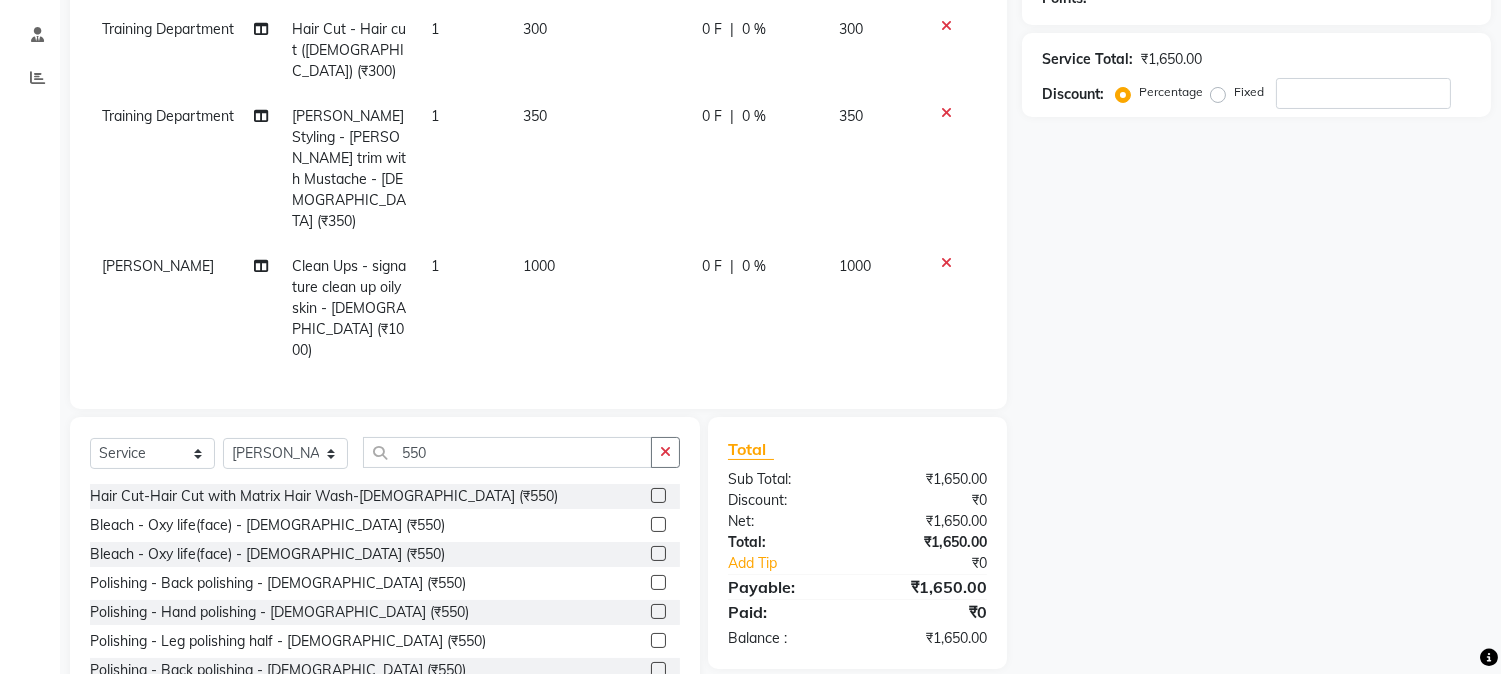click 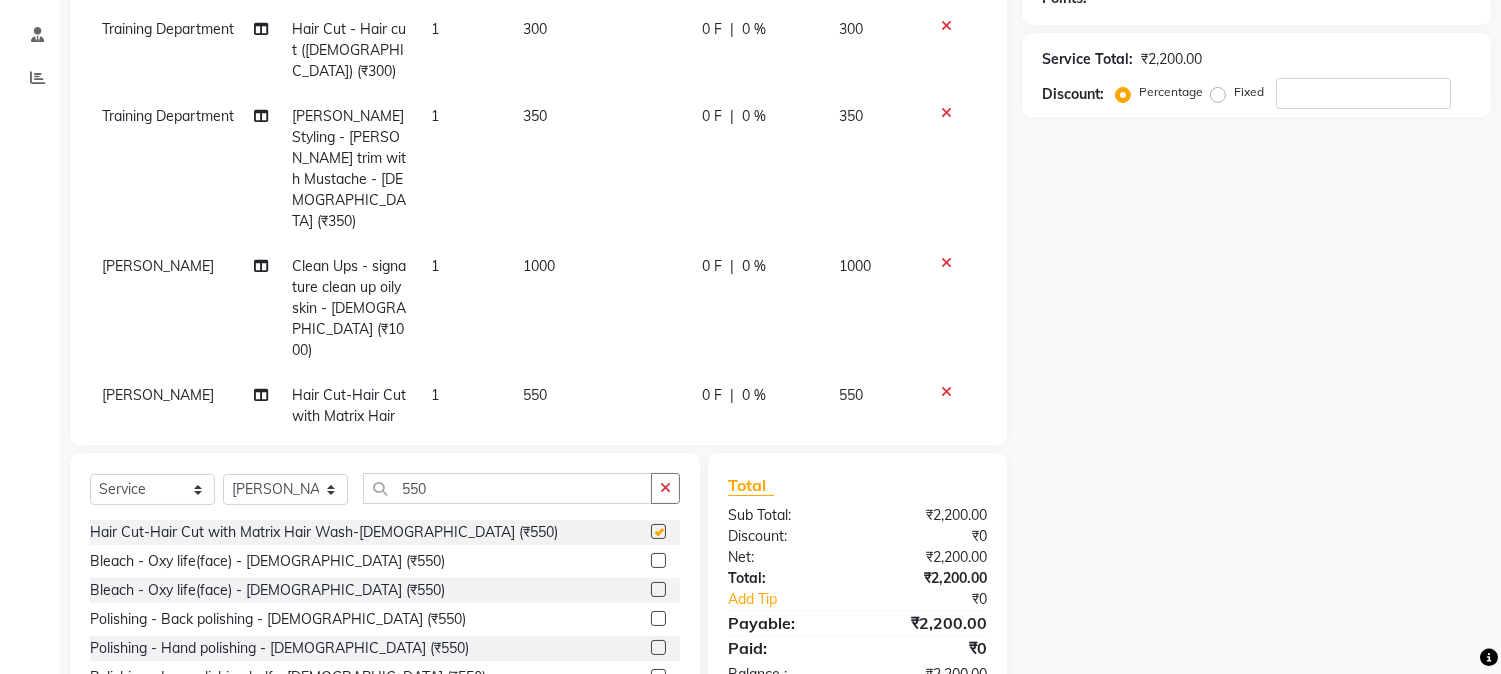 checkbox on "false" 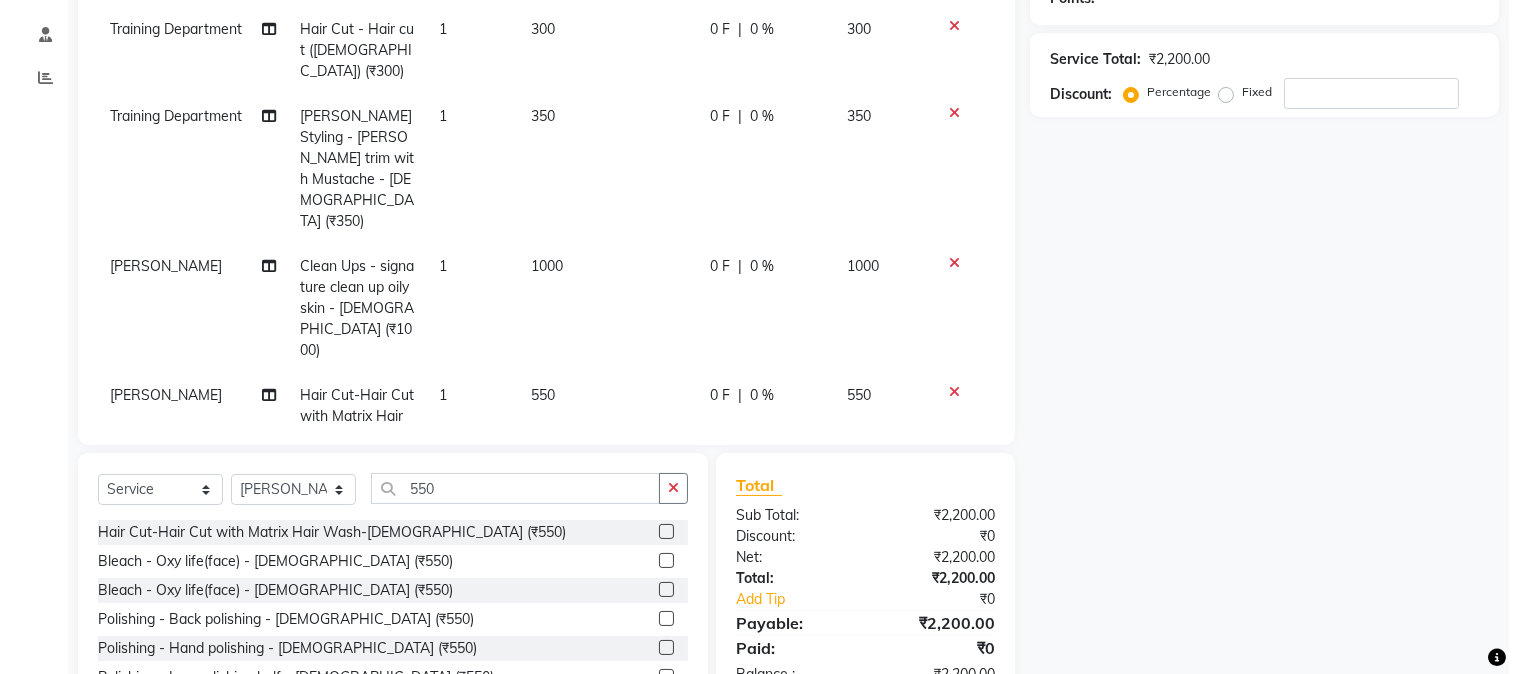 scroll, scrollTop: 0, scrollLeft: 0, axis: both 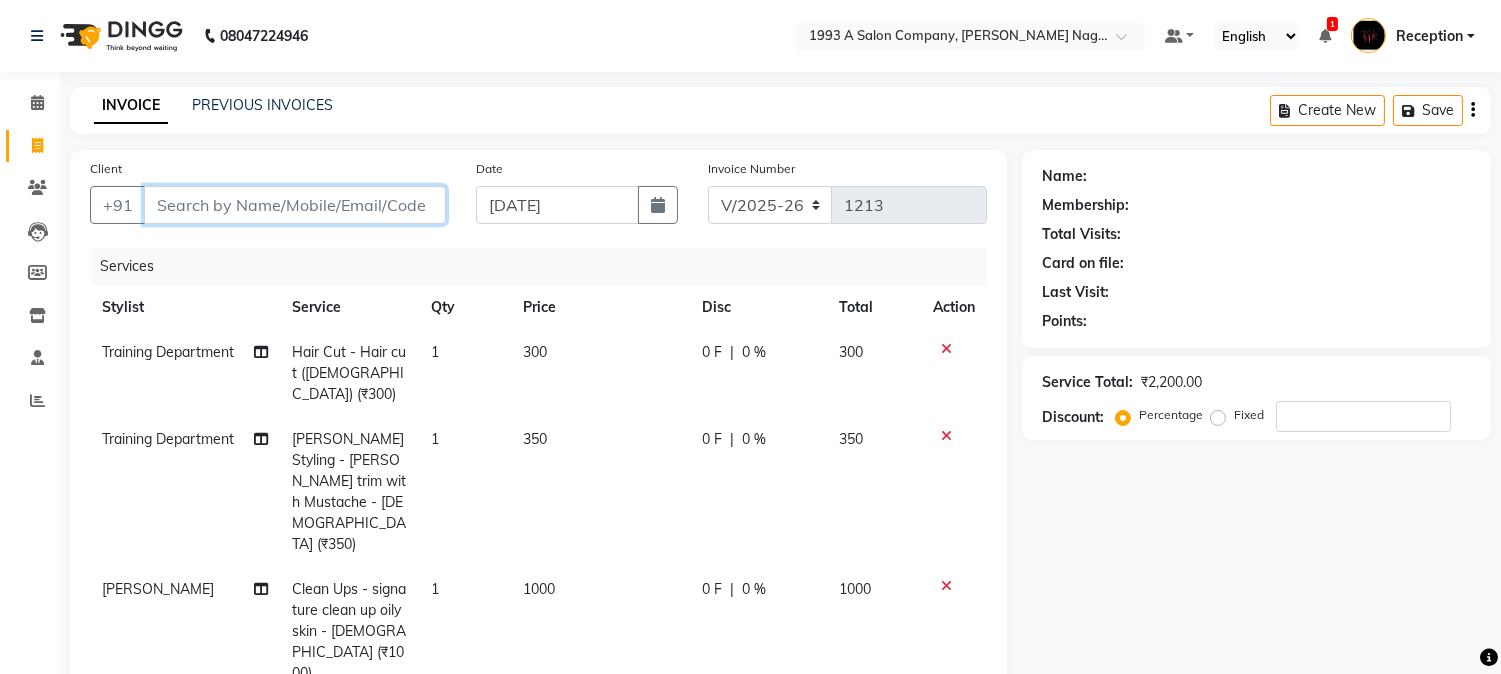 click on "Client" at bounding box center [295, 205] 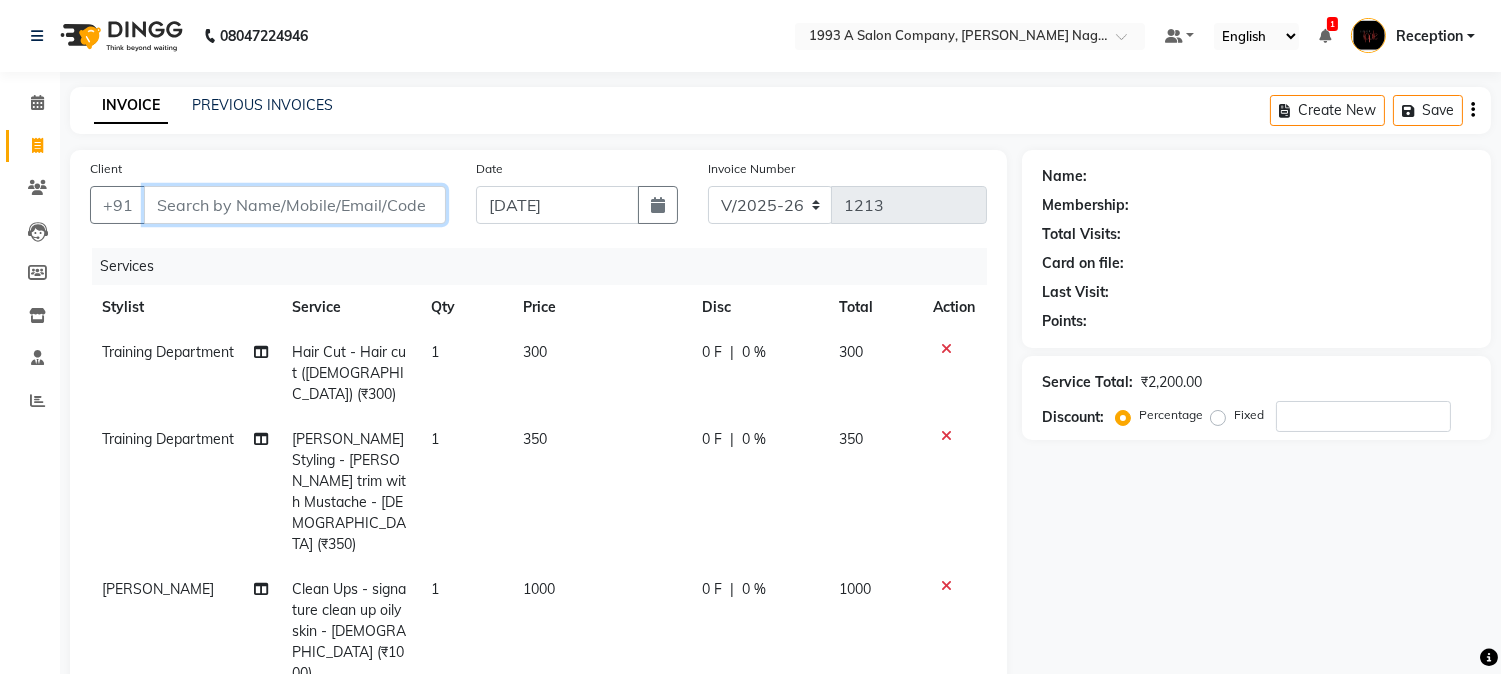 type on "7" 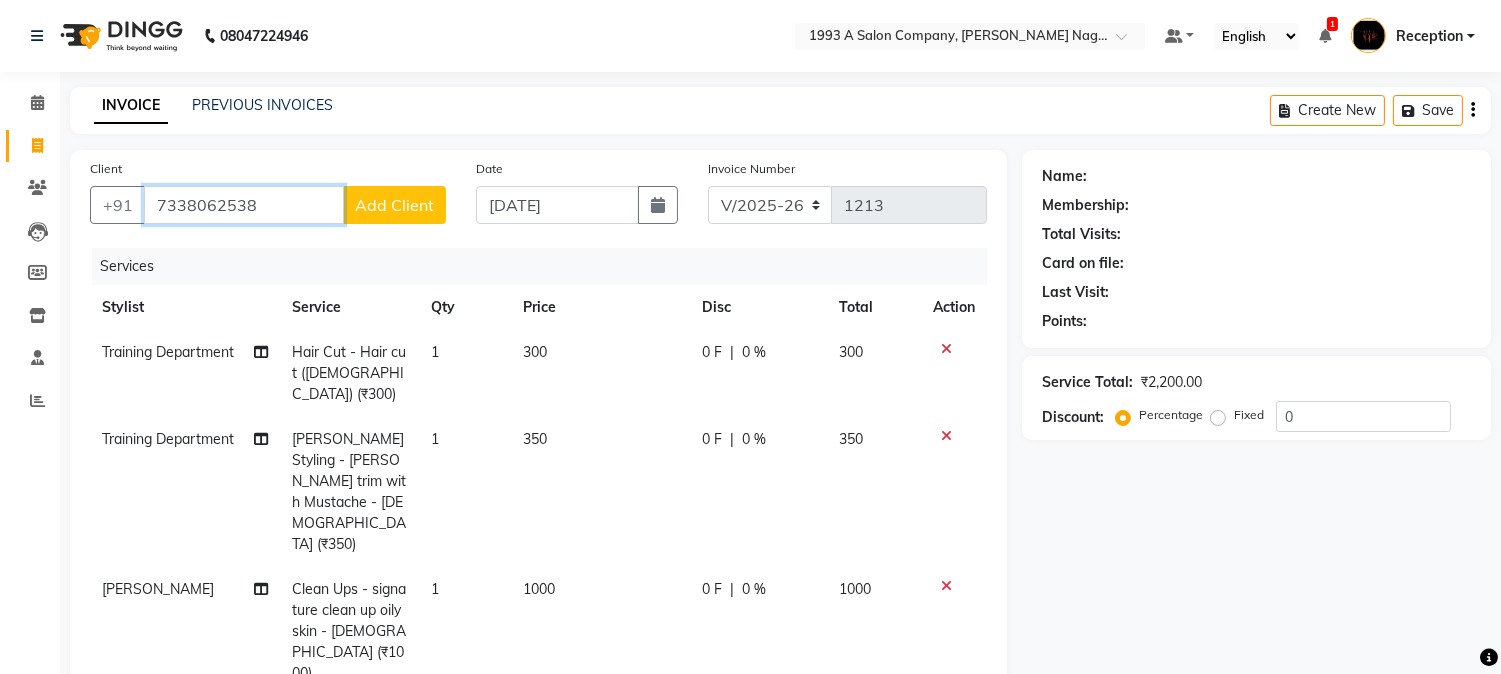 type on "7338062538" 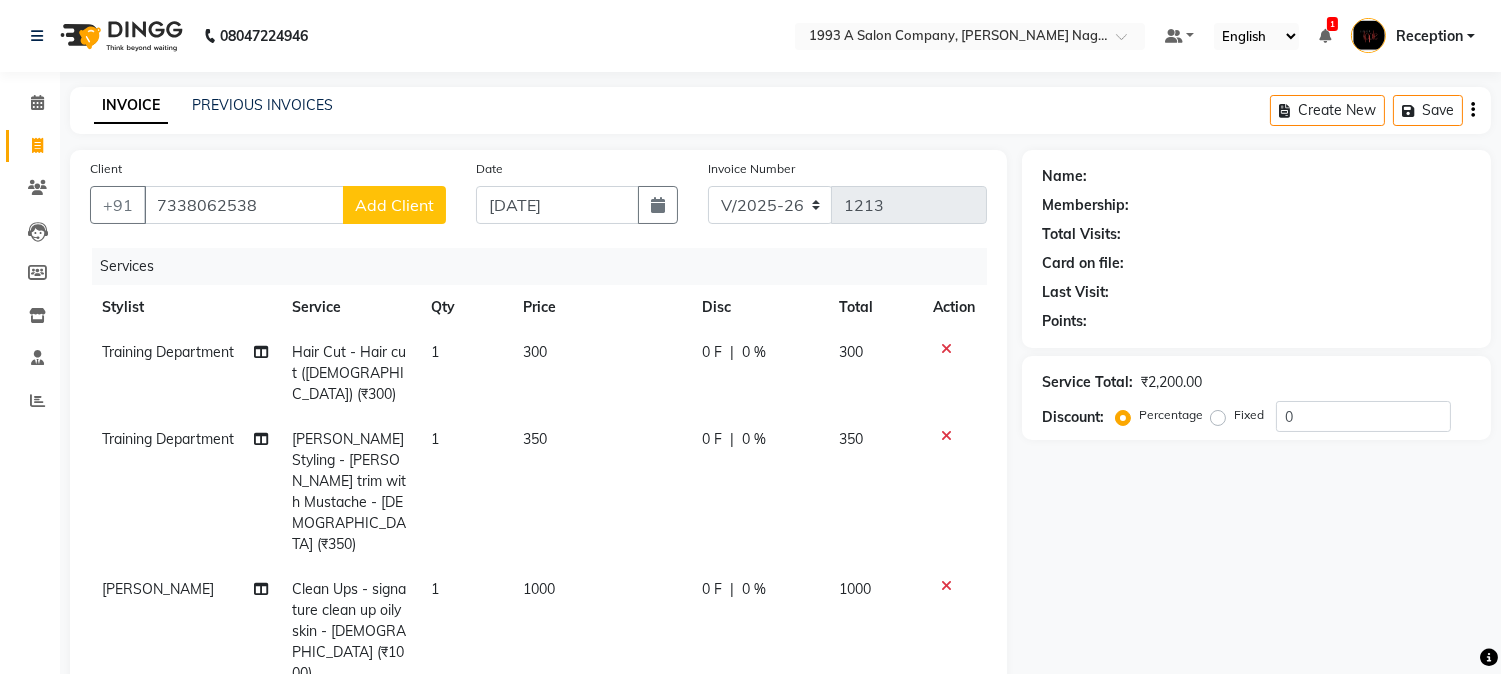 click on "Add Client" 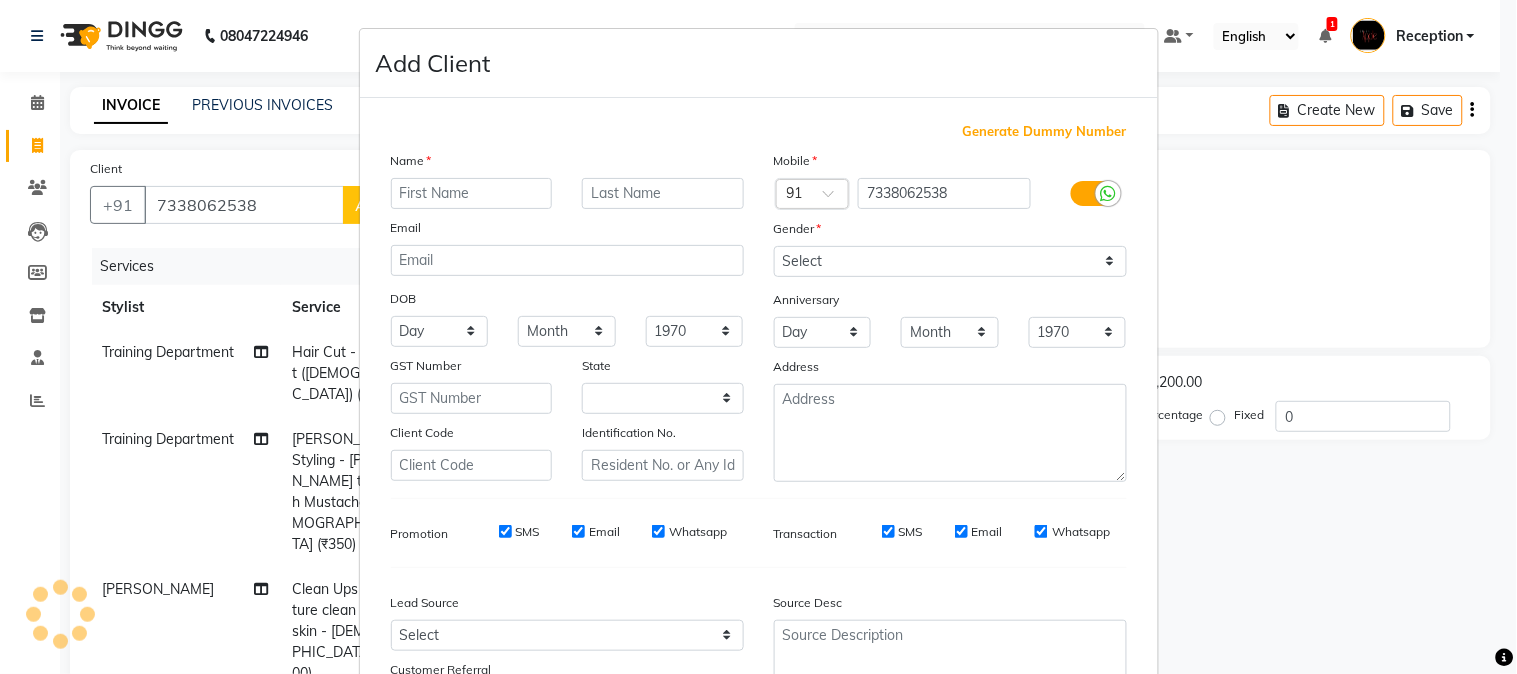 select on "22" 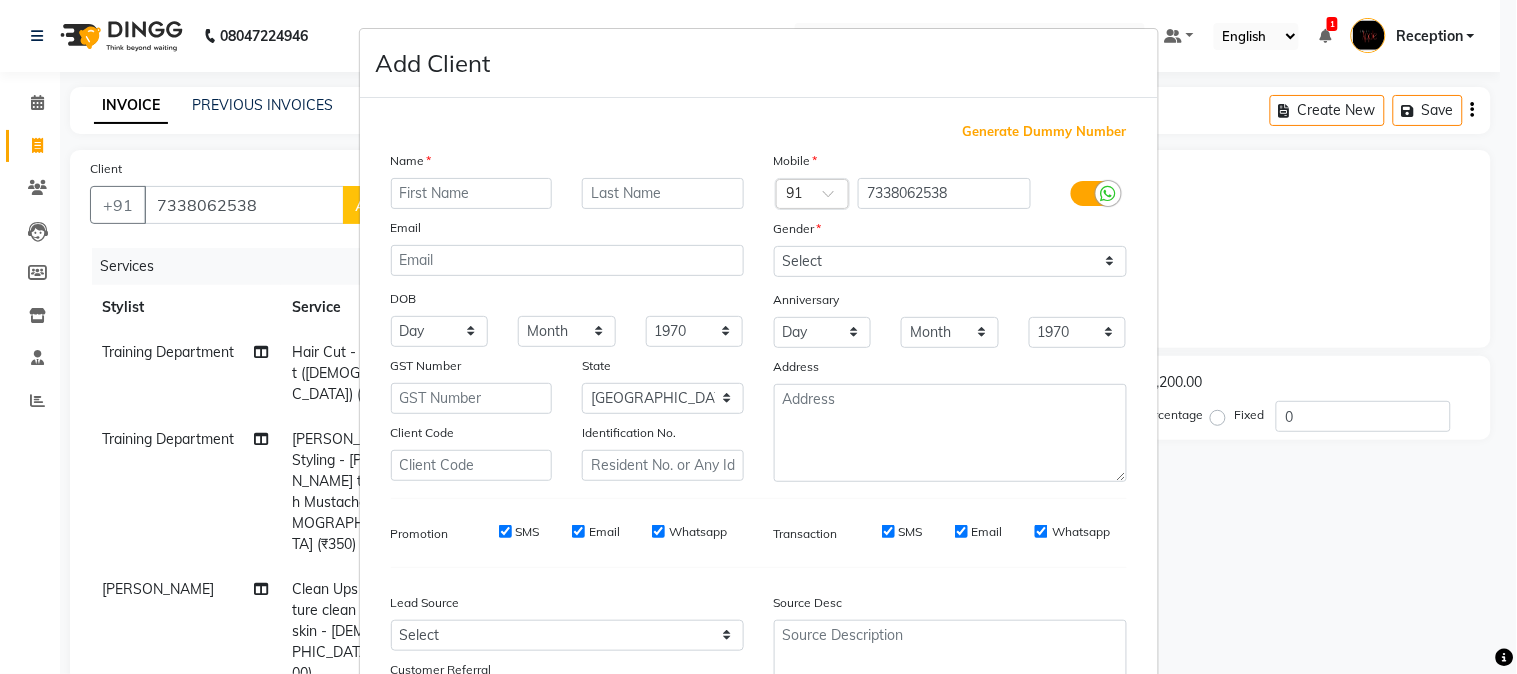 click at bounding box center (472, 193) 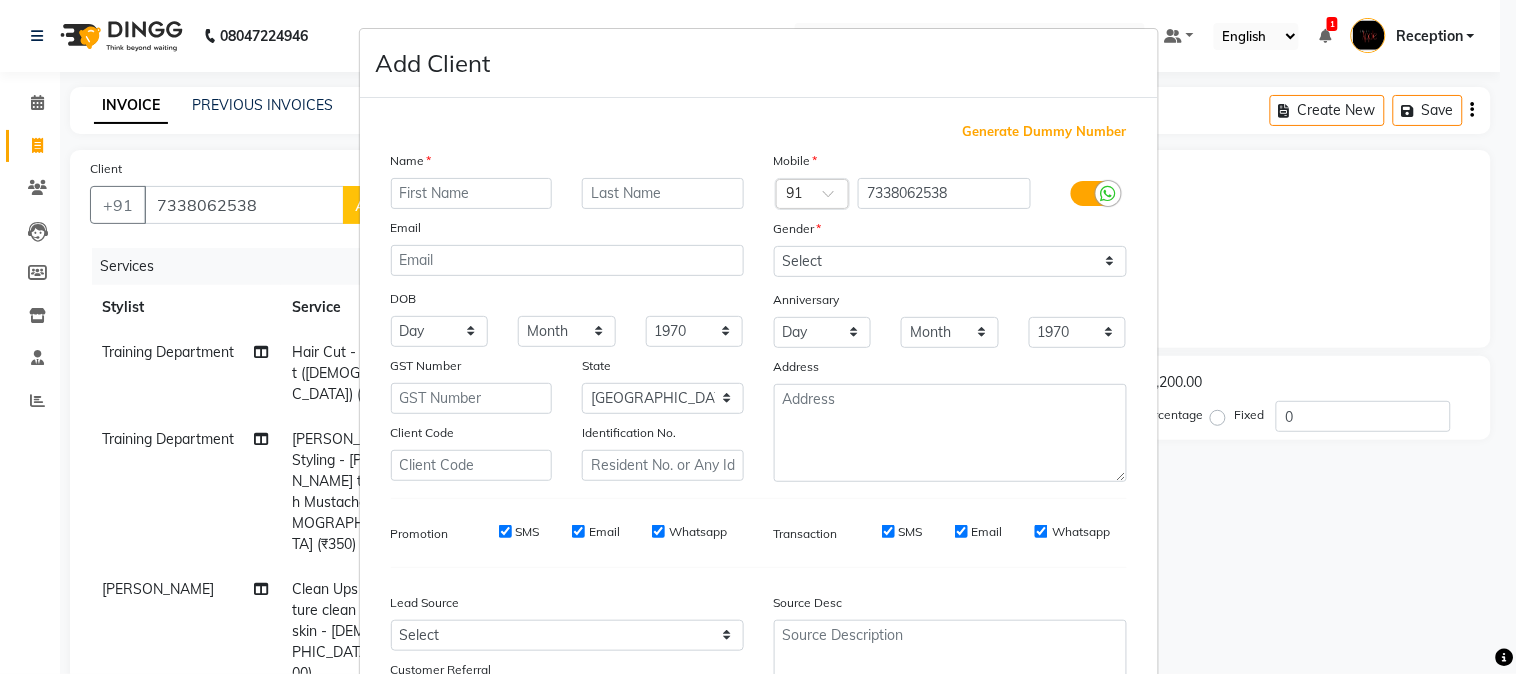 type on "a" 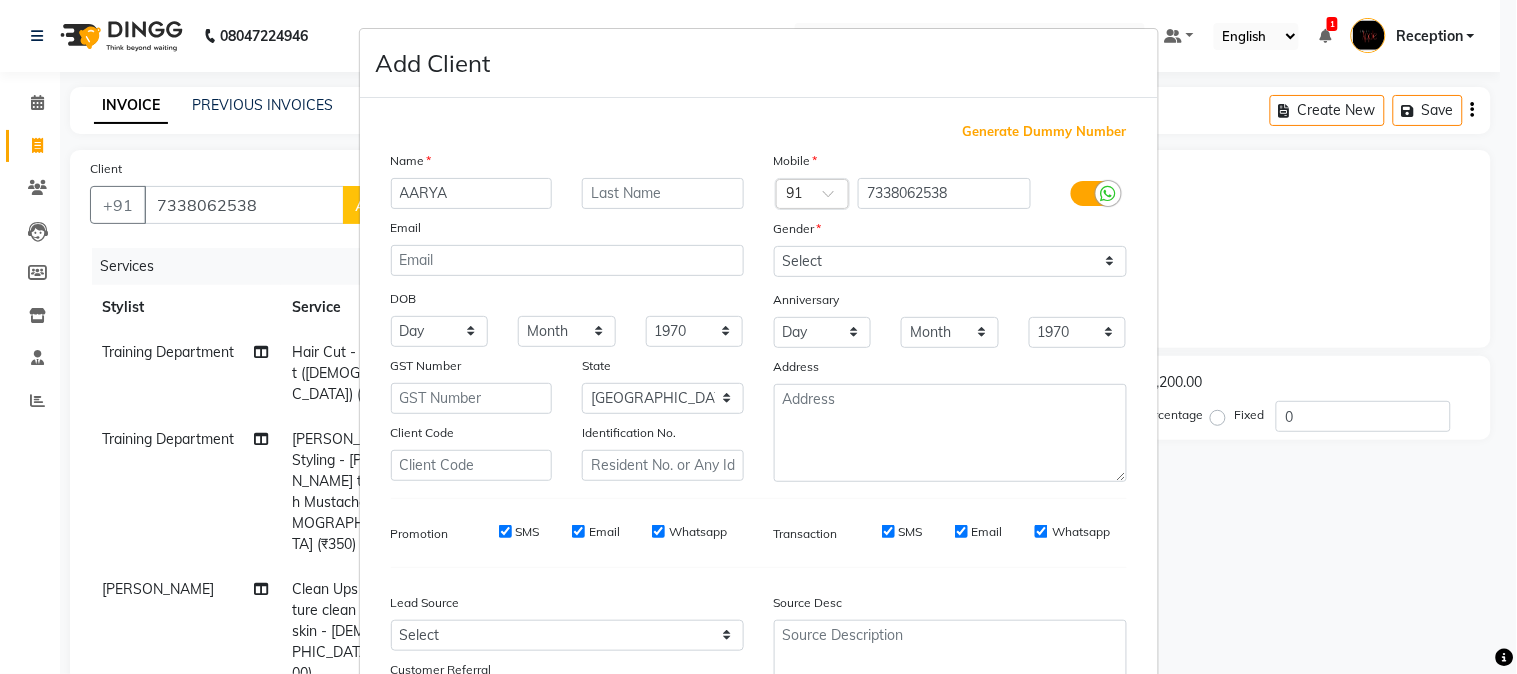 type on "AARYA" 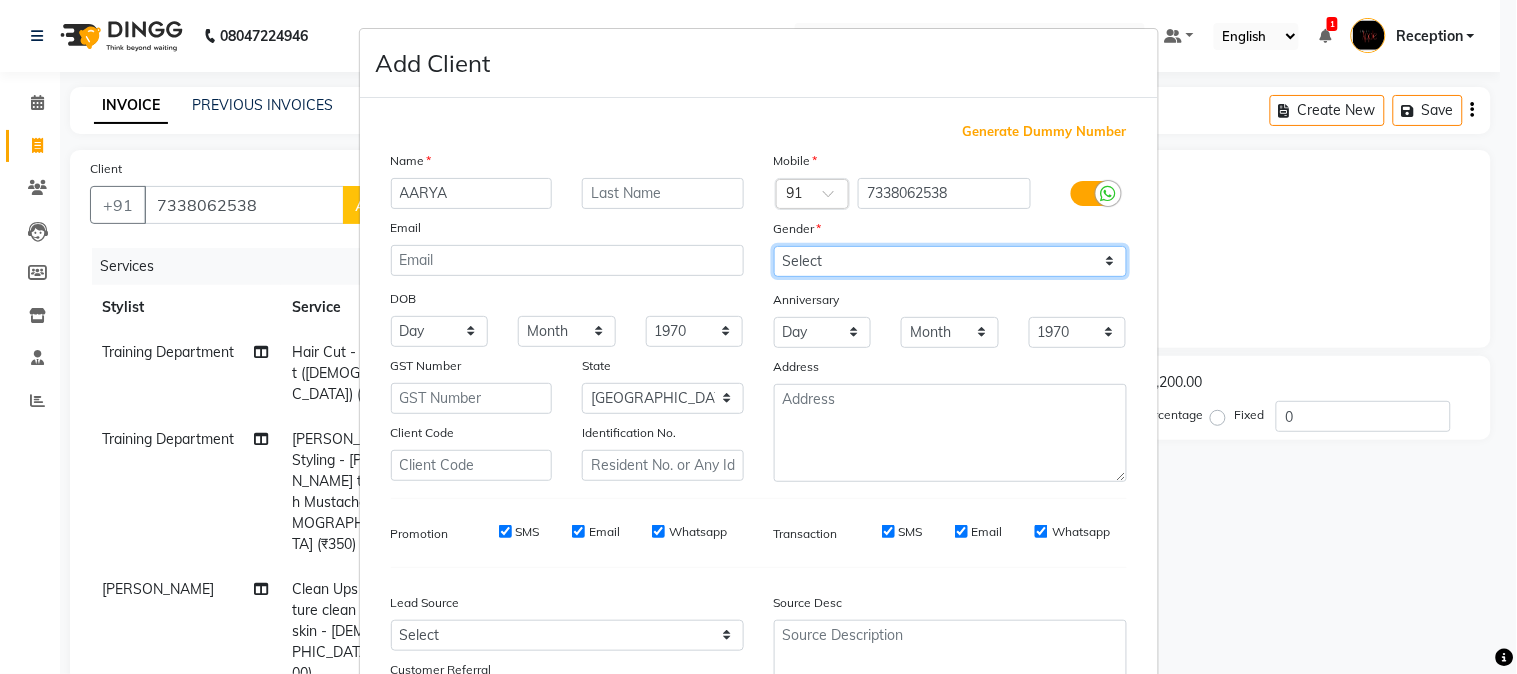 click on "Select [DEMOGRAPHIC_DATA] [DEMOGRAPHIC_DATA] Other Prefer Not To Say" at bounding box center (950, 261) 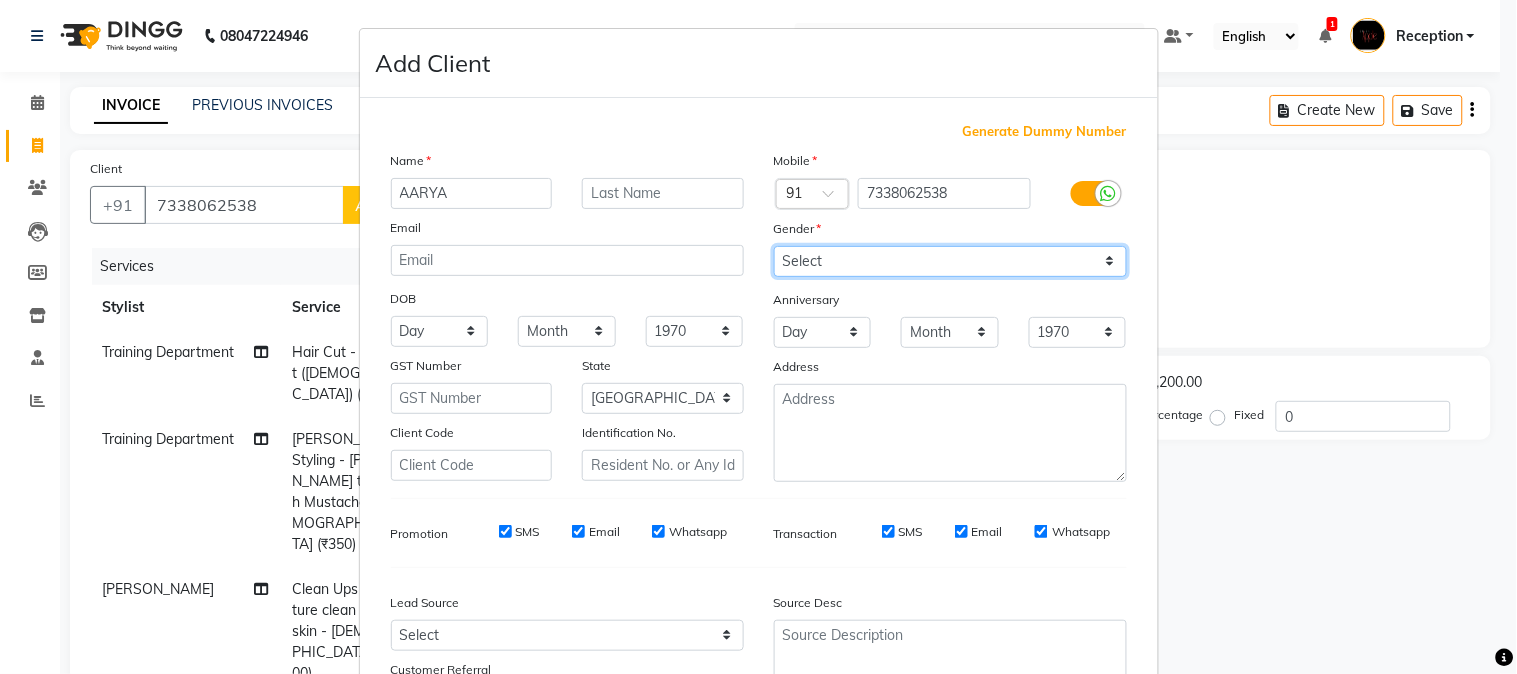 select on "[DEMOGRAPHIC_DATA]" 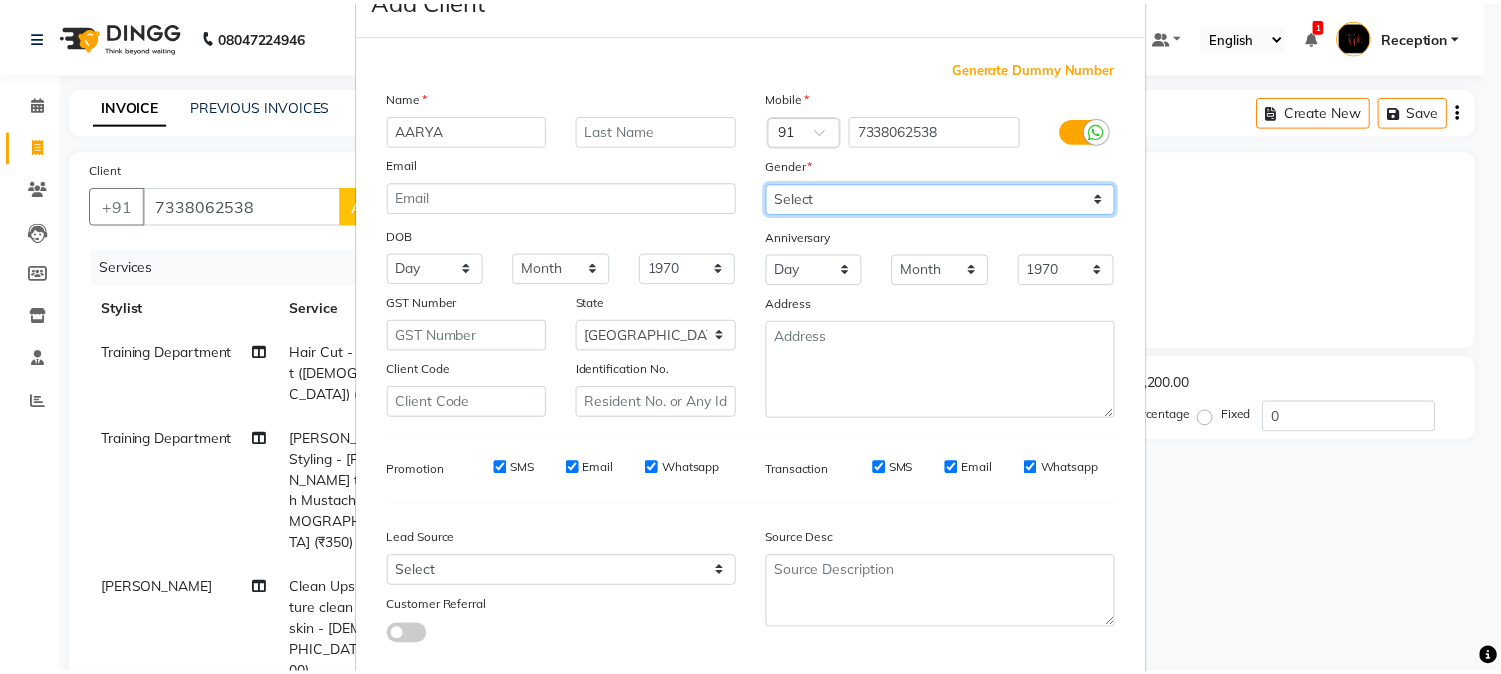 scroll, scrollTop: 176, scrollLeft: 0, axis: vertical 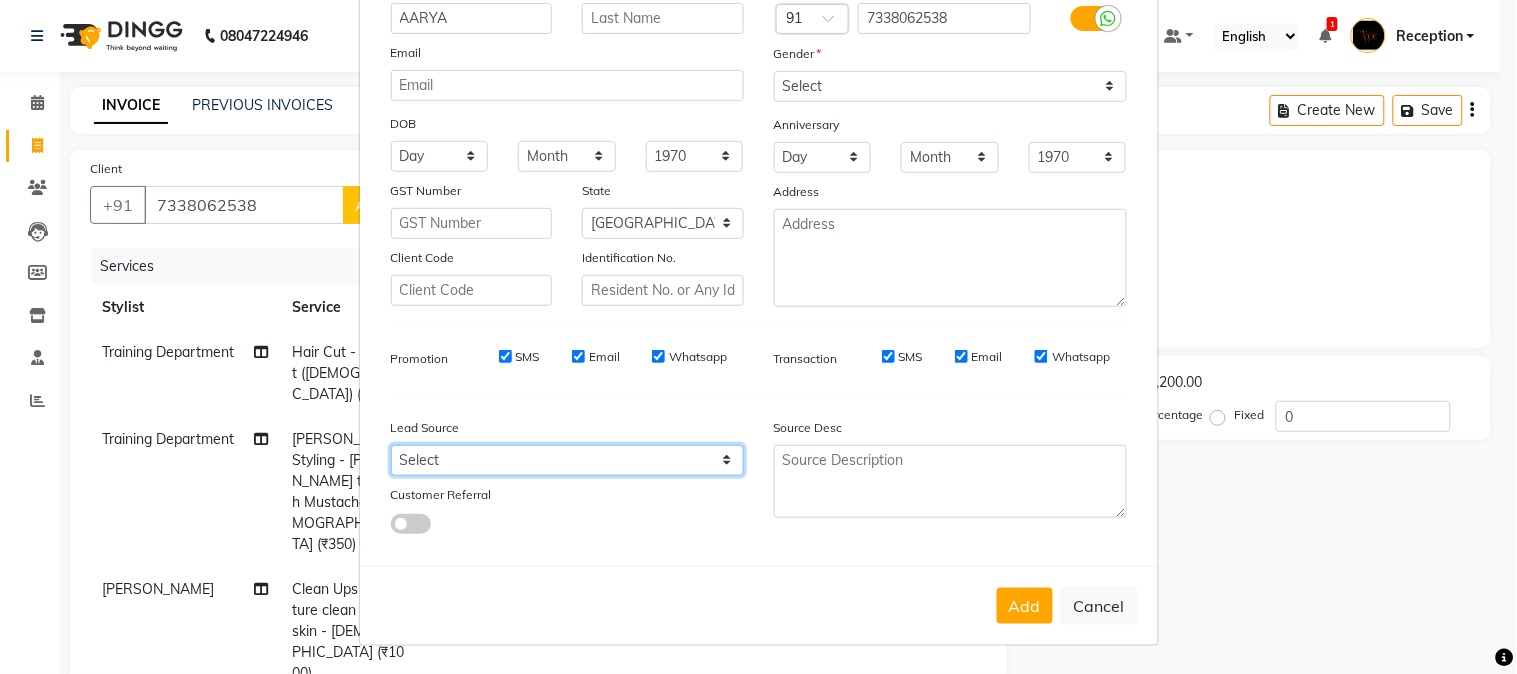 click on "Select Walk-in Referral Internet Friend Word of Mouth Advertisement Facebook Justdial Google Other Direct Call Instagram Chat Website Repeated WedmeGood Signage Newspaper Ad CRM Chat Bot IVR Call WhatsApp YouTube" at bounding box center [567, 460] 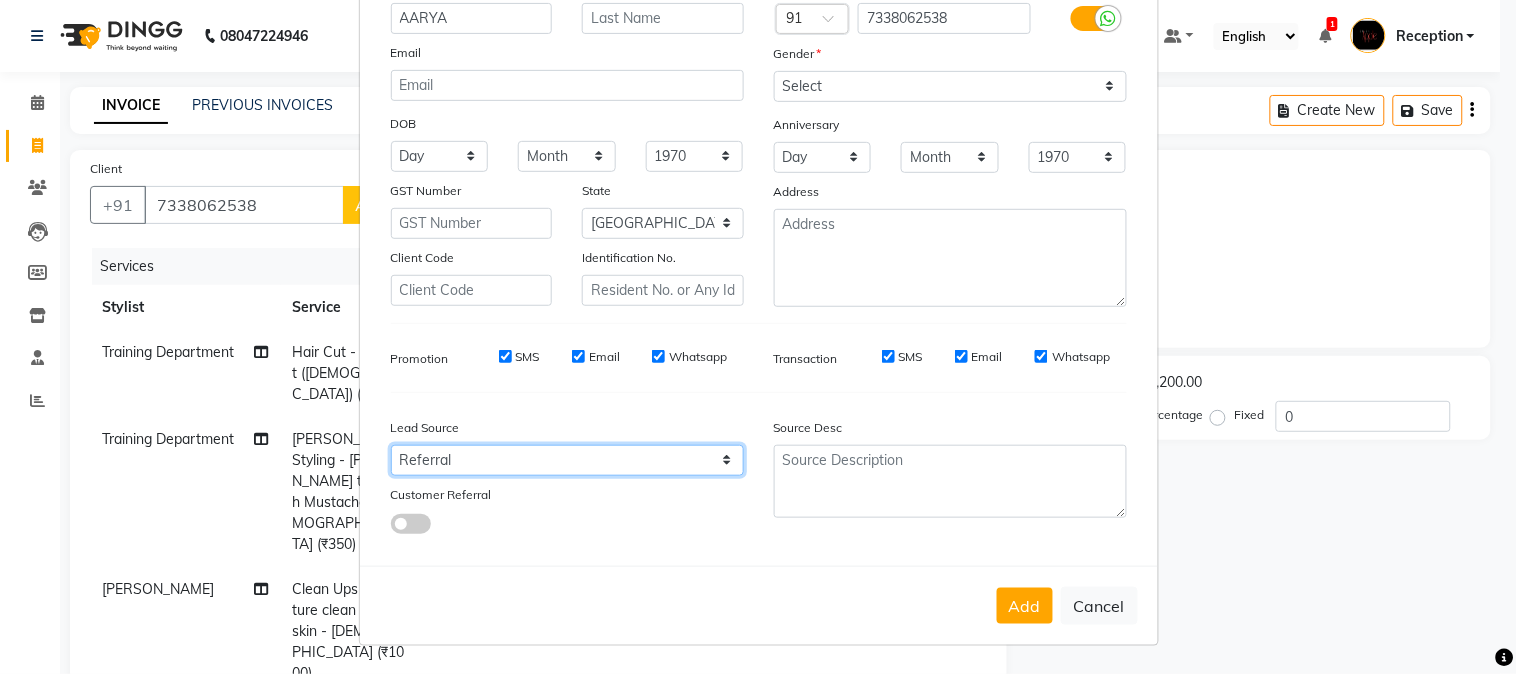click on "Select Walk-in Referral Internet Friend Word of Mouth Advertisement Facebook Justdial Google Other Direct Call Instagram Chat Website Repeated WedmeGood Signage Newspaper Ad CRM Chat Bot IVR Call WhatsApp YouTube" at bounding box center (567, 460) 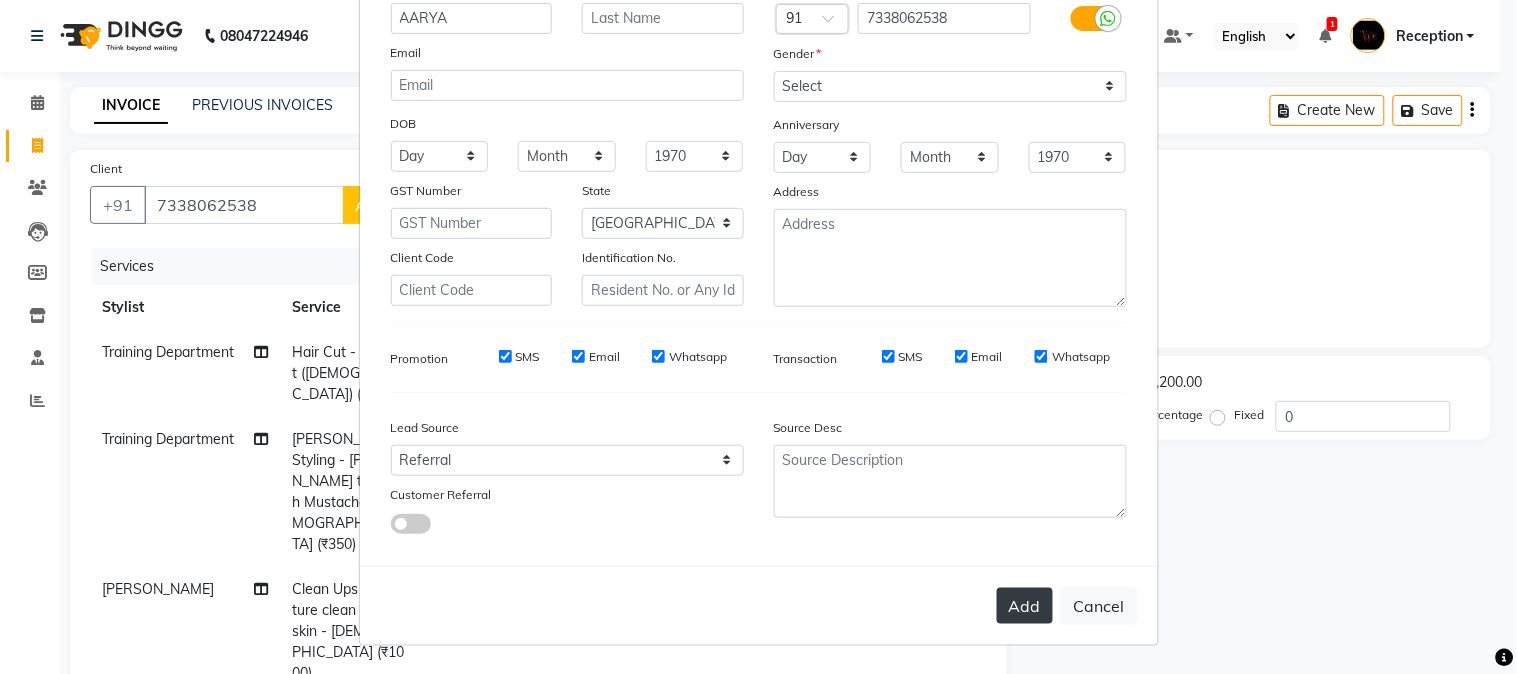 click on "Add" at bounding box center [1025, 606] 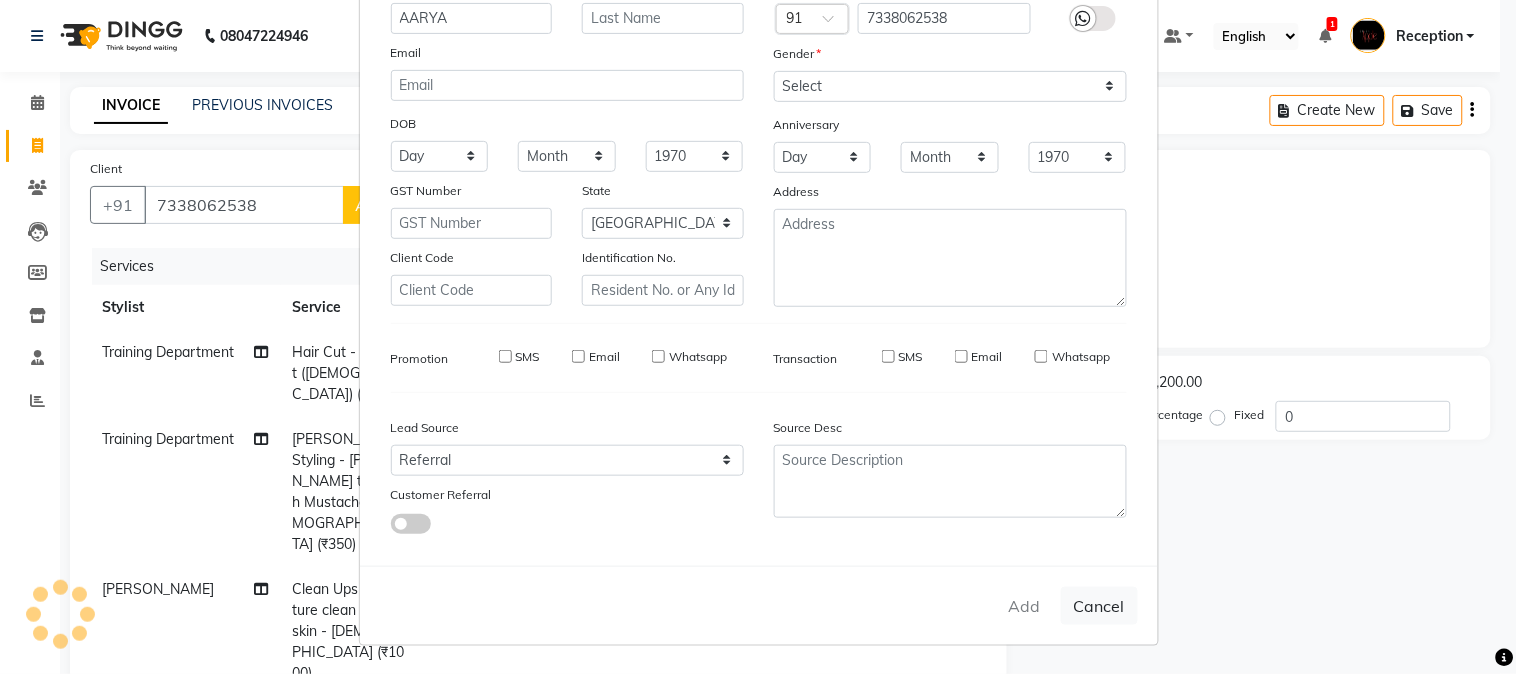 type 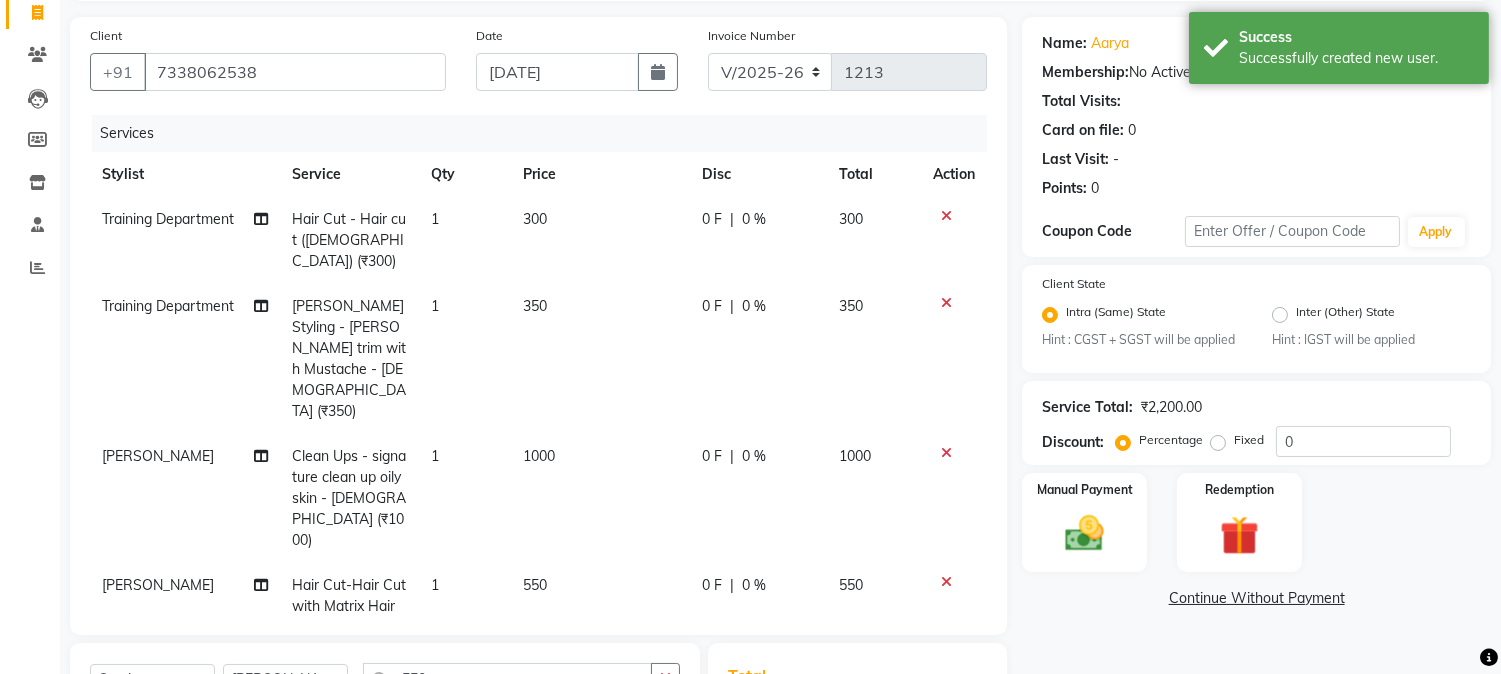 scroll, scrollTop: 222, scrollLeft: 0, axis: vertical 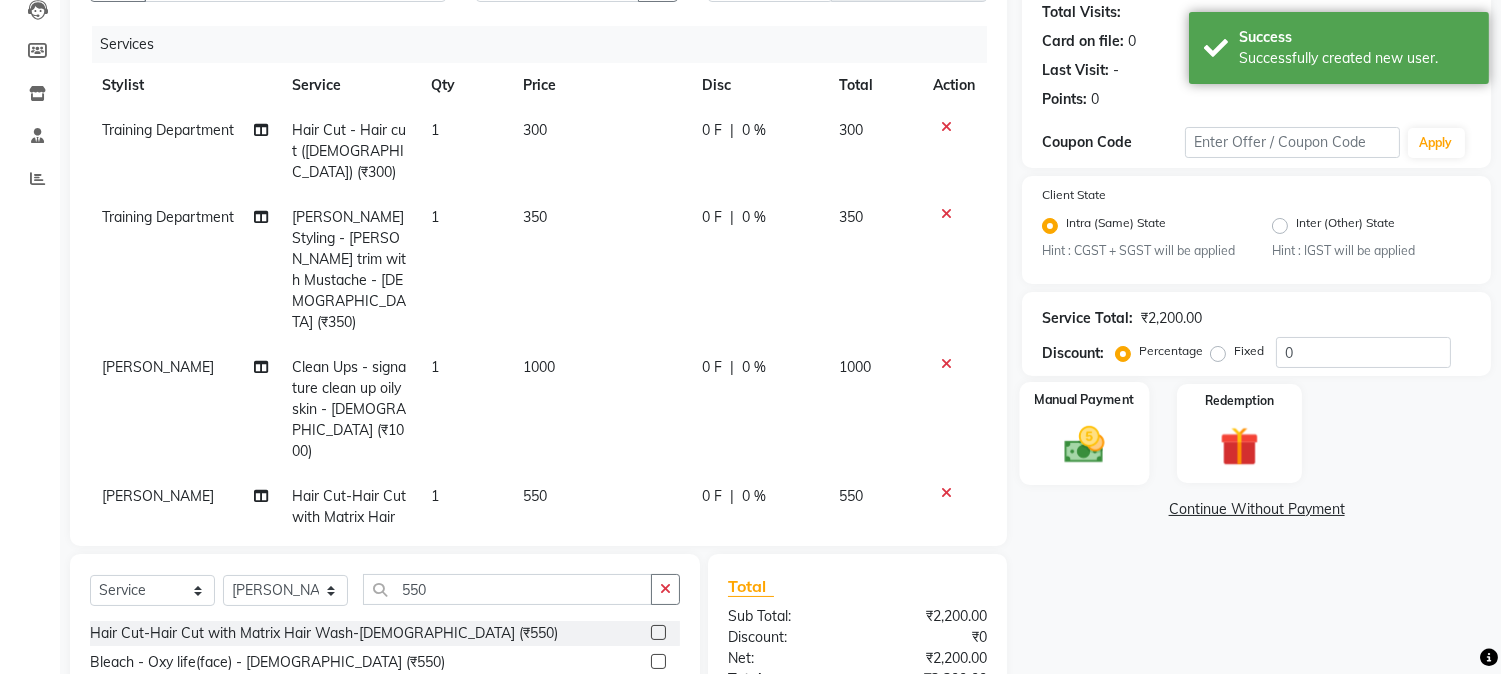 click on "Manual Payment" 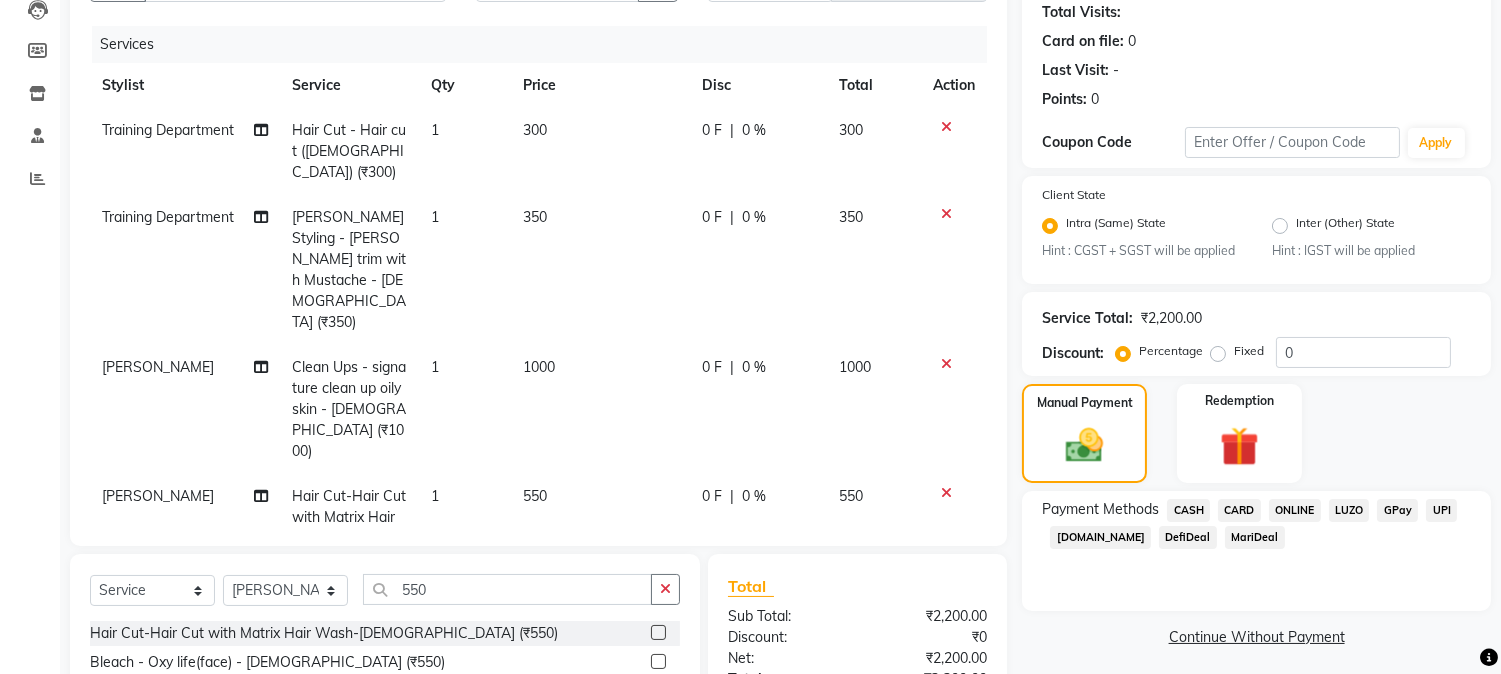 click on "ONLINE" 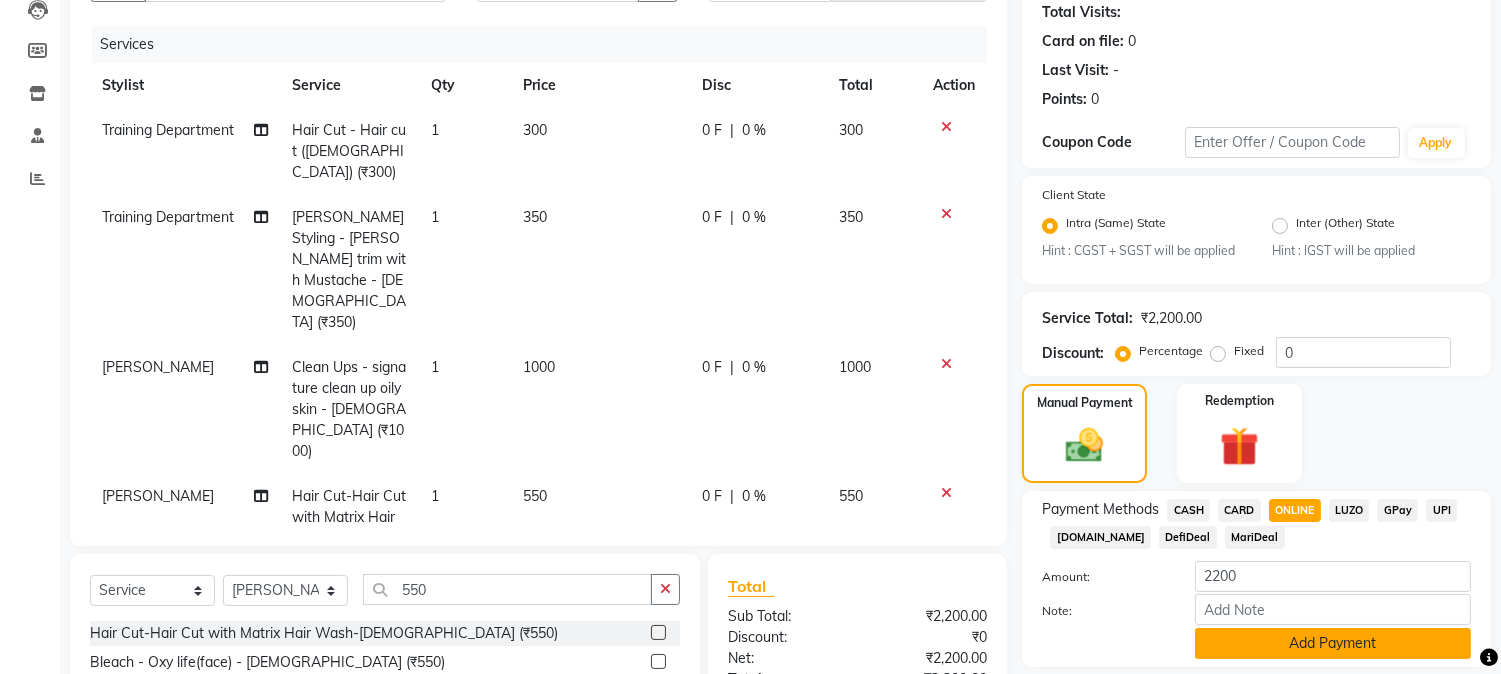 click on "Add Payment" 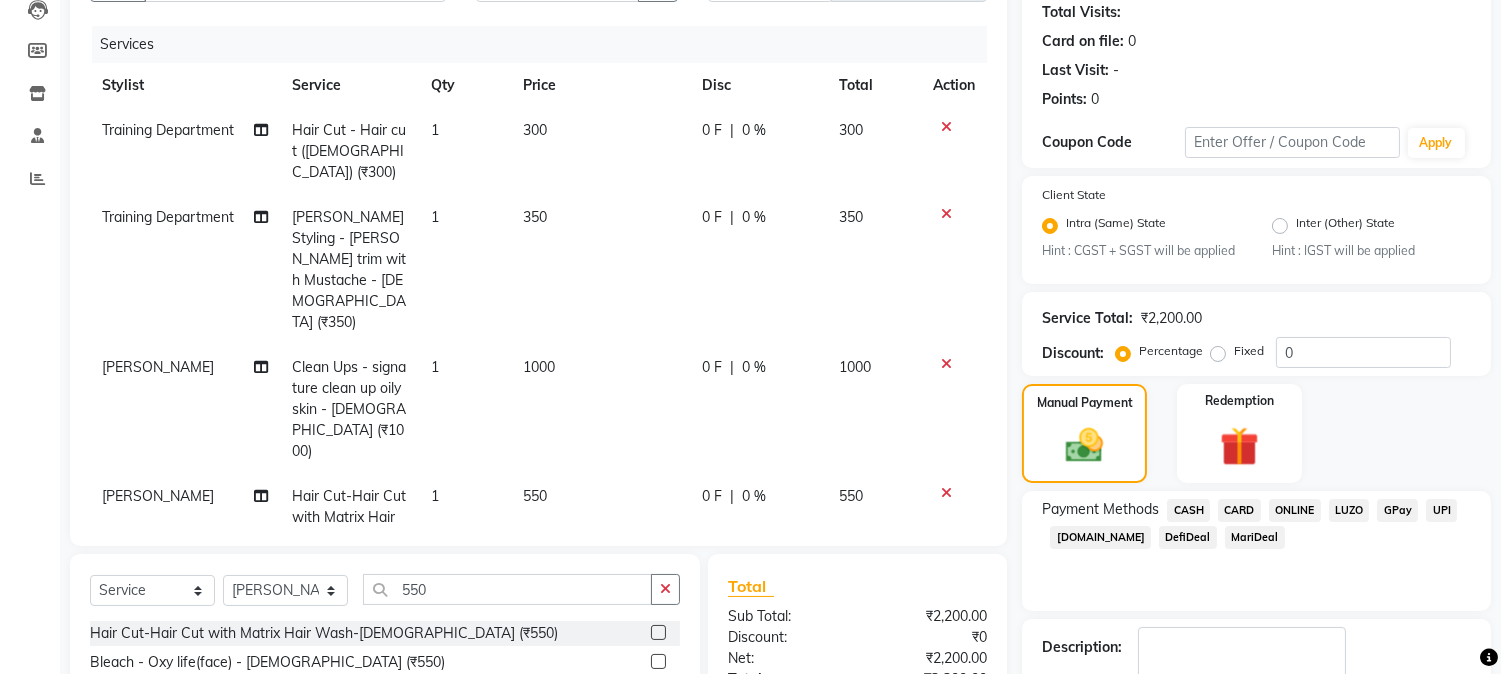 scroll, scrollTop: 426, scrollLeft: 0, axis: vertical 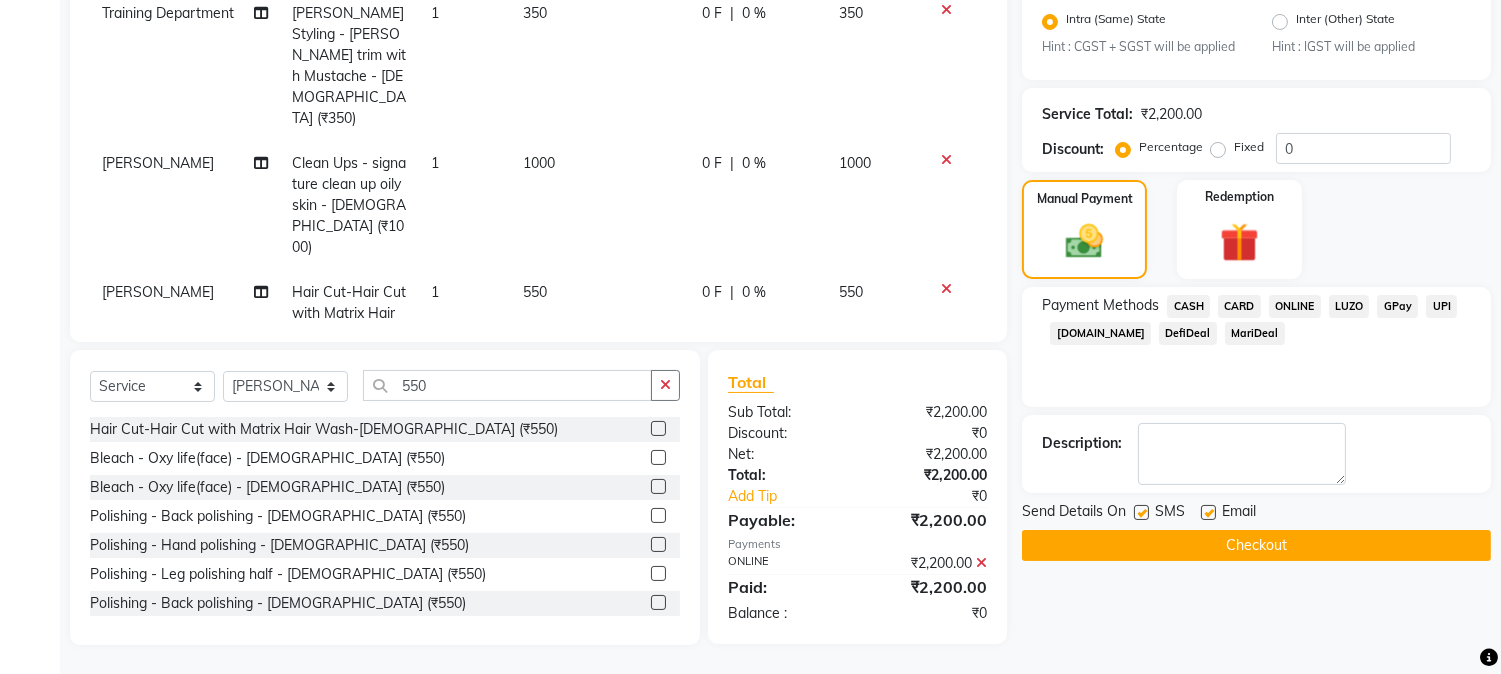 click on "Checkout" 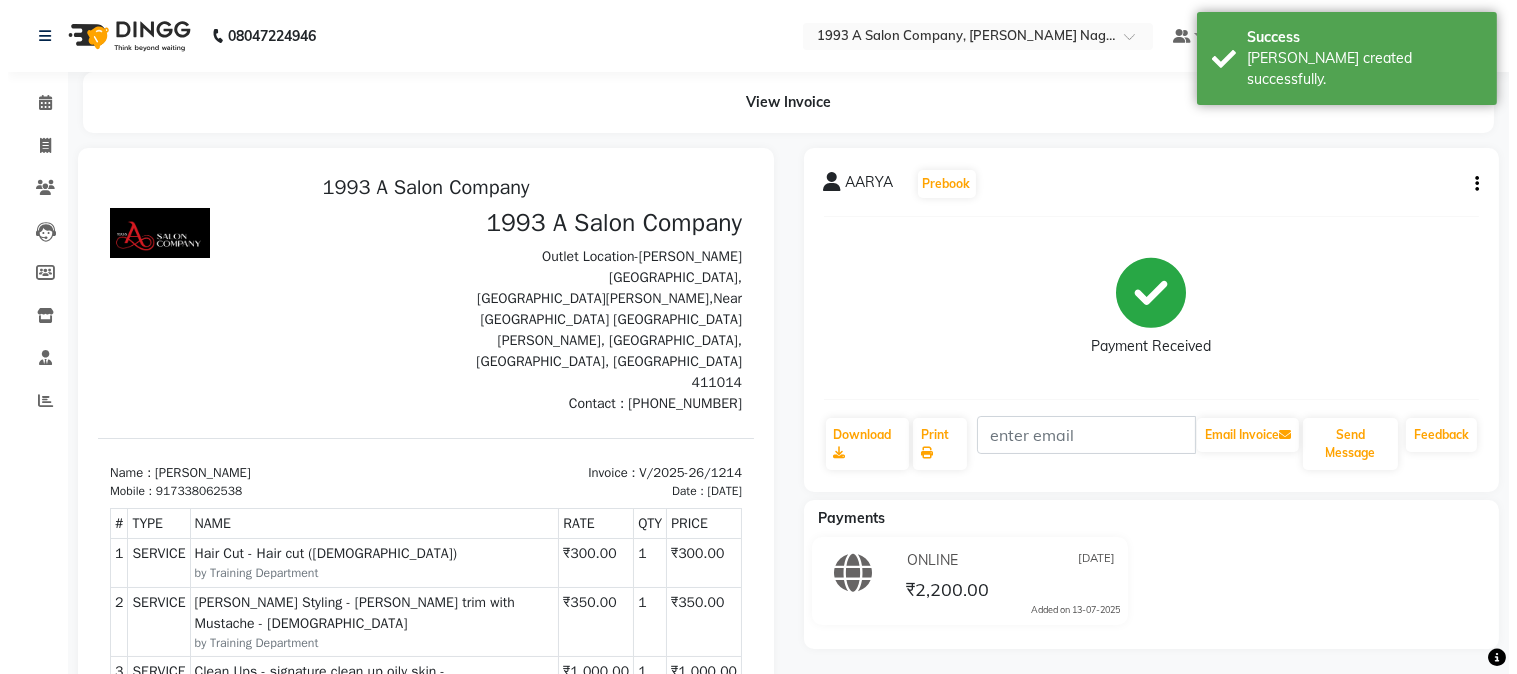 scroll, scrollTop: 0, scrollLeft: 0, axis: both 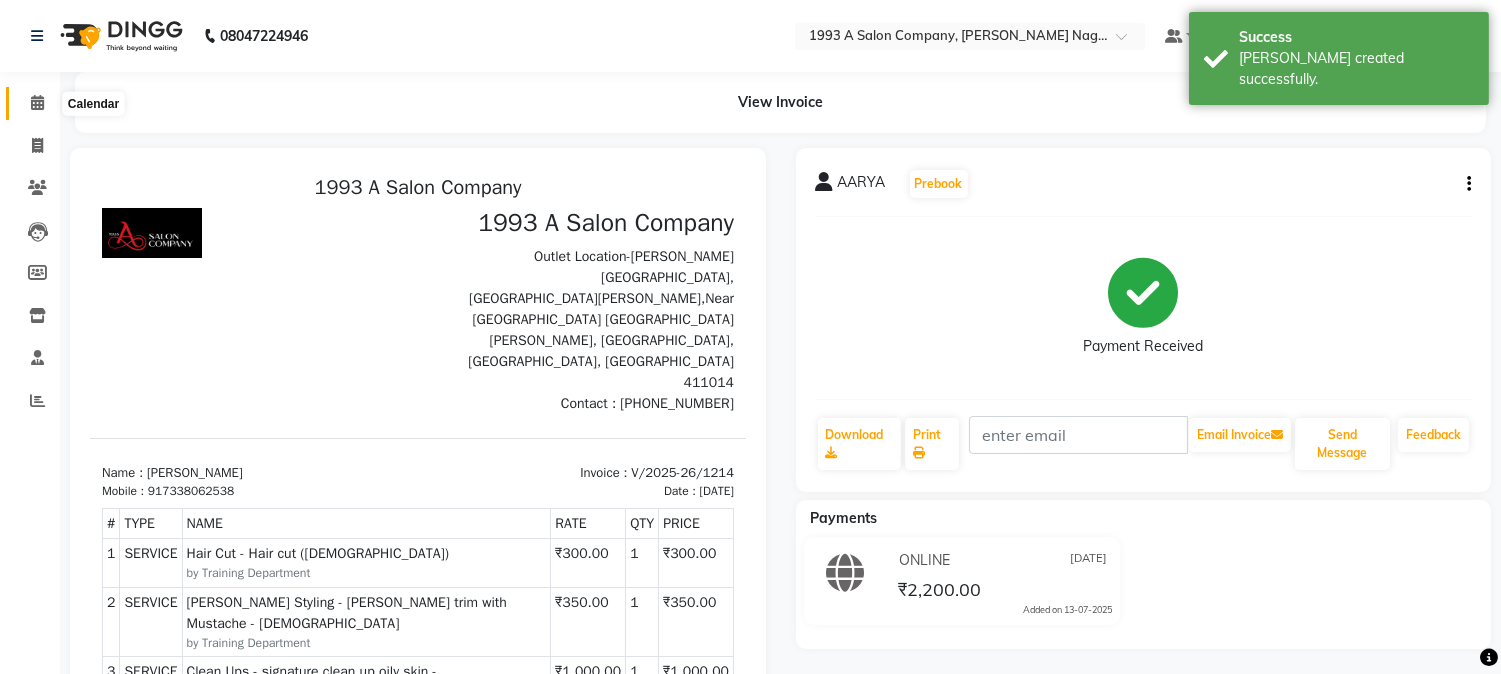 click 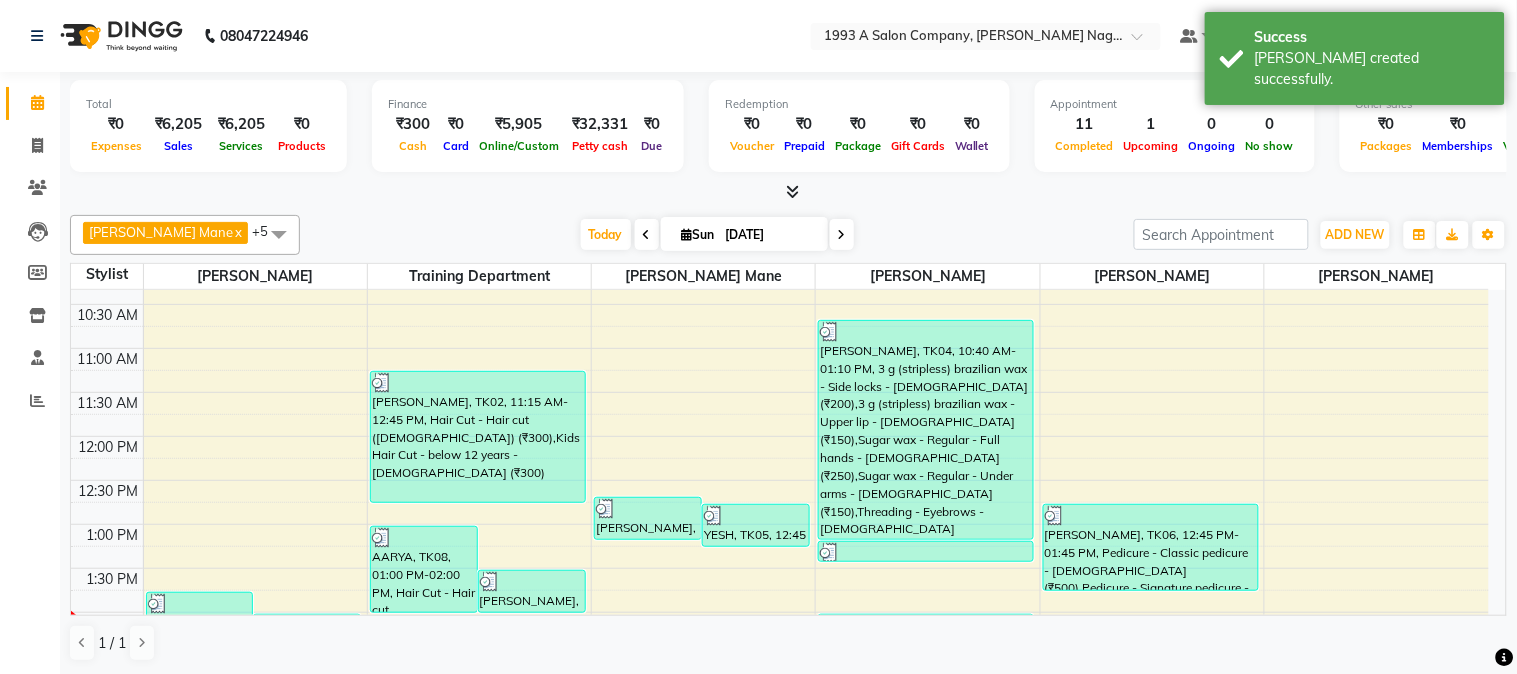 scroll, scrollTop: 333, scrollLeft: 0, axis: vertical 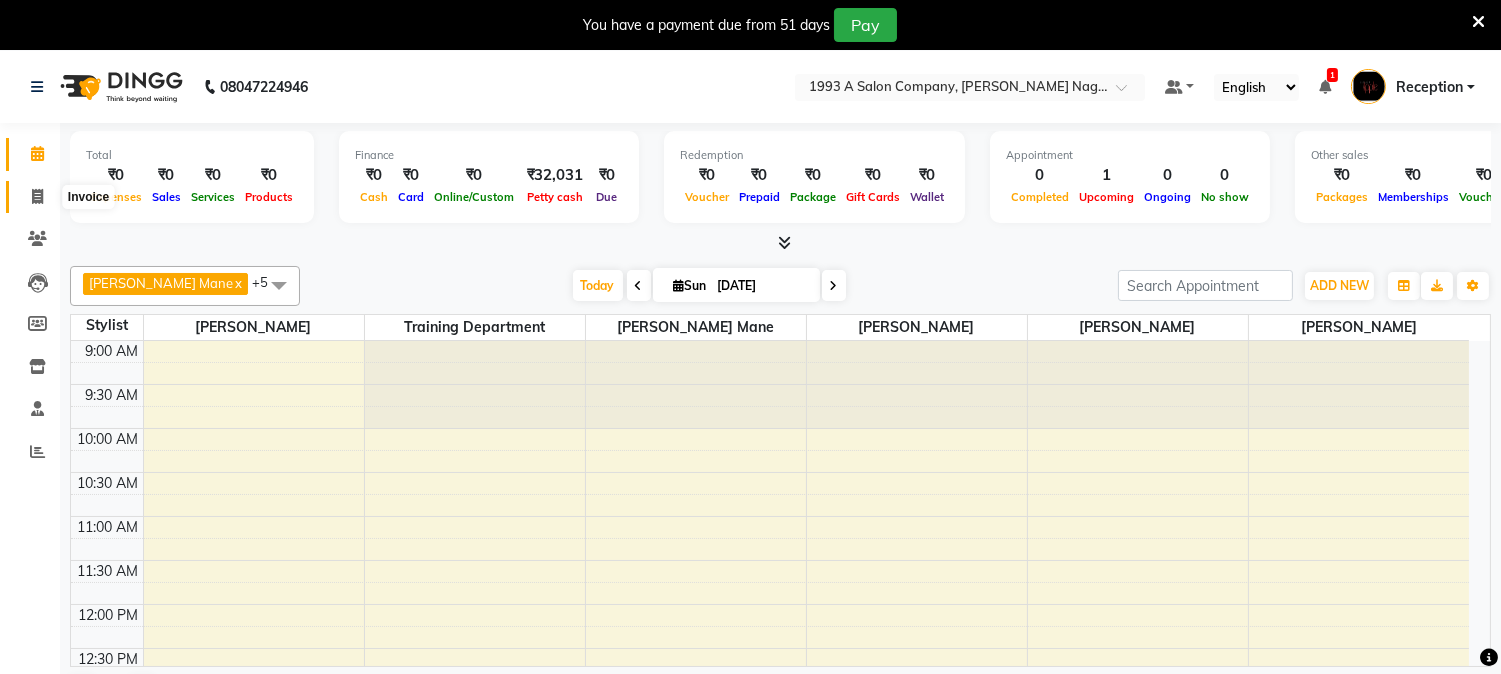 click 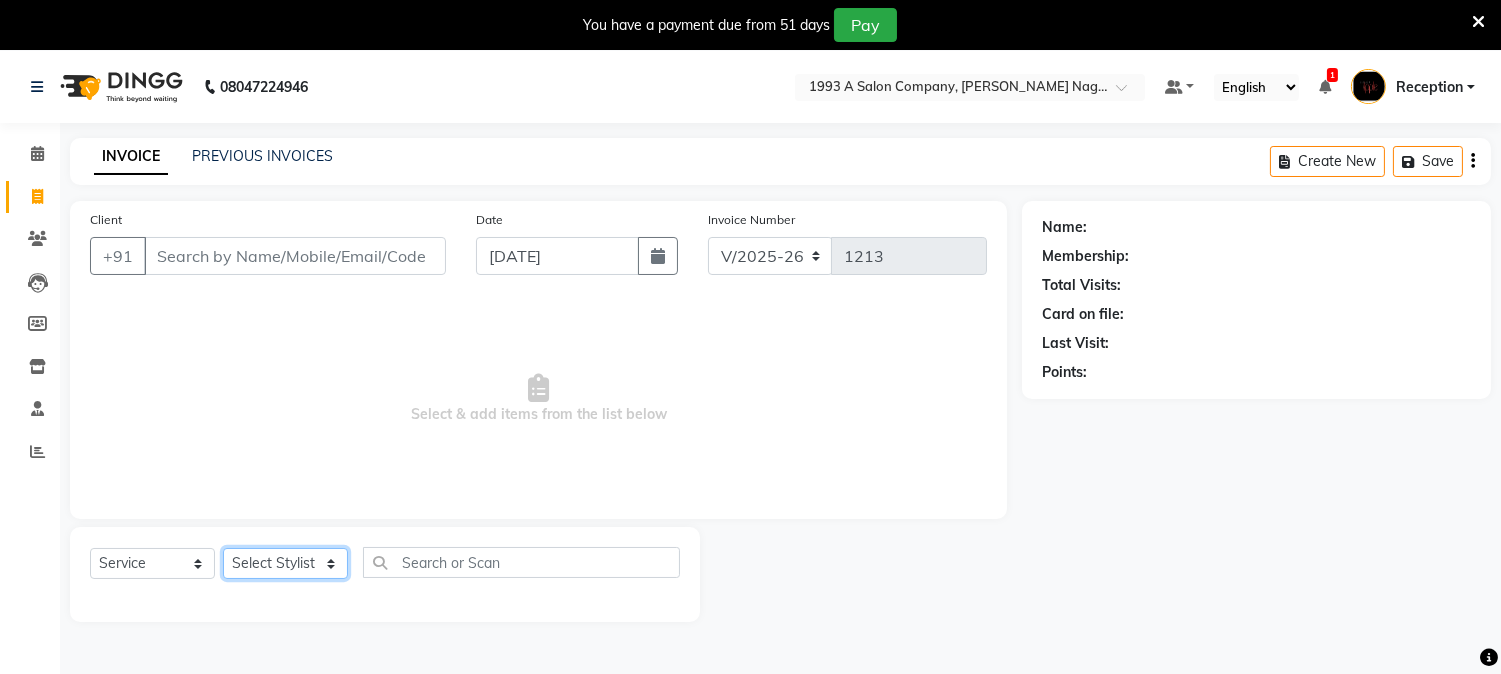 click on "Select Stylist [PERSON_NAME] Mane [PERSON_NAME] [PERSON_NAME]  Reception  [PERSON_NAME] Training Department [PERSON_NAME] [PERSON_NAME] Sir" 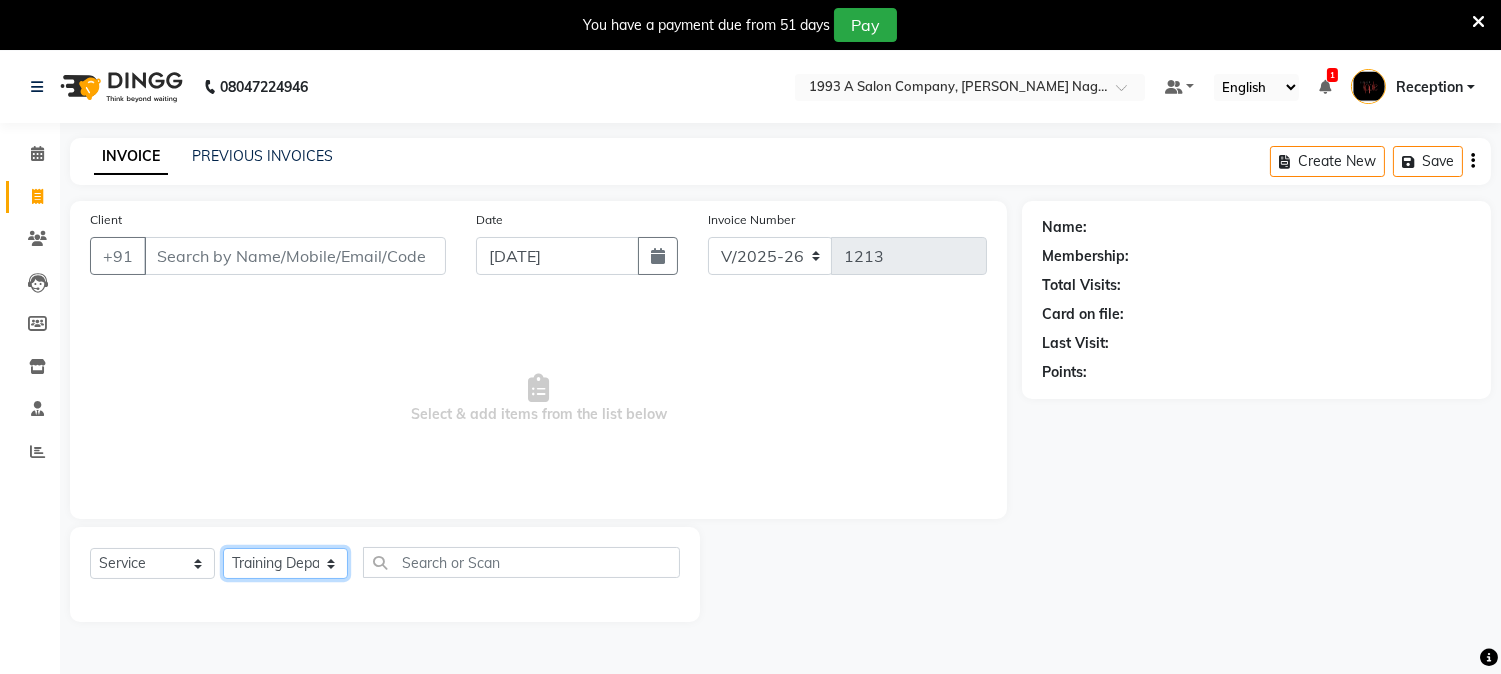 click on "Select Stylist [PERSON_NAME] Mane [PERSON_NAME] [PERSON_NAME]  Reception  [PERSON_NAME] Training Department [PERSON_NAME] [PERSON_NAME] Sir" 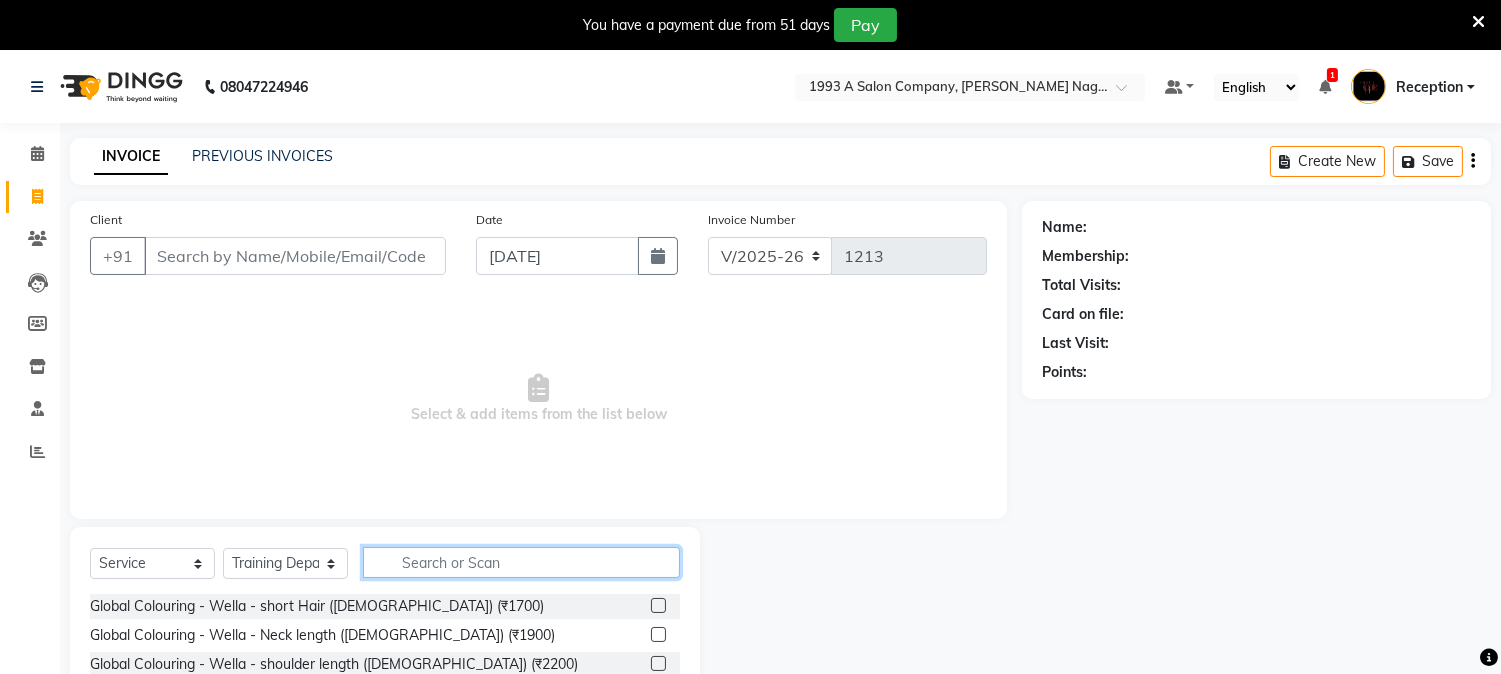 click 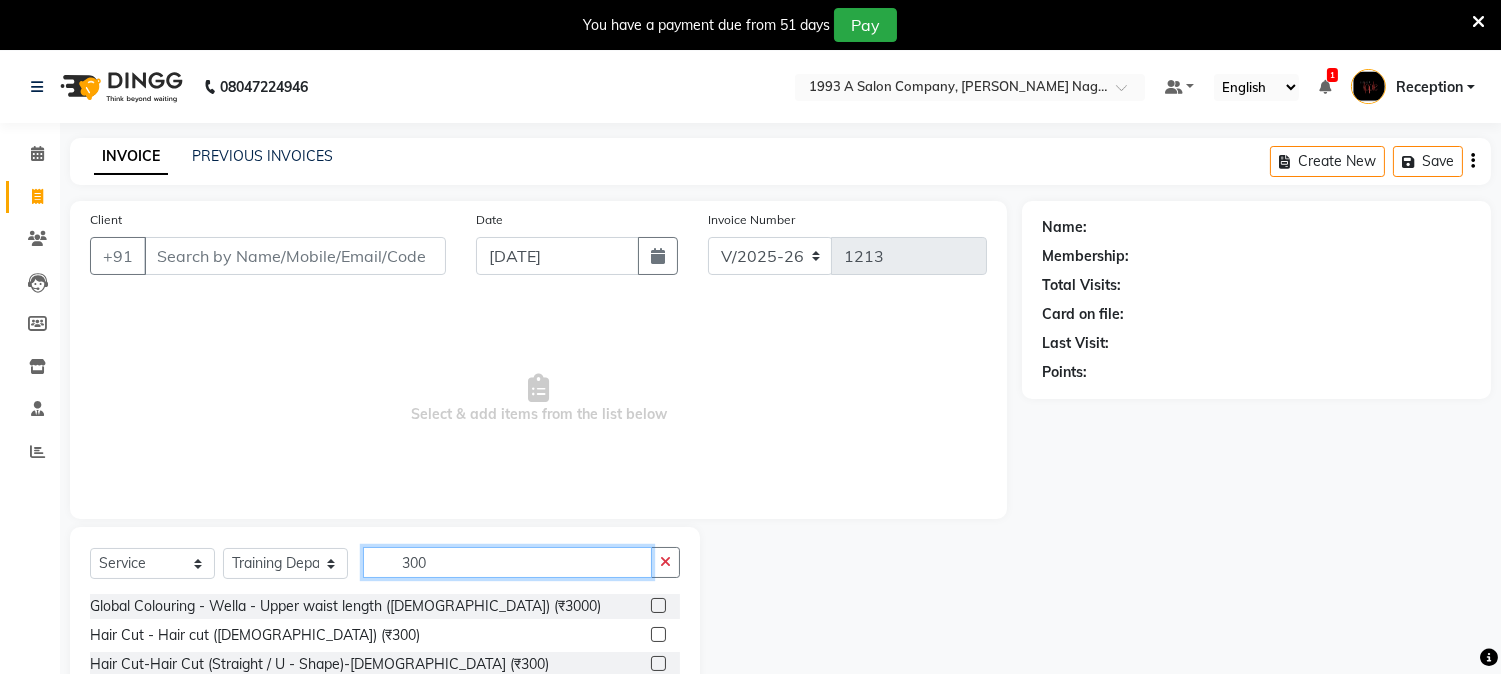 type on "300" 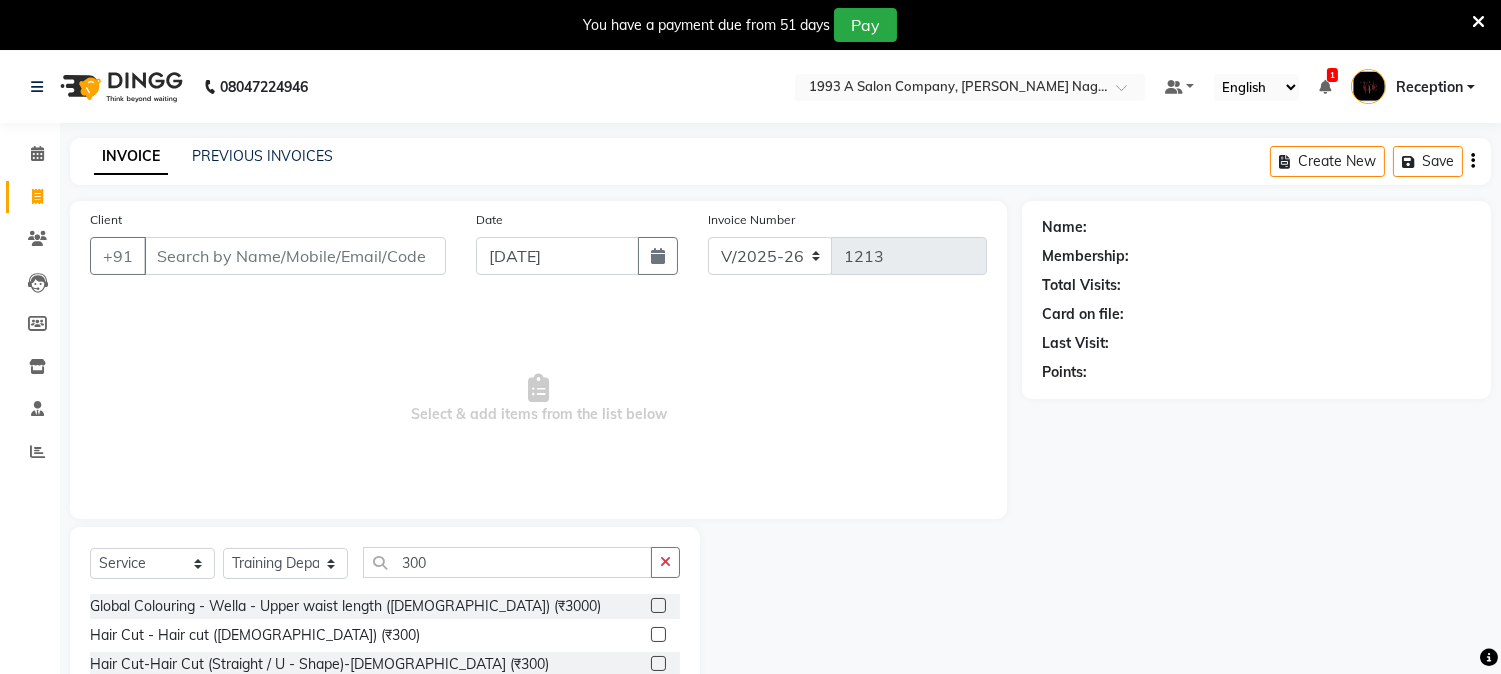click 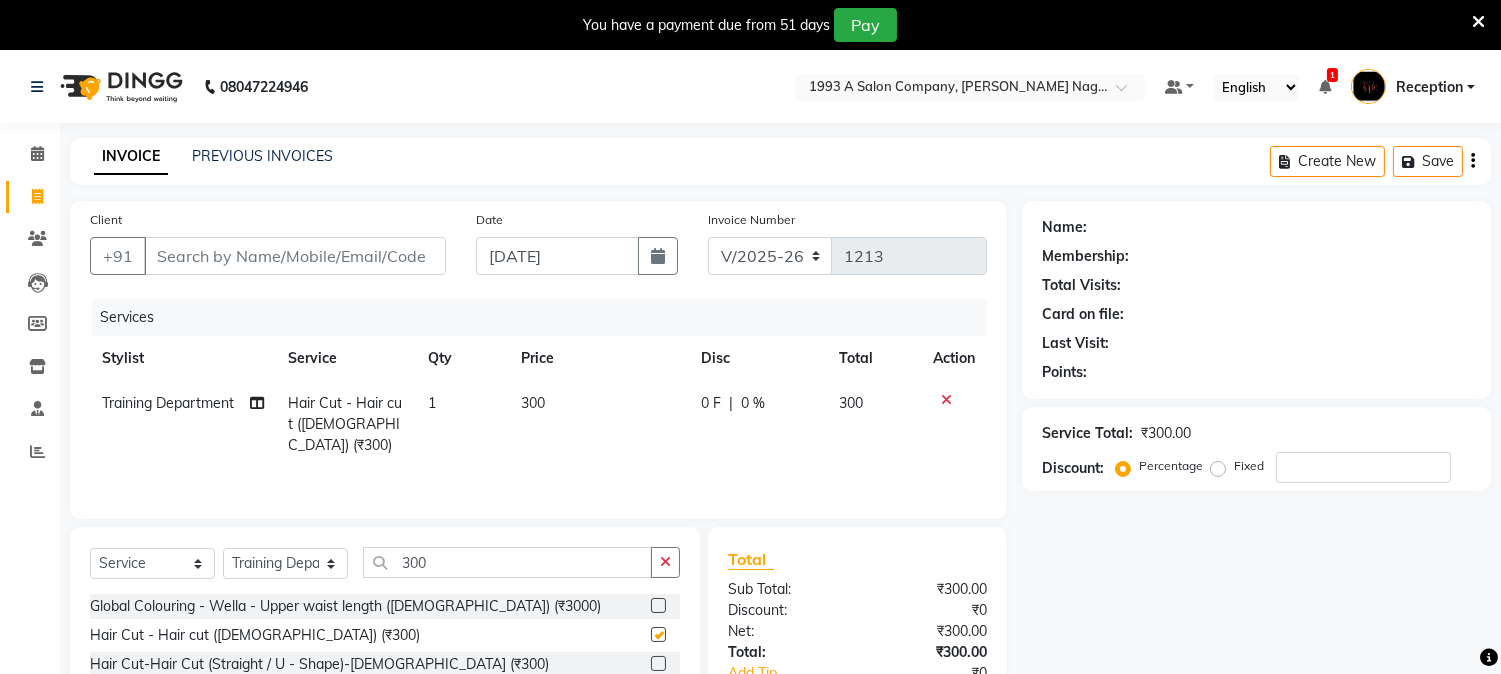 checkbox on "false" 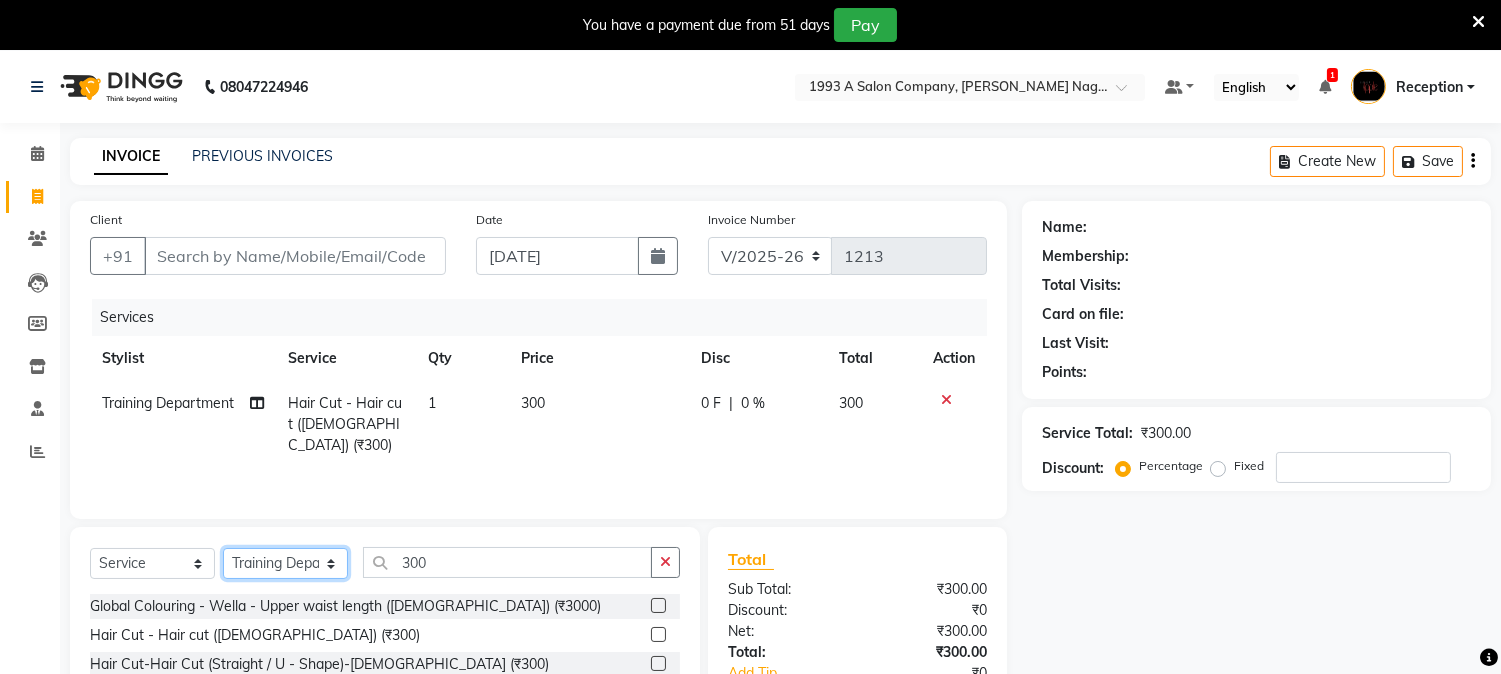 click on "Select Stylist [PERSON_NAME] Mane [PERSON_NAME] [PERSON_NAME]  Reception  [PERSON_NAME] Training Department [PERSON_NAME] [PERSON_NAME] Sir" 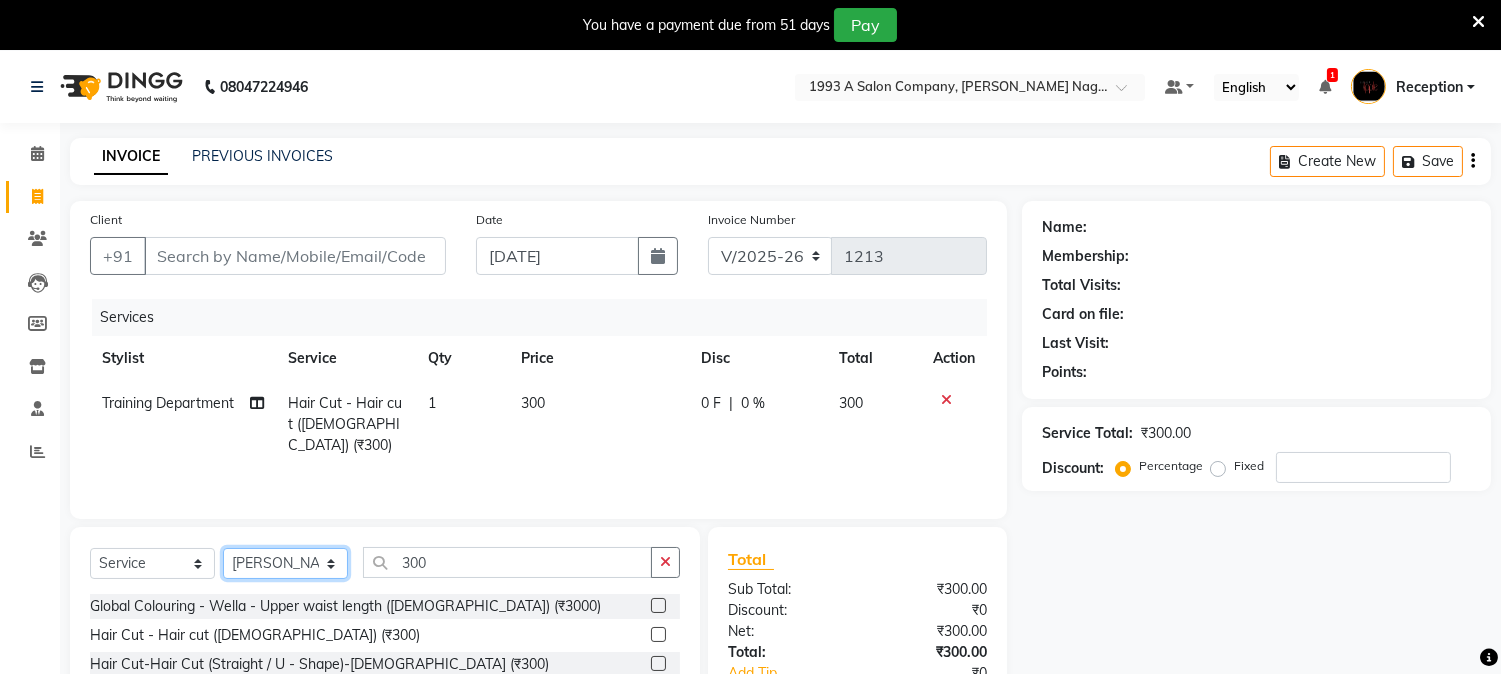 click on "Select Stylist [PERSON_NAME] Mane [PERSON_NAME] [PERSON_NAME]  Reception  [PERSON_NAME] Training Department [PERSON_NAME] [PERSON_NAME] Sir" 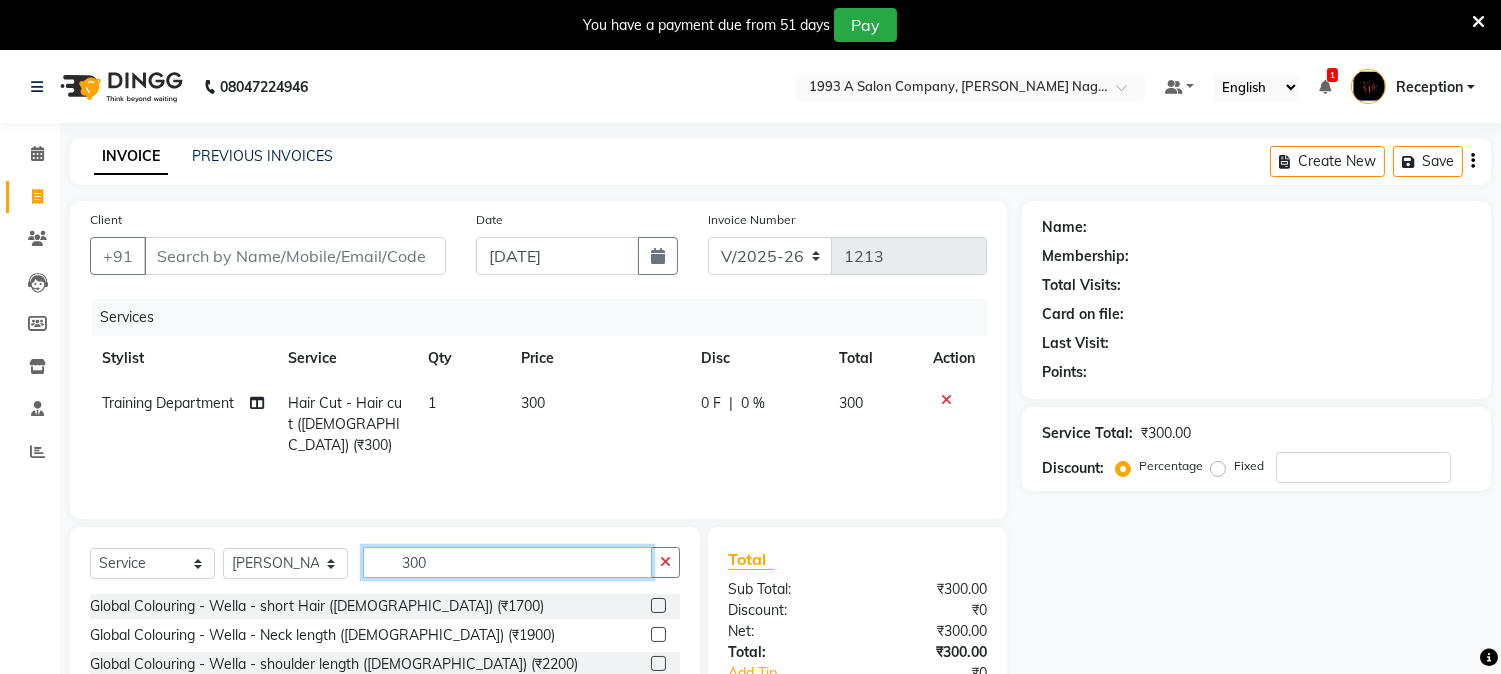 click on "300" 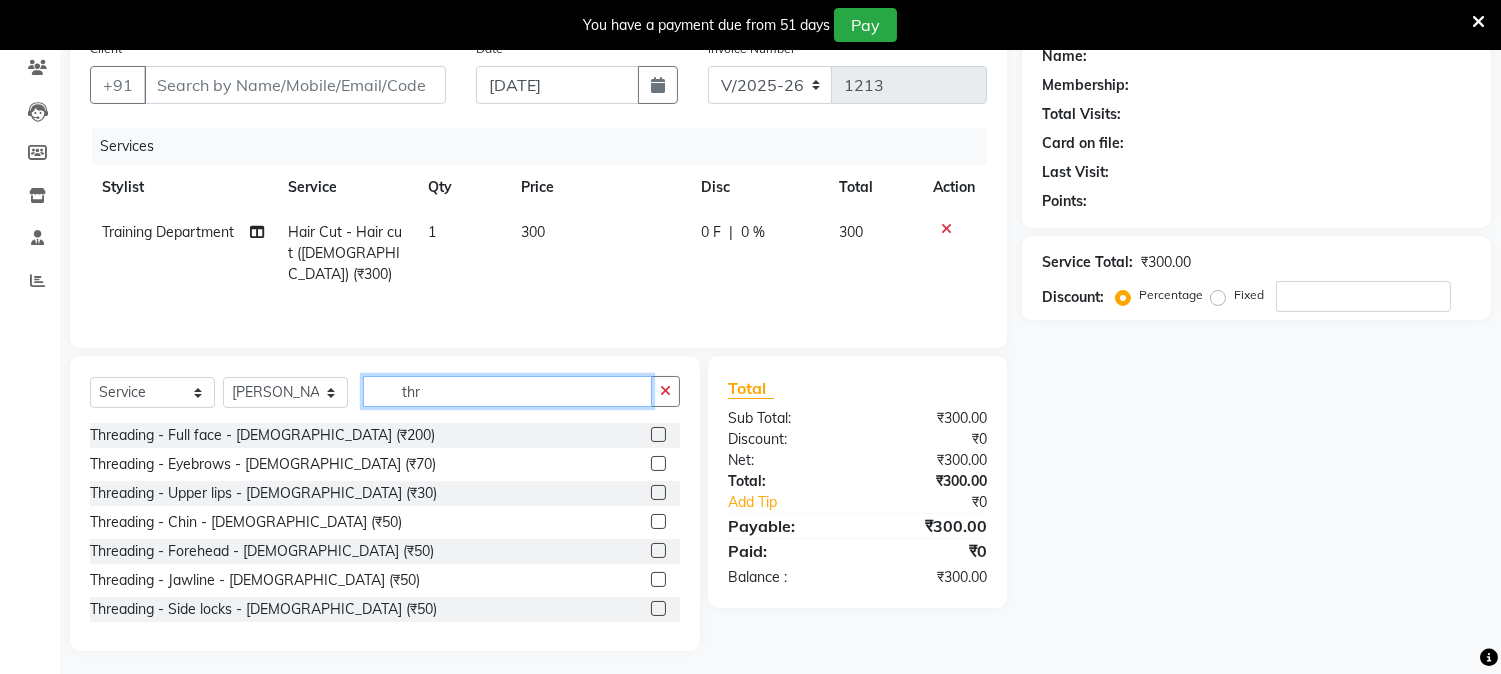 scroll, scrollTop: 177, scrollLeft: 0, axis: vertical 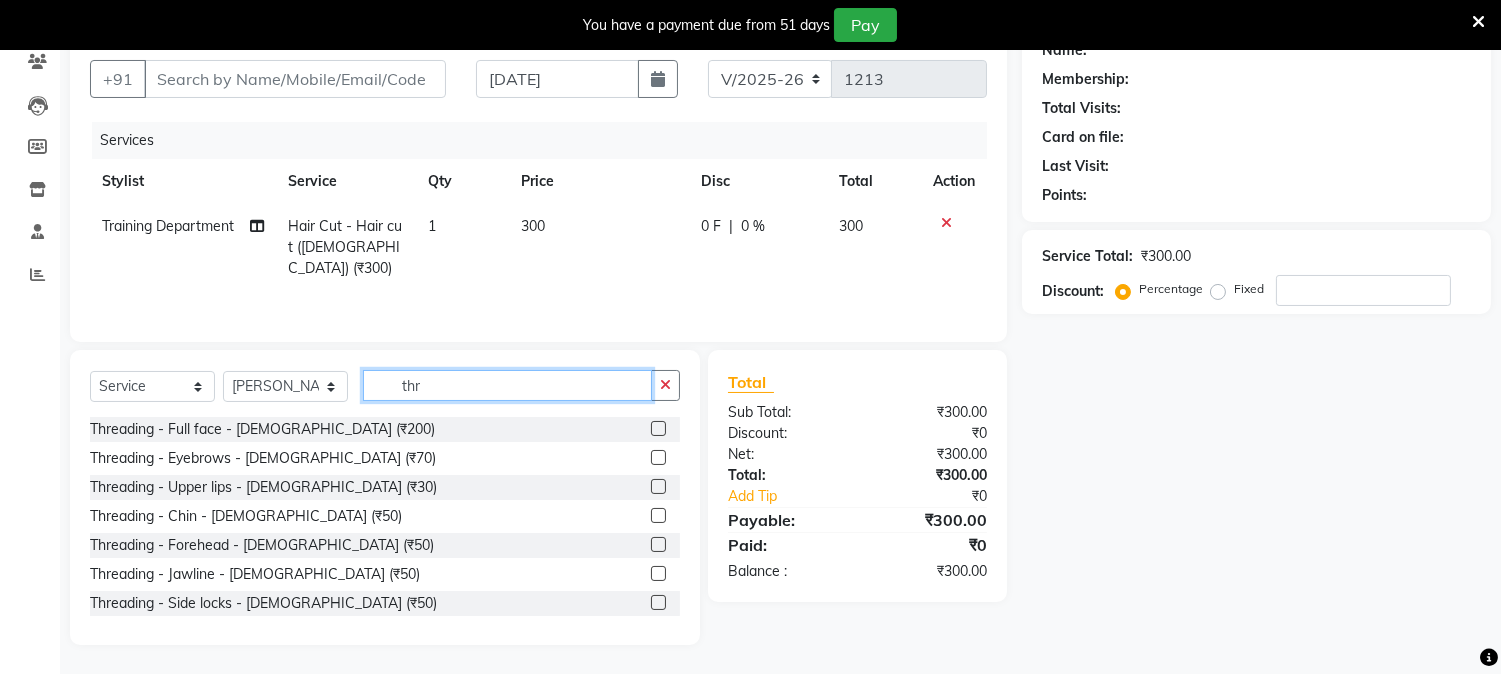 type on "thr" 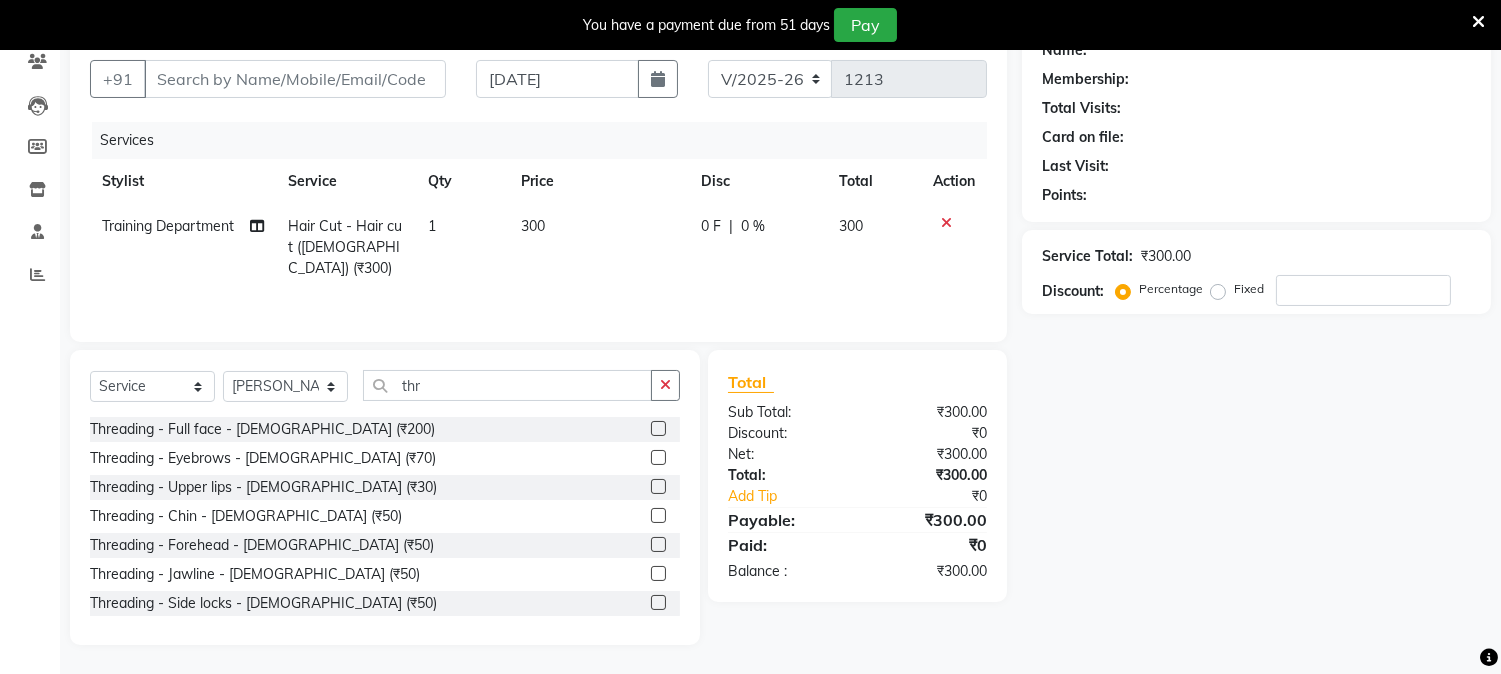 click 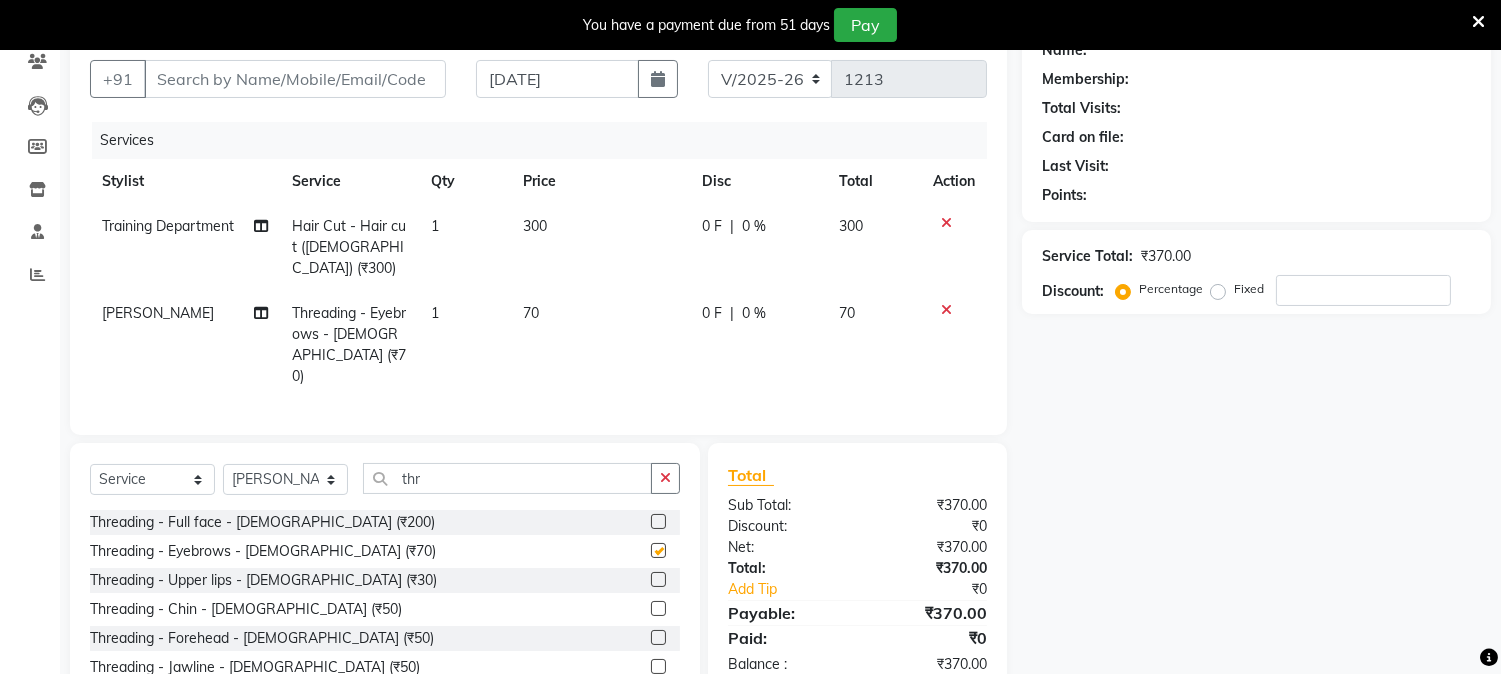 checkbox on "false" 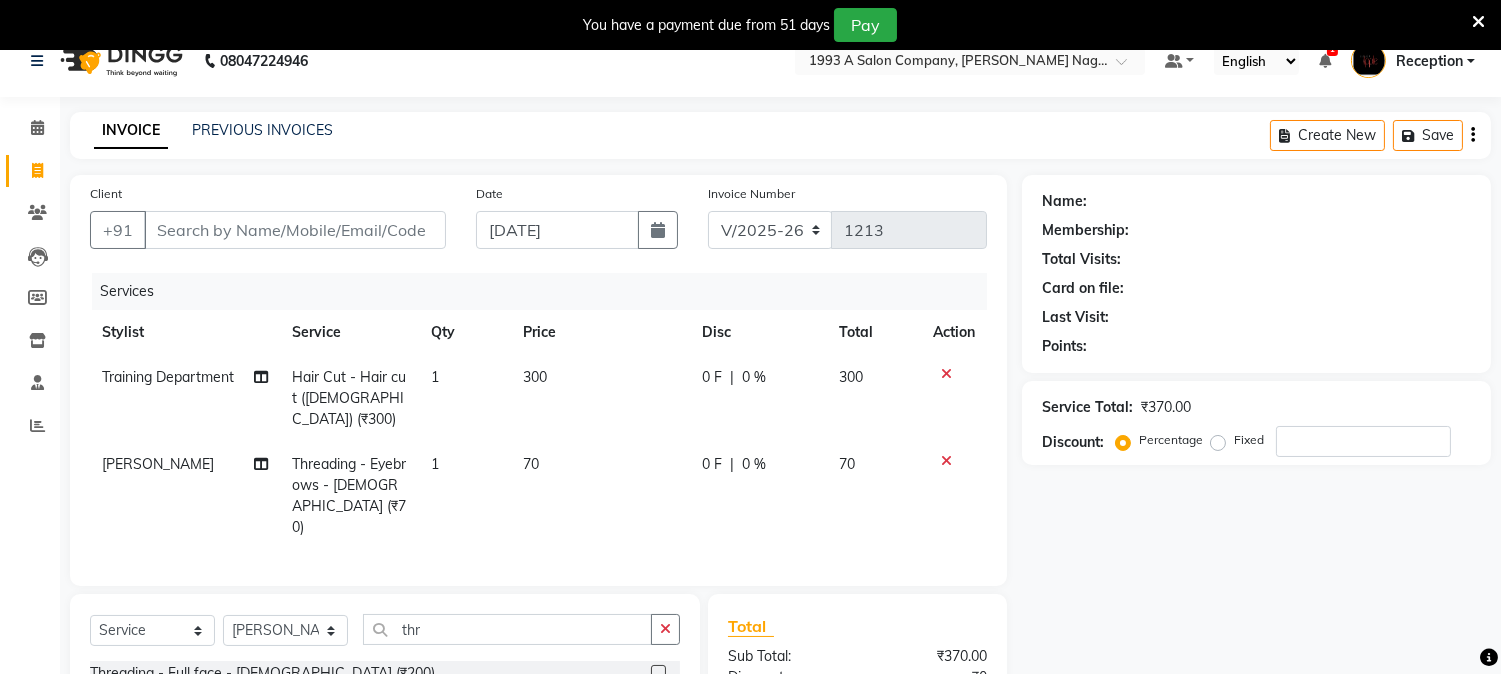 scroll, scrollTop: 0, scrollLeft: 0, axis: both 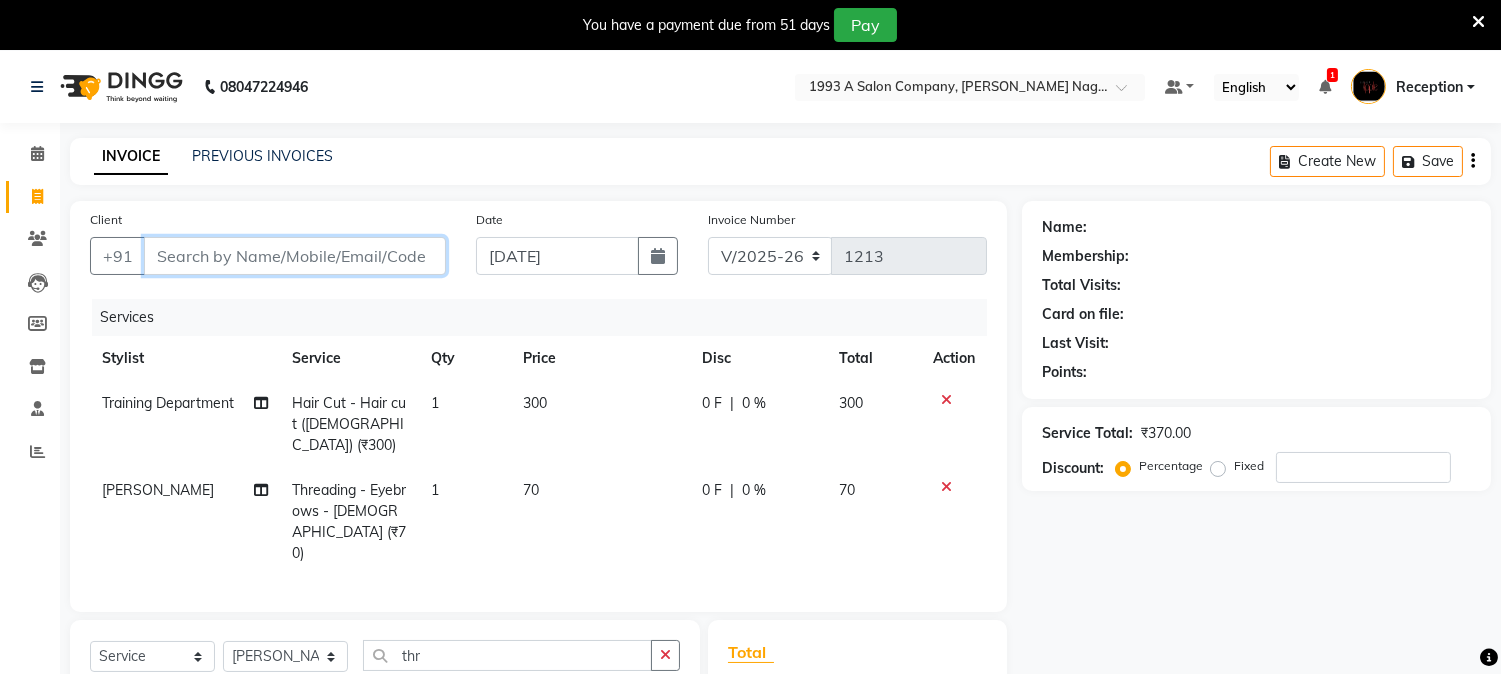 click on "Client" at bounding box center [295, 256] 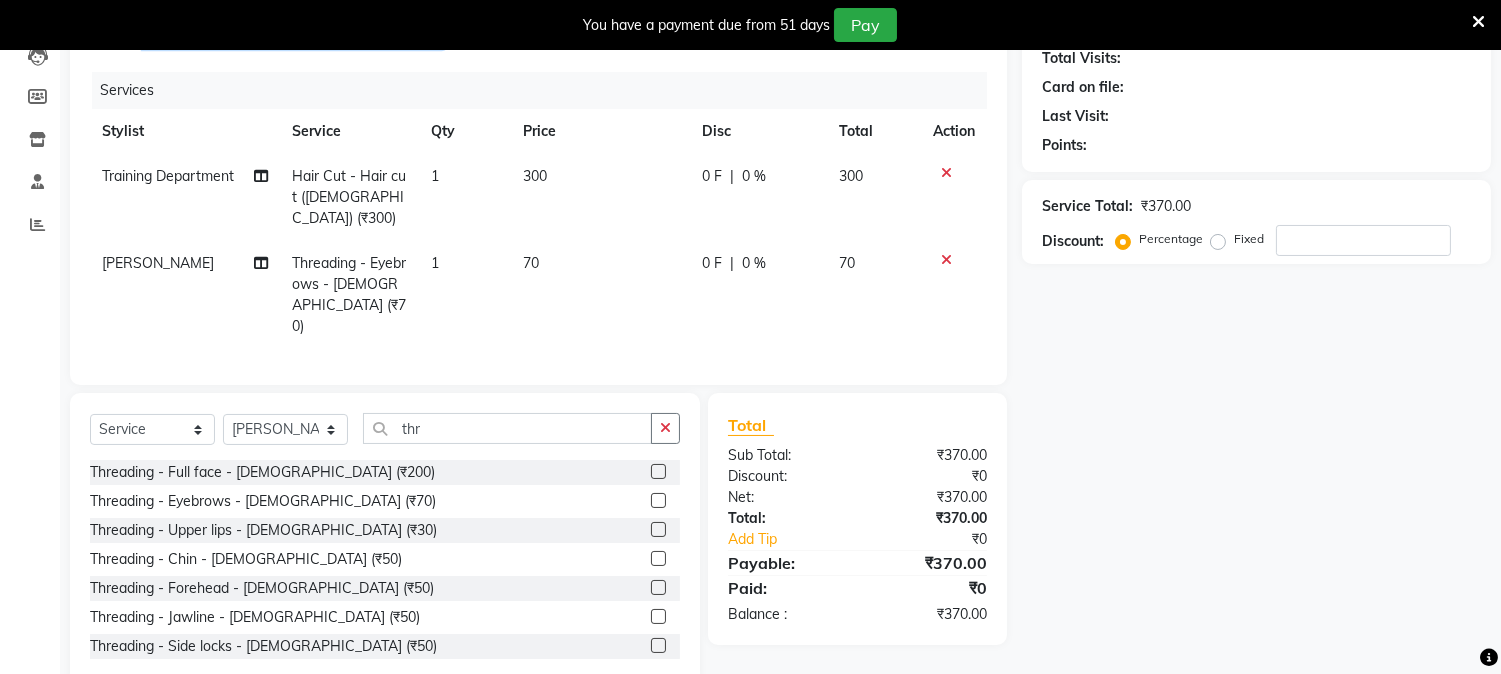 scroll, scrollTop: 245, scrollLeft: 0, axis: vertical 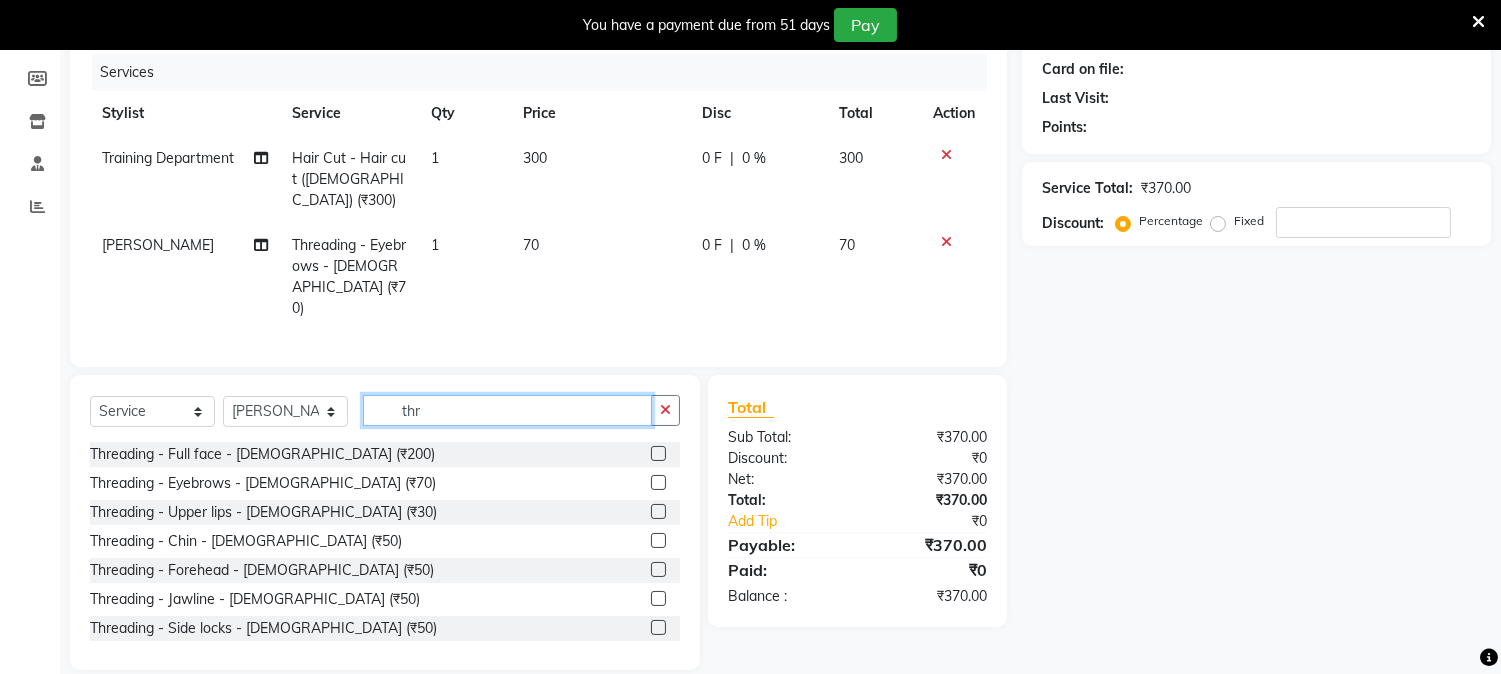 click on "thr" 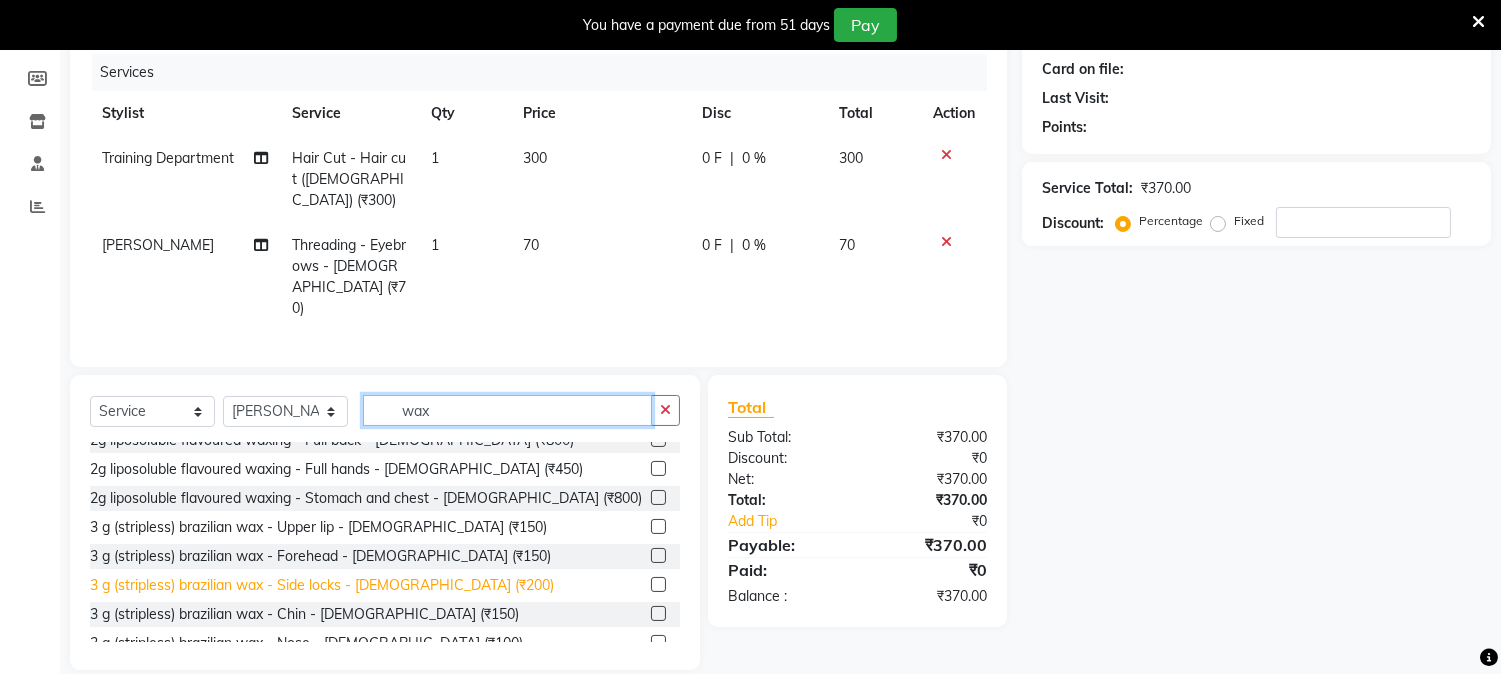 scroll, scrollTop: 888, scrollLeft: 0, axis: vertical 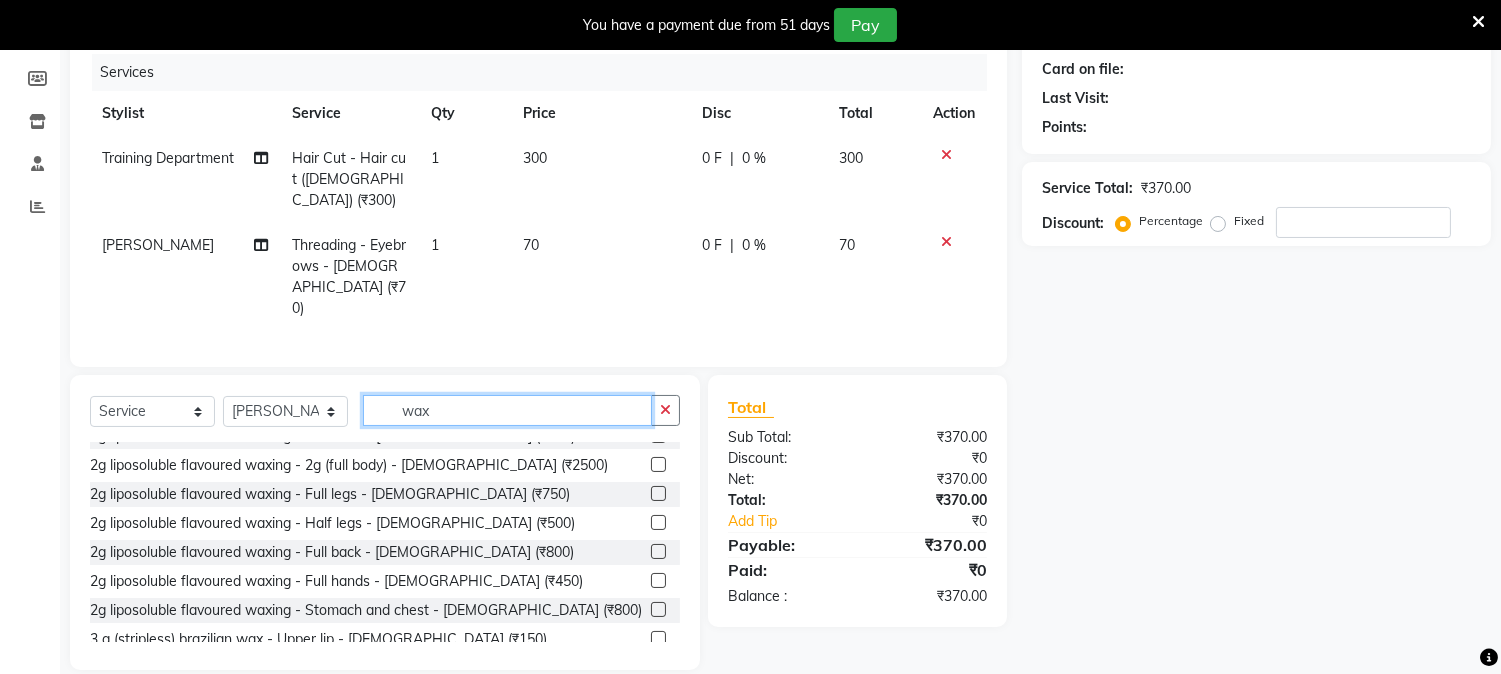 type on "wax" 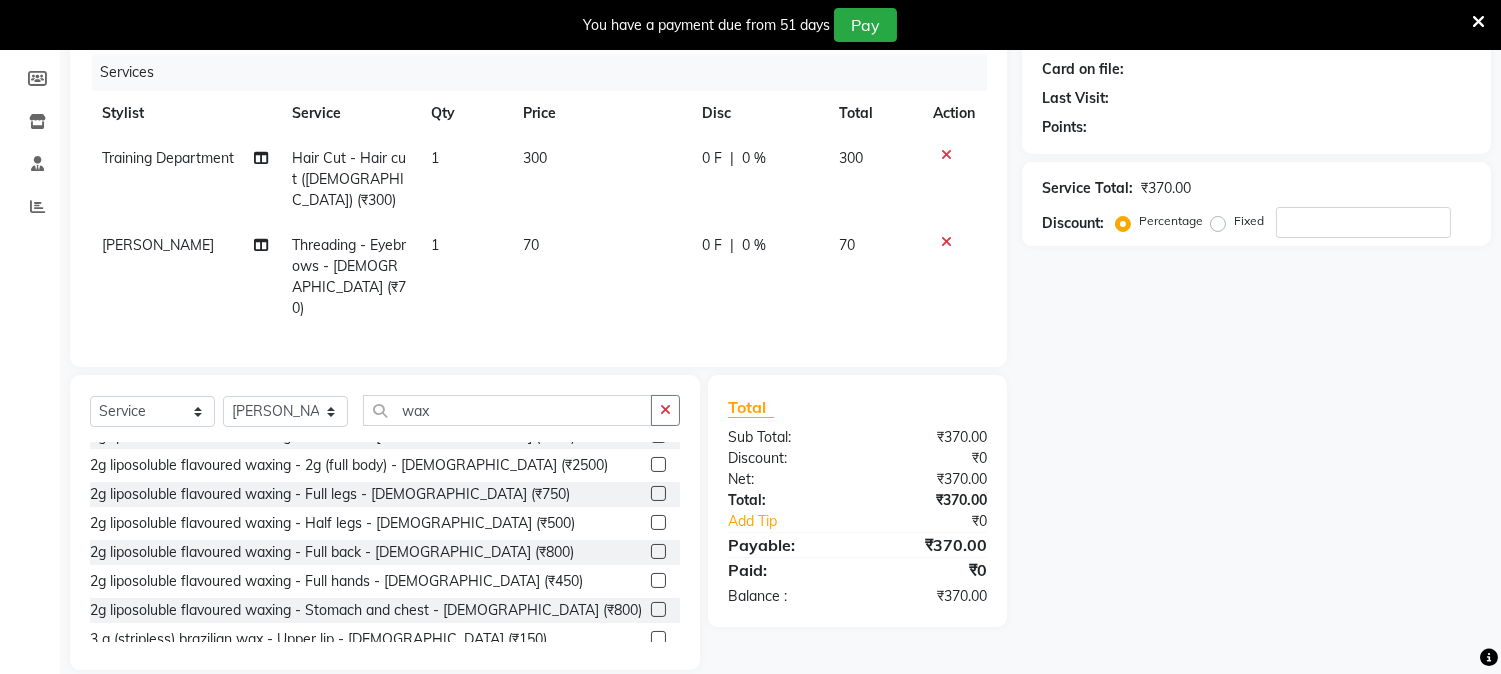 click 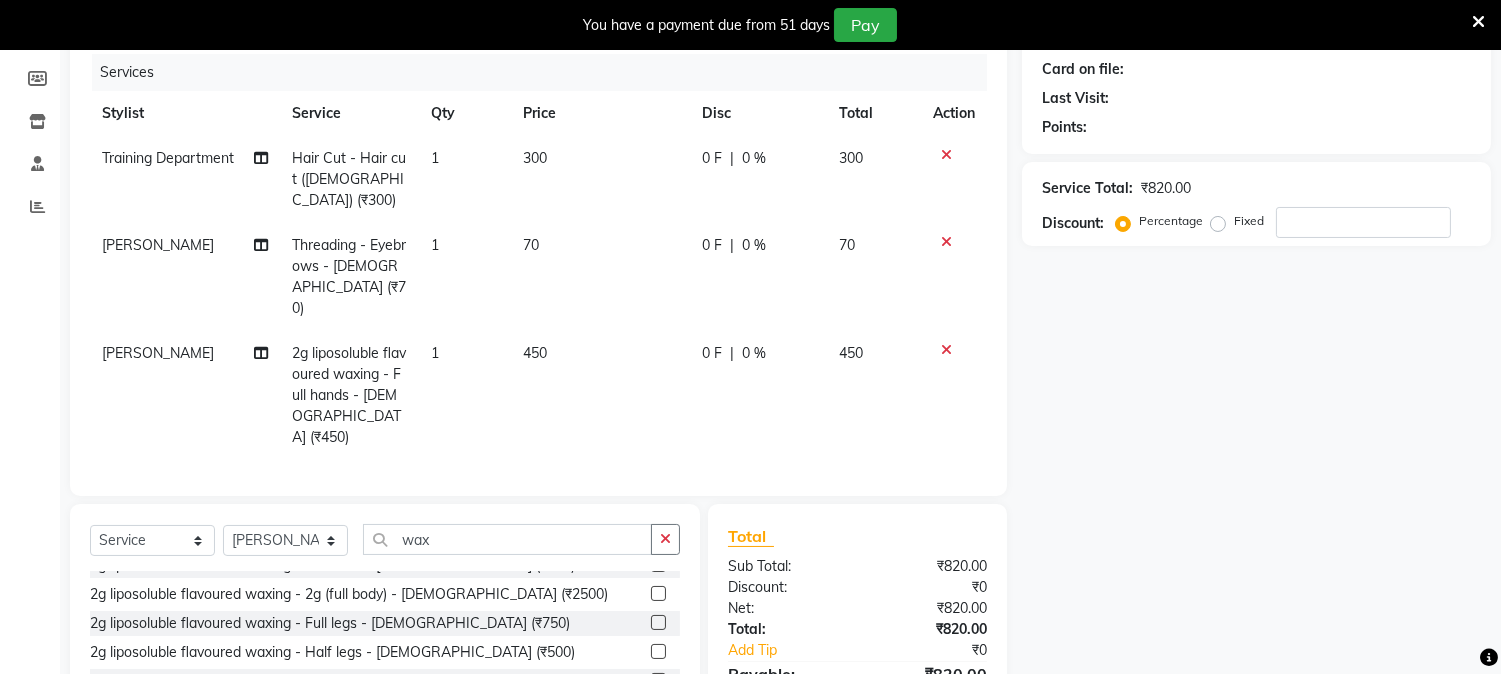 checkbox on "false" 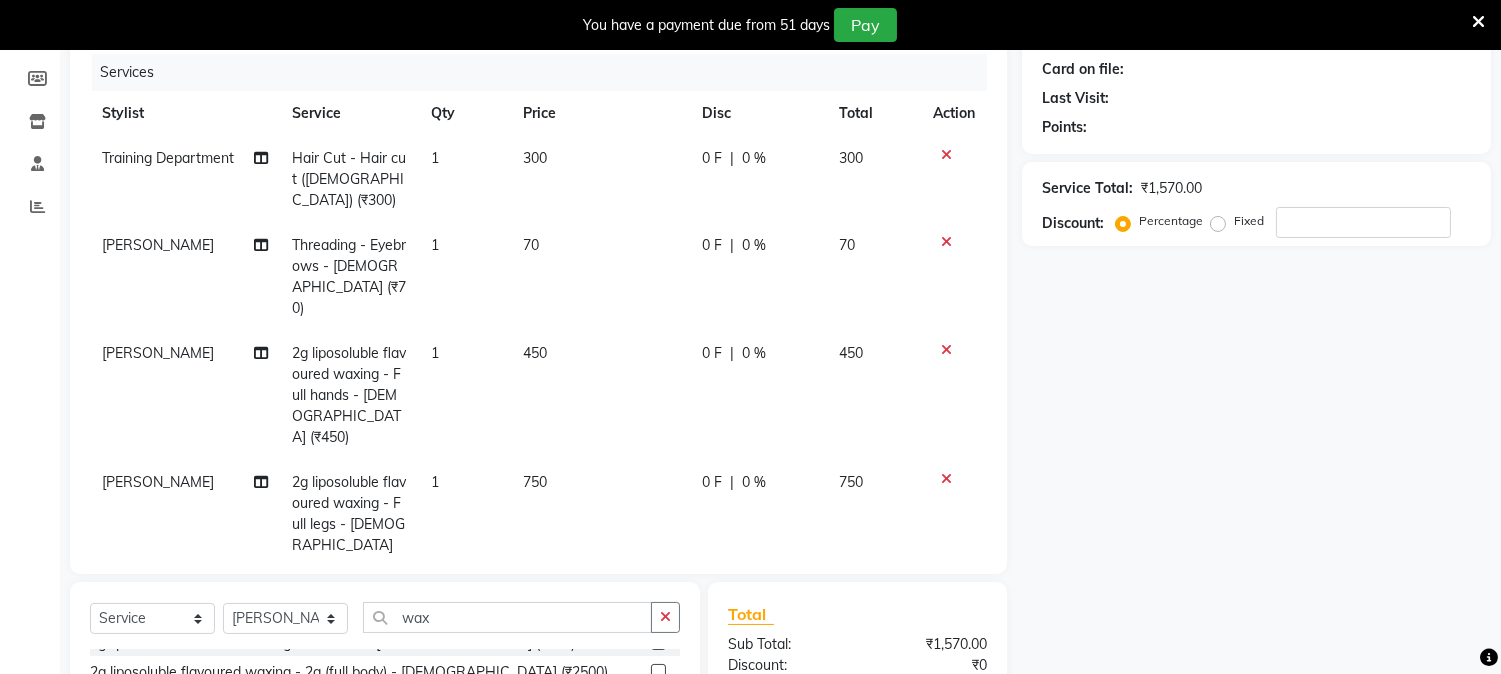 checkbox on "false" 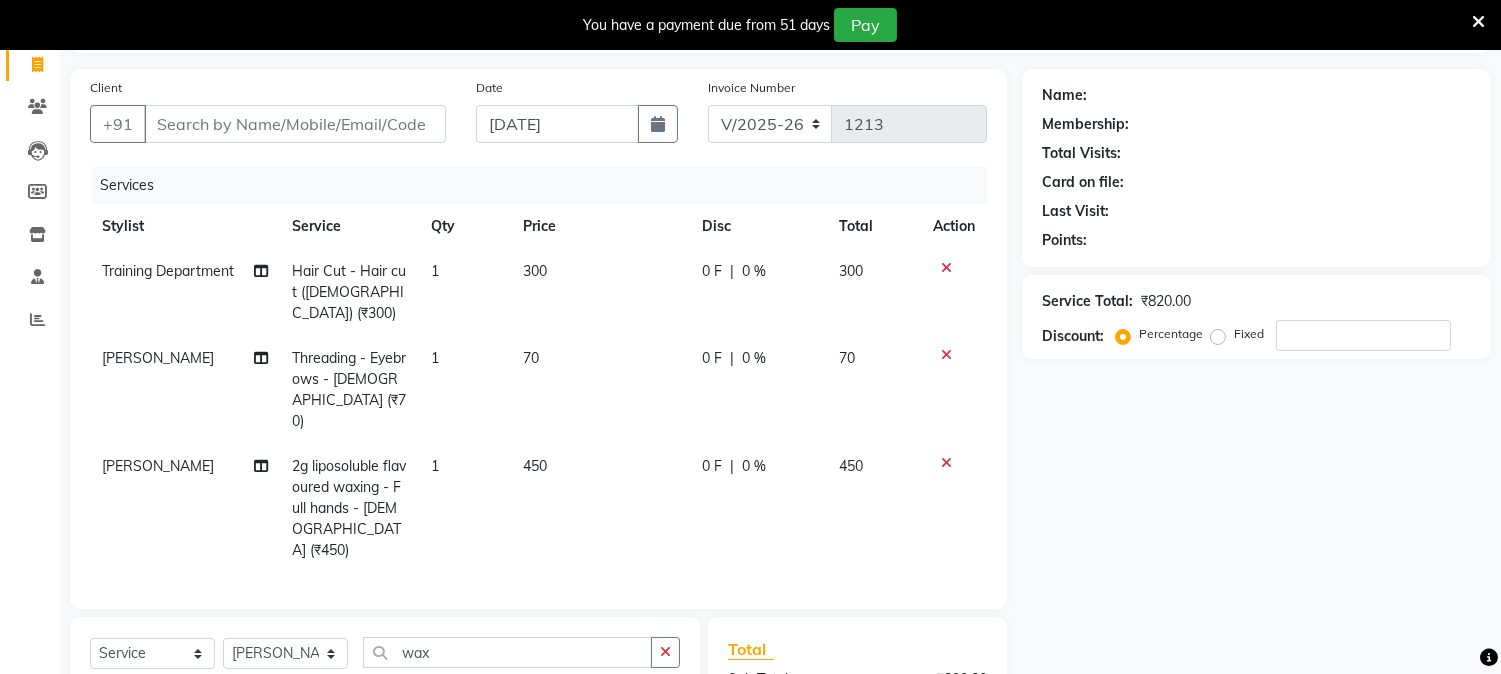 scroll, scrollTop: 131, scrollLeft: 0, axis: vertical 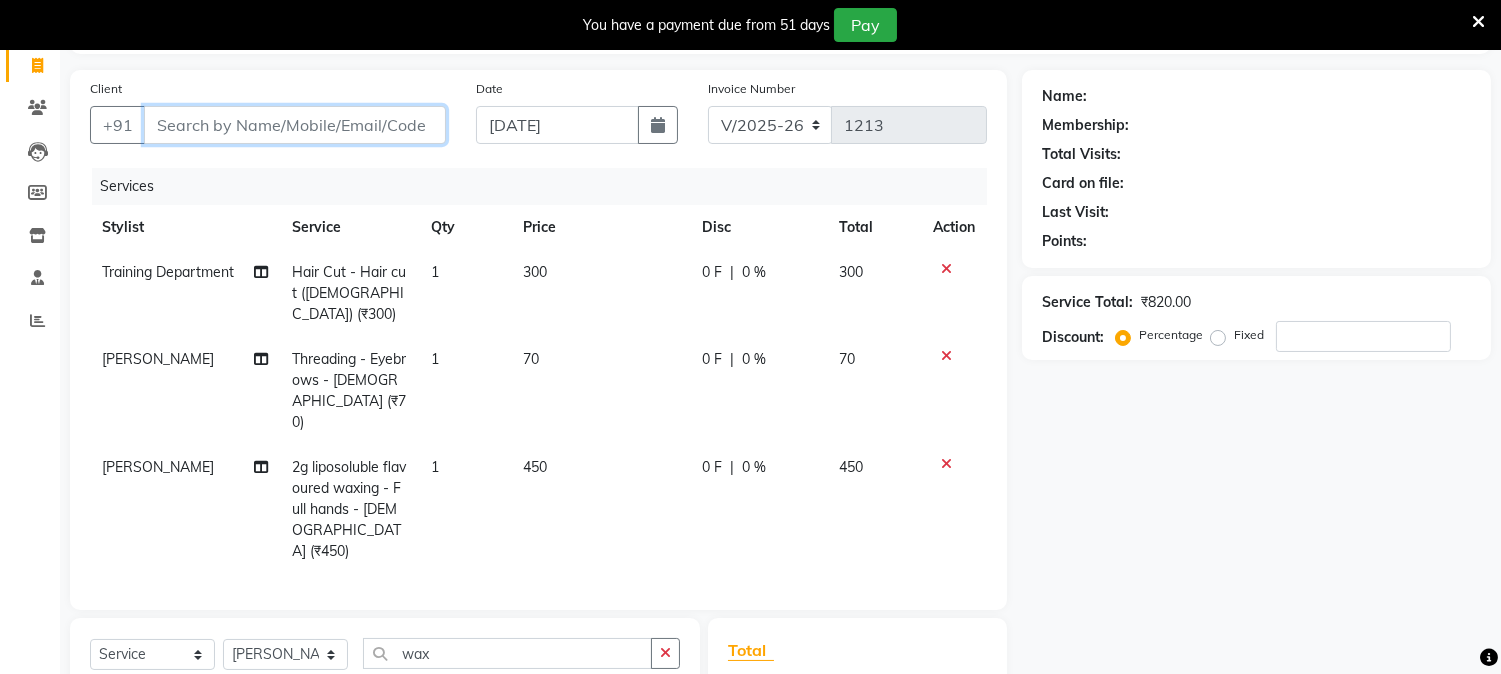 click on "Client" at bounding box center [295, 125] 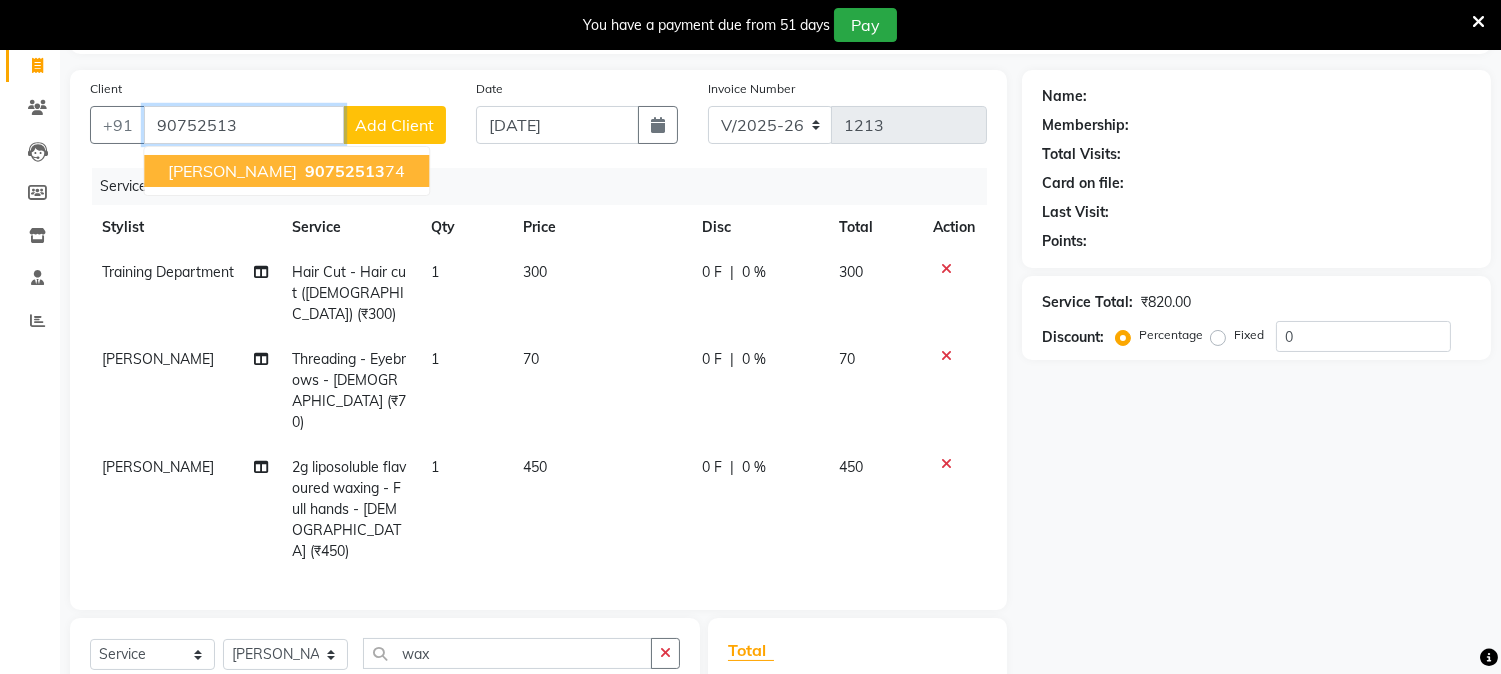 click on "90752513" at bounding box center [345, 171] 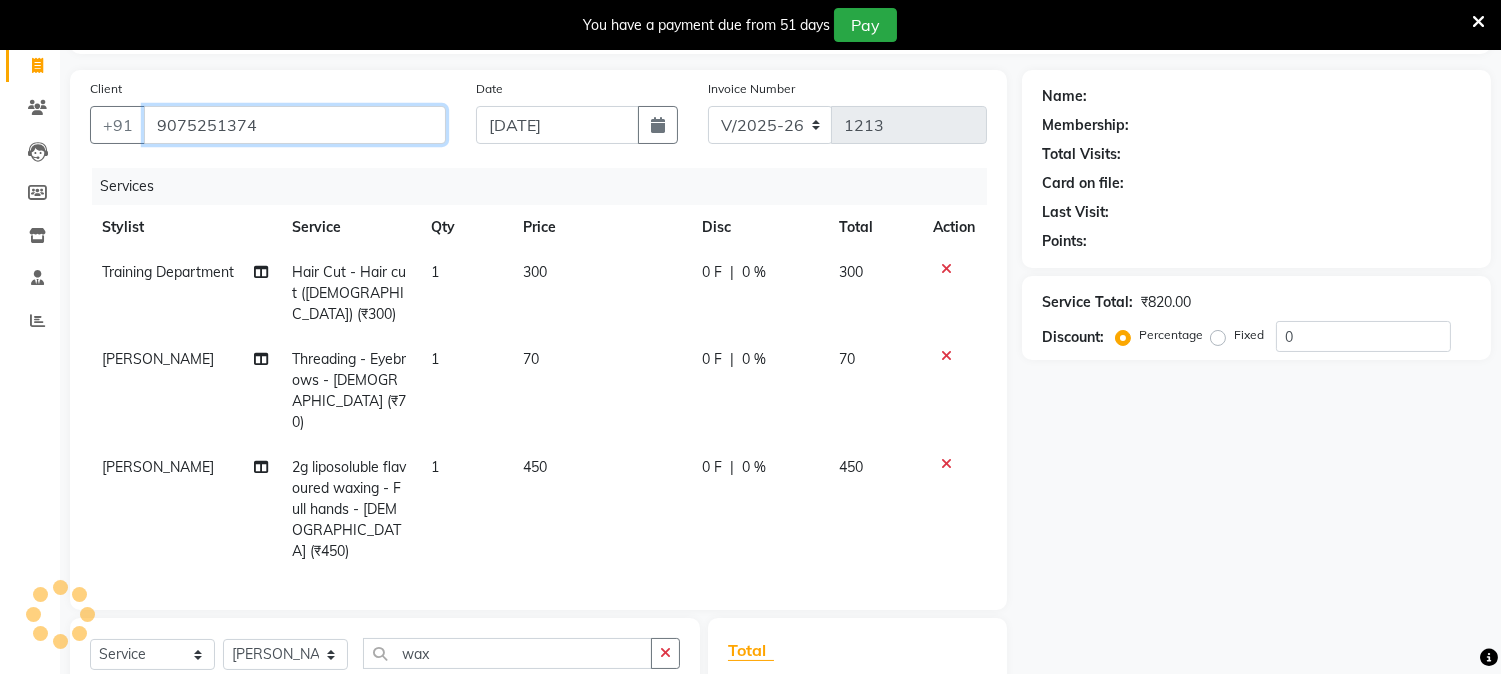 type on "9075251374" 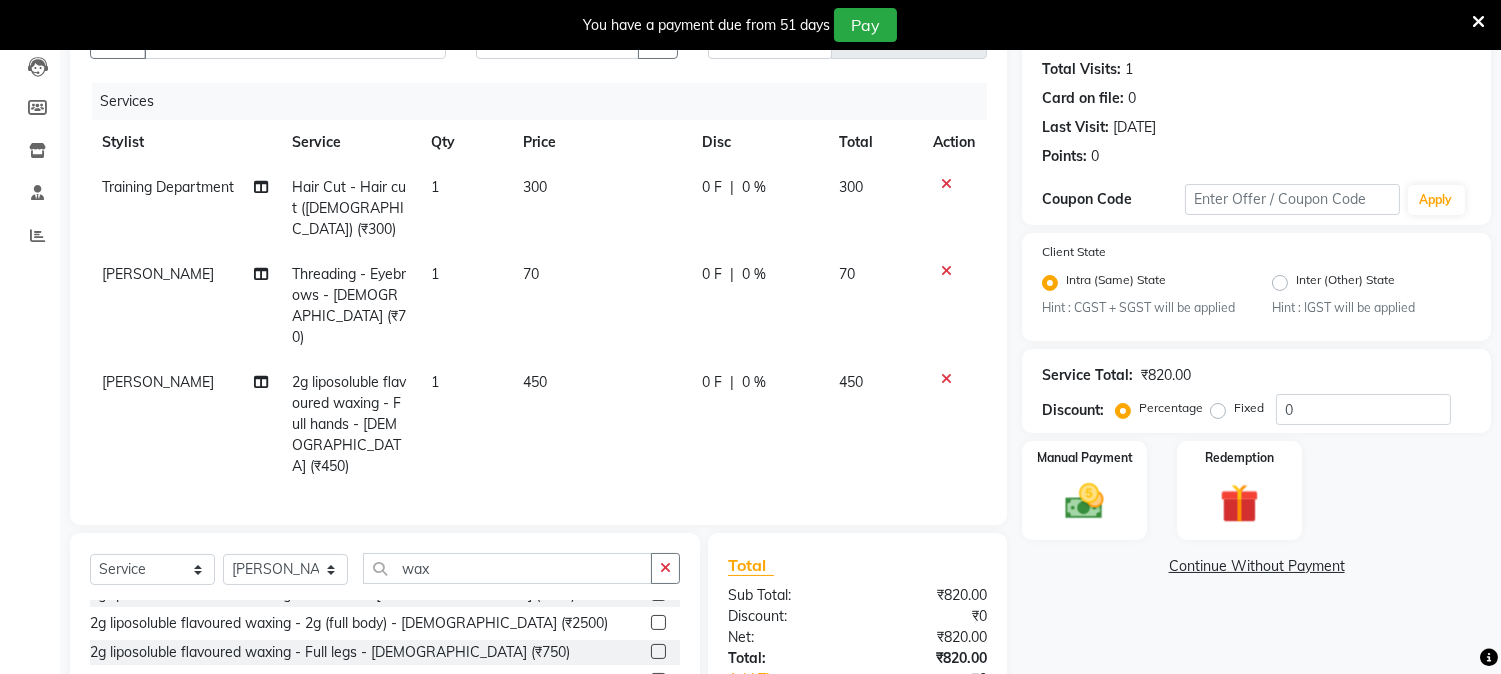scroll, scrollTop: 353, scrollLeft: 0, axis: vertical 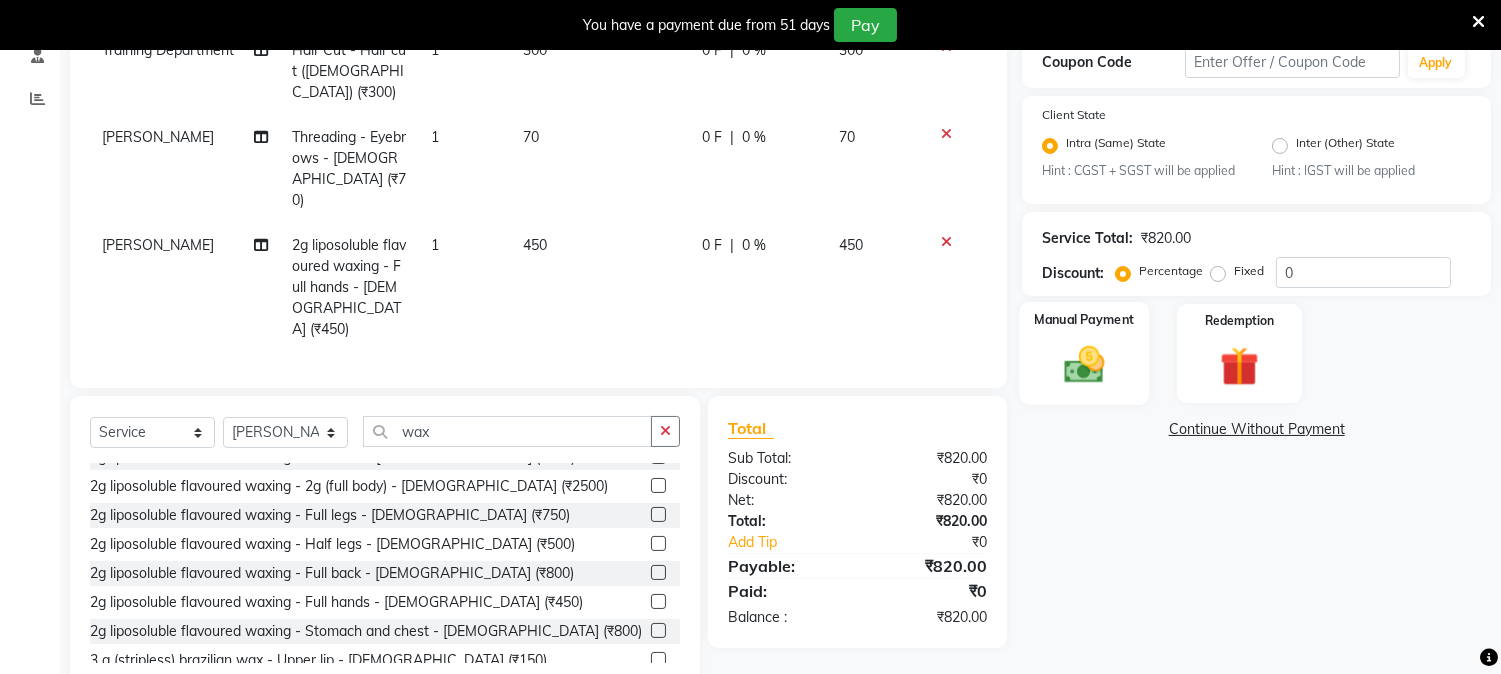 click 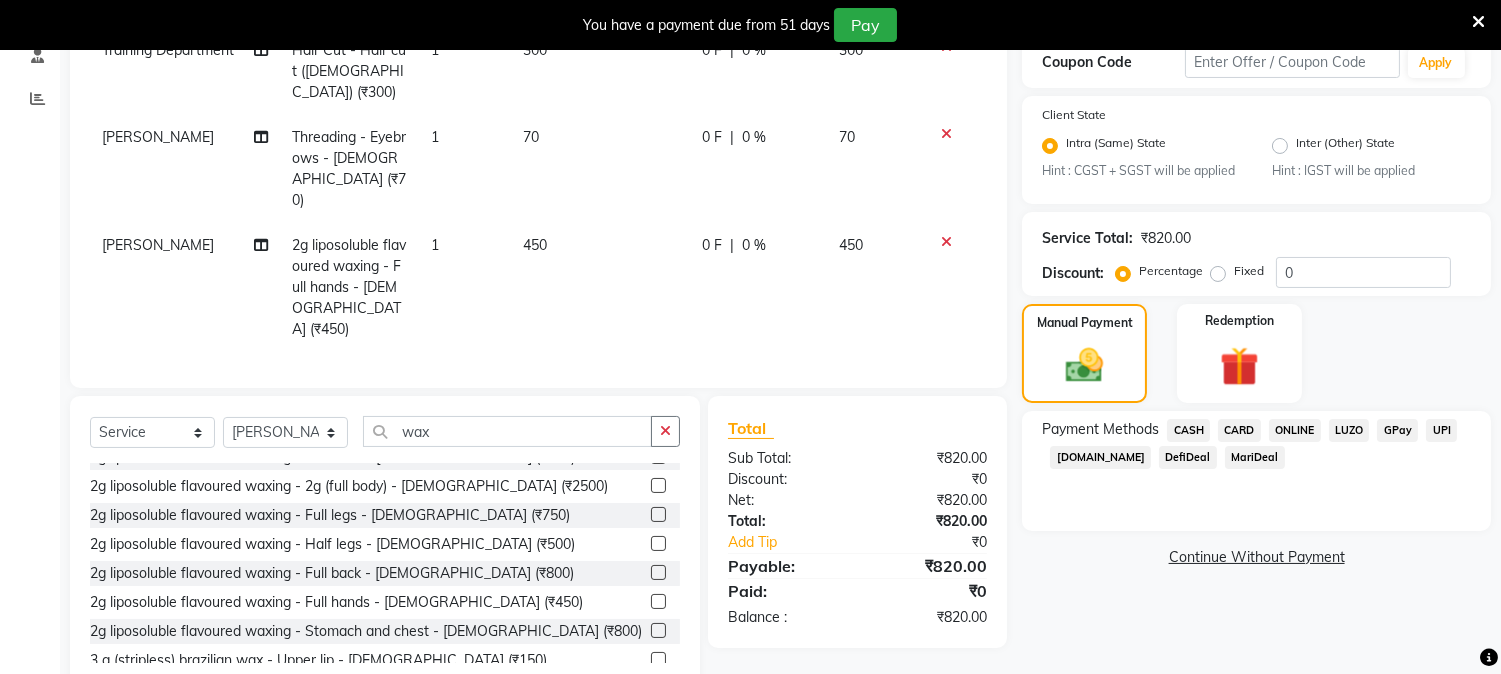 click on "ONLINE" 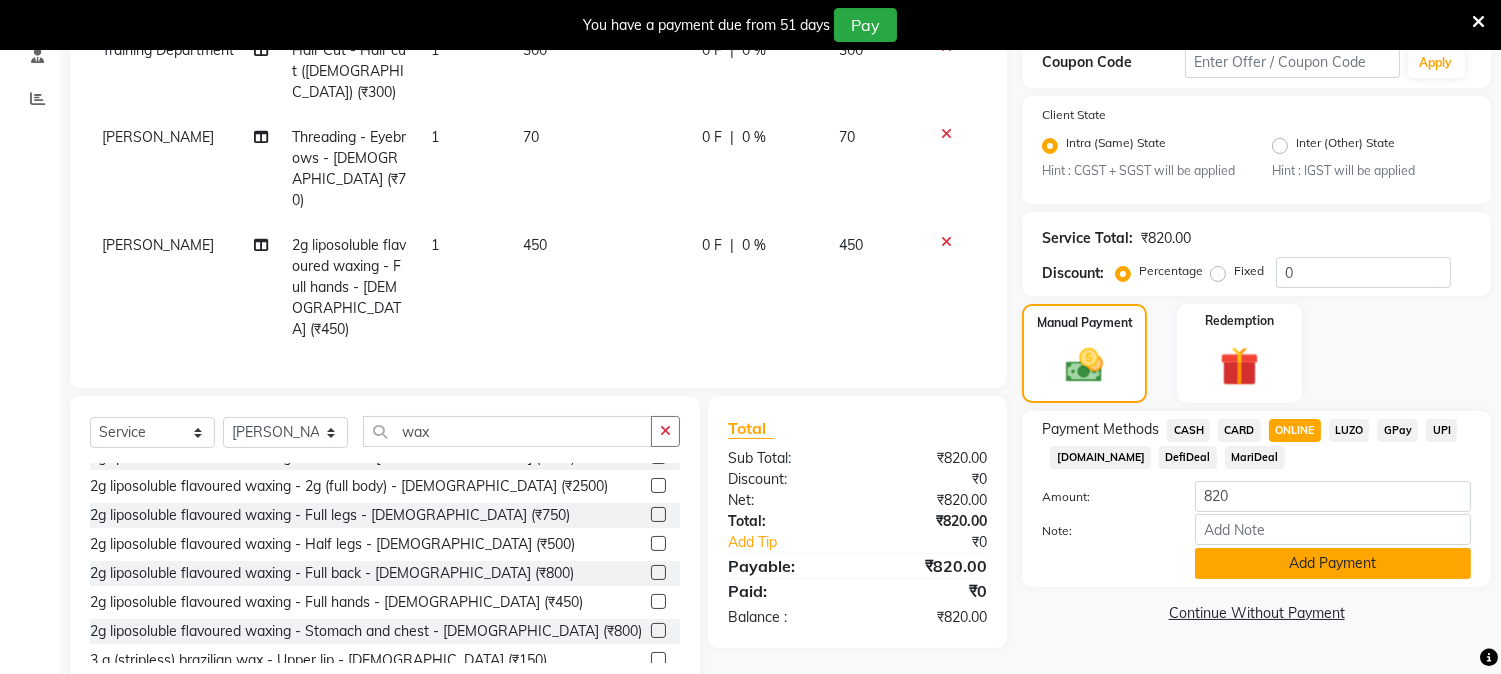 click on "Add Payment" 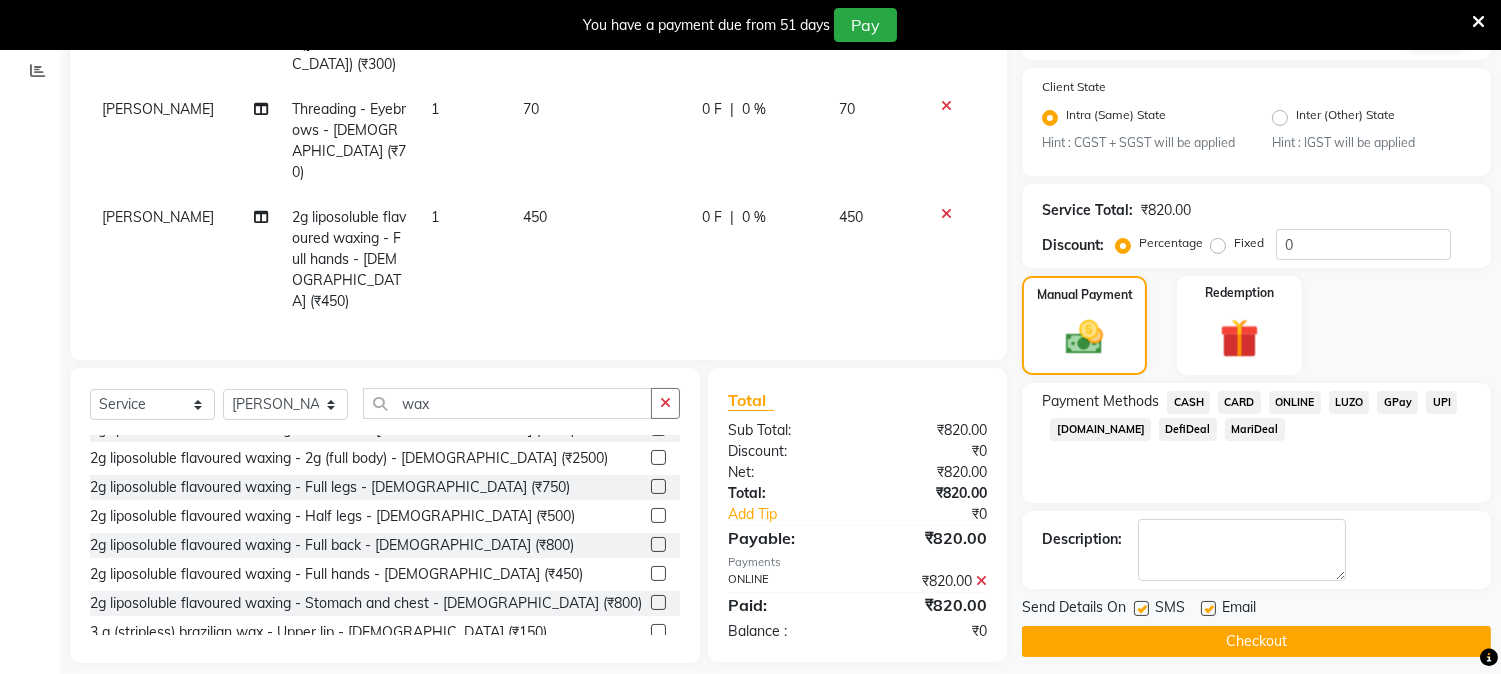 scroll, scrollTop: 393, scrollLeft: 0, axis: vertical 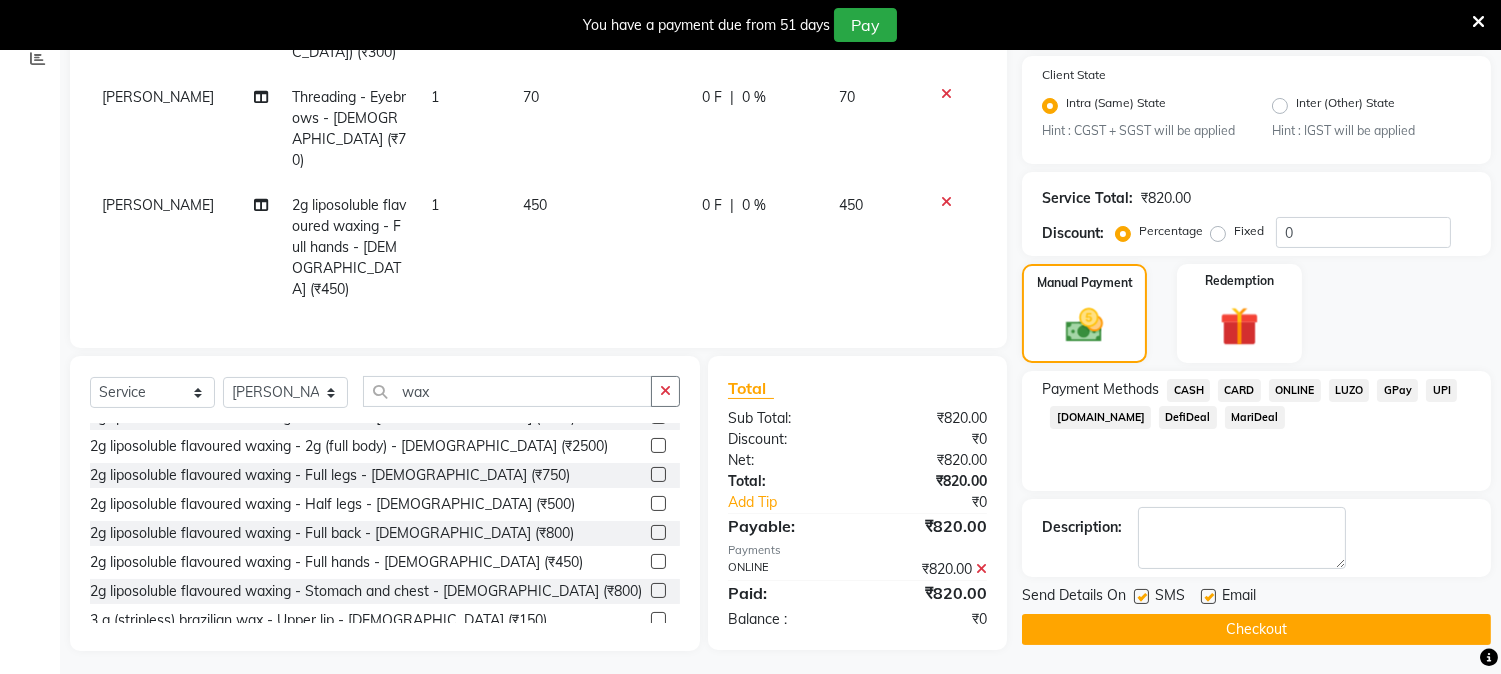 click on "Checkout" 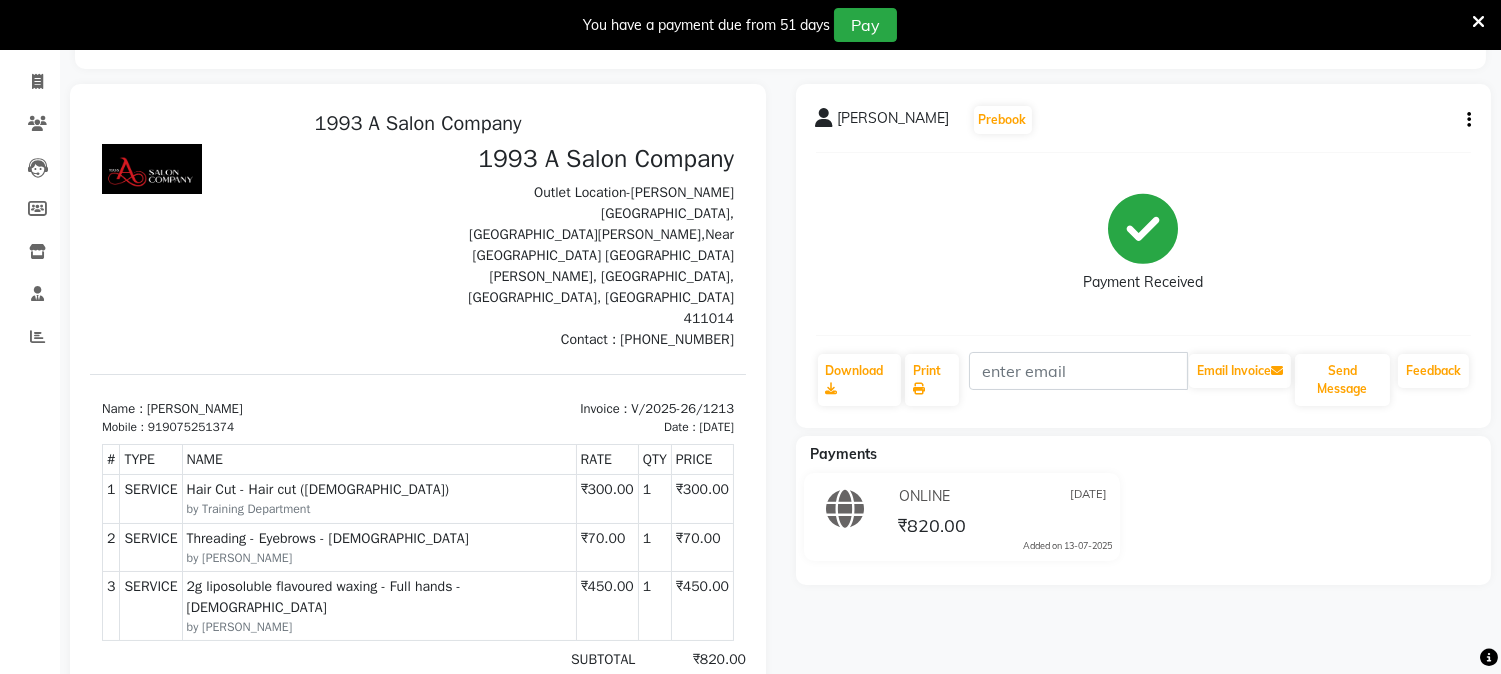 scroll, scrollTop: 0, scrollLeft: 0, axis: both 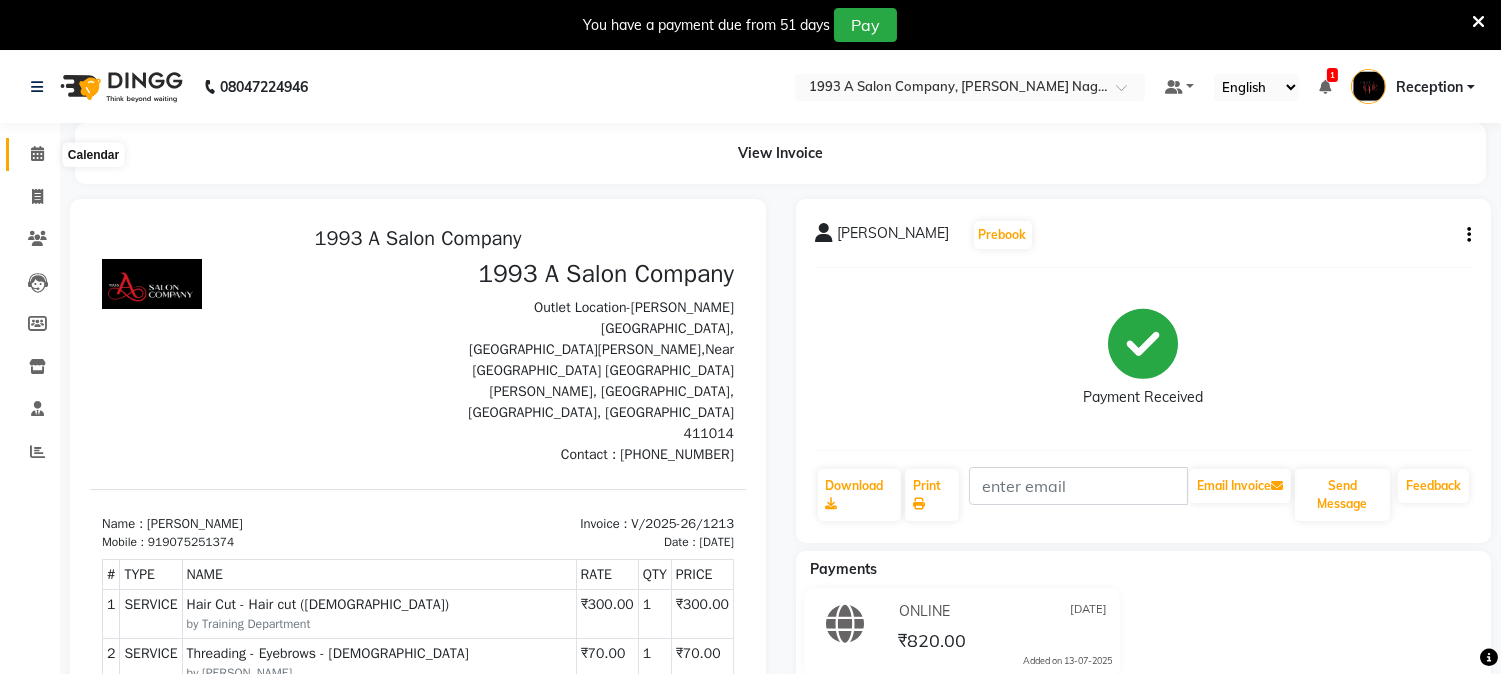 click 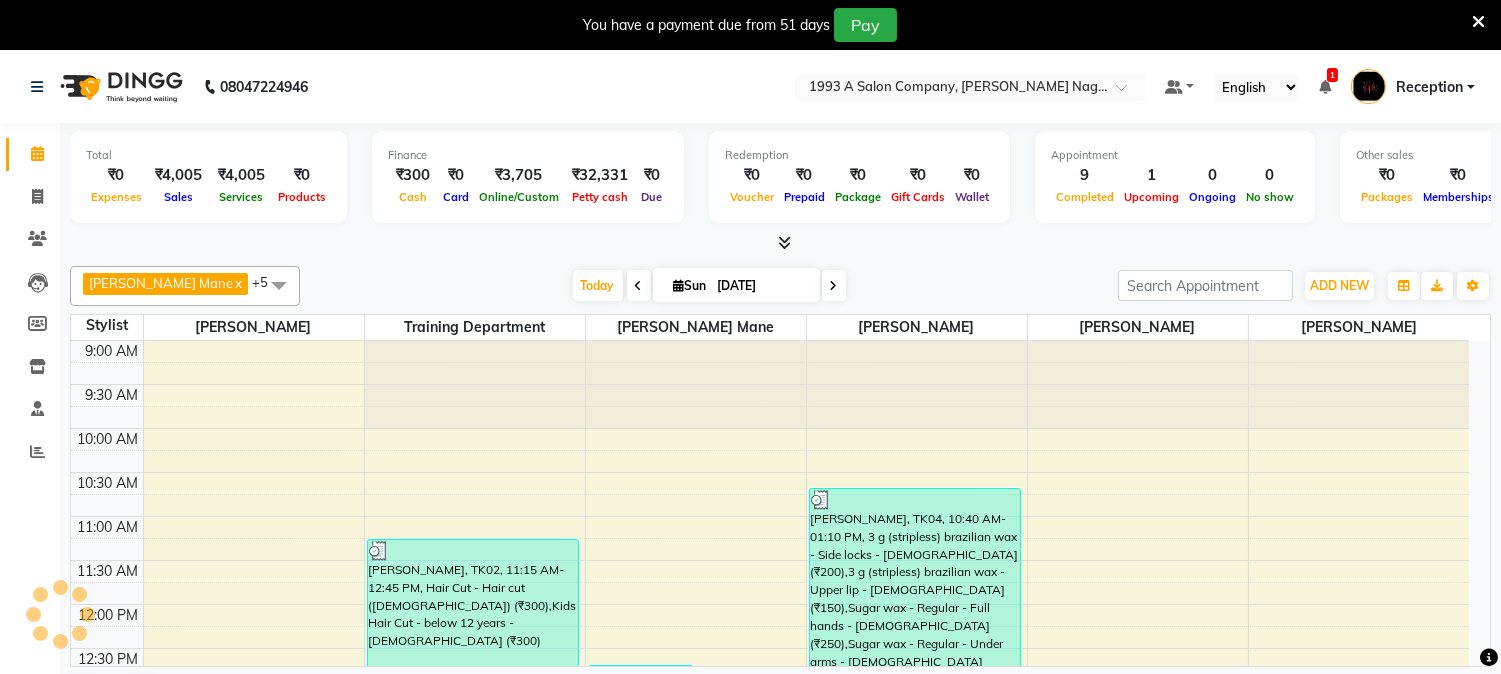 scroll, scrollTop: 0, scrollLeft: 0, axis: both 